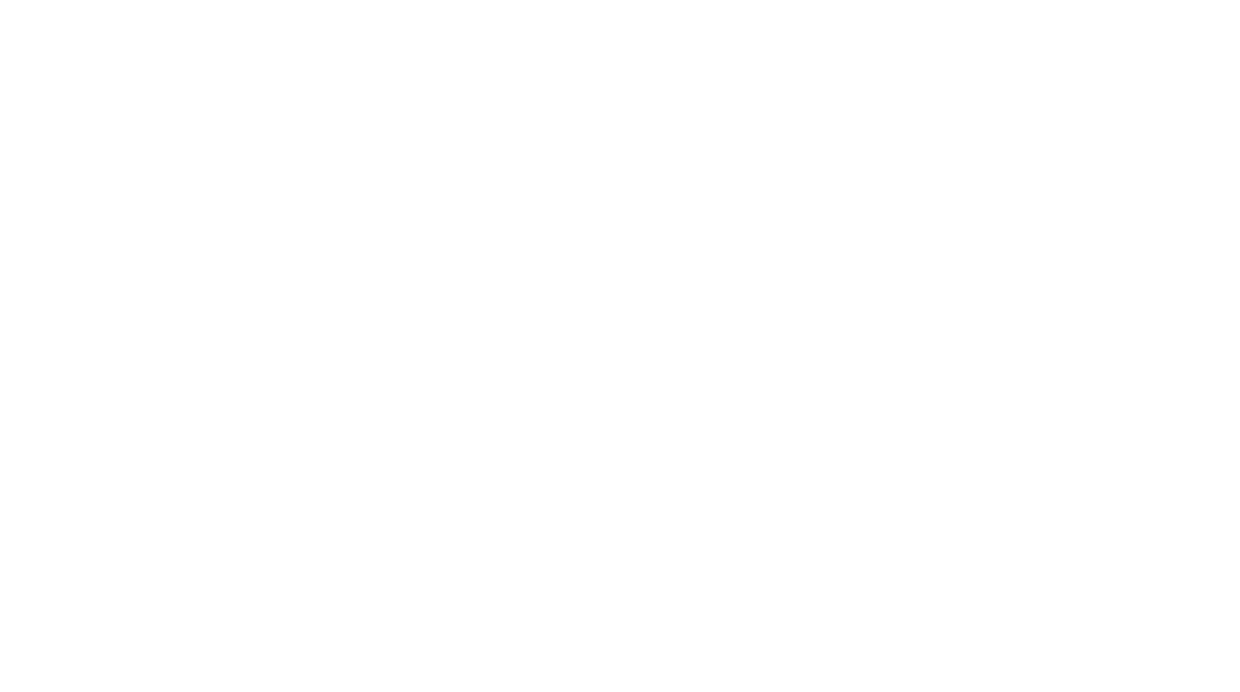 scroll, scrollTop: 0, scrollLeft: 0, axis: both 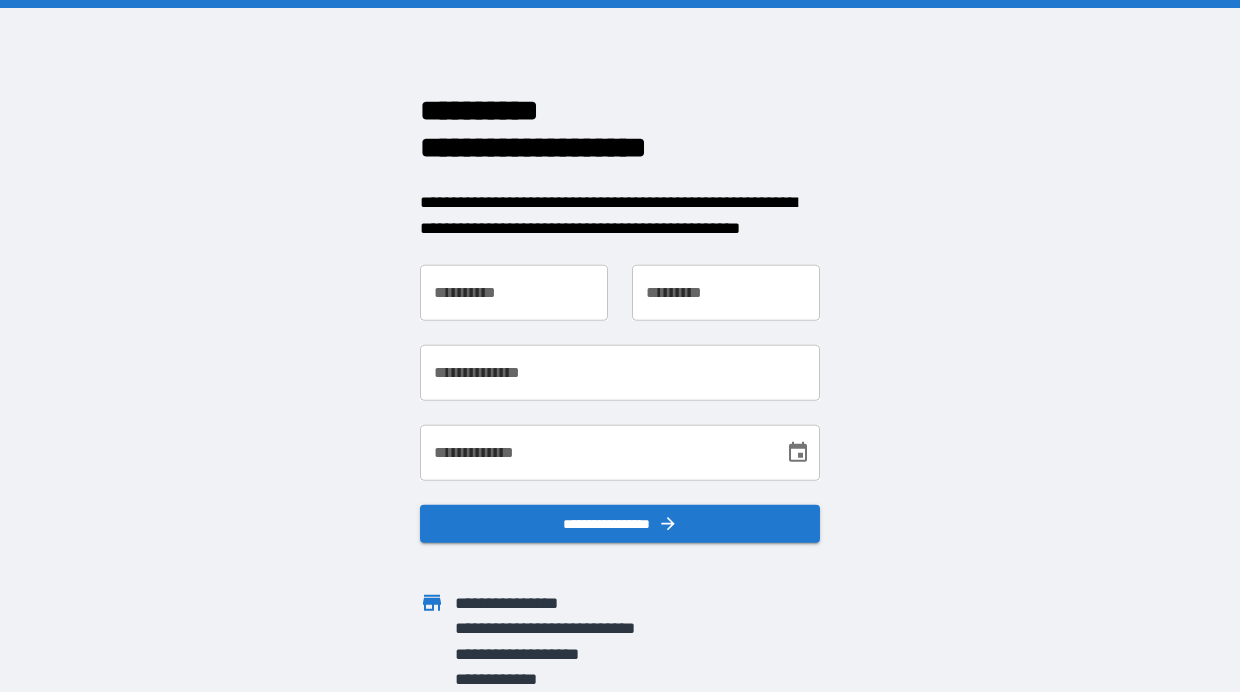click on "**********" at bounding box center [514, 293] 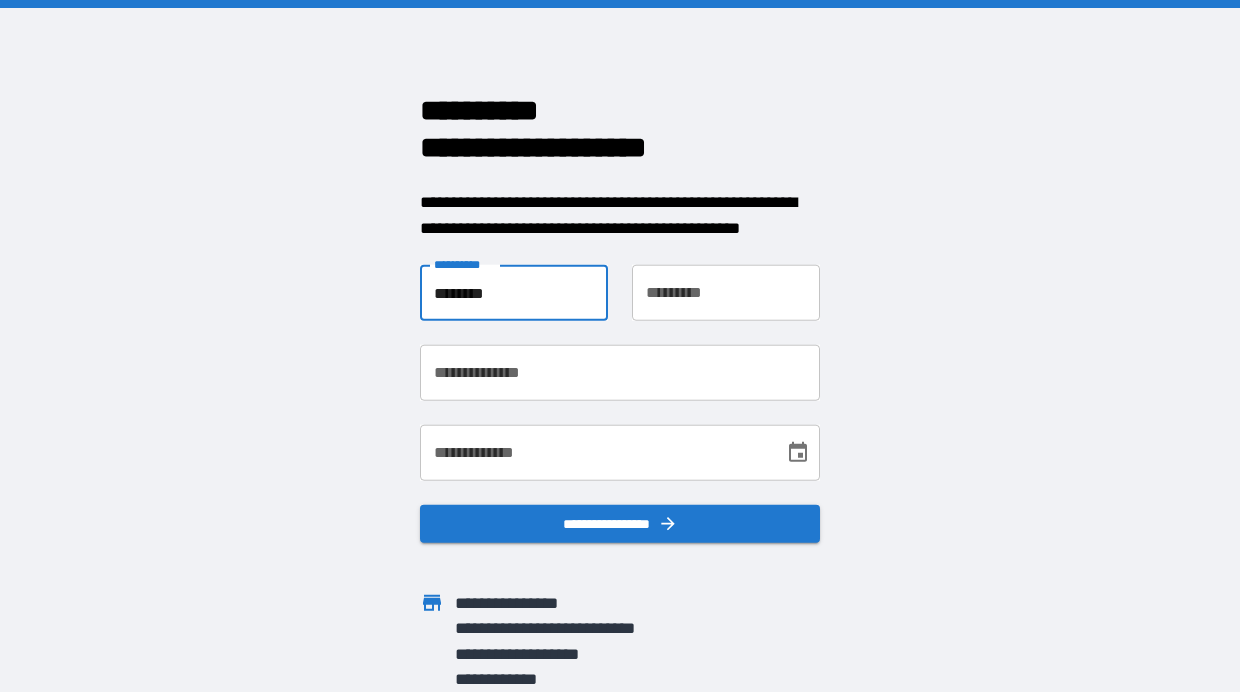 type on "********" 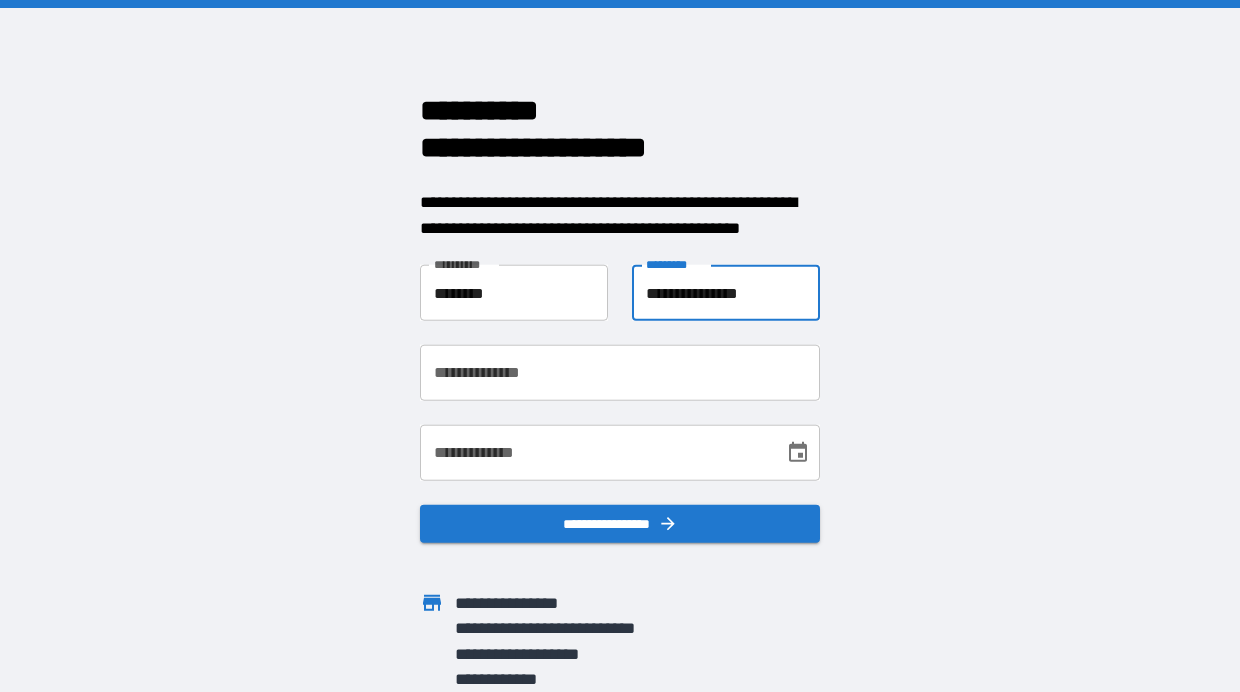 type on "**********" 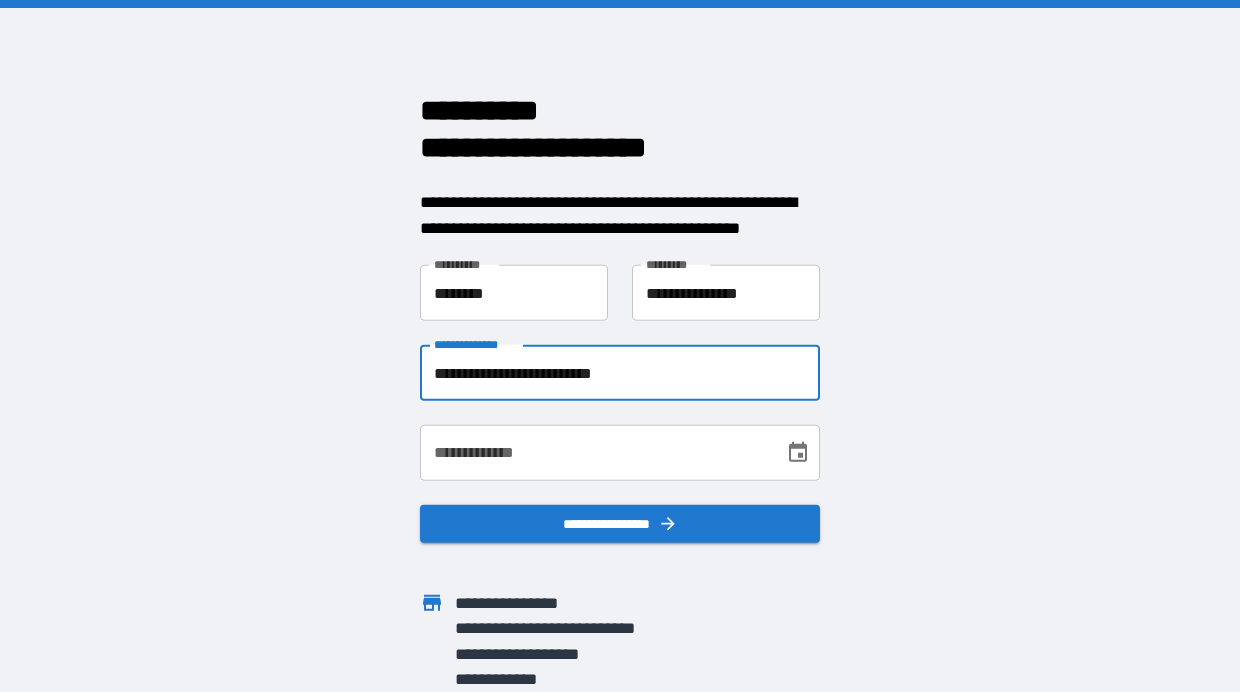 type on "**********" 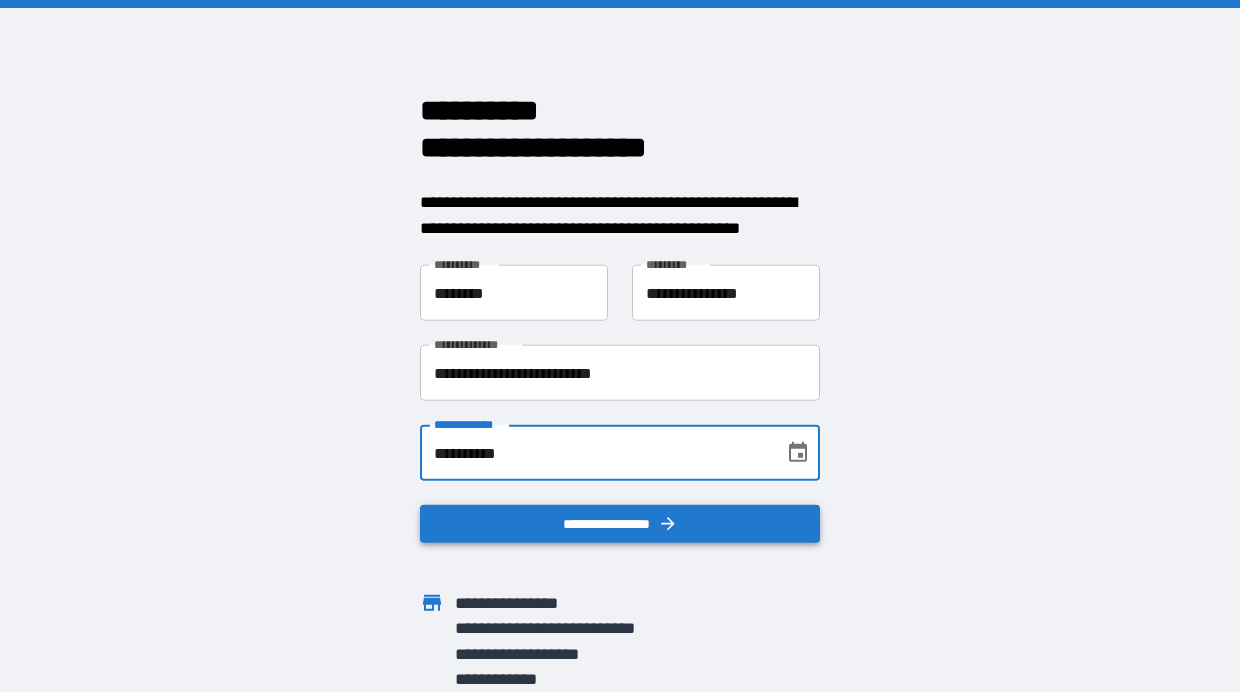 type on "**********" 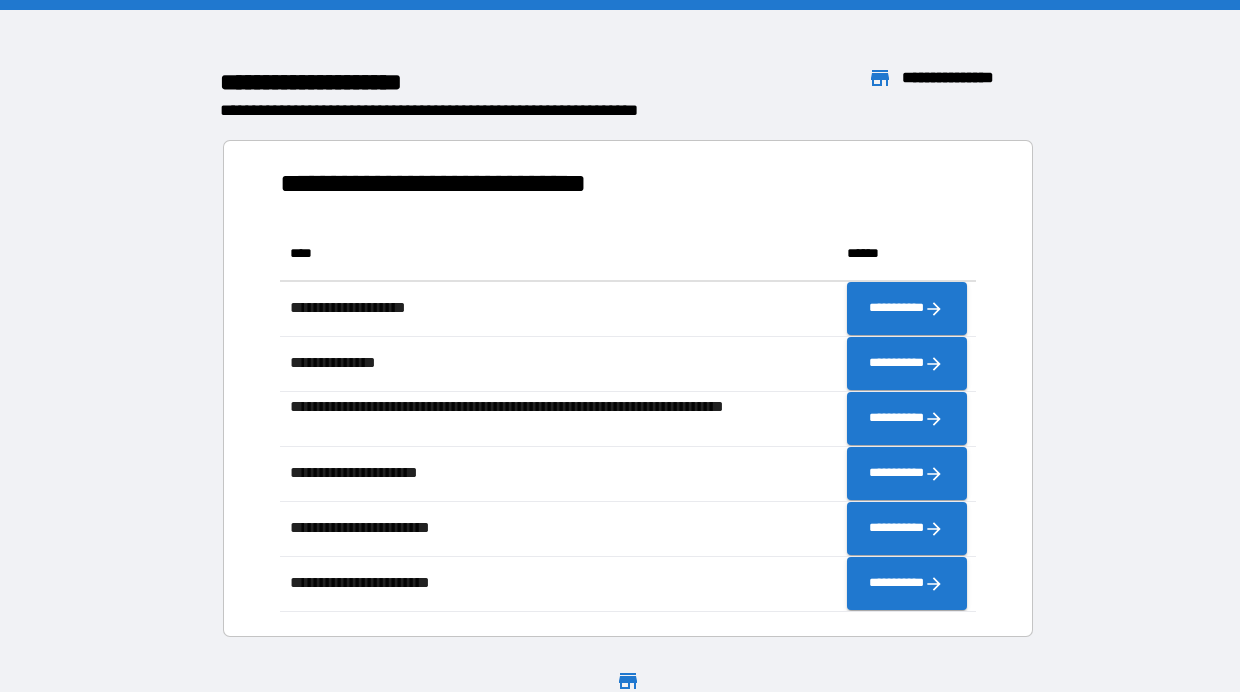 scroll, scrollTop: 1, scrollLeft: 1, axis: both 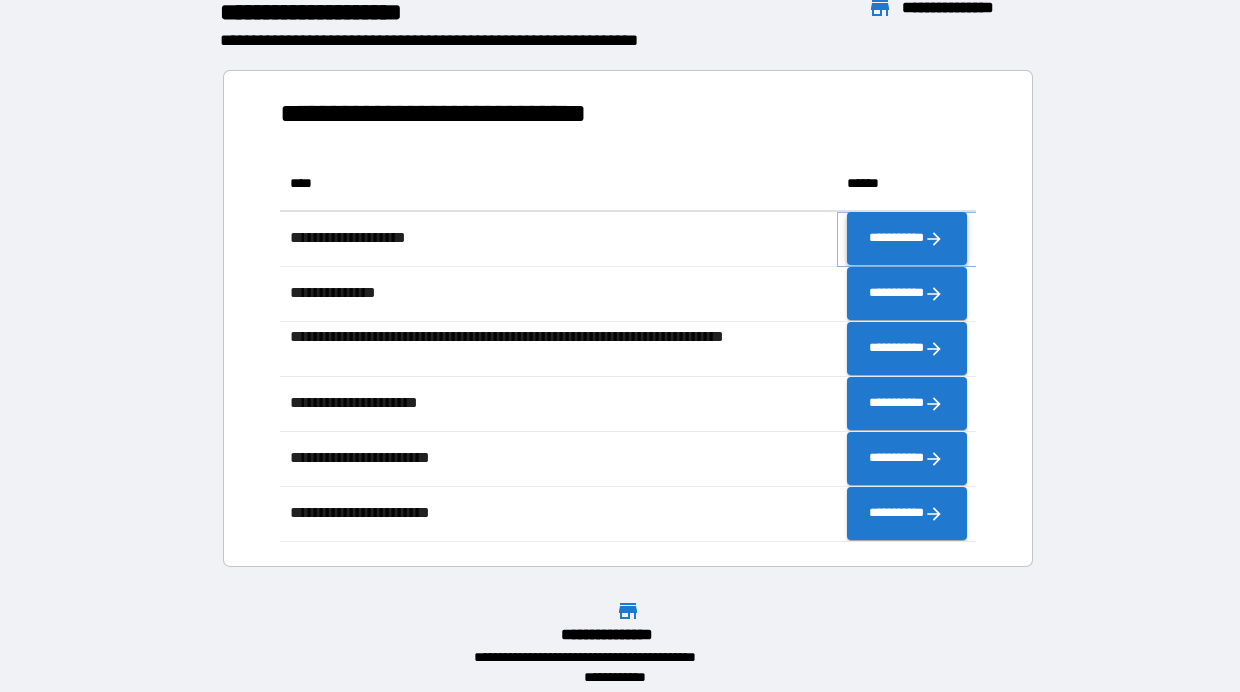 click on "**********" at bounding box center (906, 239) 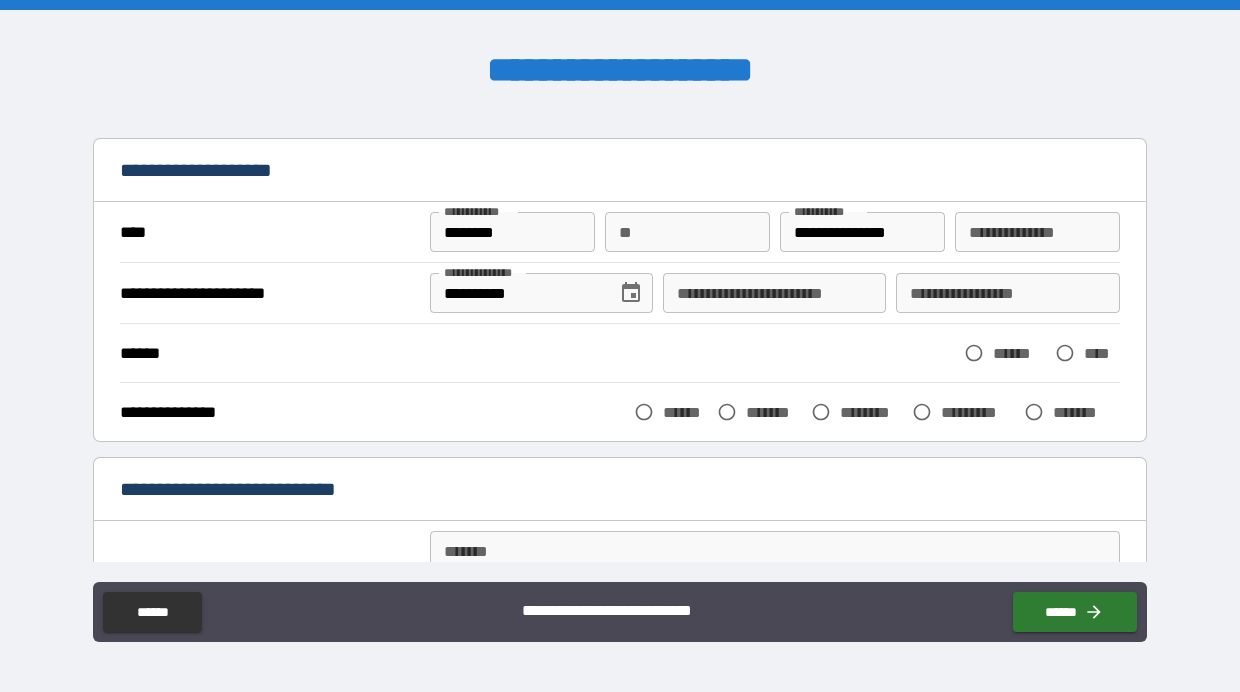 scroll, scrollTop: 55, scrollLeft: 0, axis: vertical 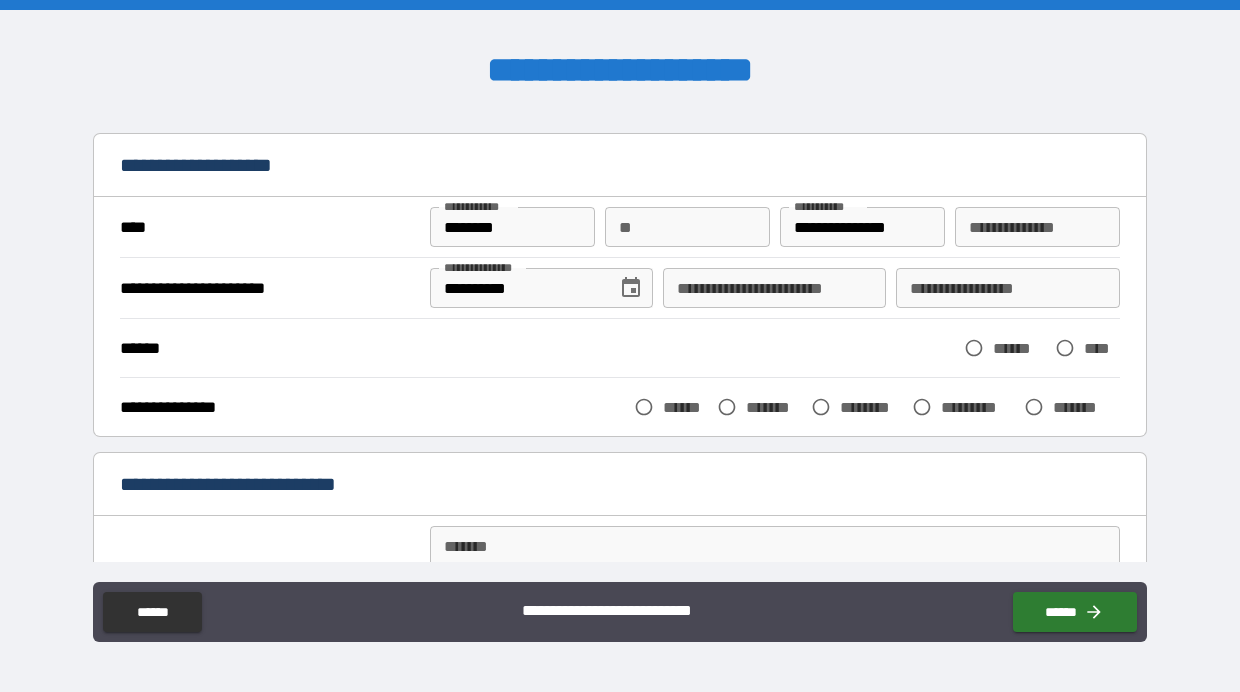 click on "**********" at bounding box center (774, 288) 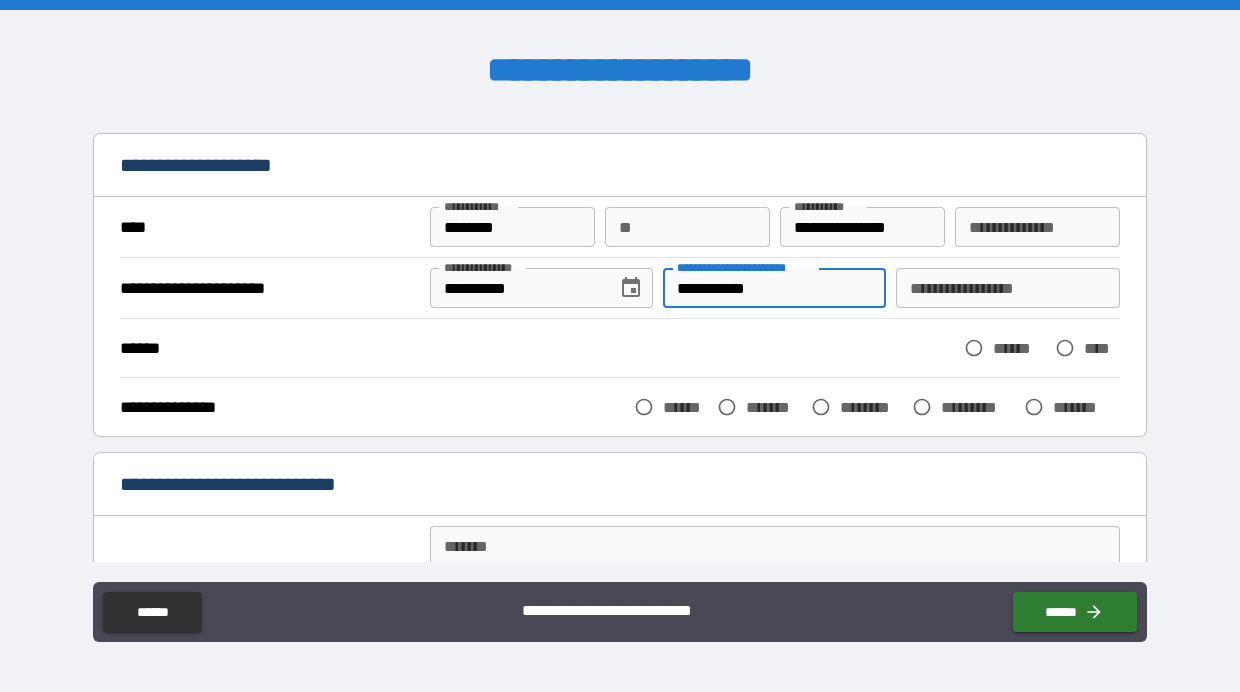 type on "**********" 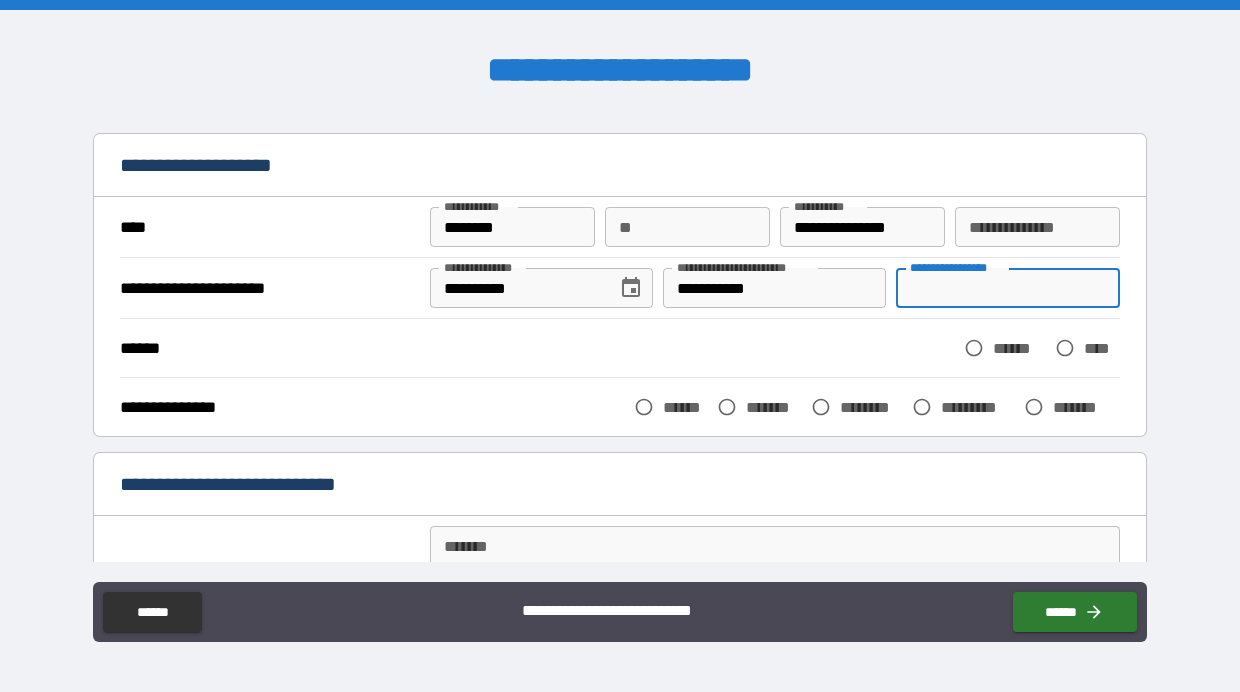 click on "**********" at bounding box center (1007, 288) 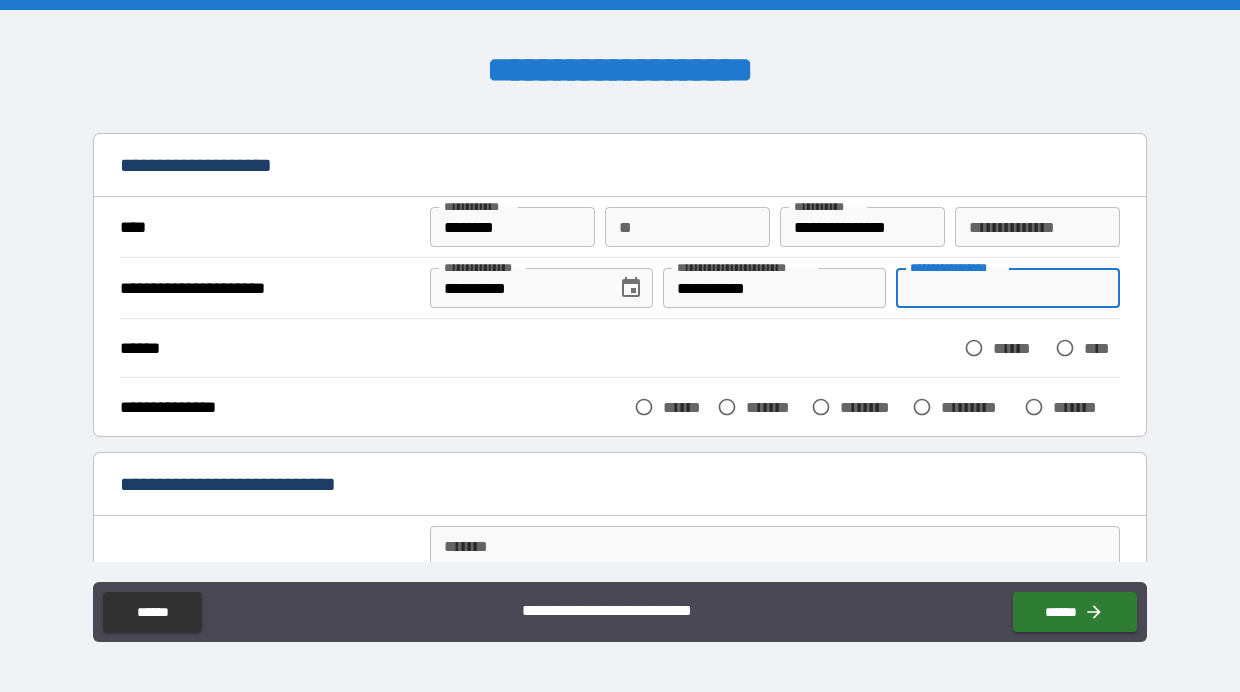 click on "**********" at bounding box center [1007, 288] 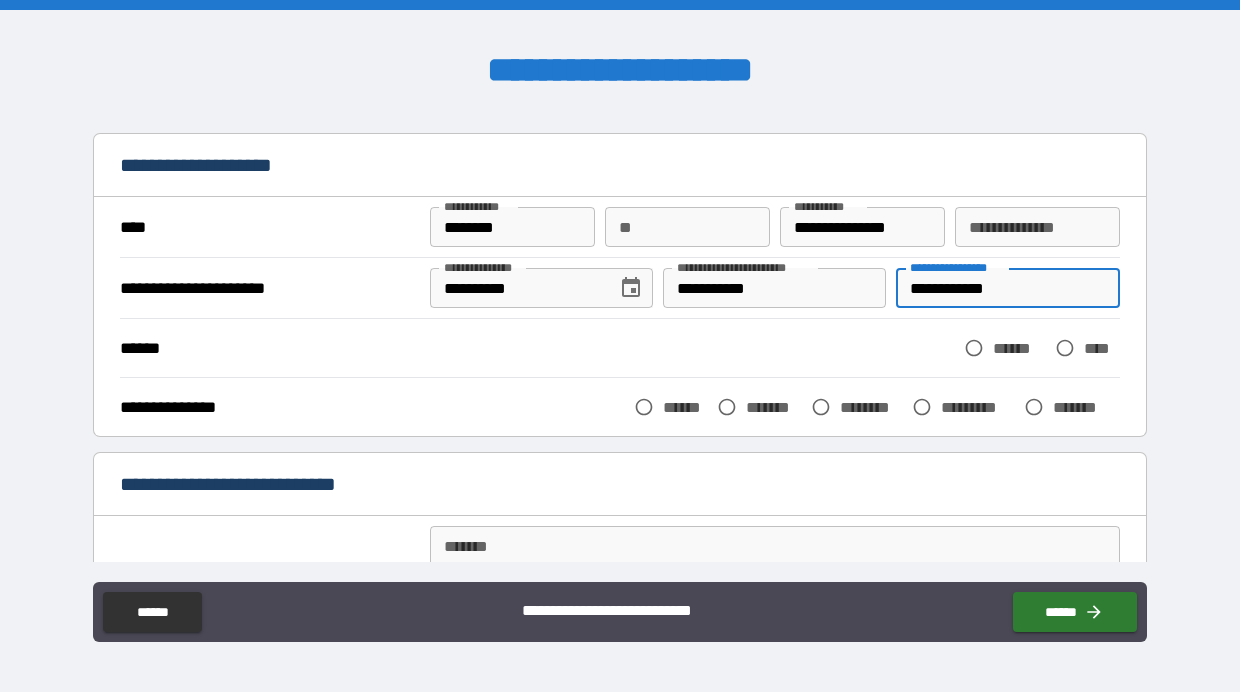 type on "**********" 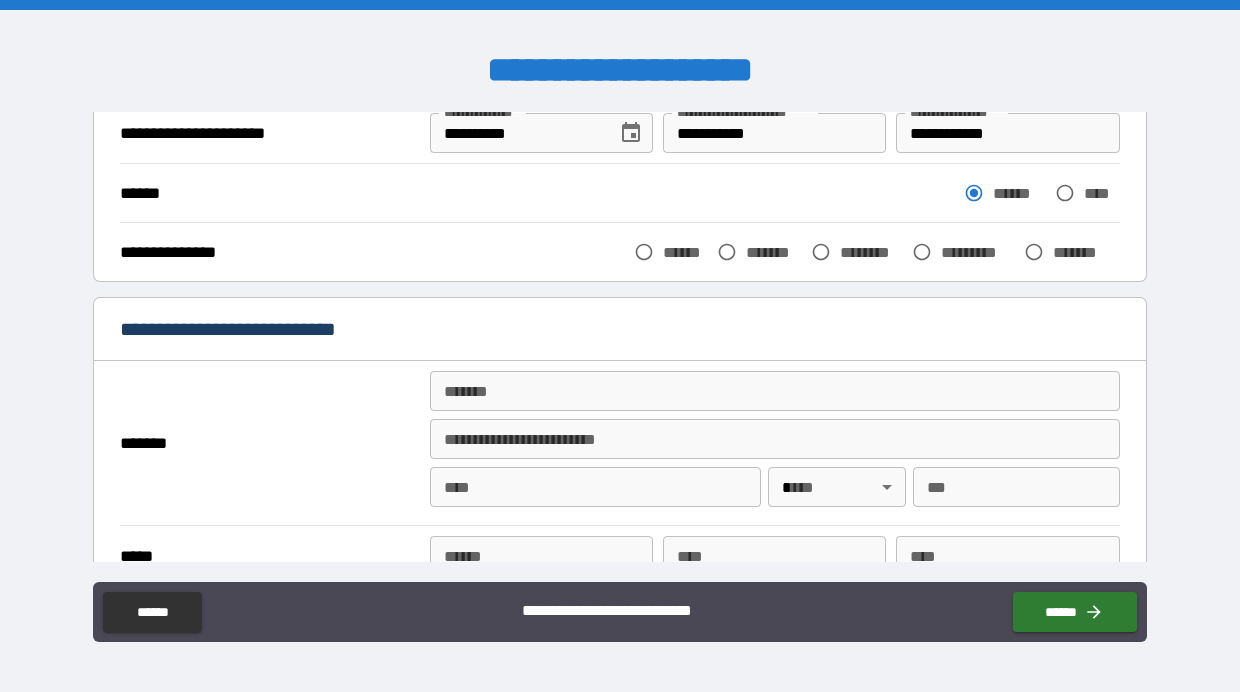 scroll, scrollTop: 211, scrollLeft: 0, axis: vertical 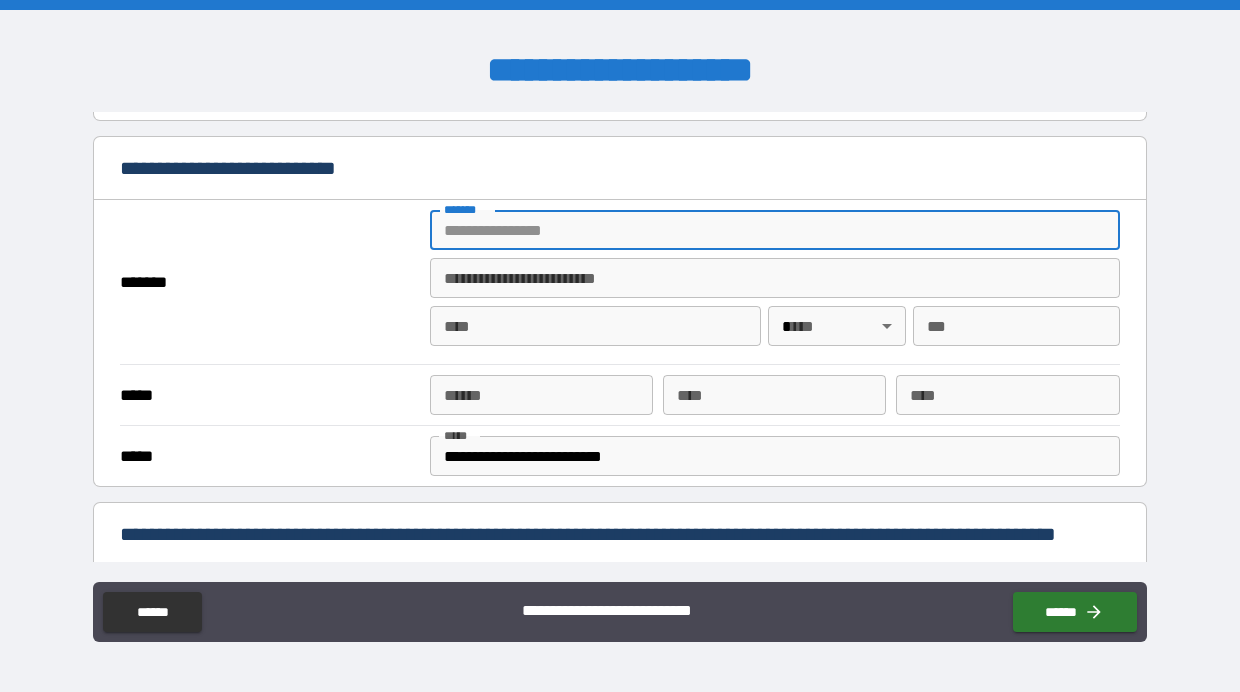 click on "*******" at bounding box center [775, 230] 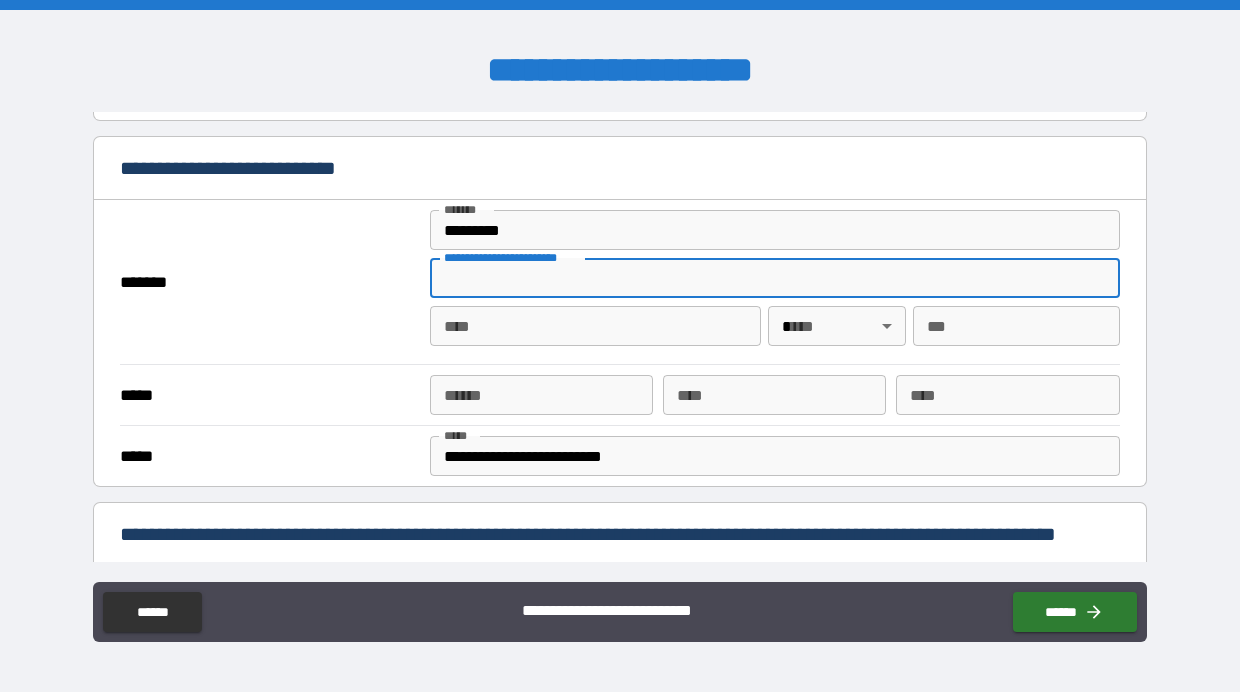type on "**********" 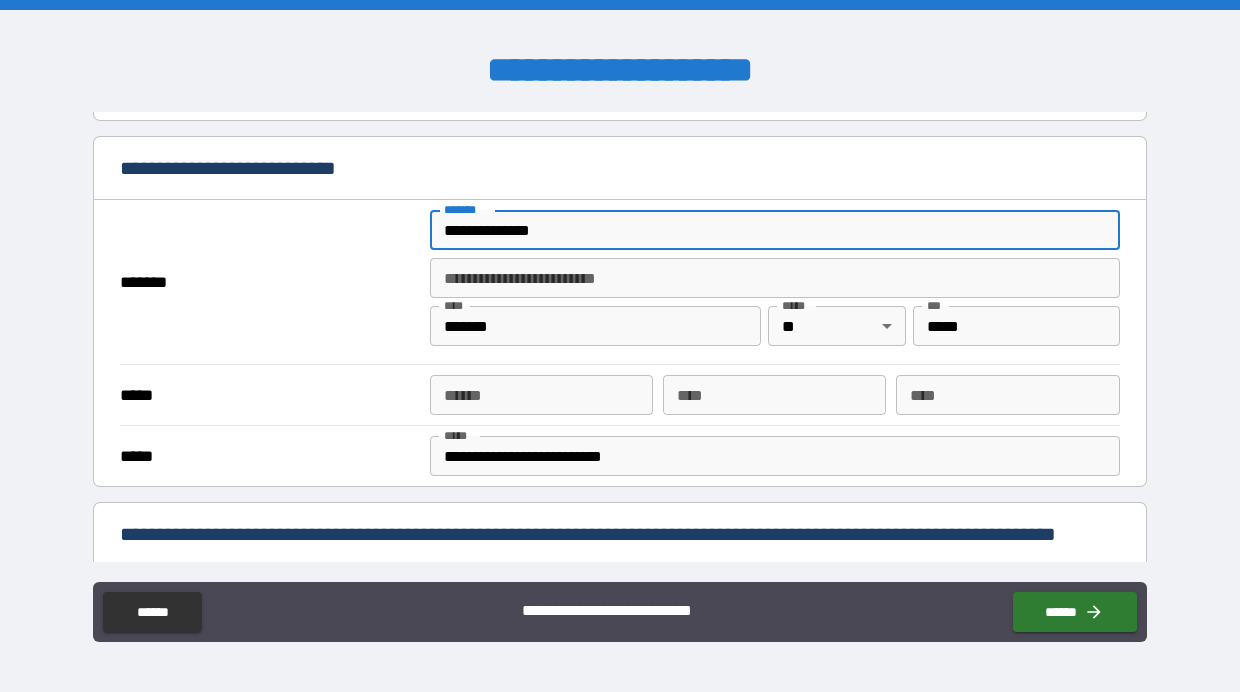 click on "**********" at bounding box center (775, 230) 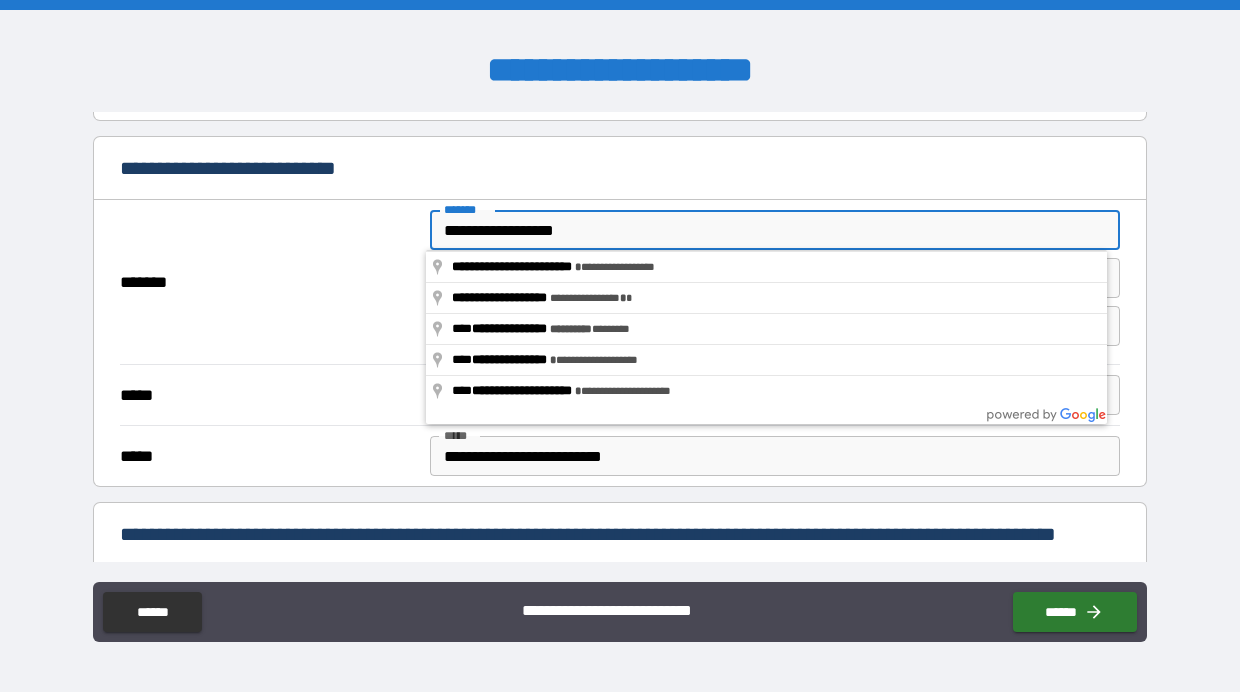 click on "**********" at bounding box center (775, 230) 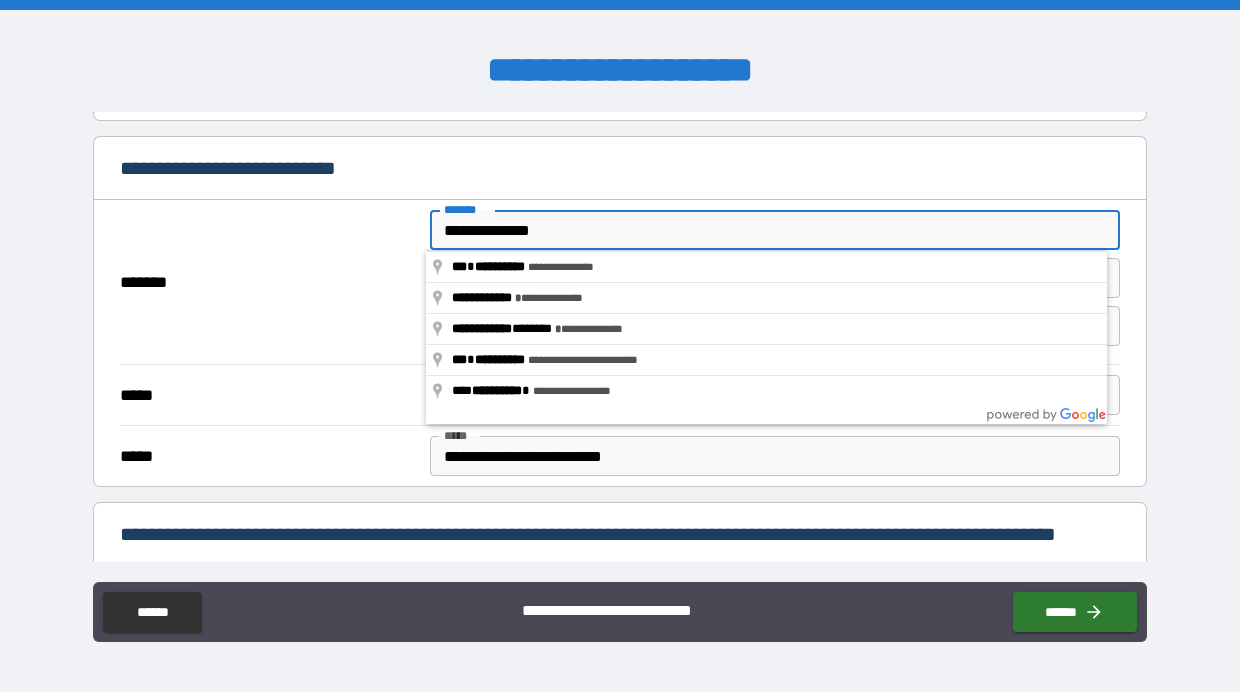 click on "**********" at bounding box center (775, 230) 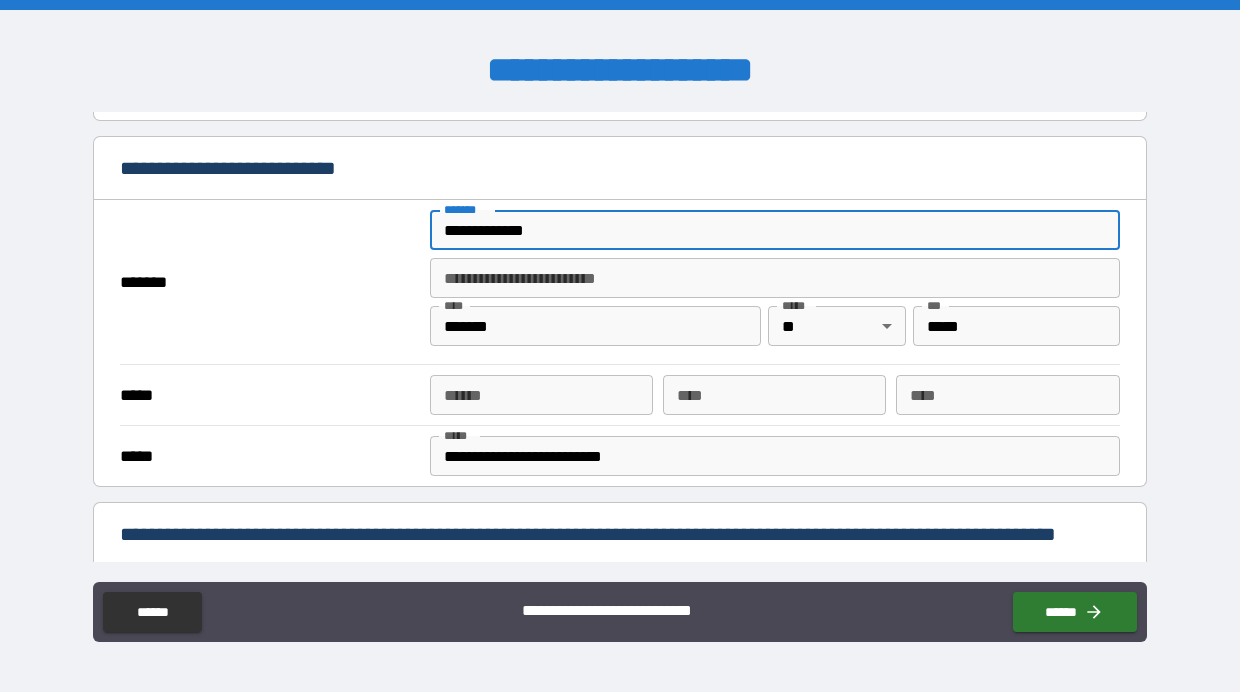 type on "**********" 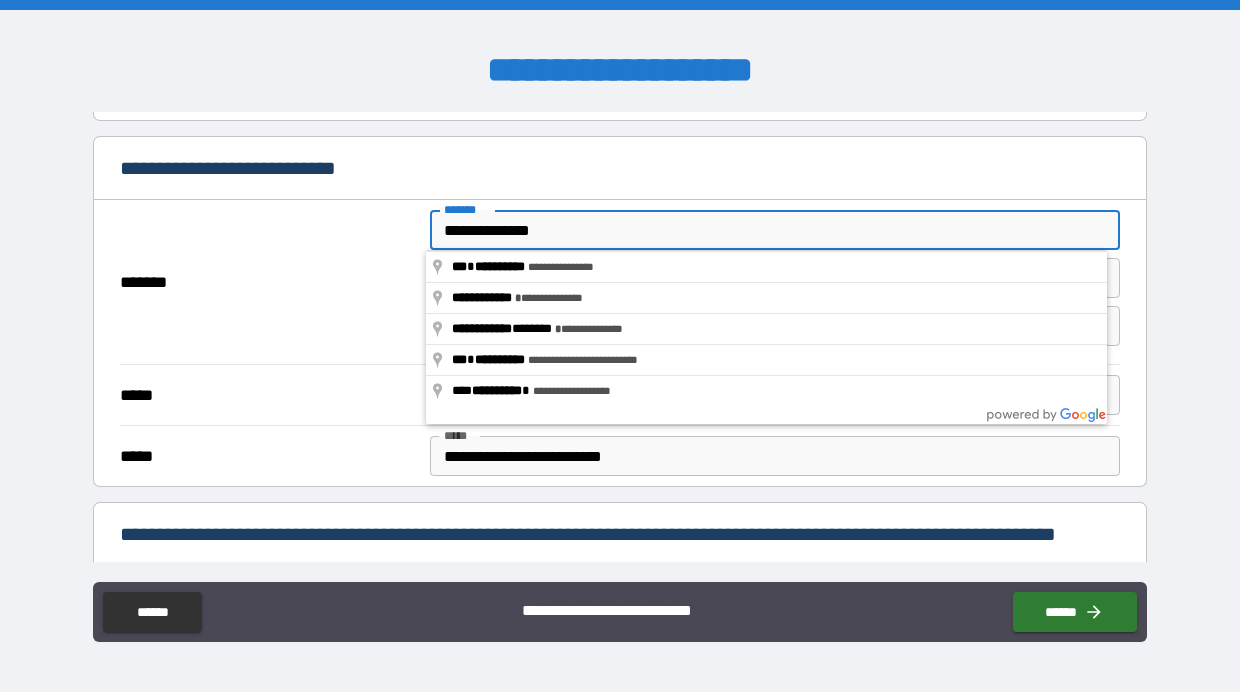 click on "*******" at bounding box center [270, 282] 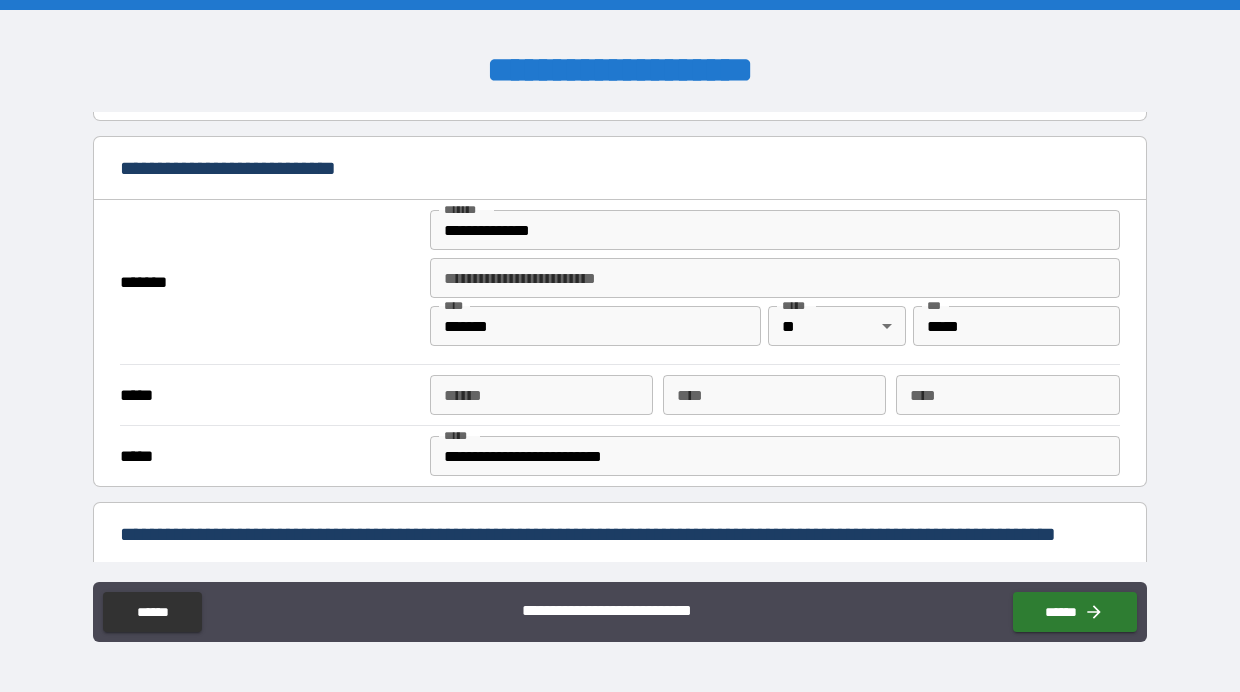 click on "**********" at bounding box center [775, 278] 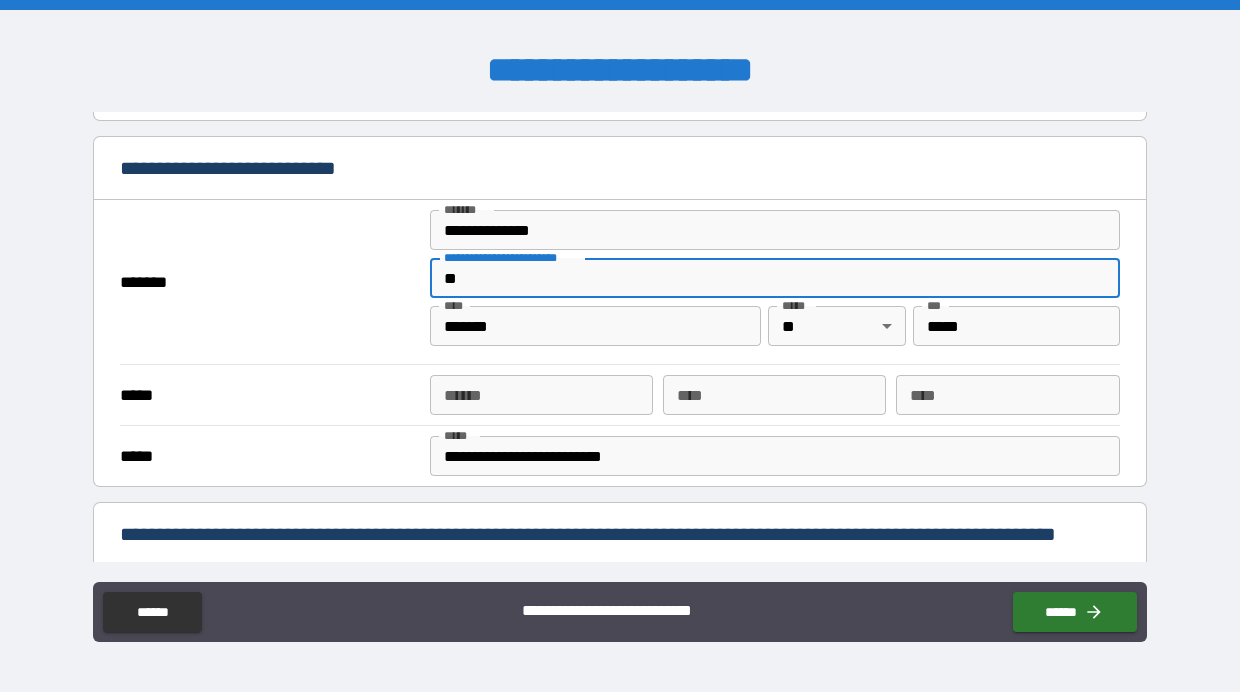 type on "*" 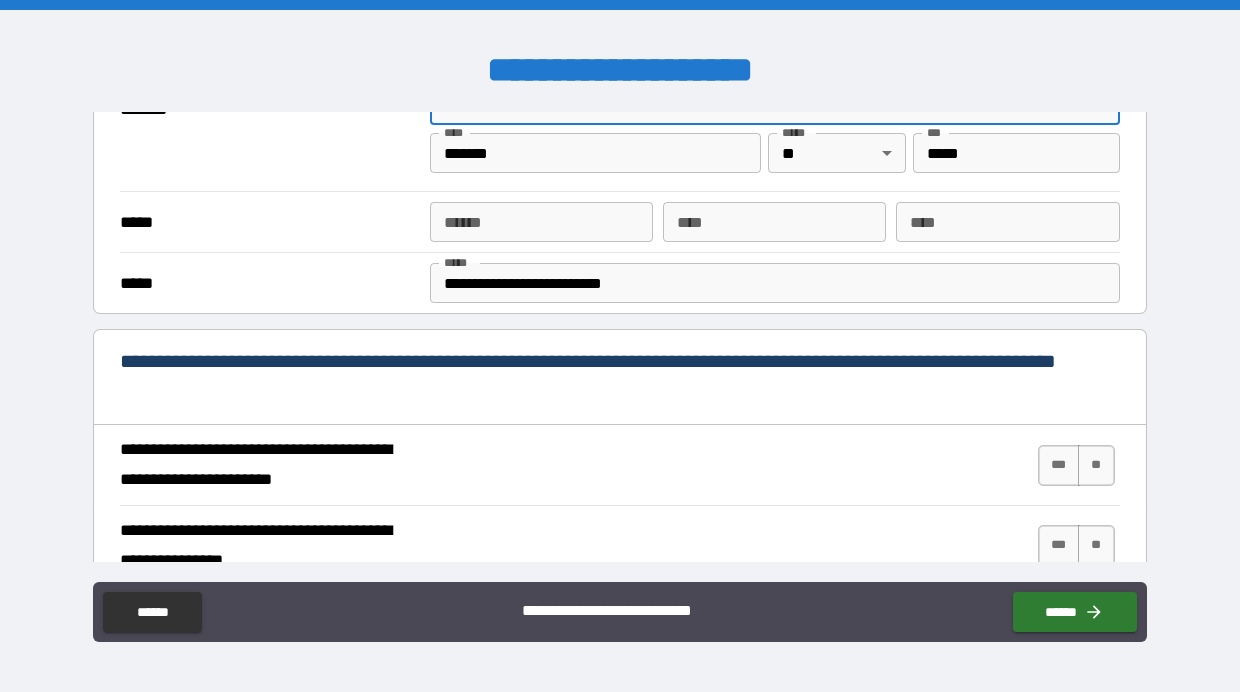 scroll, scrollTop: 534, scrollLeft: 0, axis: vertical 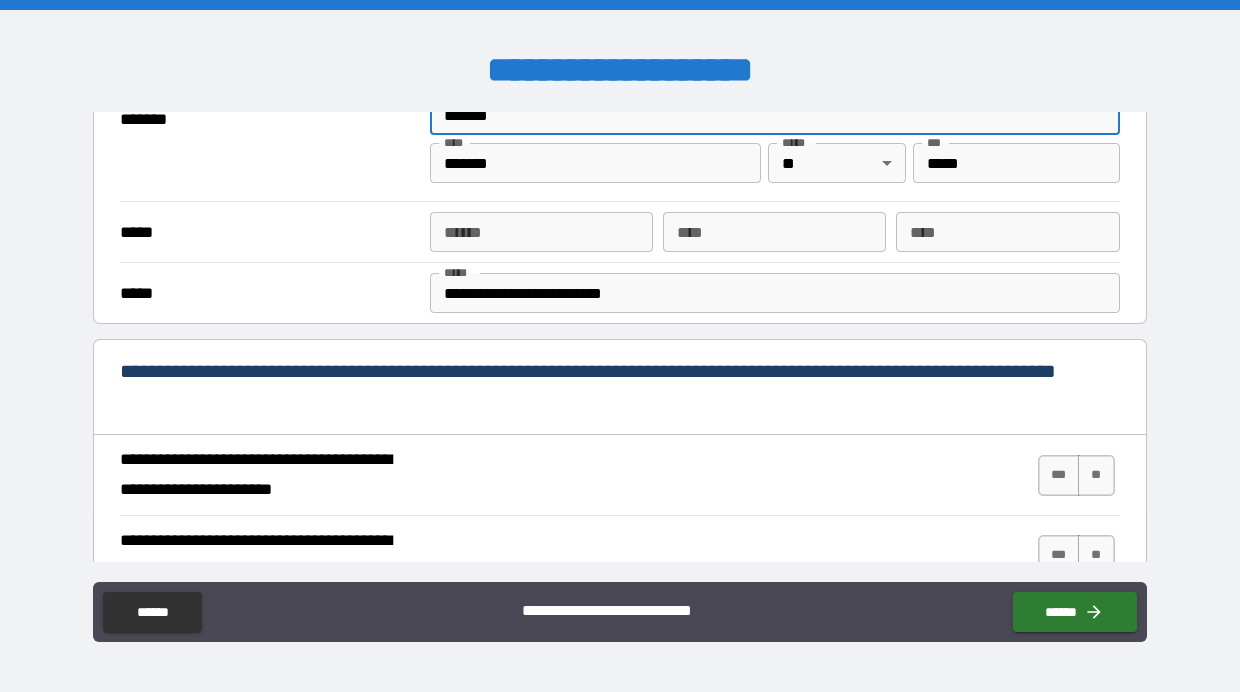 type on "*******" 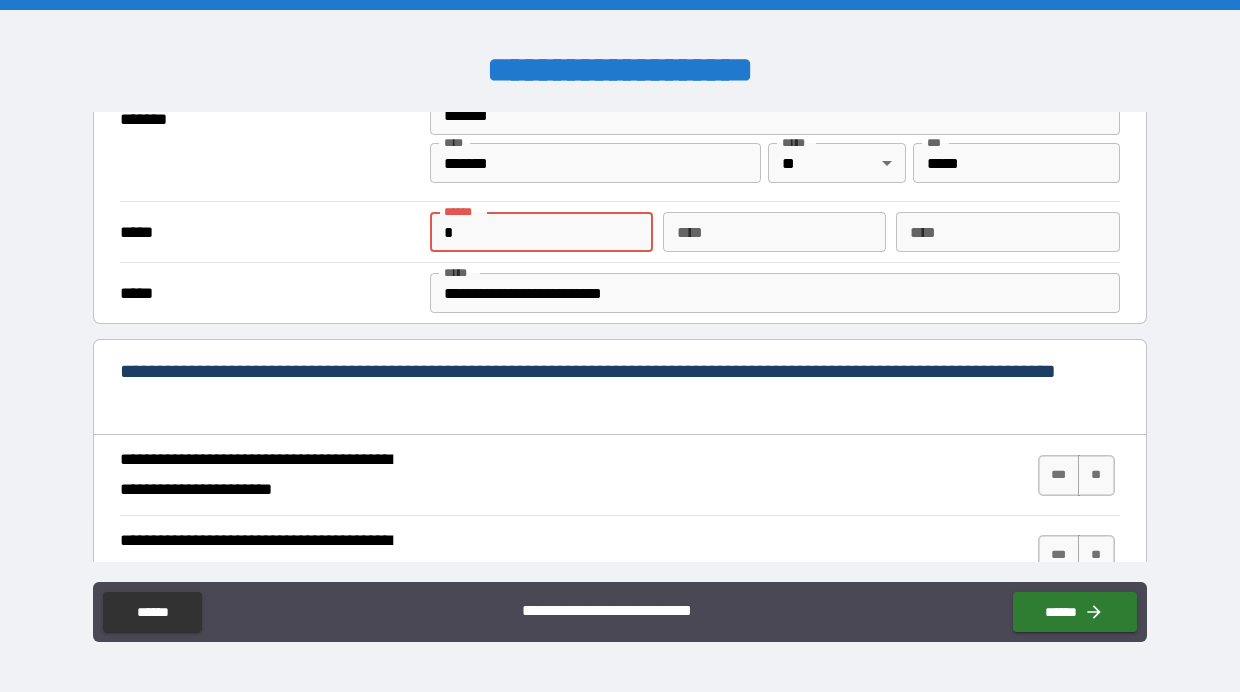 click on "*" at bounding box center (541, 232) 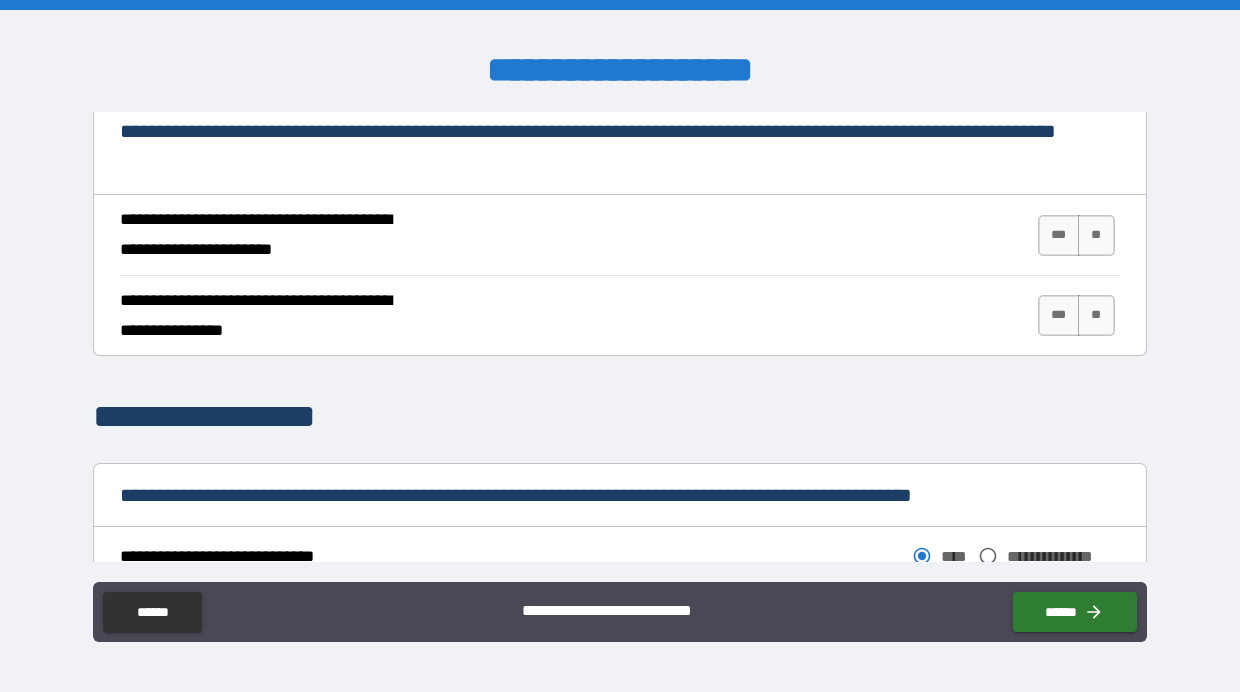 scroll, scrollTop: 776, scrollLeft: 0, axis: vertical 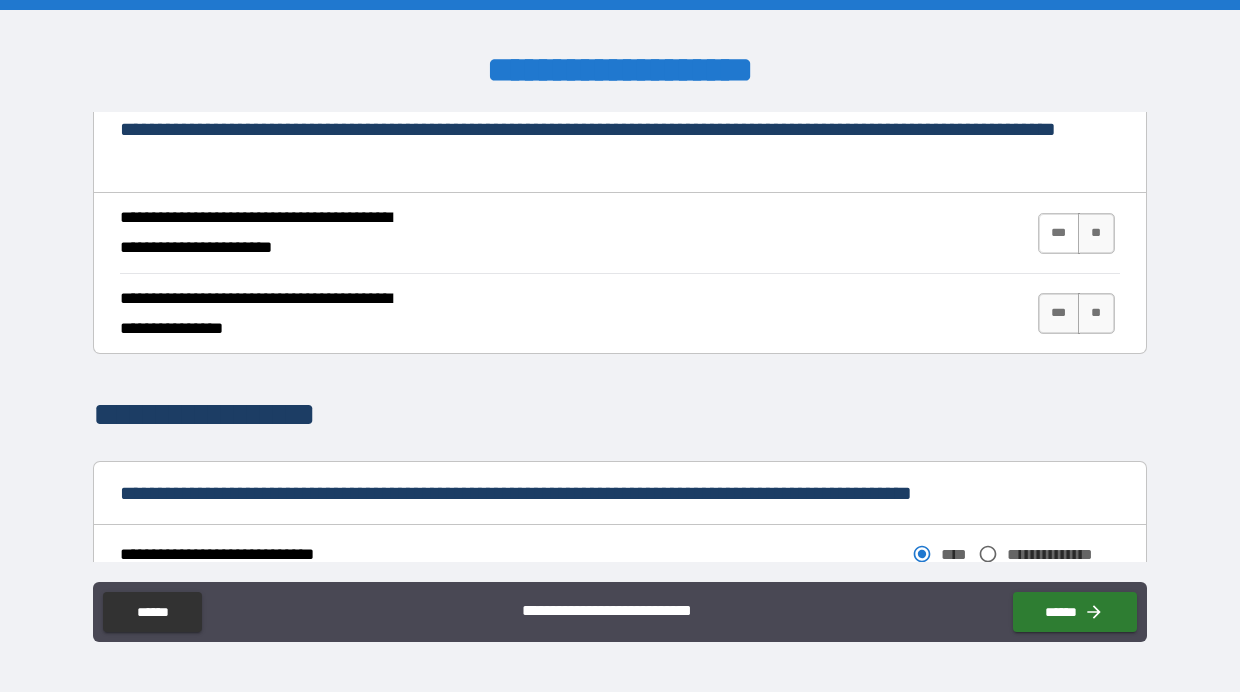 type on "**********" 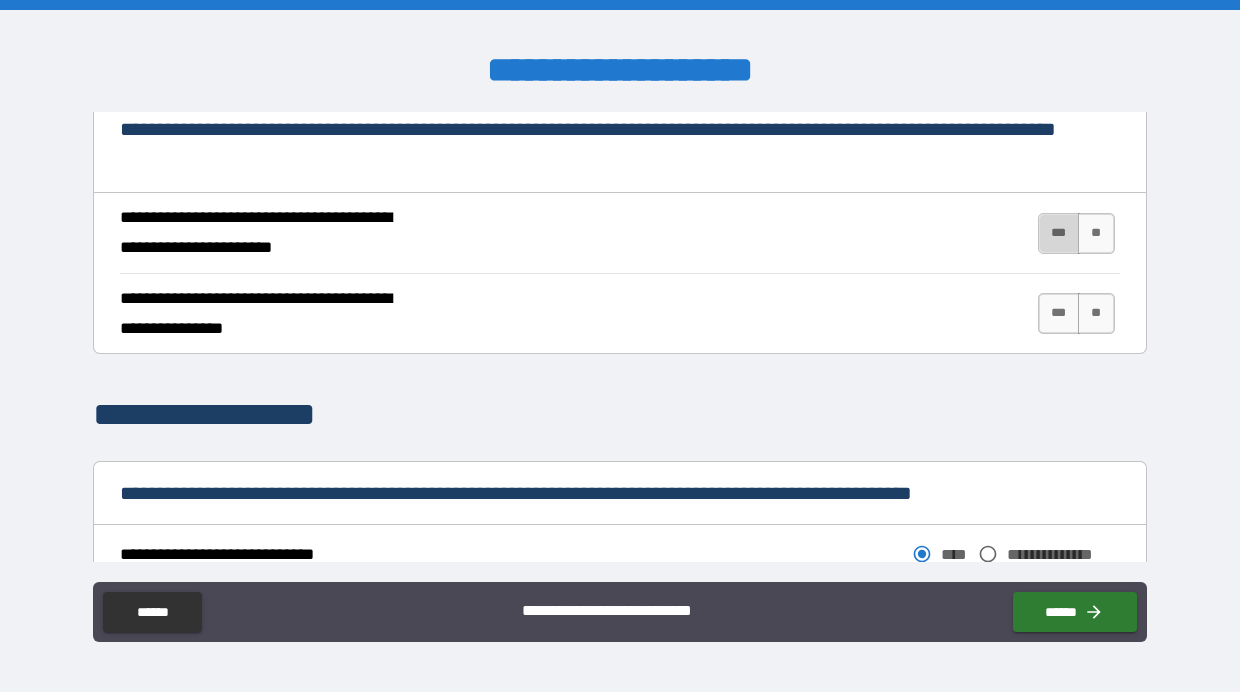 click on "***" at bounding box center [1059, 233] 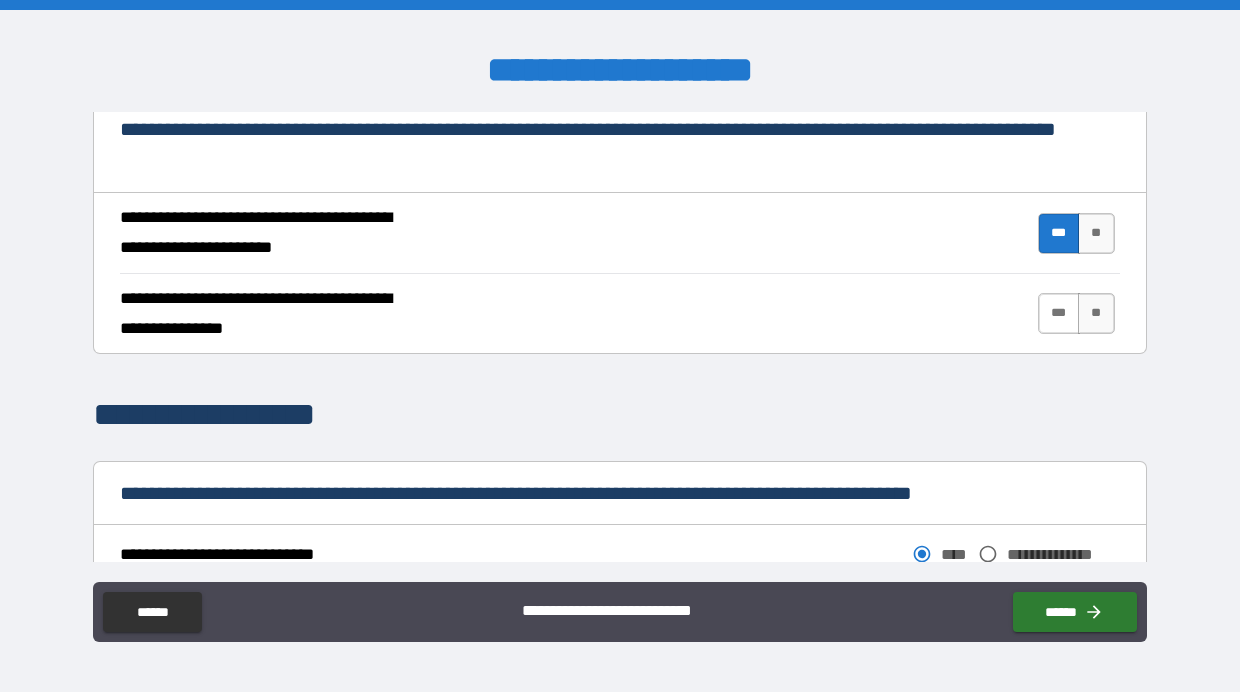 click on "***" at bounding box center [1059, 313] 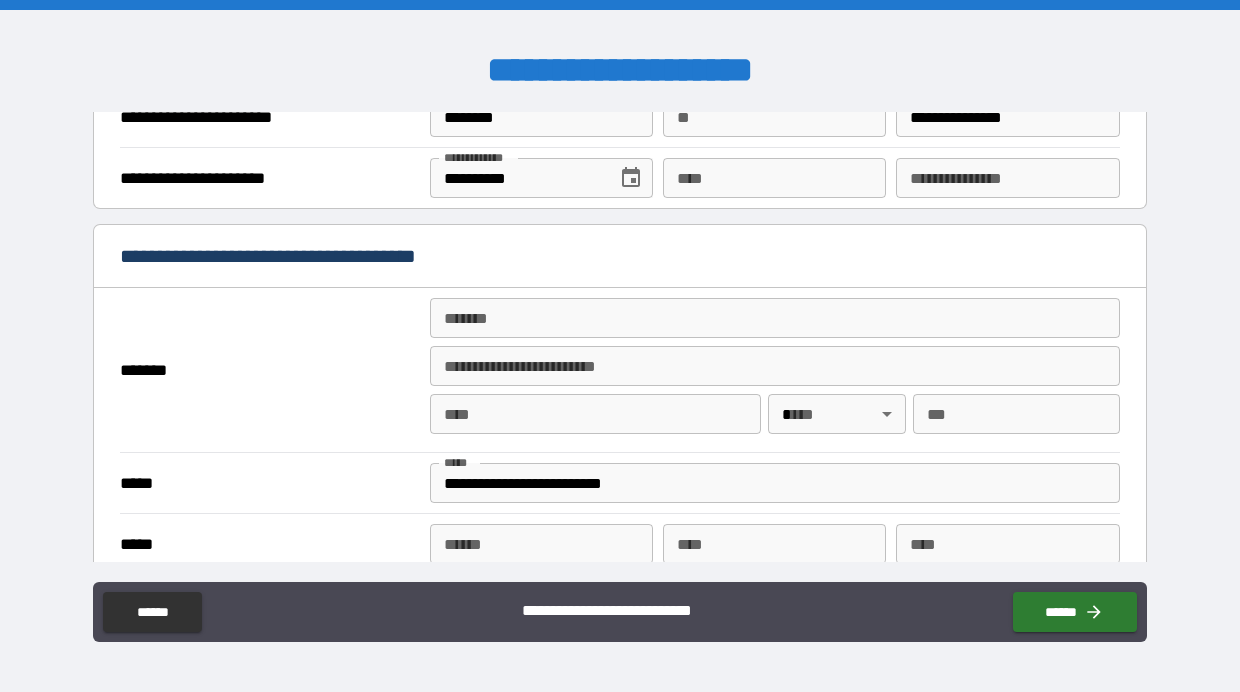 scroll, scrollTop: 1366, scrollLeft: 0, axis: vertical 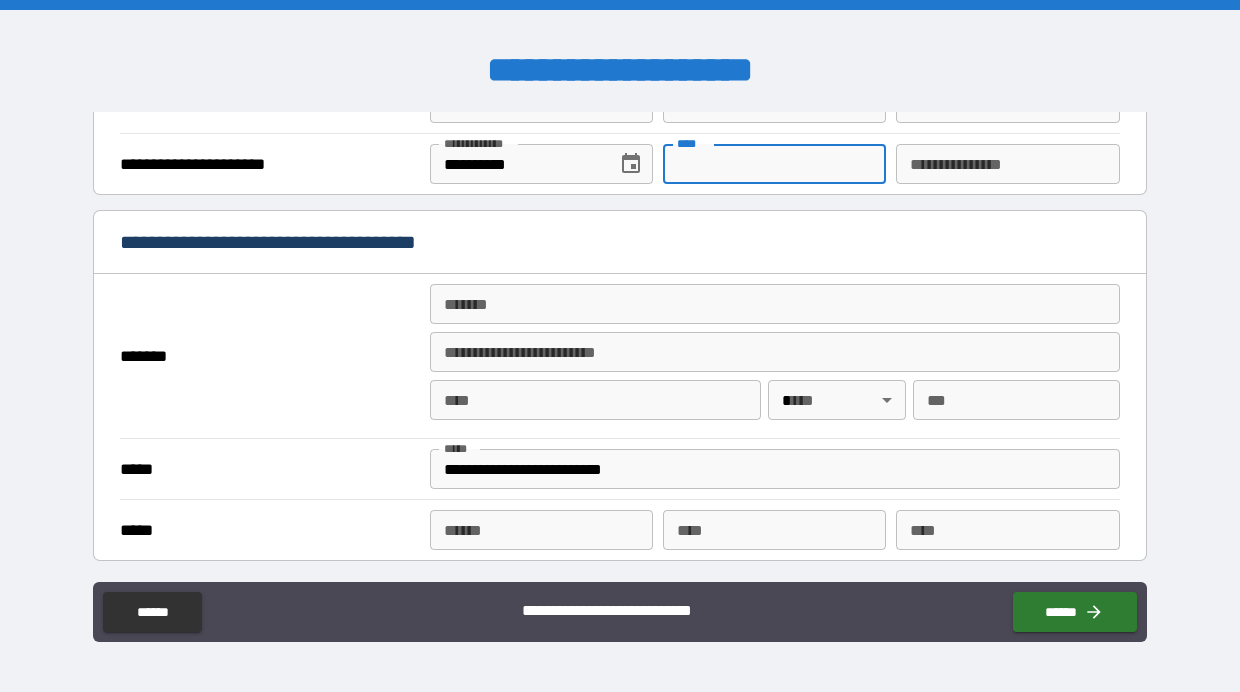 click on "****" at bounding box center [774, 164] 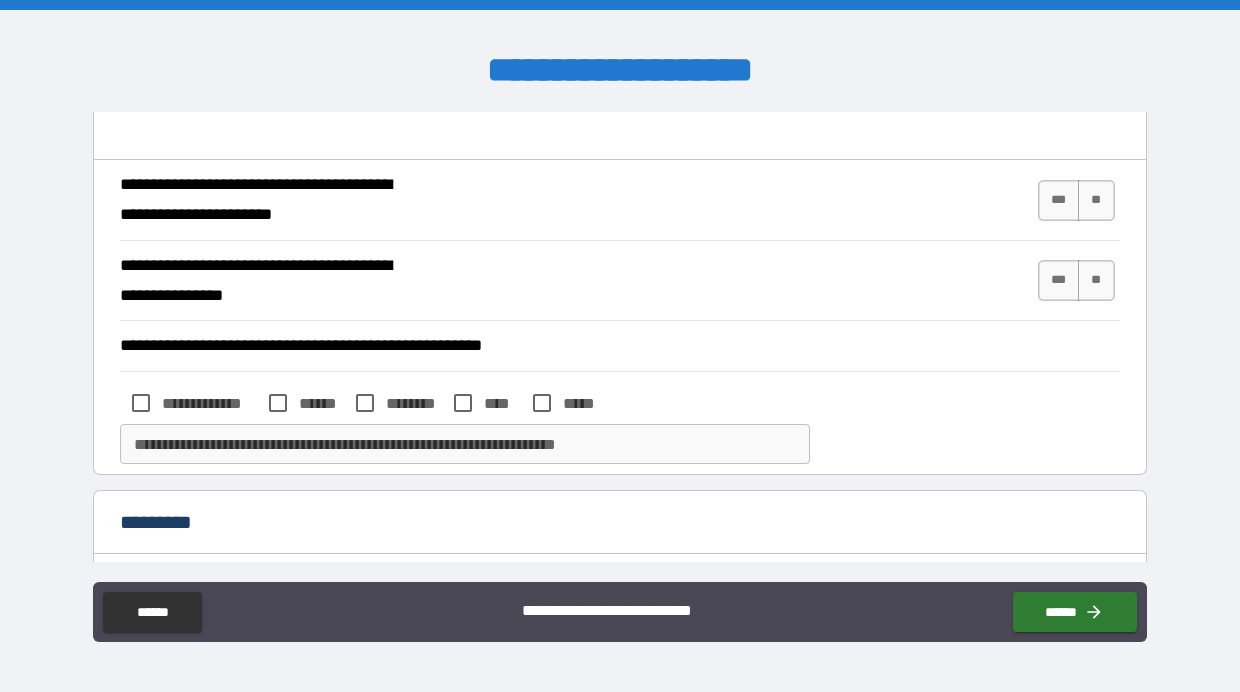 scroll, scrollTop: 1880, scrollLeft: 0, axis: vertical 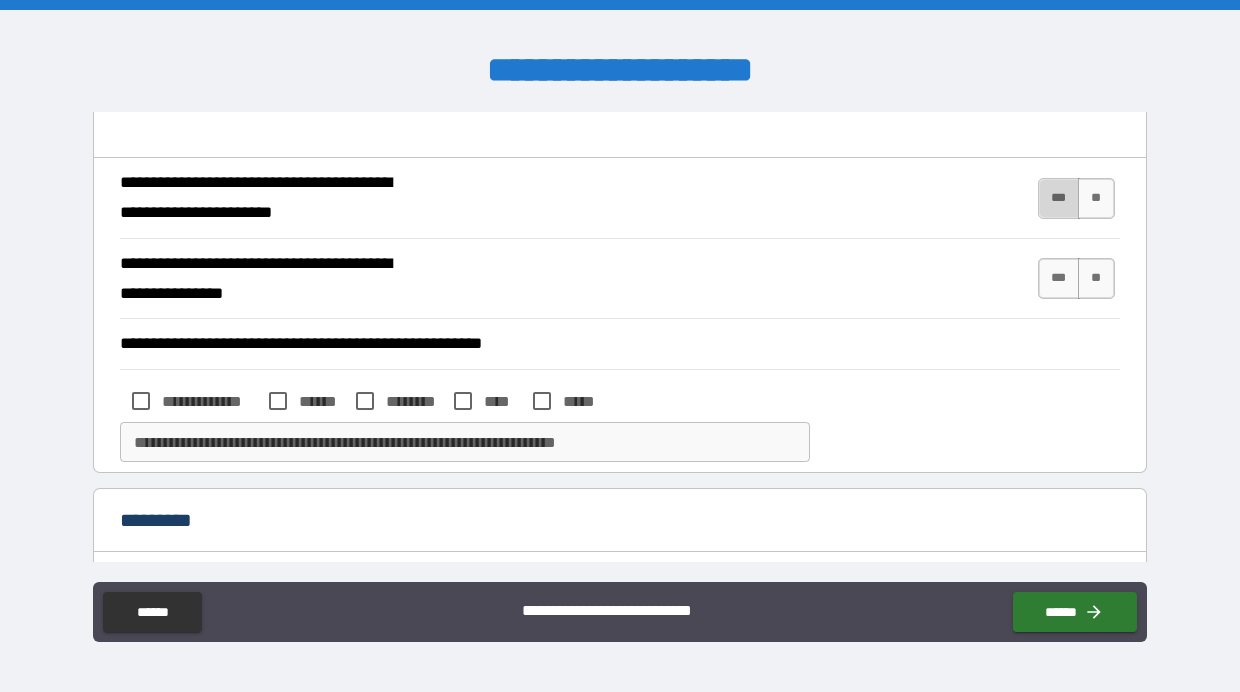click on "***" at bounding box center [1059, 198] 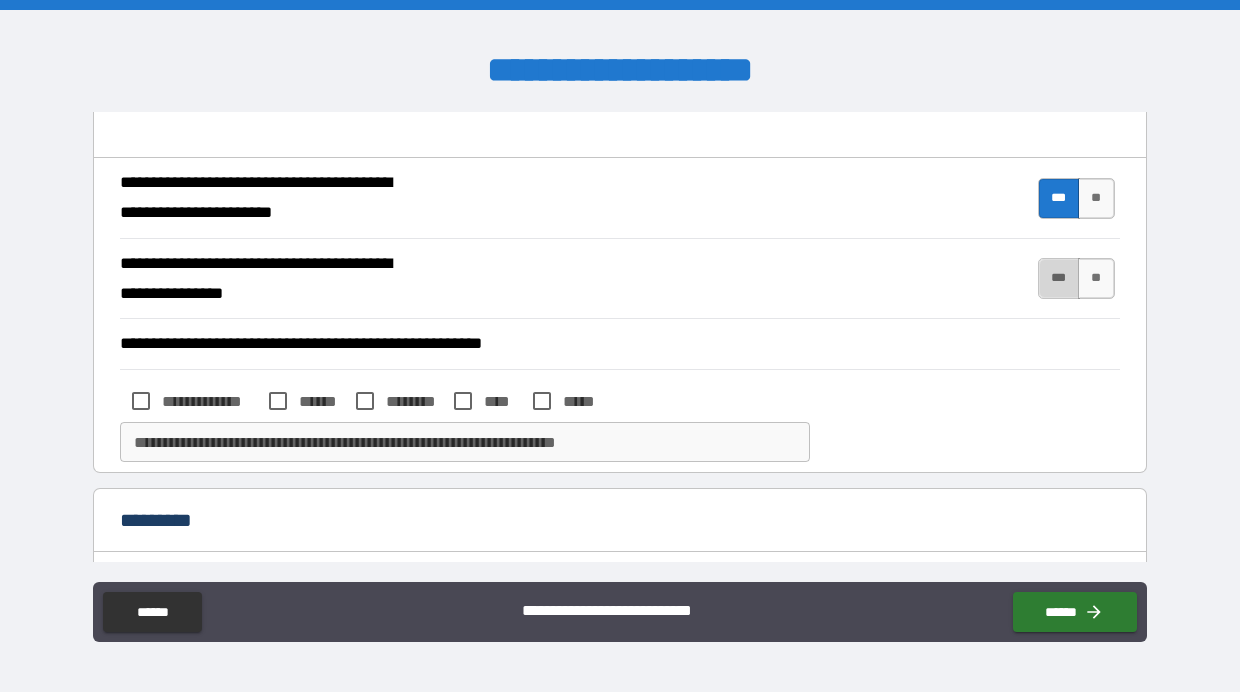 click on "***" at bounding box center [1059, 278] 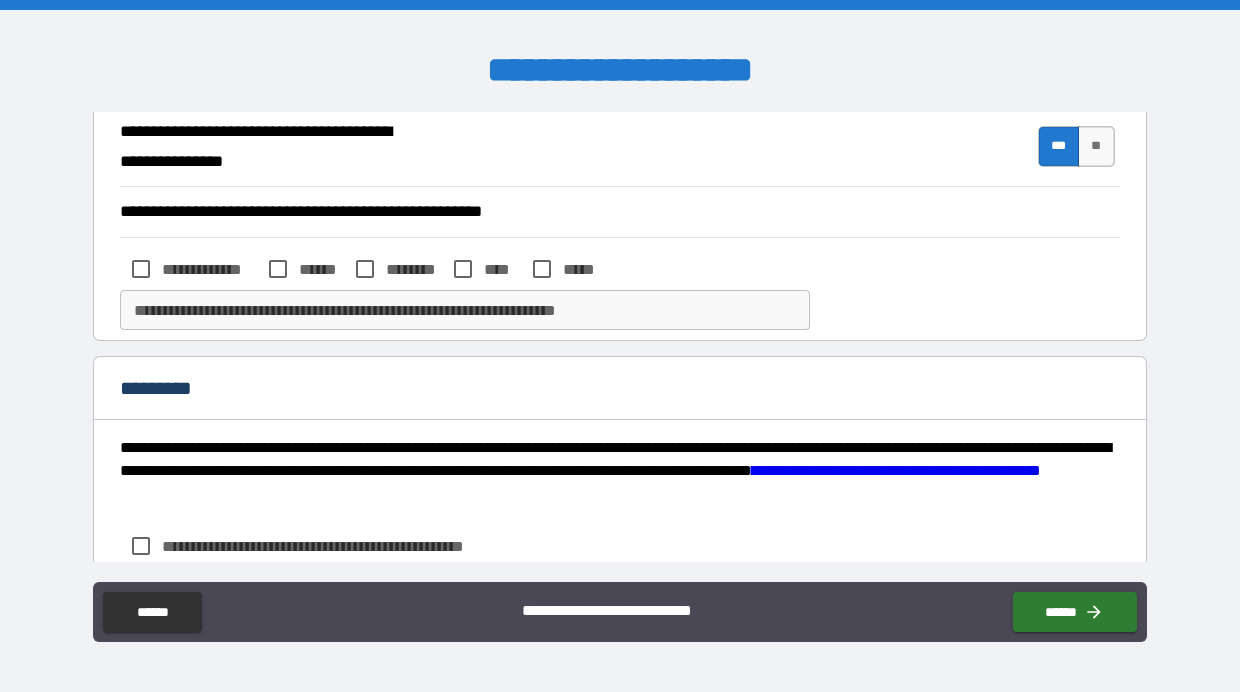 scroll, scrollTop: 2027, scrollLeft: 0, axis: vertical 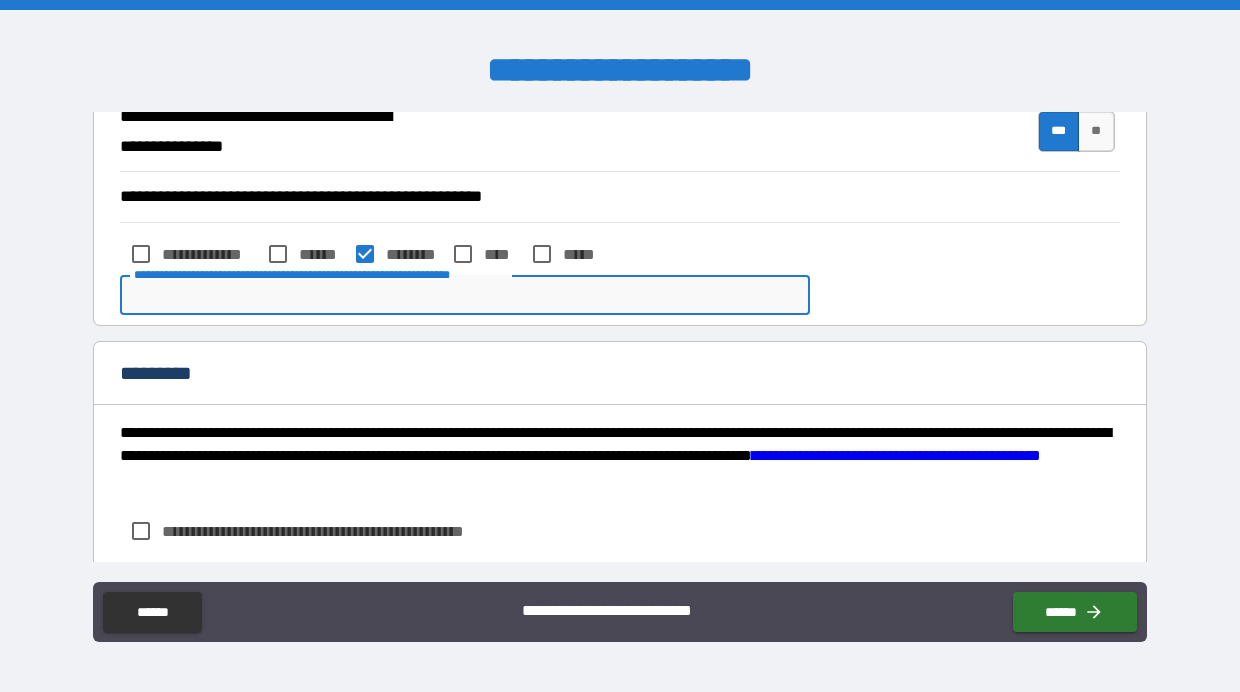 click on "**********" at bounding box center (465, 295) 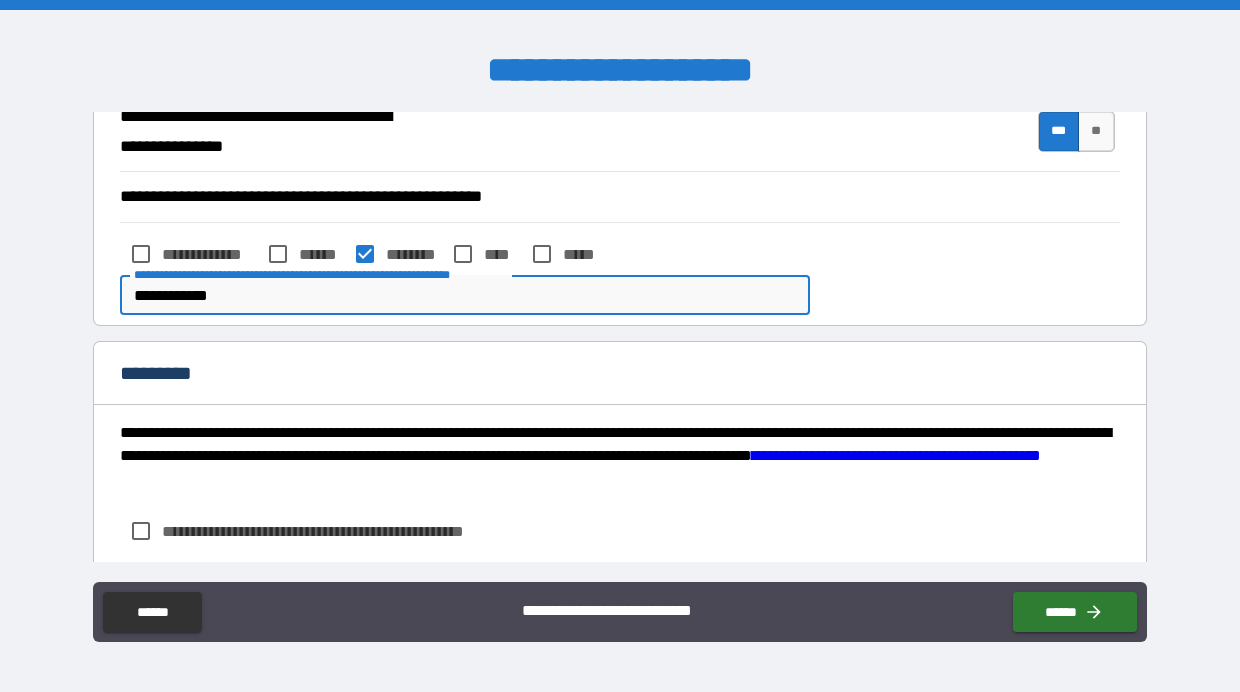 scroll, scrollTop: 2150, scrollLeft: 0, axis: vertical 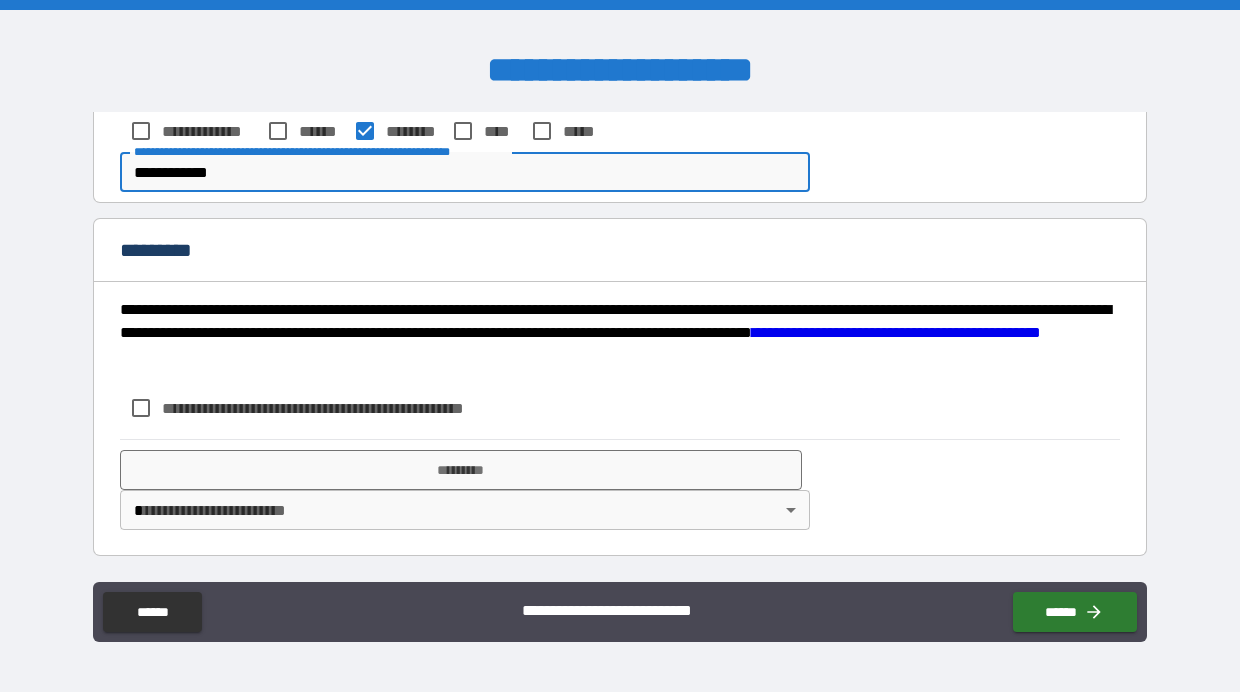 type on "**********" 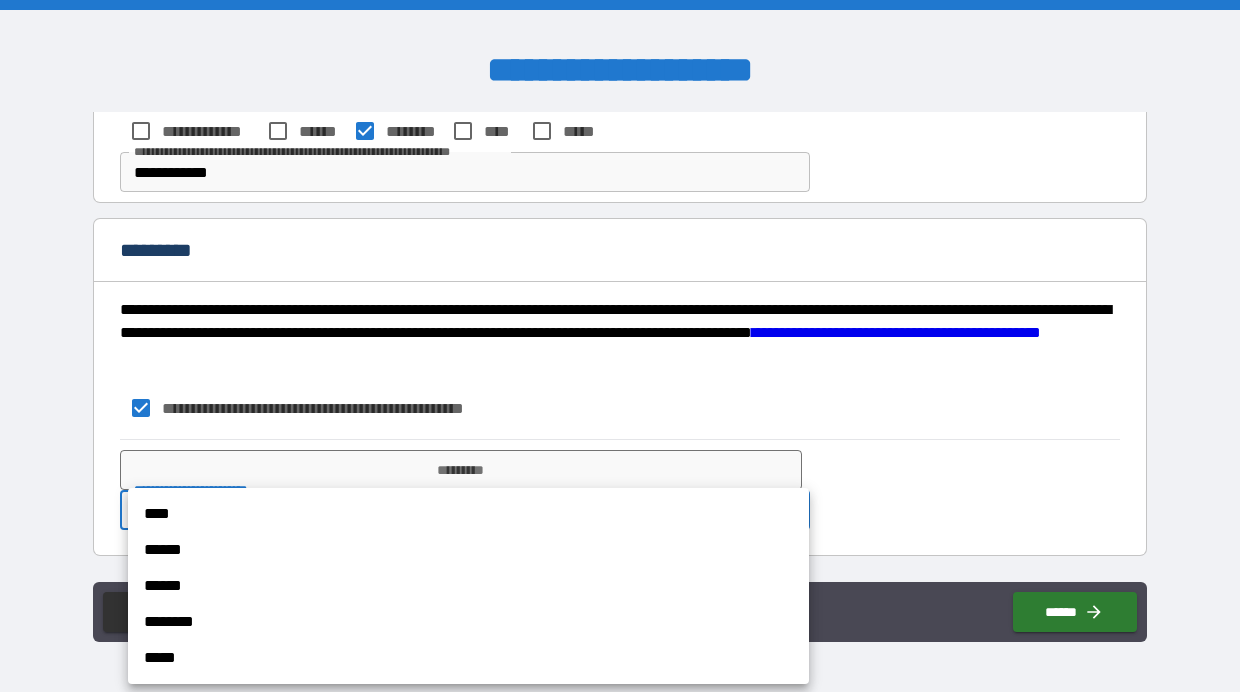 click on "**********" at bounding box center [620, 346] 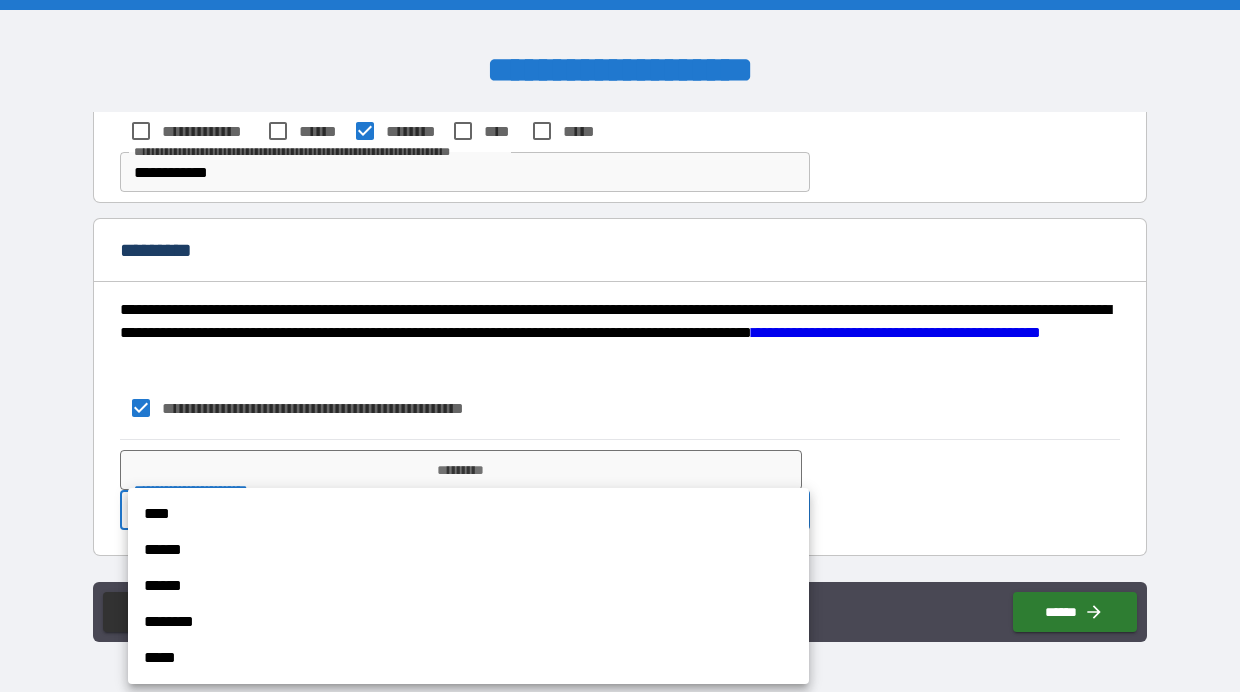 click on "****" at bounding box center (468, 514) 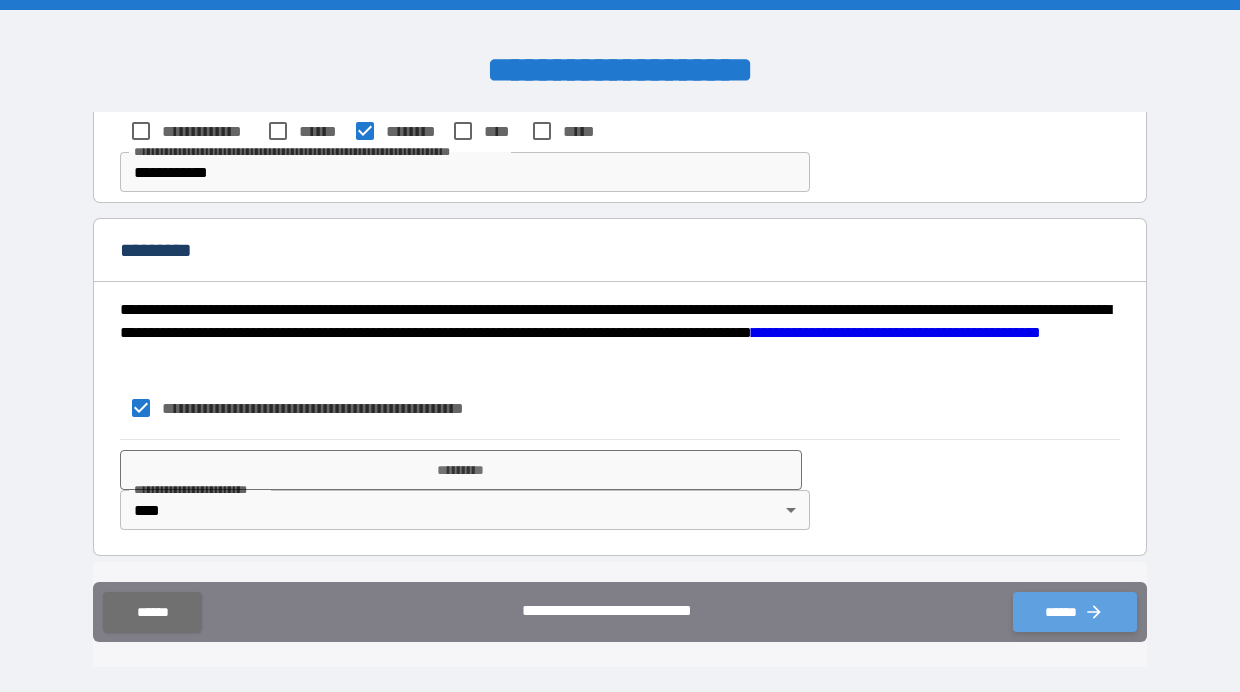 click on "******" at bounding box center (1075, 612) 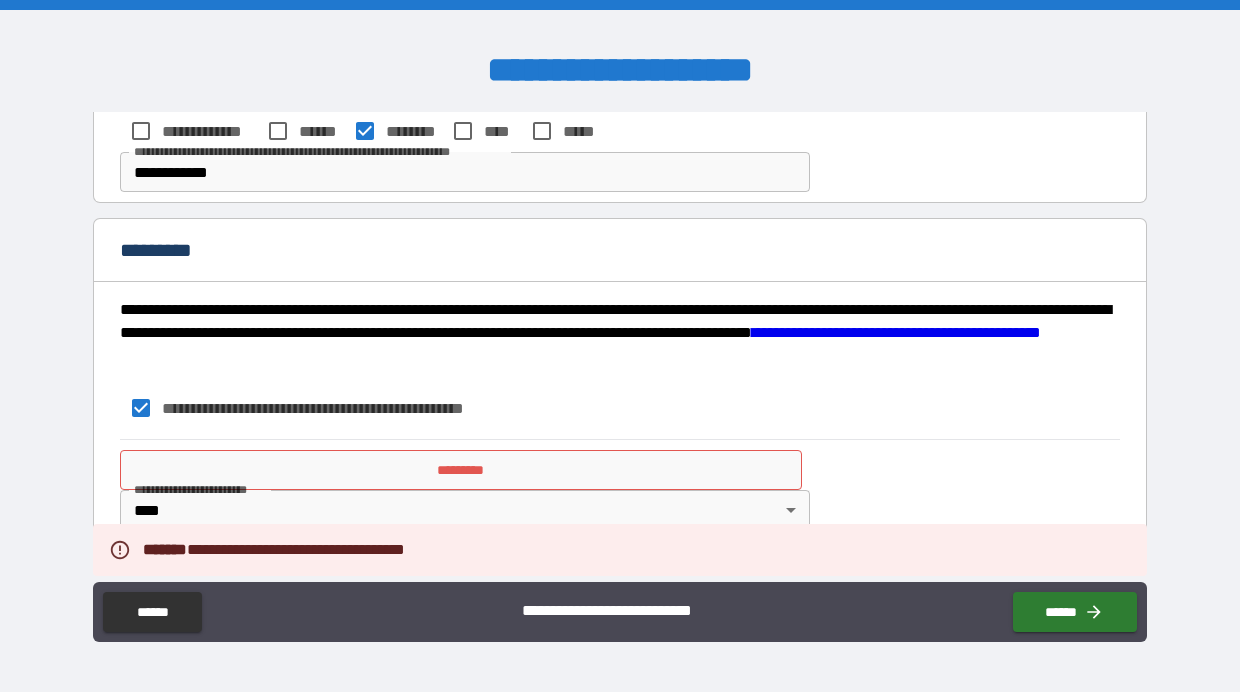type 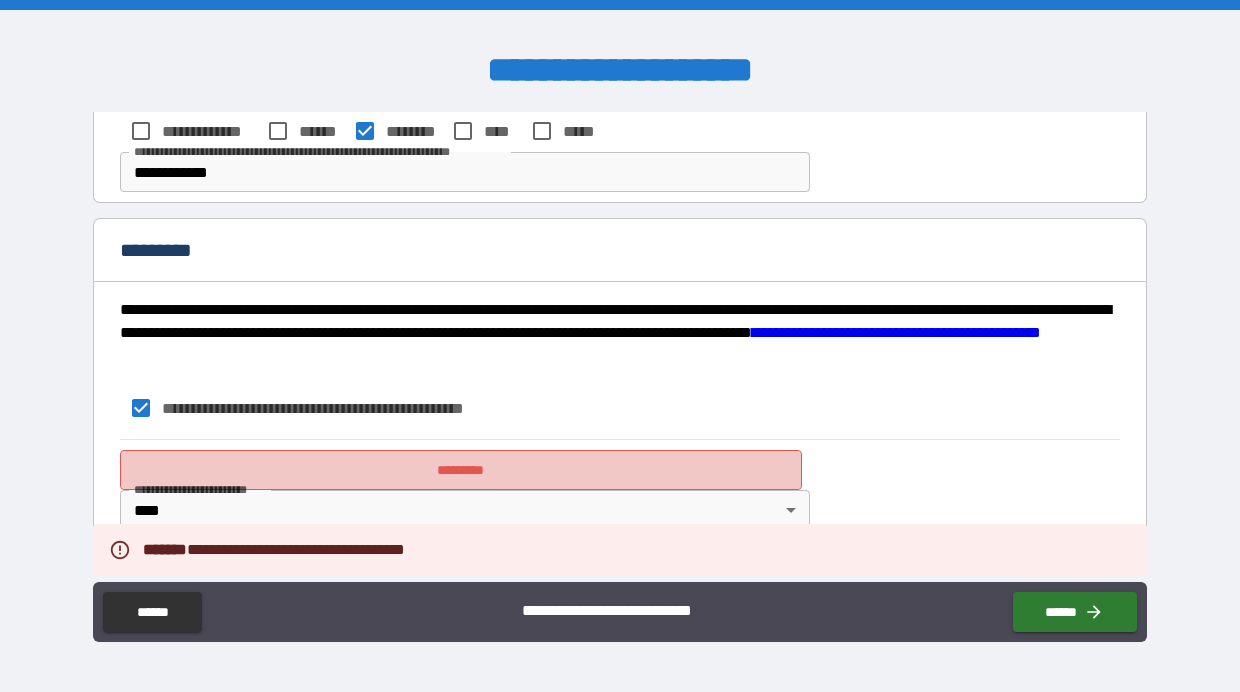 click on "*********" at bounding box center [460, 470] 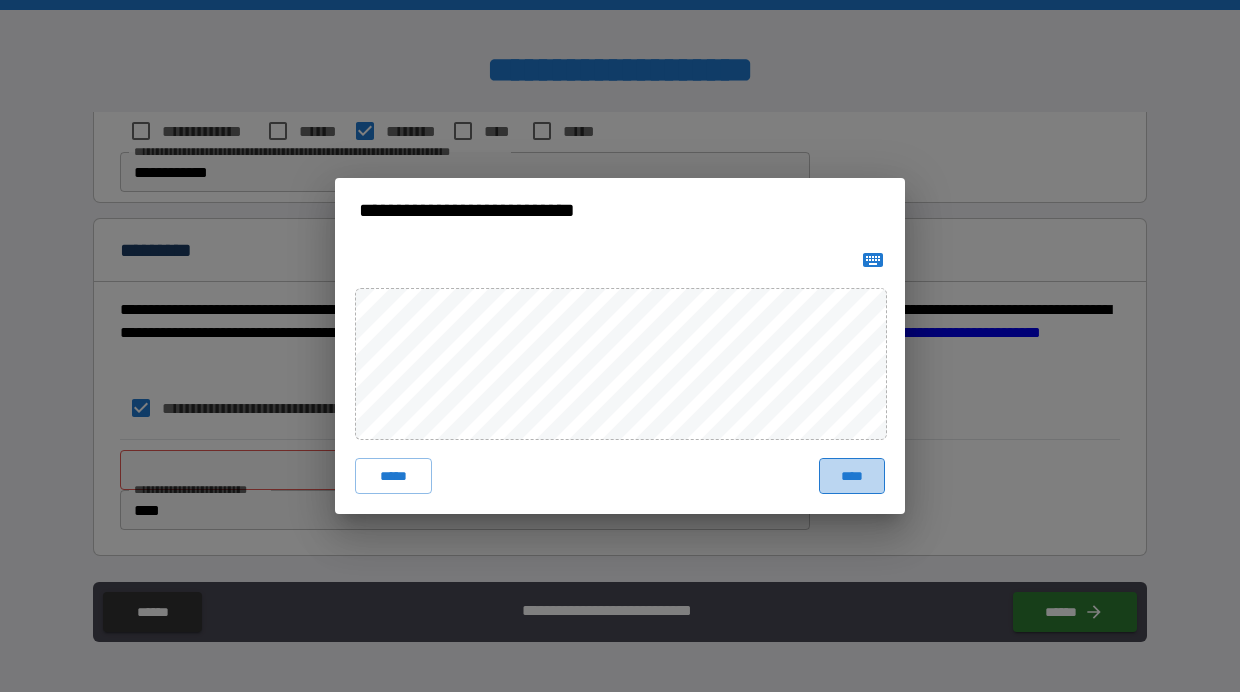 click on "****" at bounding box center [852, 476] 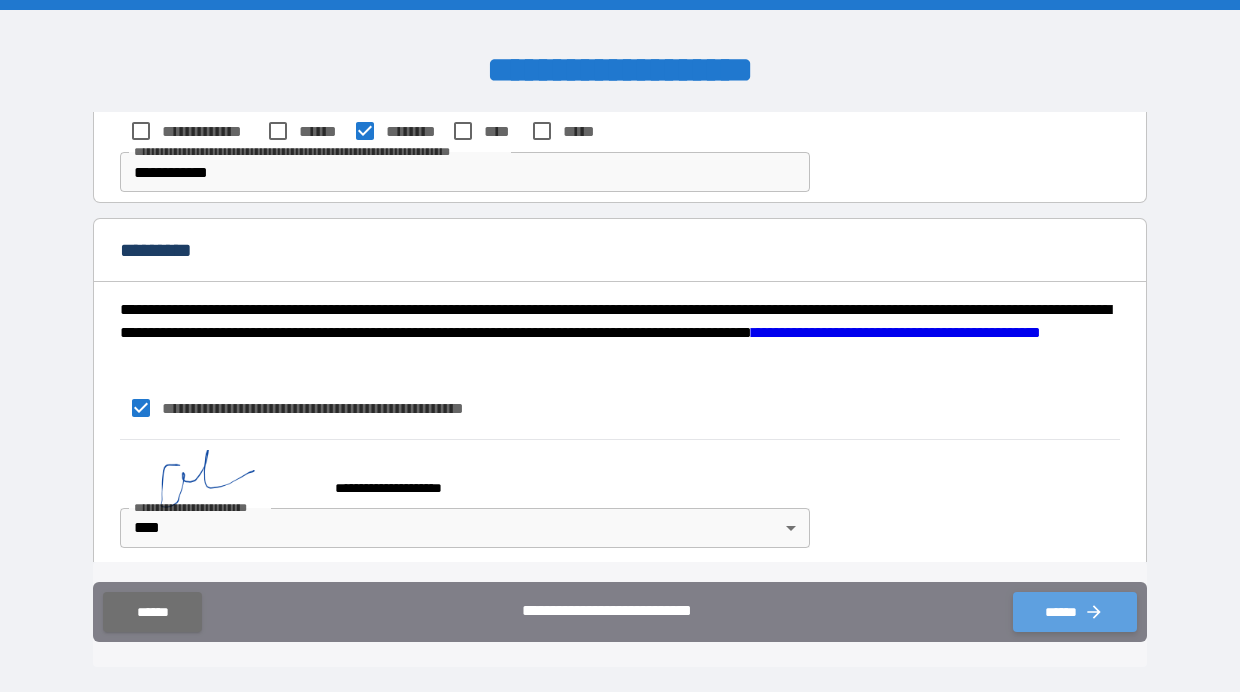 click on "******" at bounding box center [1075, 612] 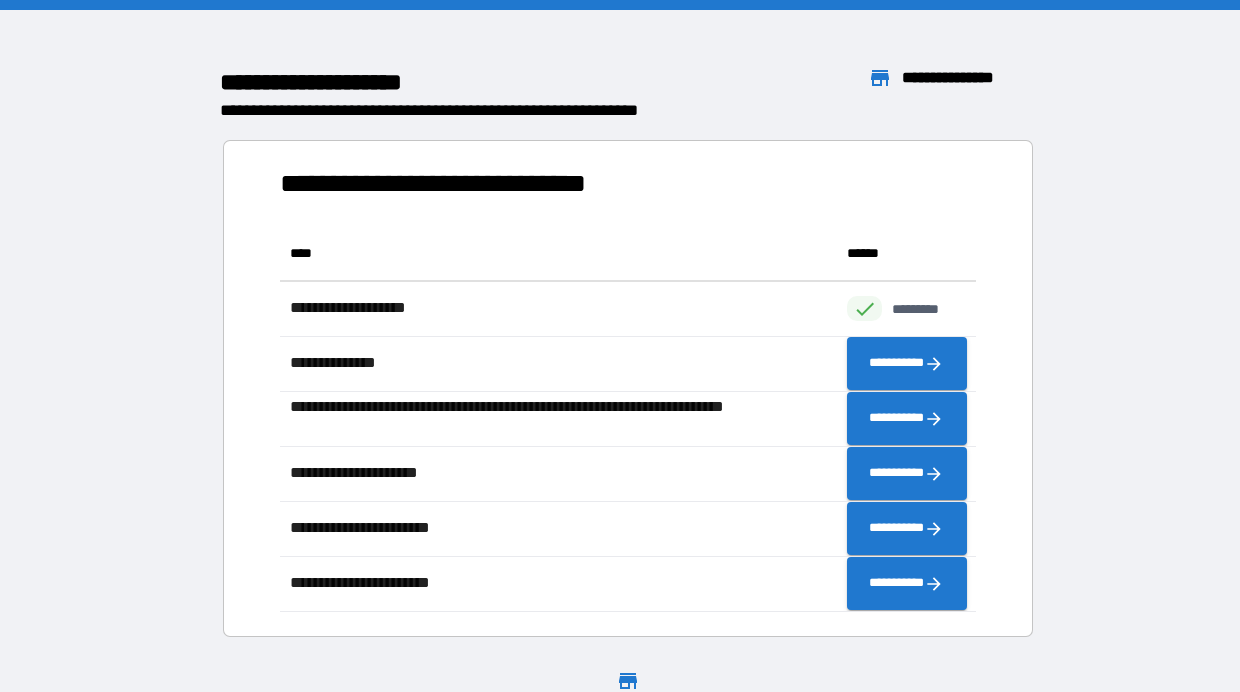 scroll, scrollTop: 1, scrollLeft: 1, axis: both 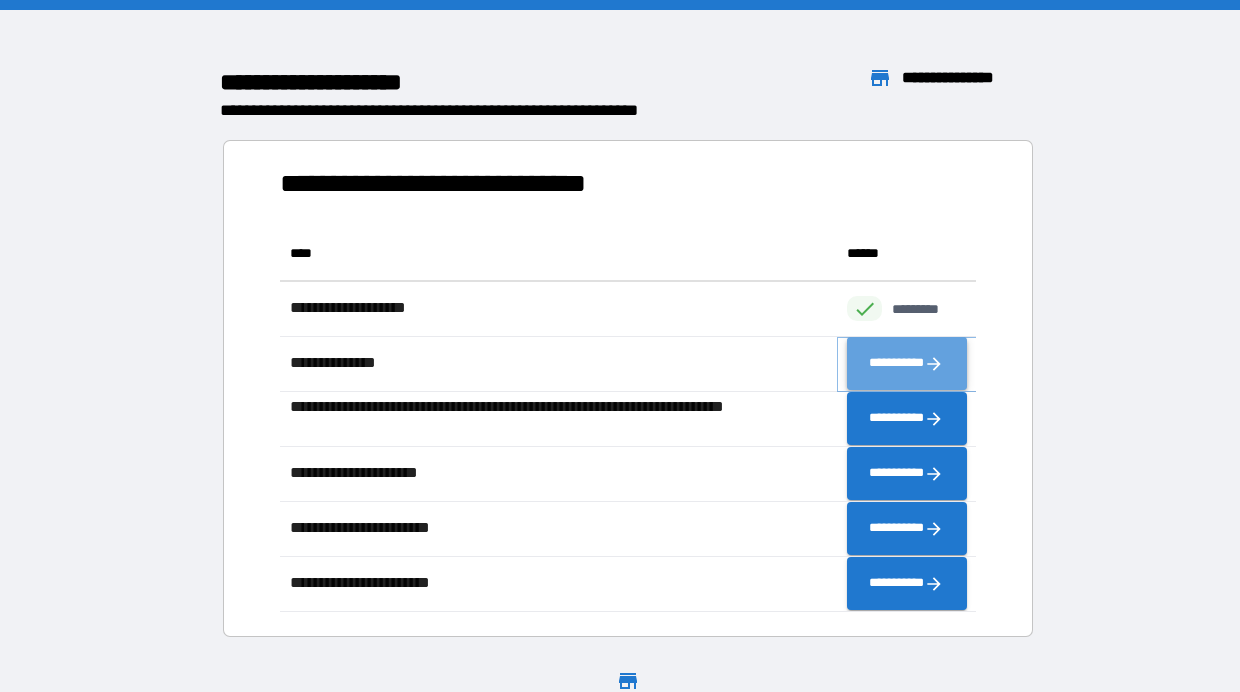 click on "**********" at bounding box center (906, 364) 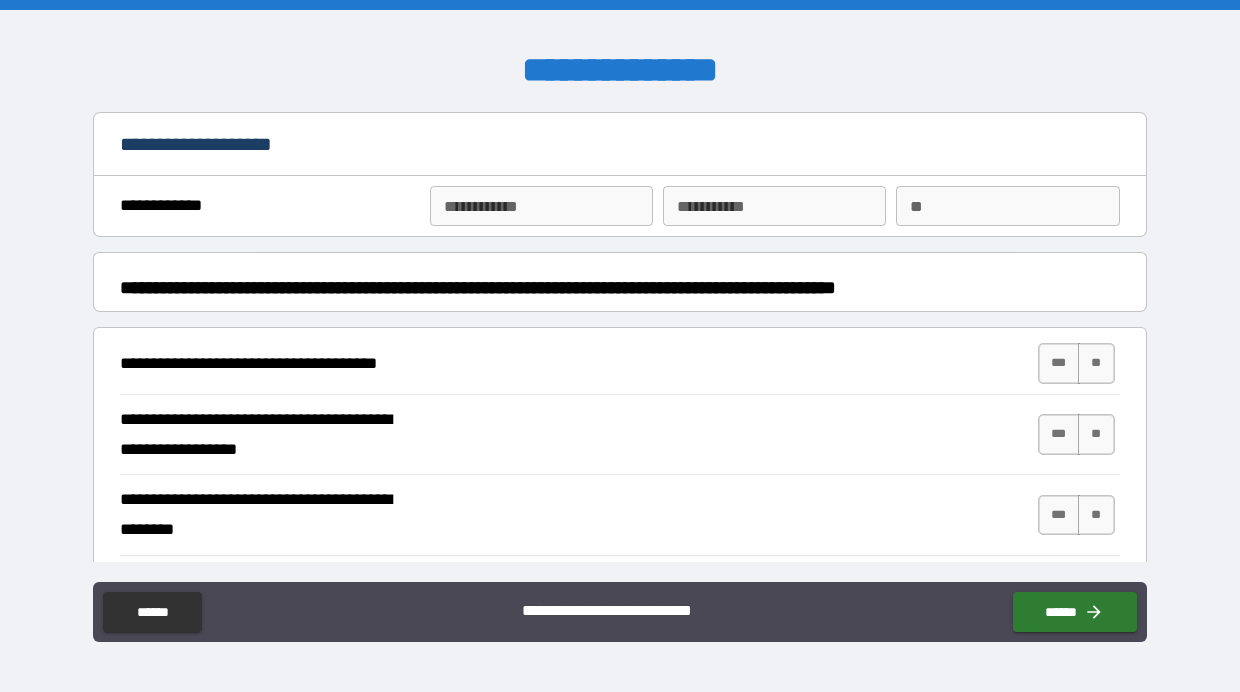 click on "**********" at bounding box center (541, 206) 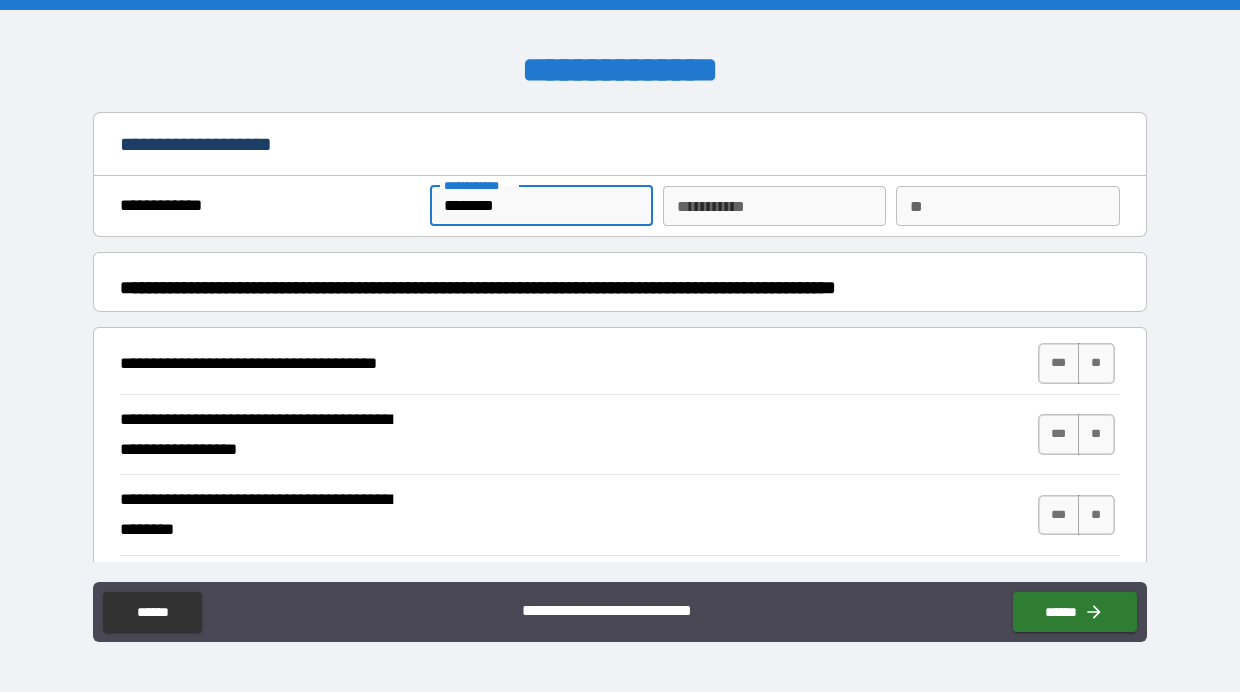 type on "********" 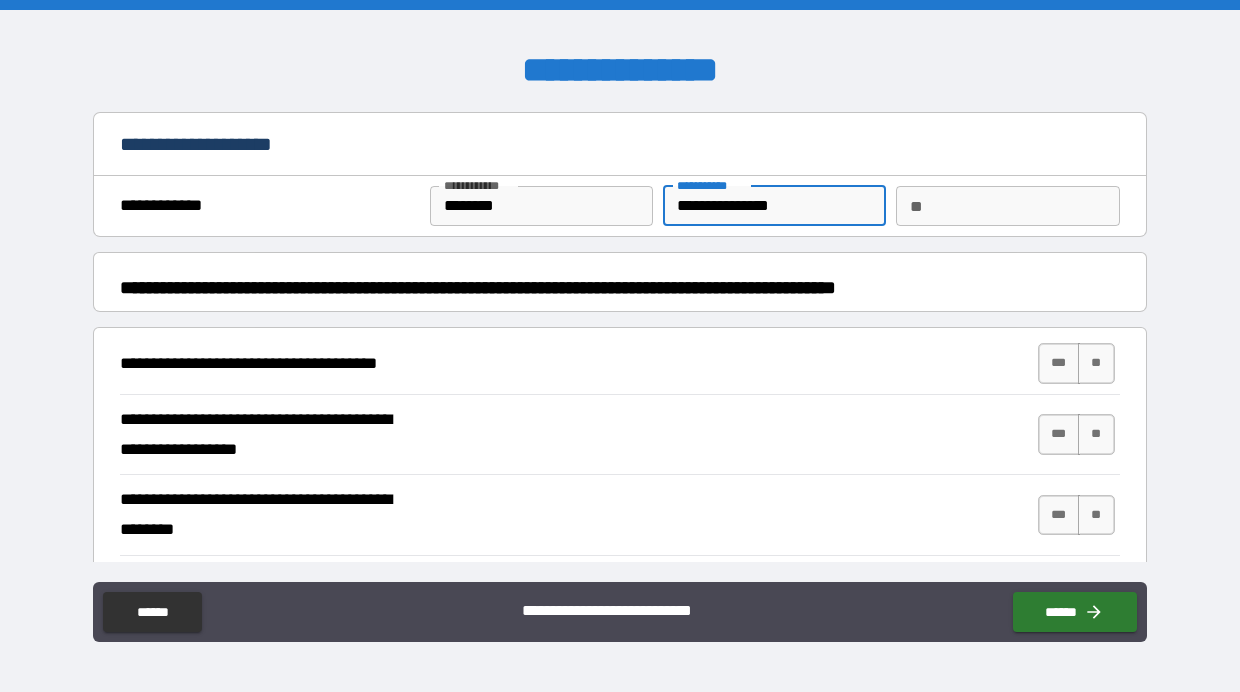 type on "**********" 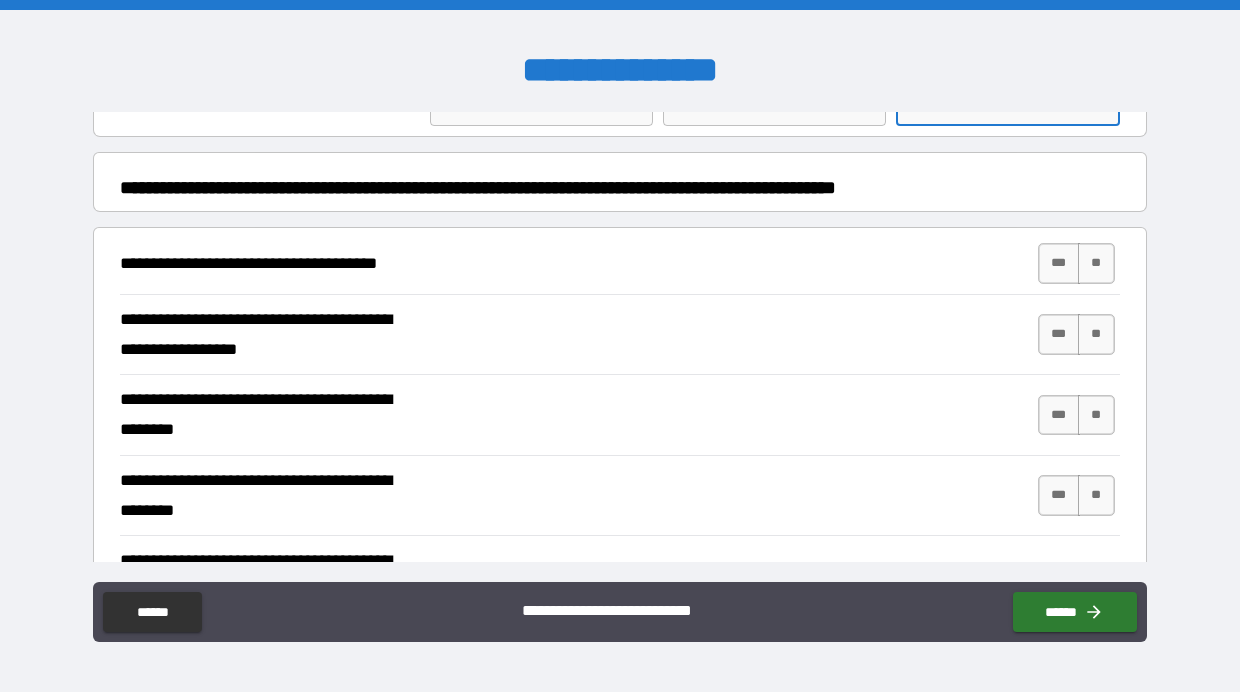 scroll, scrollTop: 113, scrollLeft: 0, axis: vertical 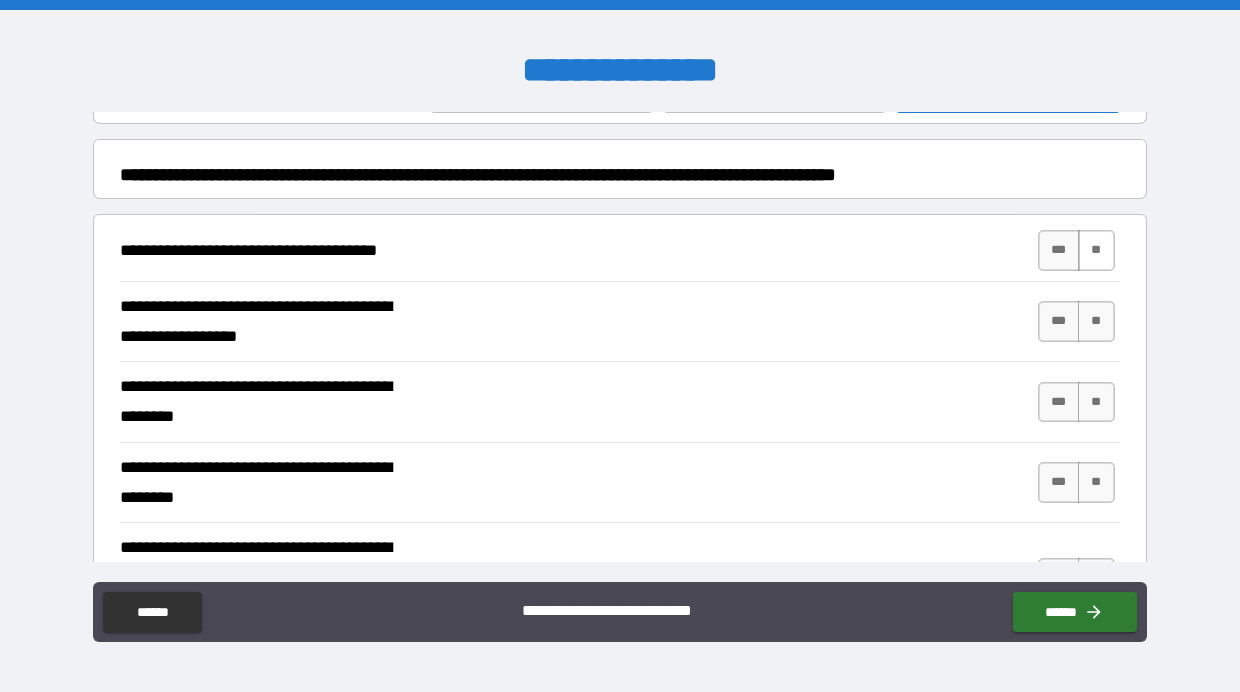 type on "*" 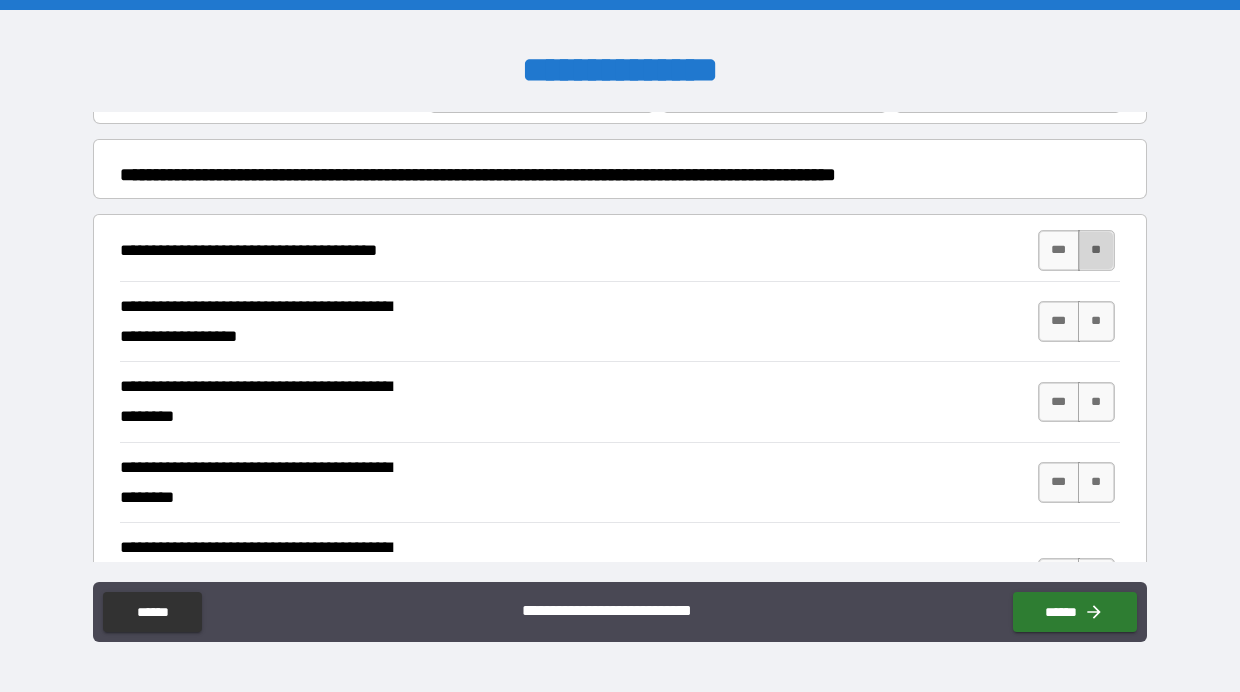 click on "**" at bounding box center (1096, 250) 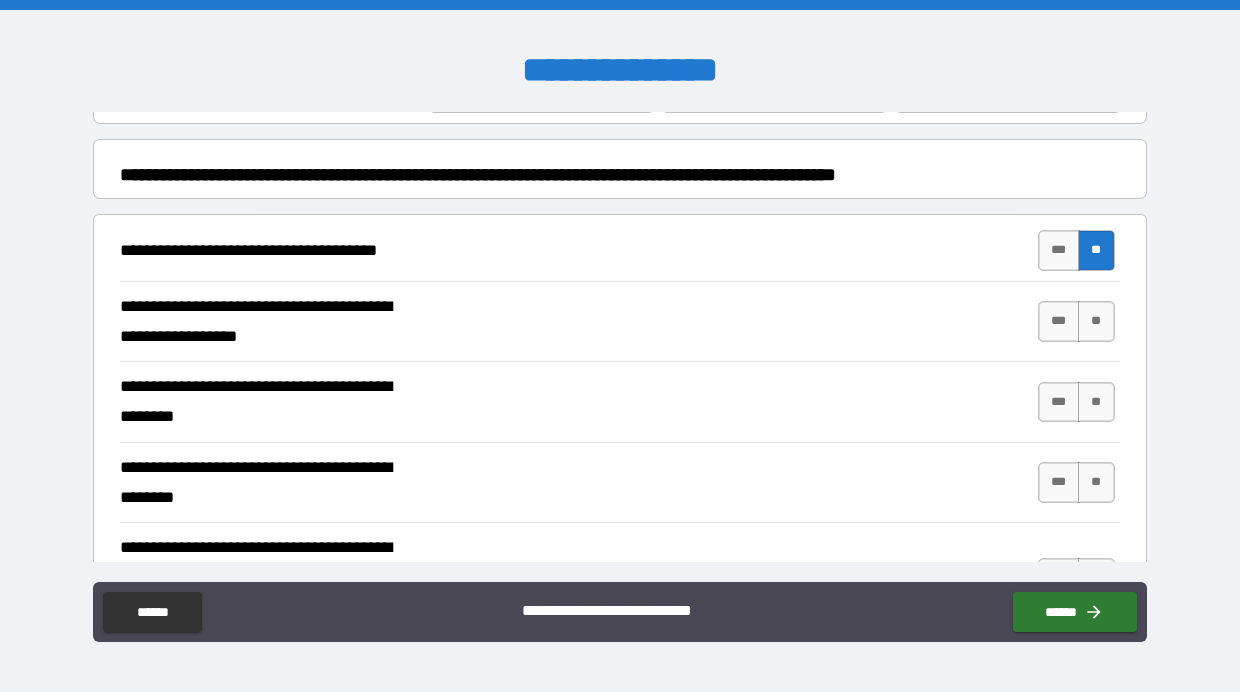 scroll, scrollTop: 240, scrollLeft: 0, axis: vertical 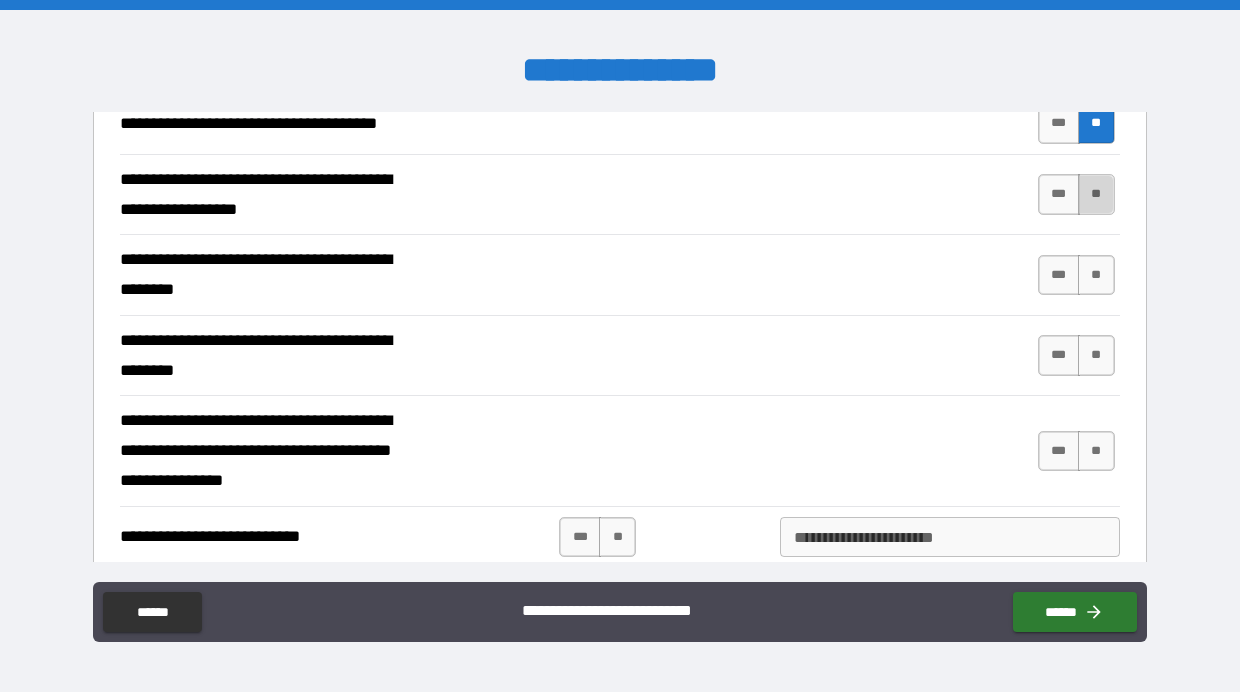 click on "**" at bounding box center (1096, 194) 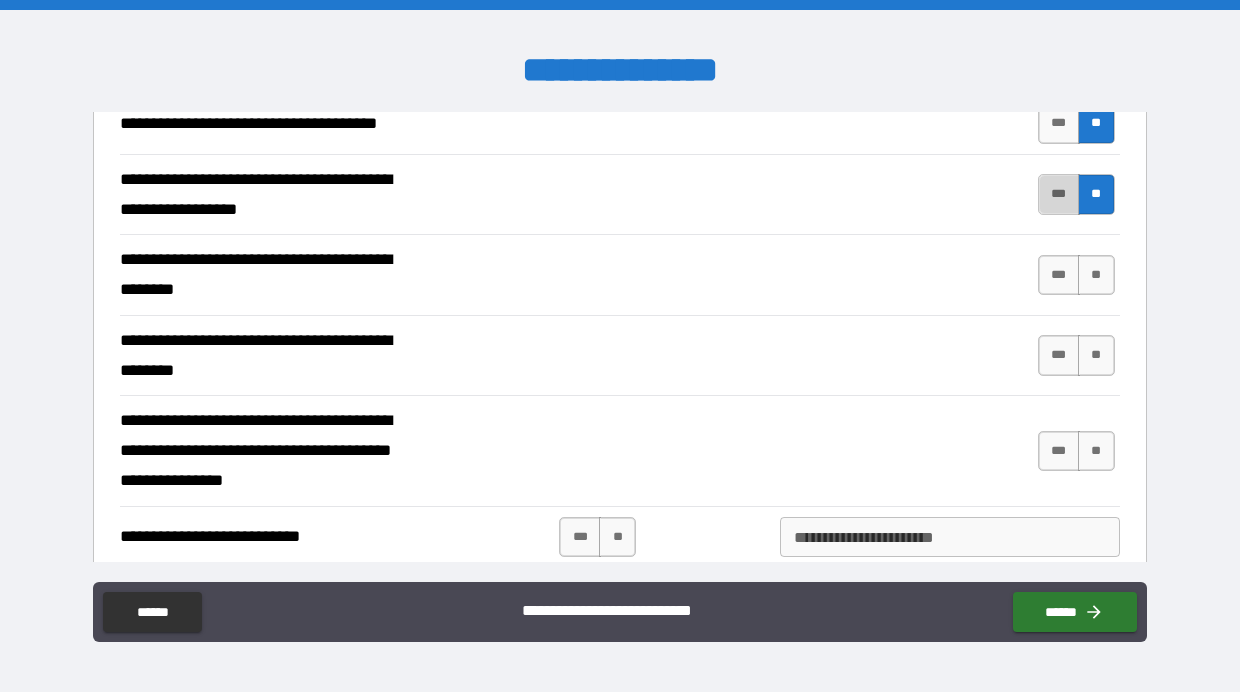 click on "***" at bounding box center [1059, 194] 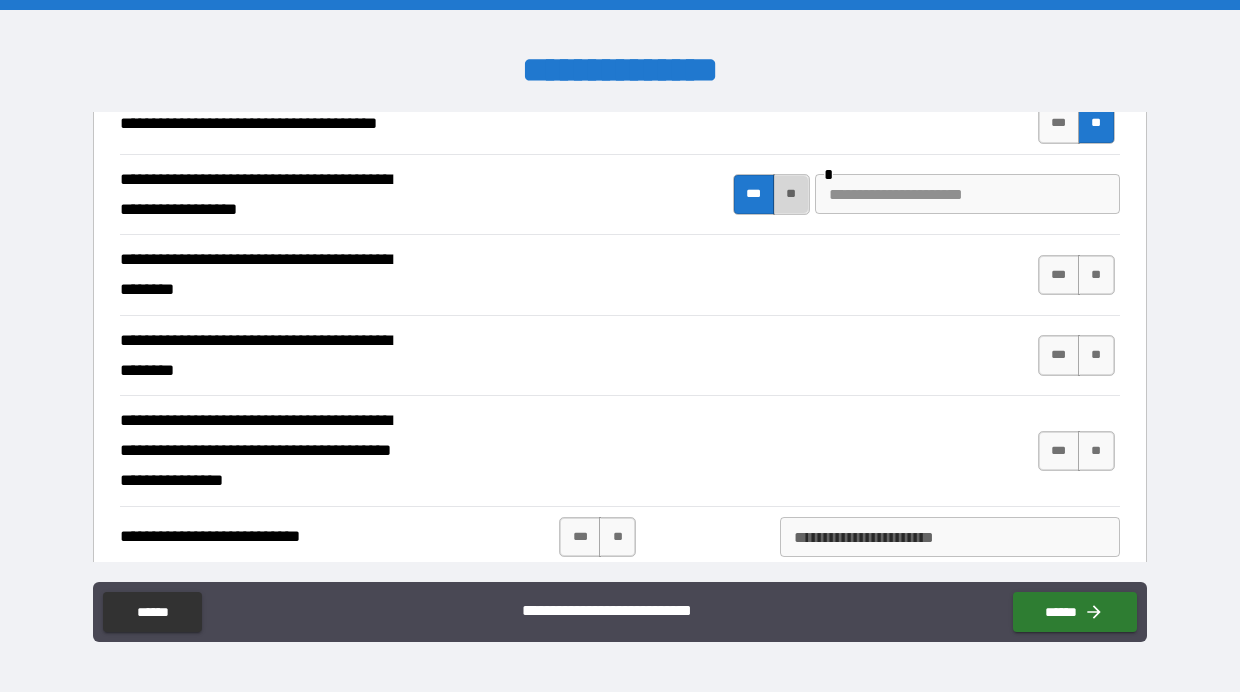 click on "**" at bounding box center (791, 194) 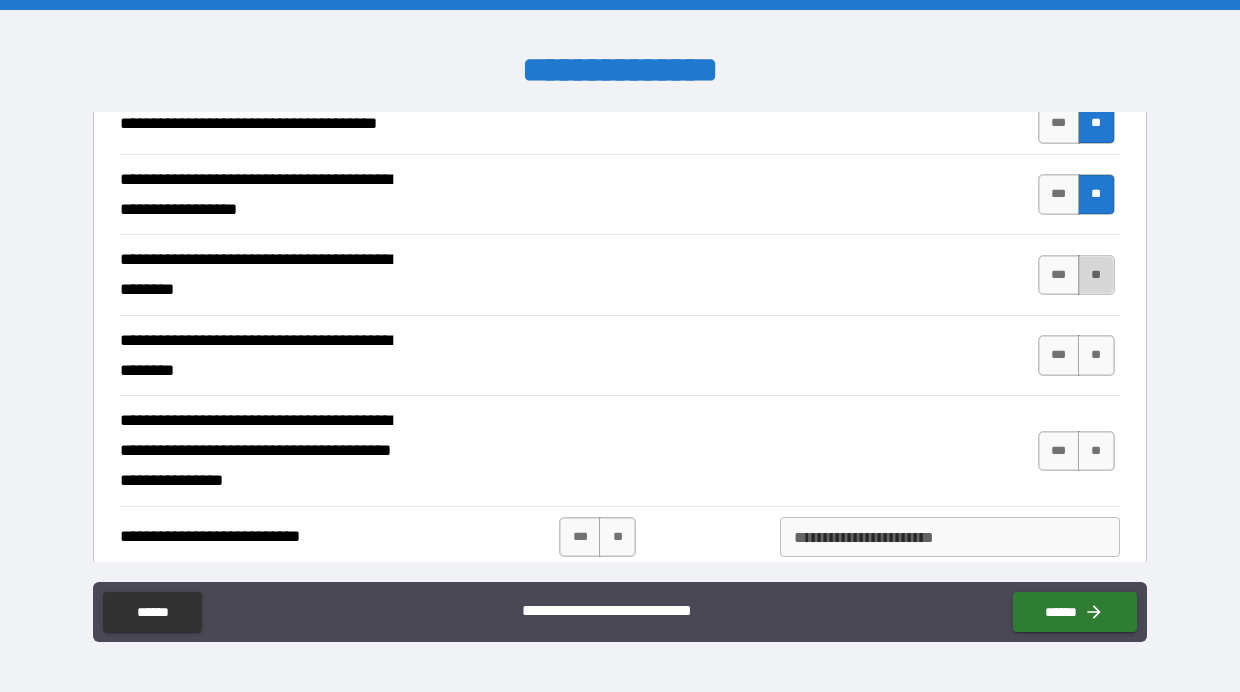 click on "**" at bounding box center (1096, 275) 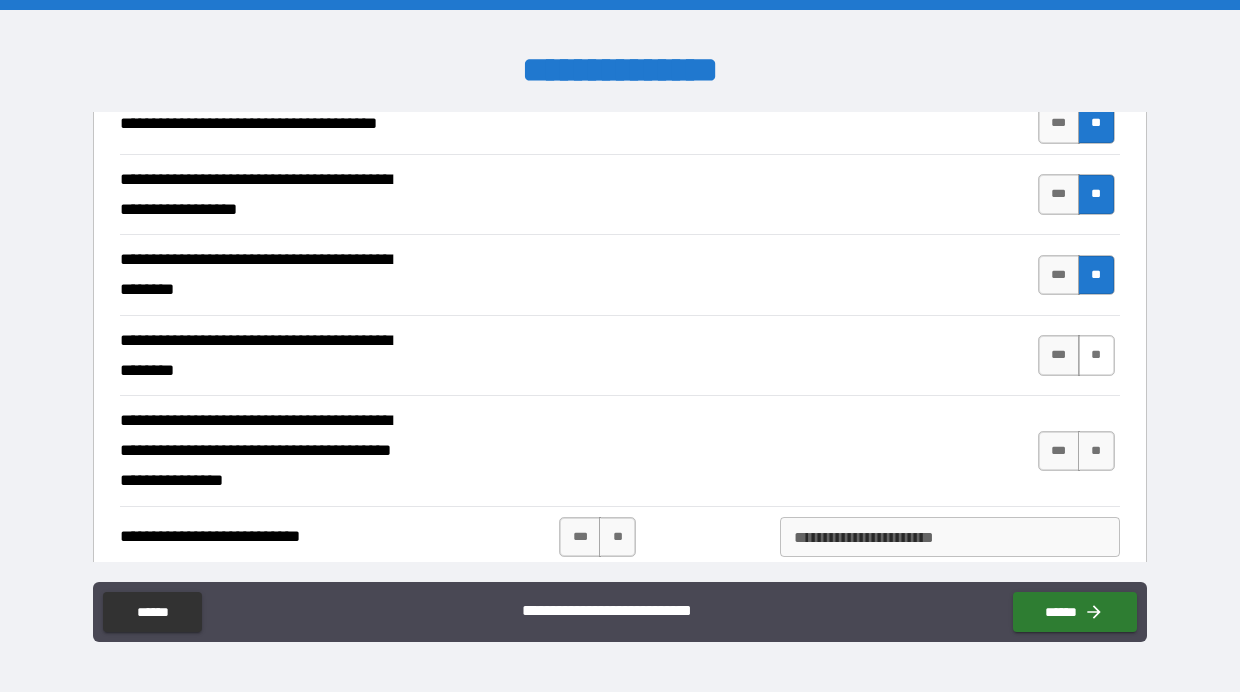 click on "**" at bounding box center [1096, 355] 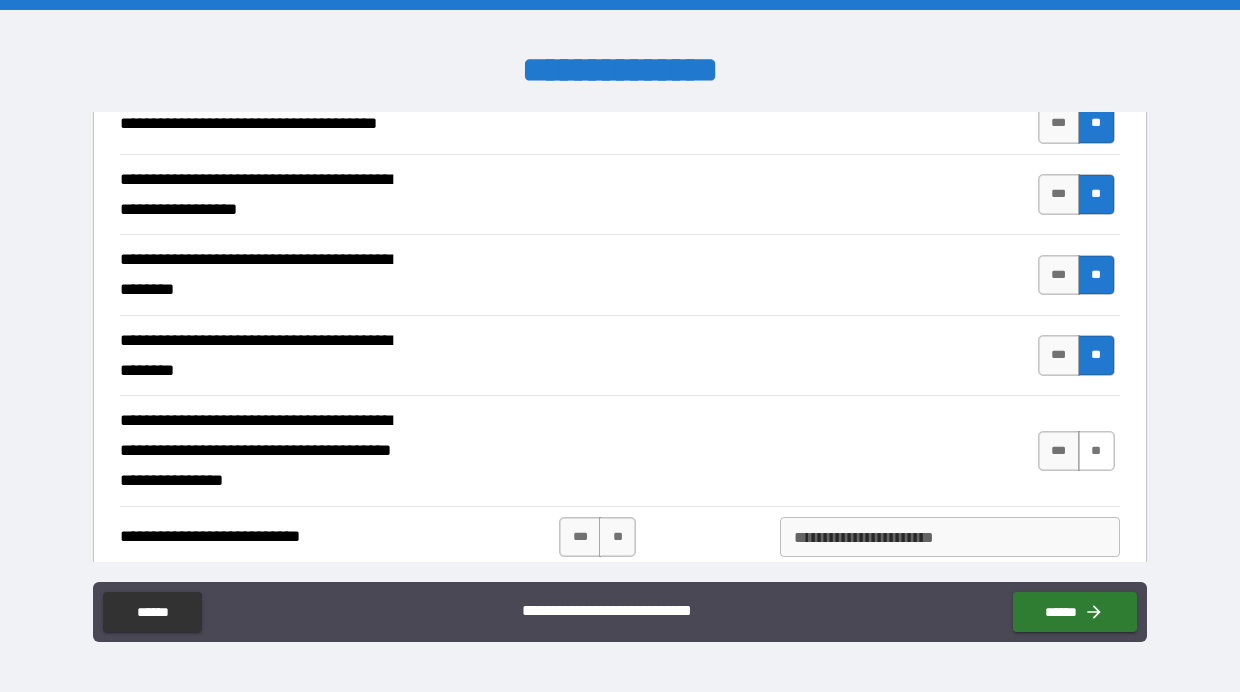 click on "**" at bounding box center (1096, 451) 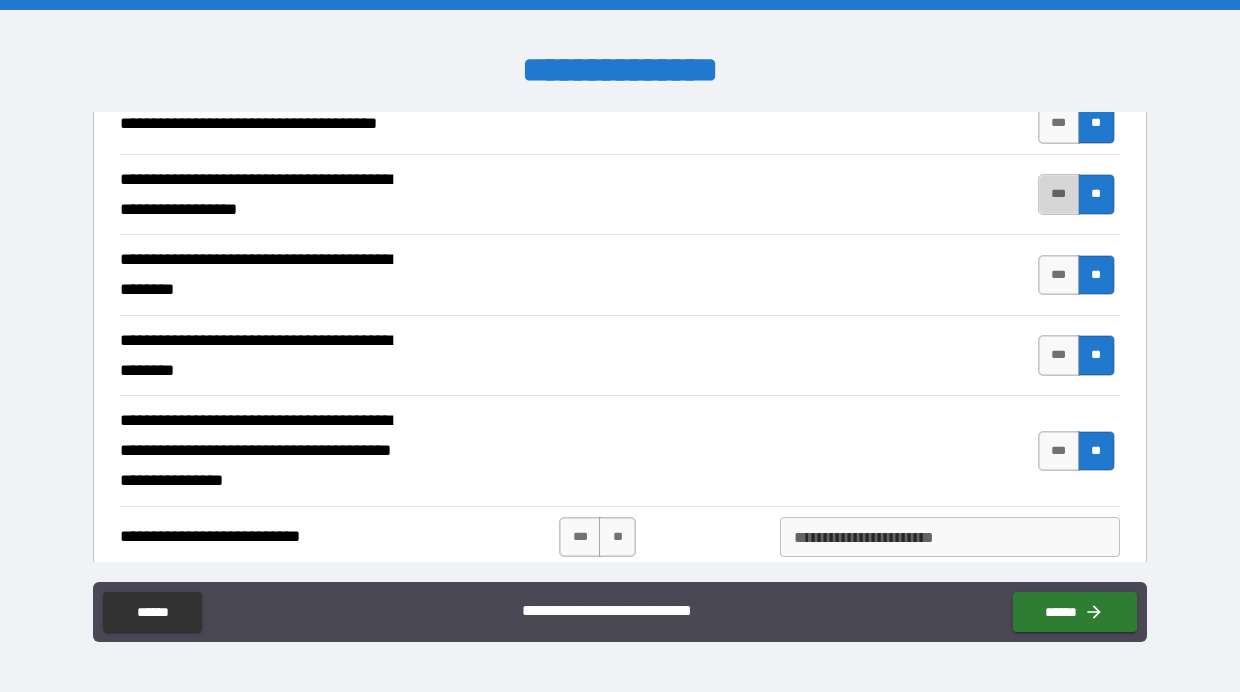 click on "***" at bounding box center [1059, 194] 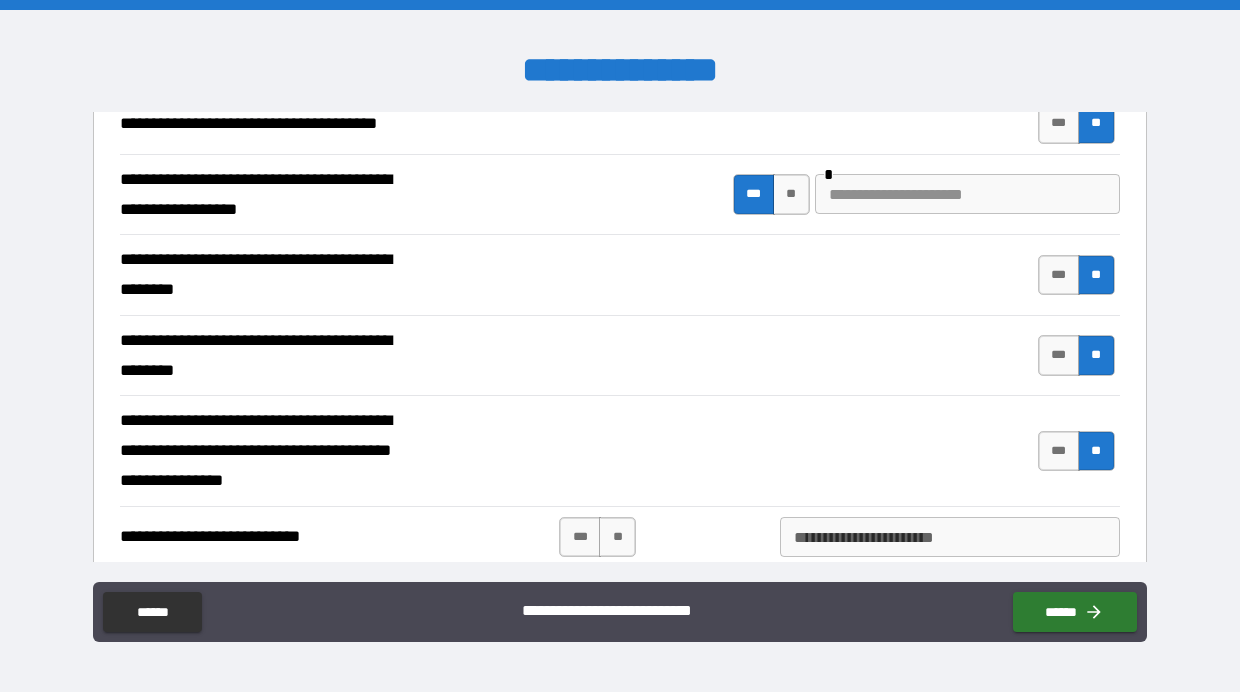 click at bounding box center (967, 194) 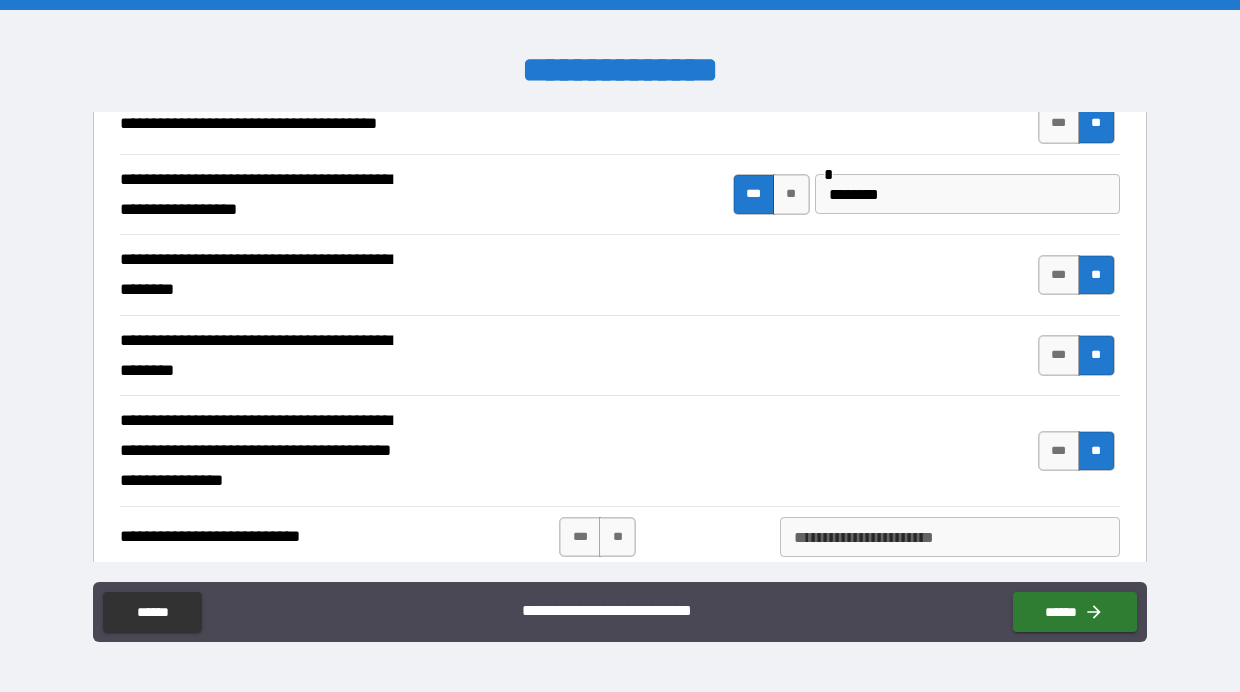 click on "**********" at bounding box center [619, 355] 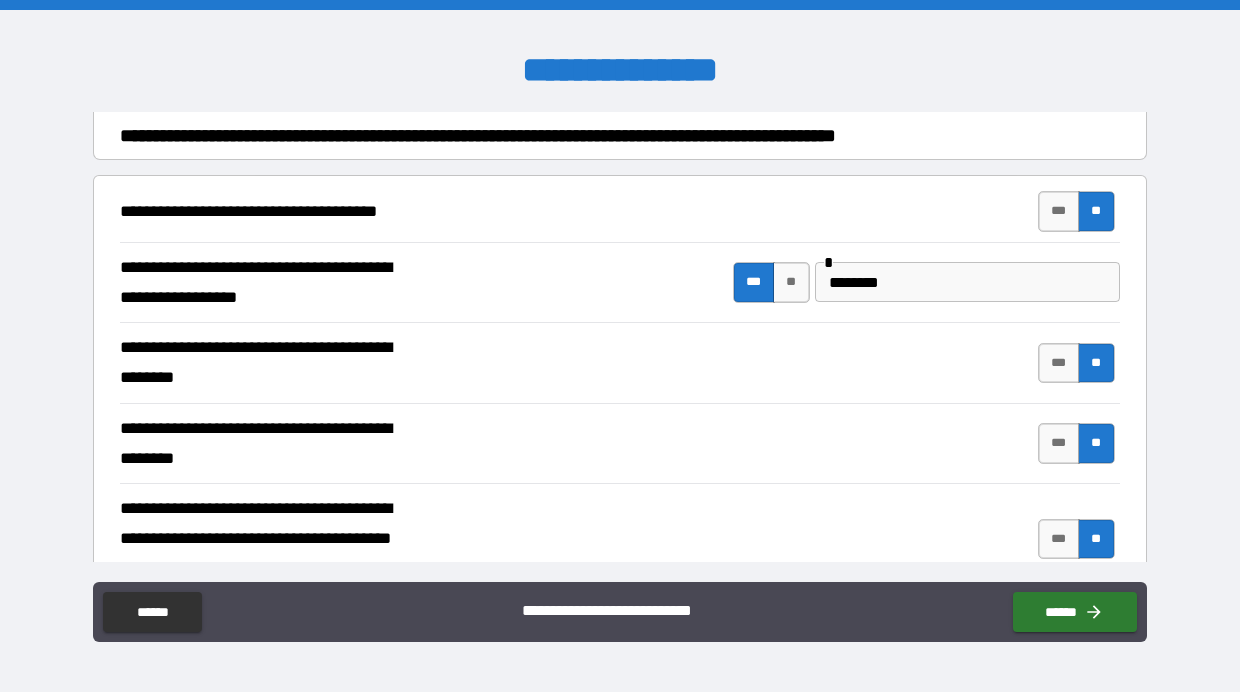 scroll, scrollTop: 136, scrollLeft: 0, axis: vertical 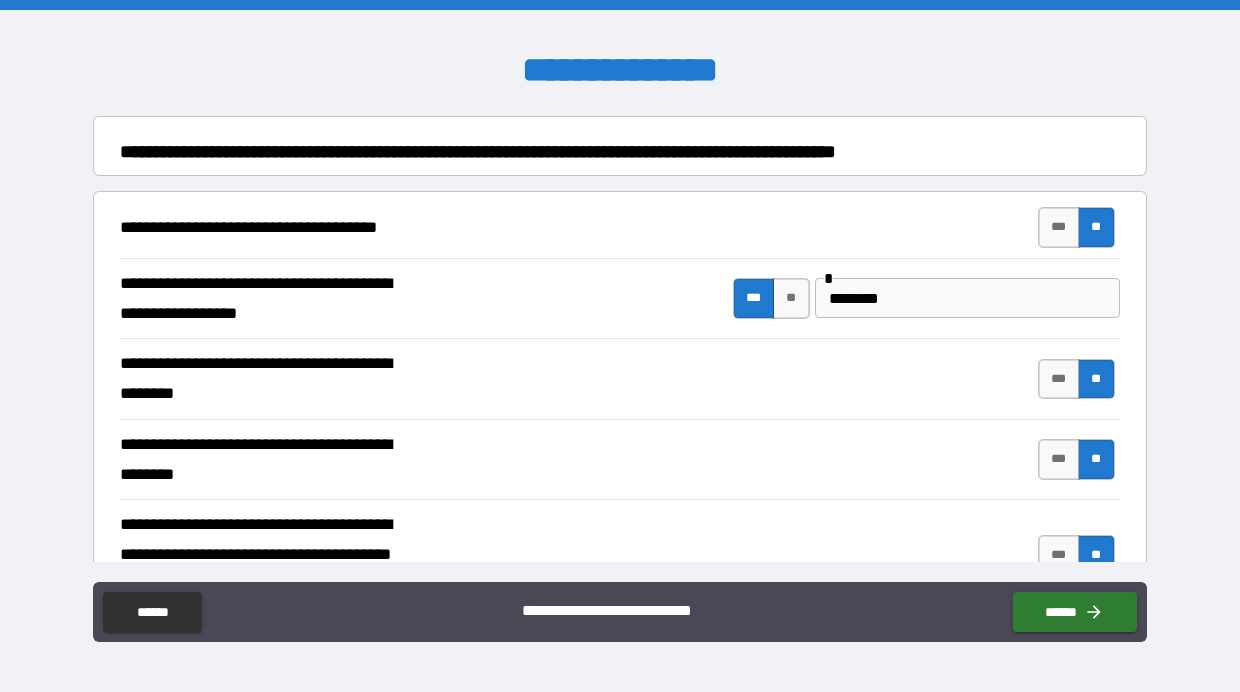click on "********" at bounding box center (967, 298) 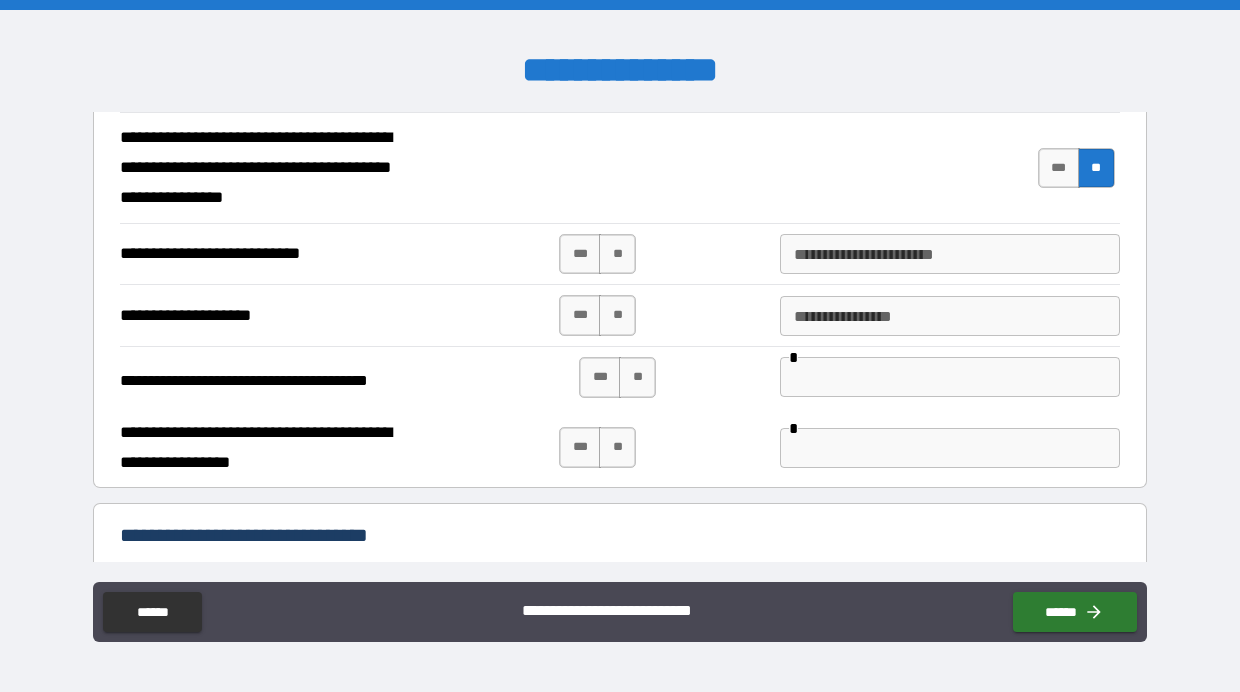scroll, scrollTop: 525, scrollLeft: 0, axis: vertical 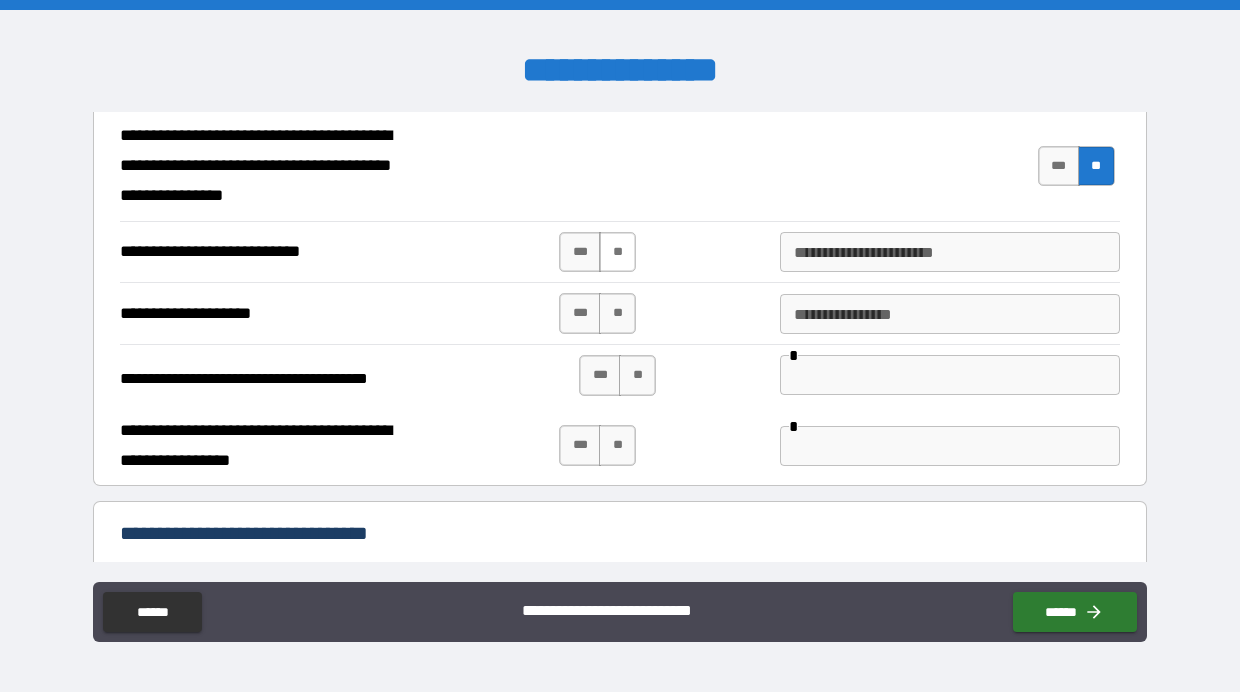 type on "*******" 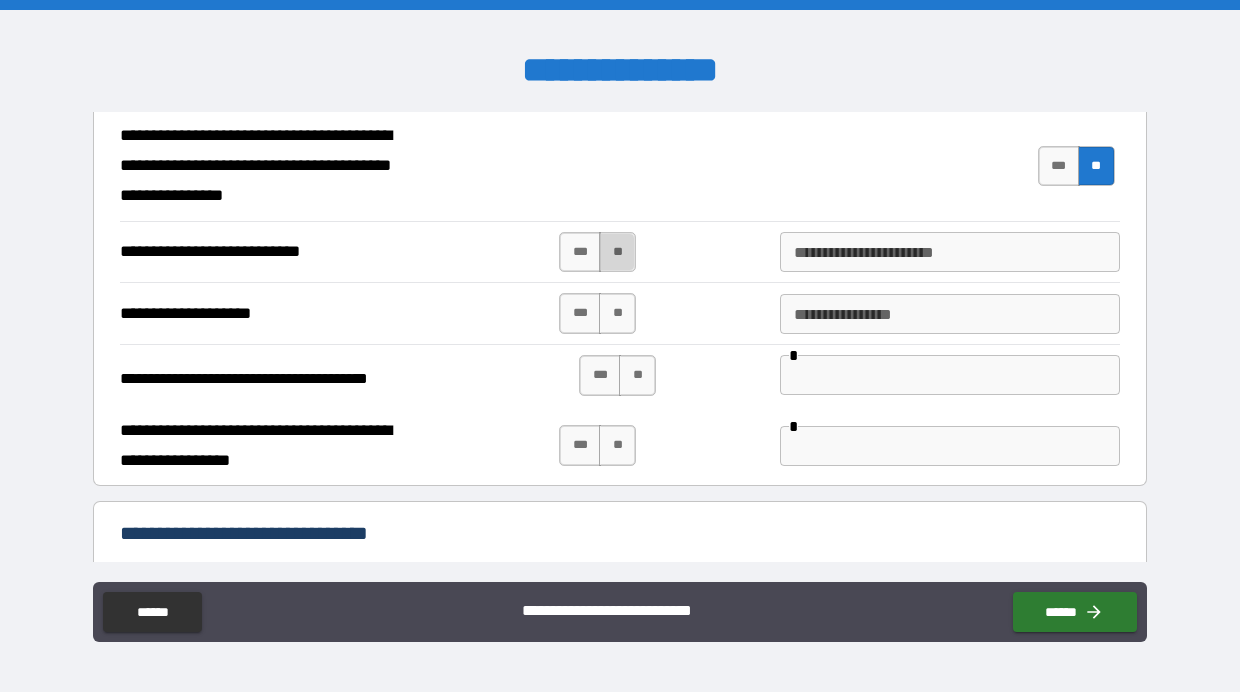 click on "**" at bounding box center (617, 252) 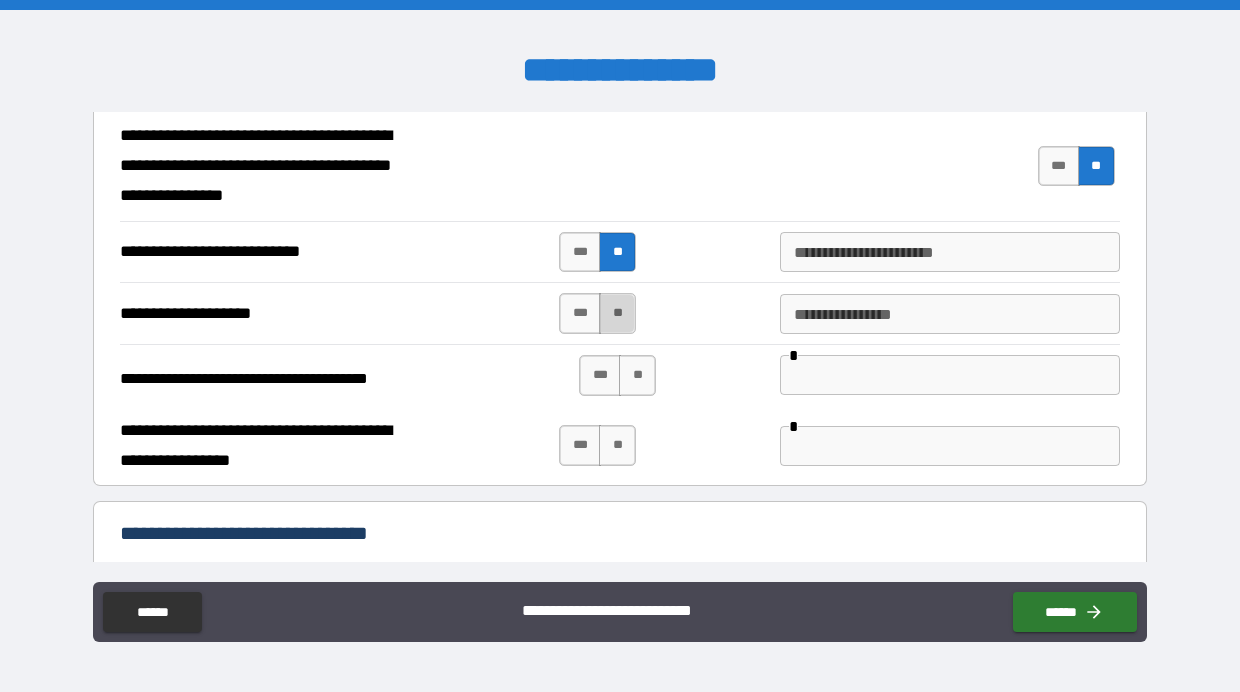 click on "**" at bounding box center (617, 313) 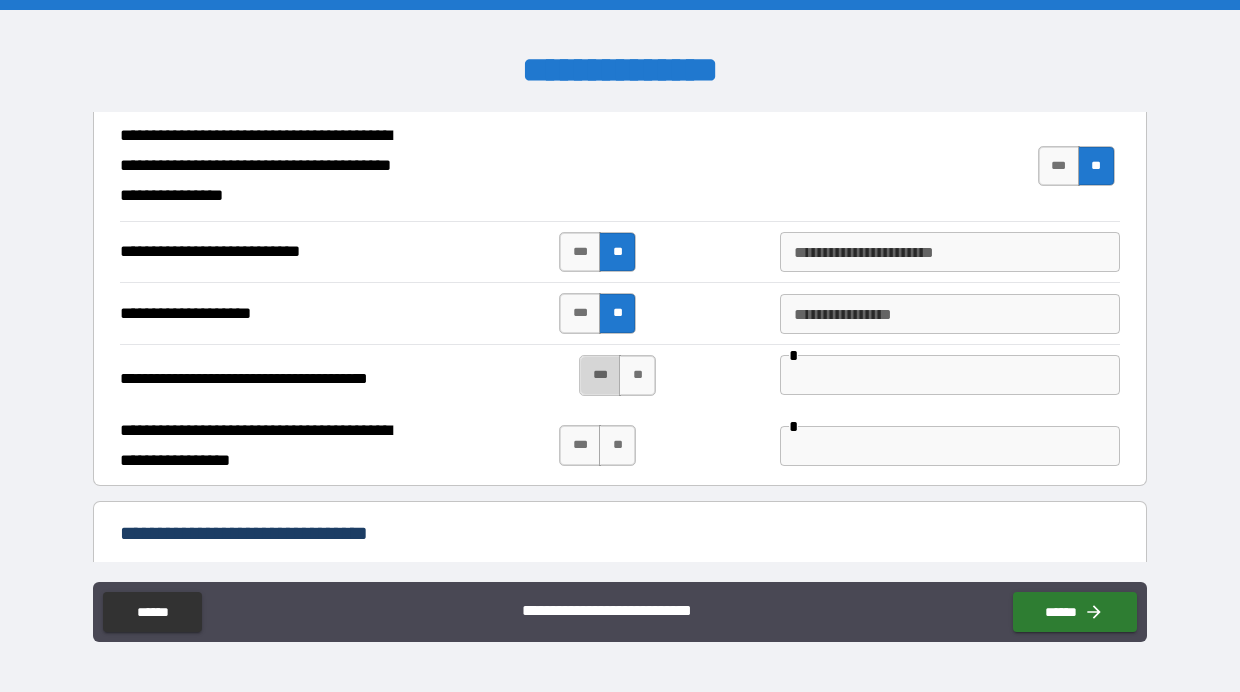 click on "***" at bounding box center [600, 375] 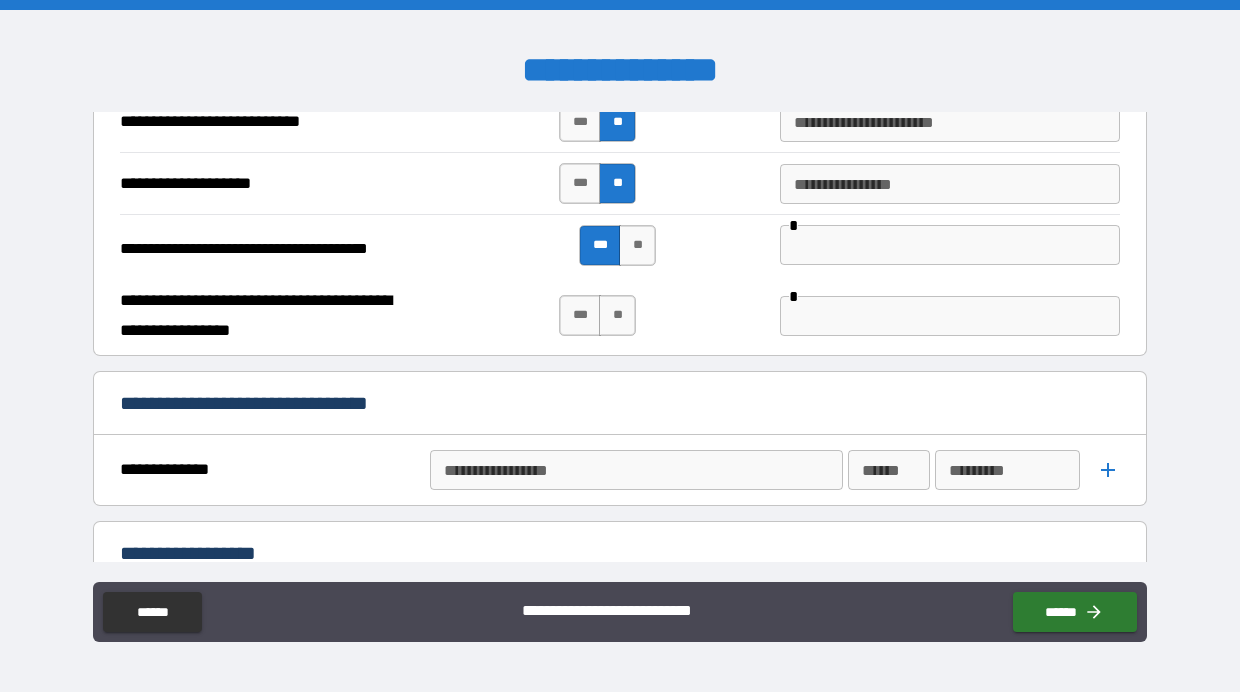 scroll, scrollTop: 657, scrollLeft: 0, axis: vertical 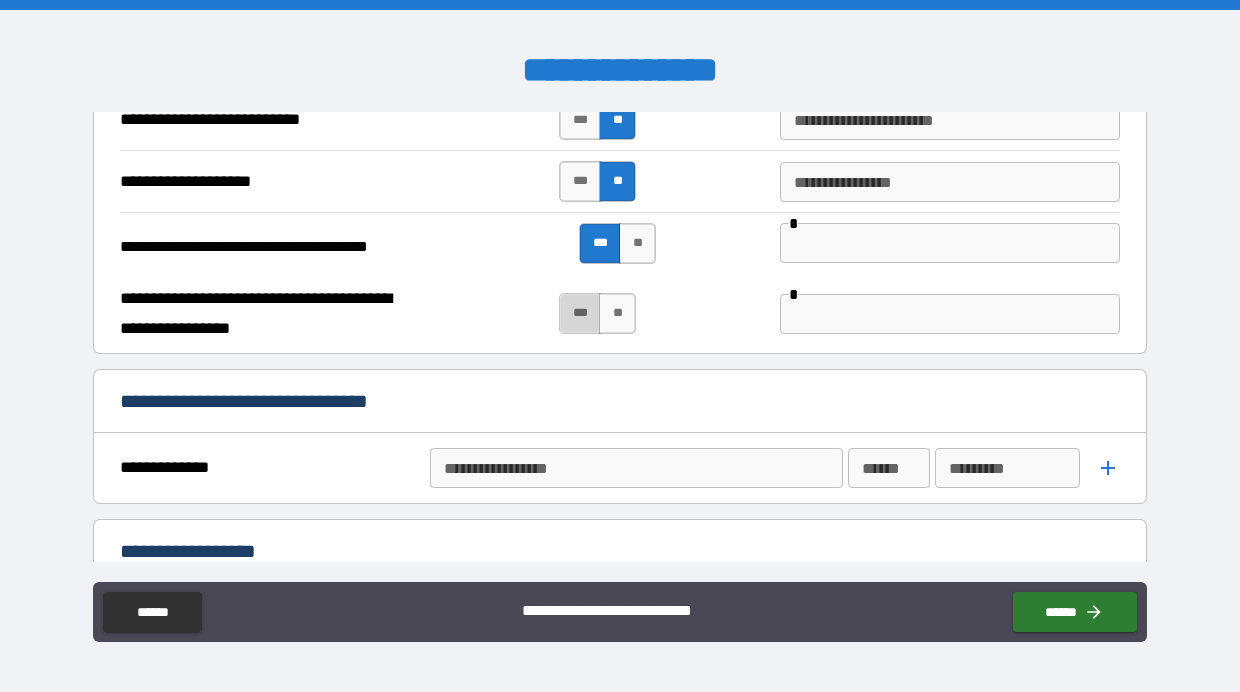 click on "***" at bounding box center [580, 313] 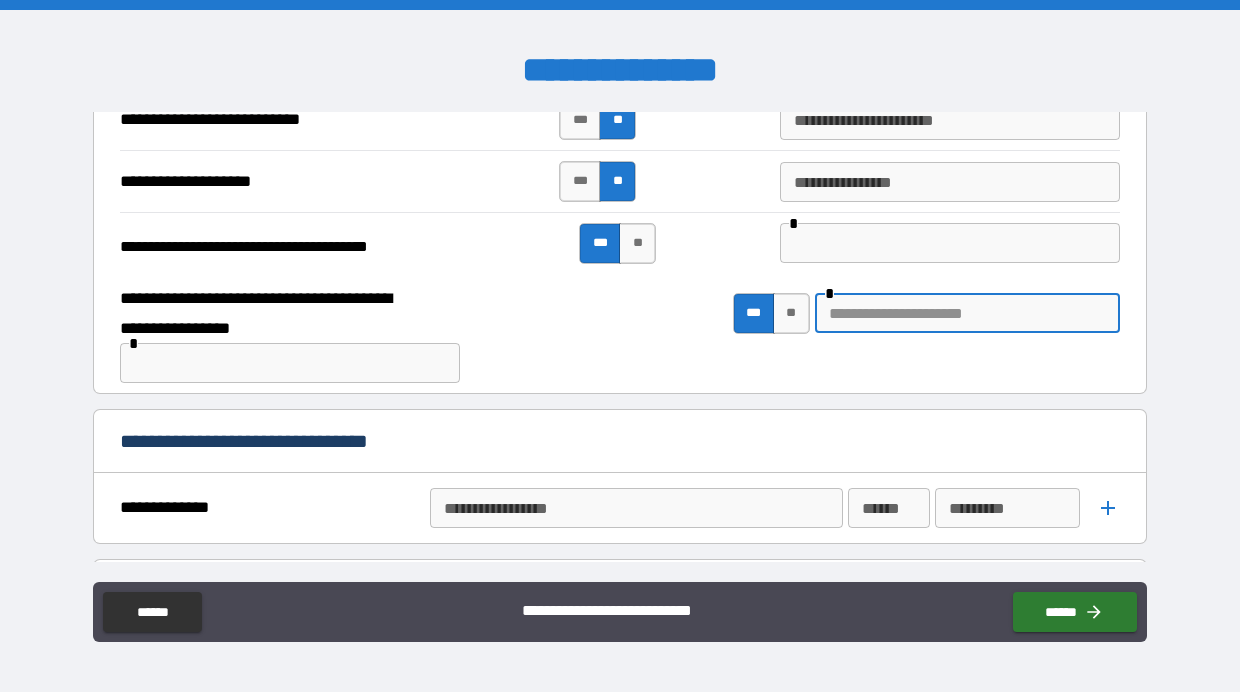 click at bounding box center (967, 313) 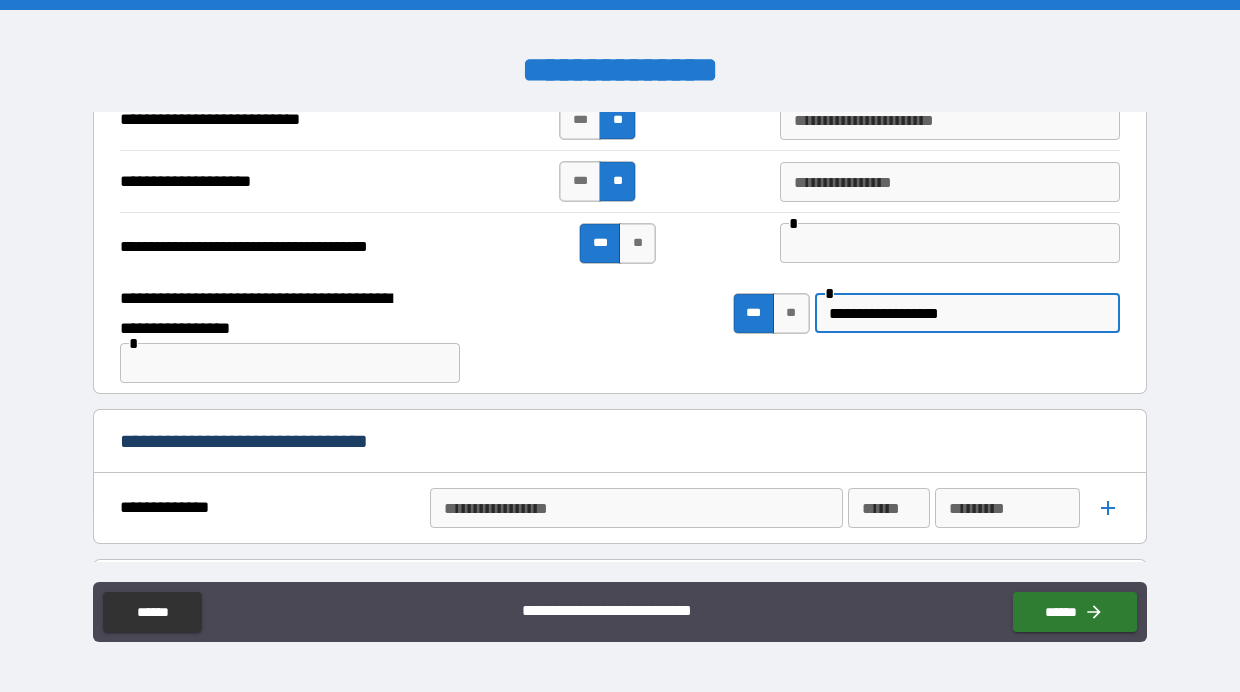 type on "**********" 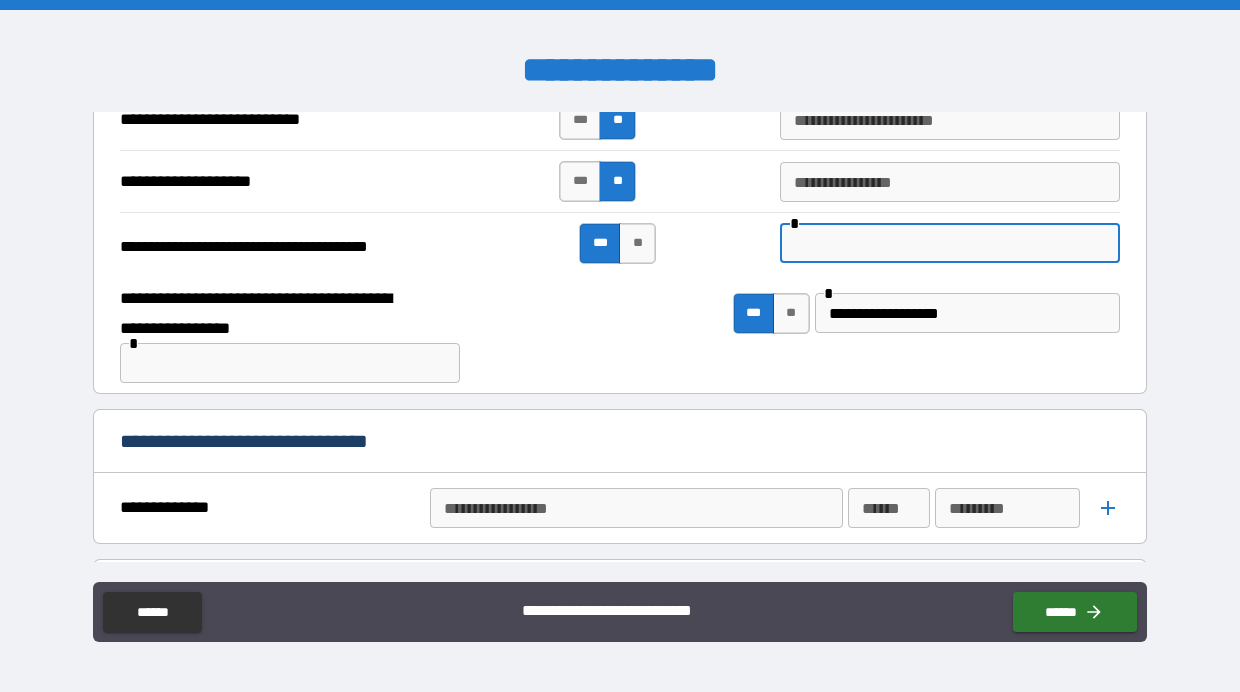 click at bounding box center (950, 243) 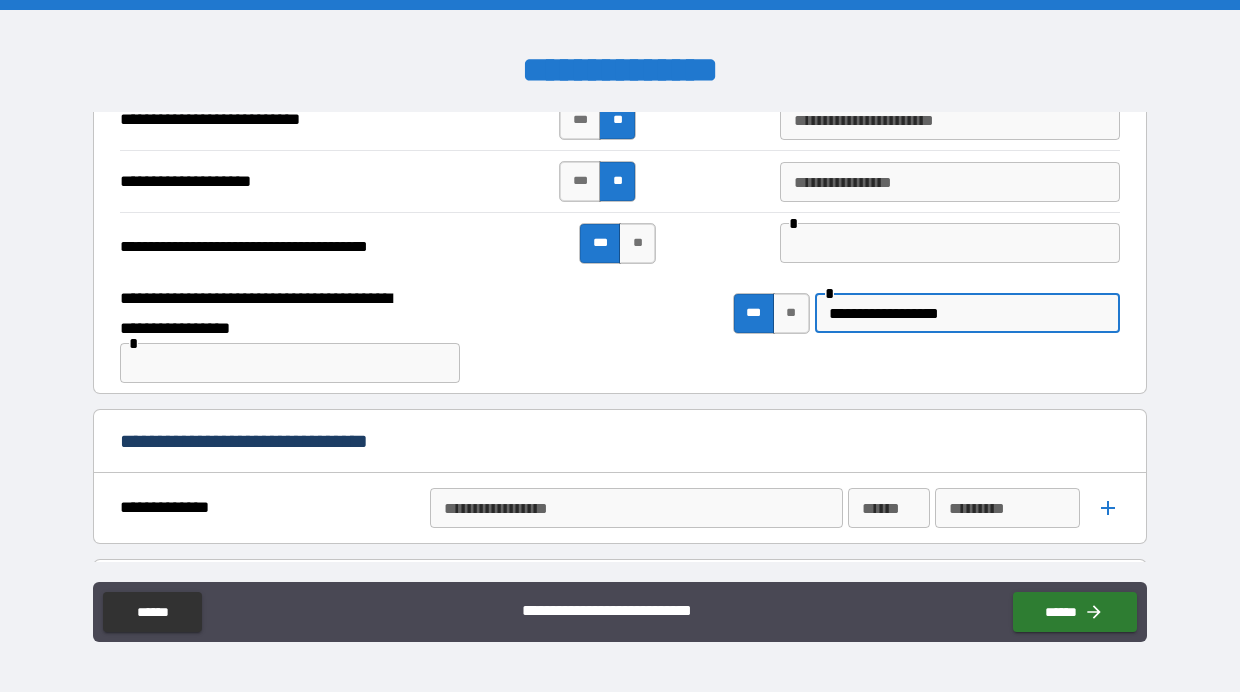 click on "**********" at bounding box center (967, 313) 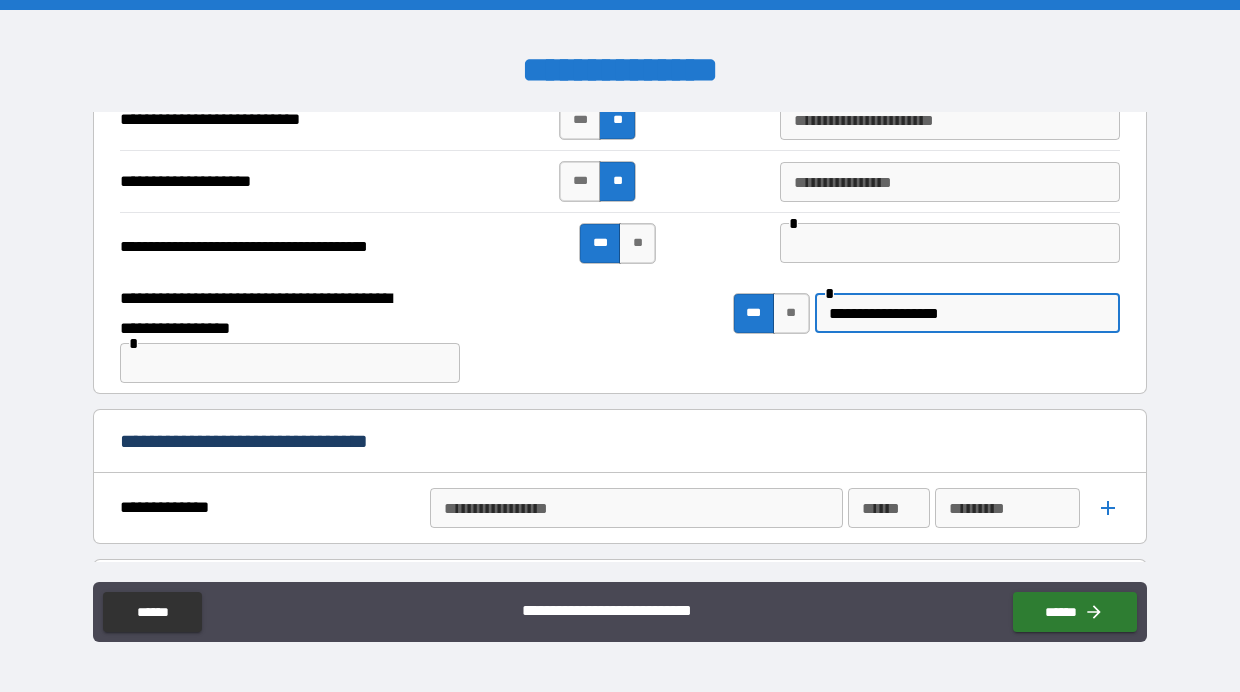 click at bounding box center (950, 243) 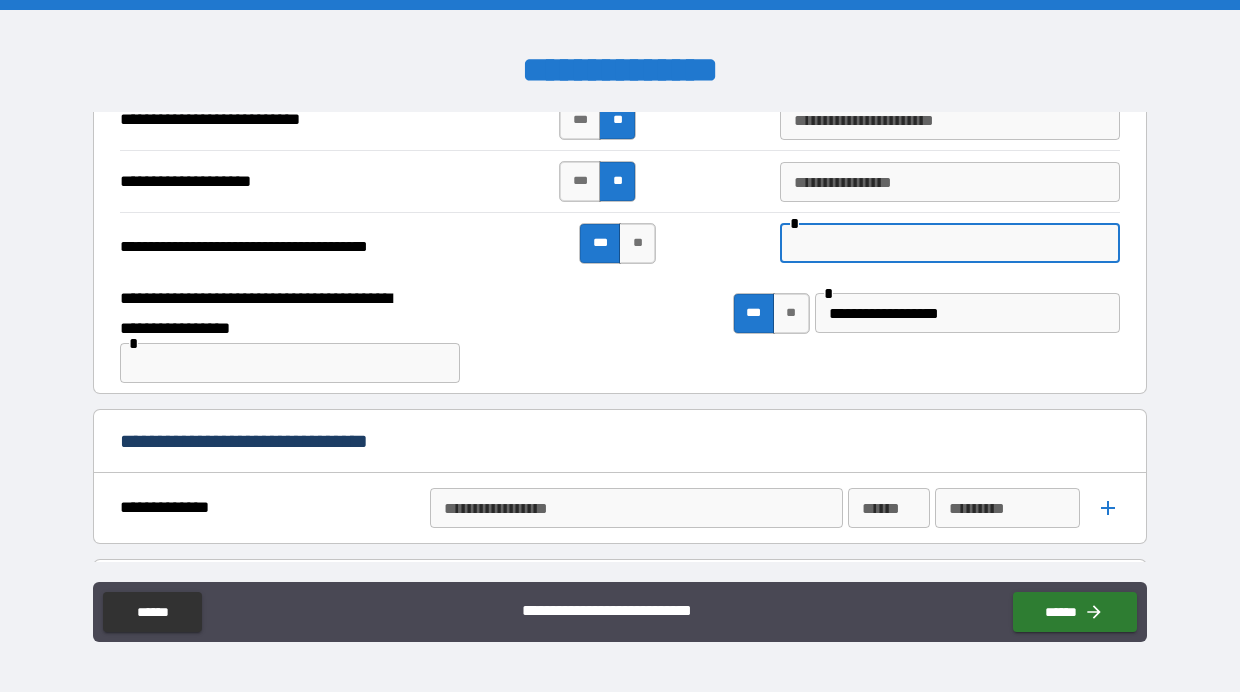 click on "**********" at bounding box center [967, 313] 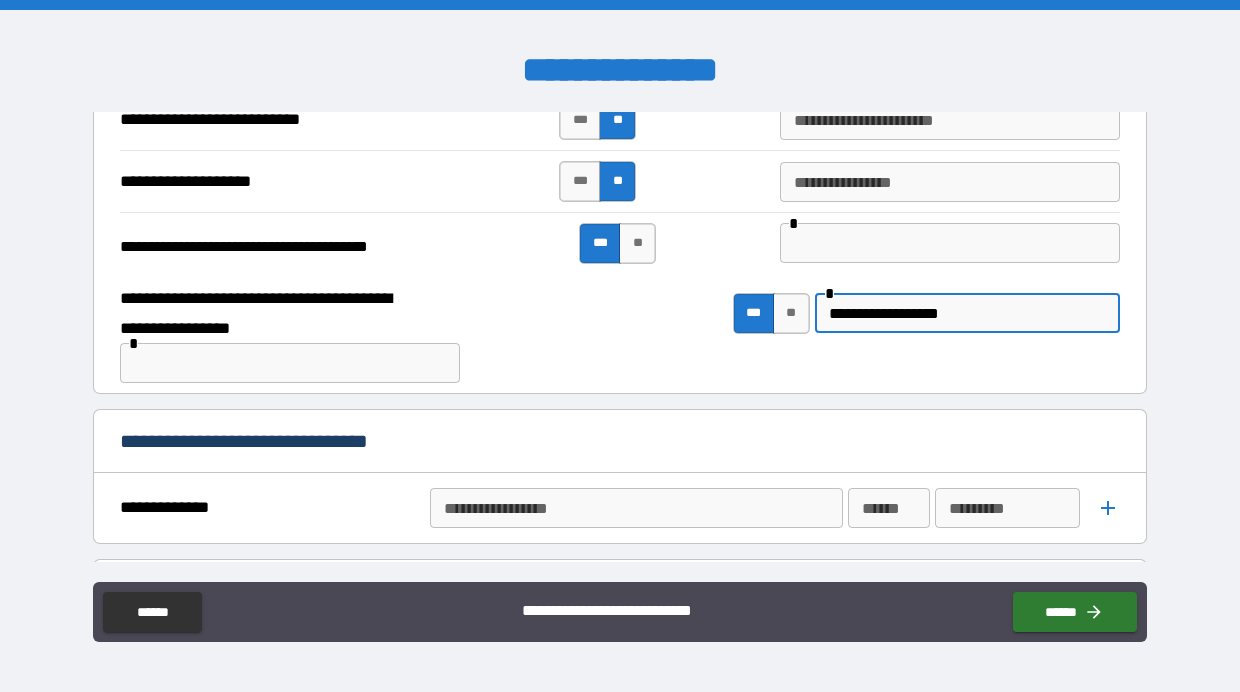 click at bounding box center [950, 243] 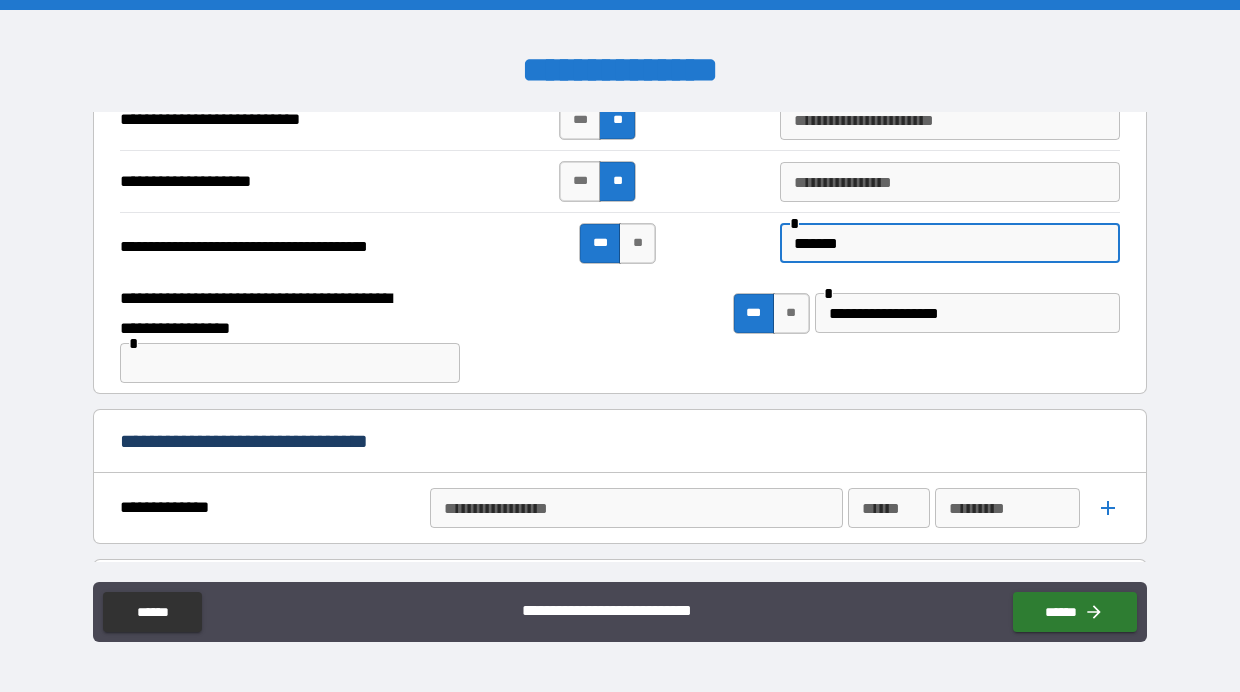 type on "*******" 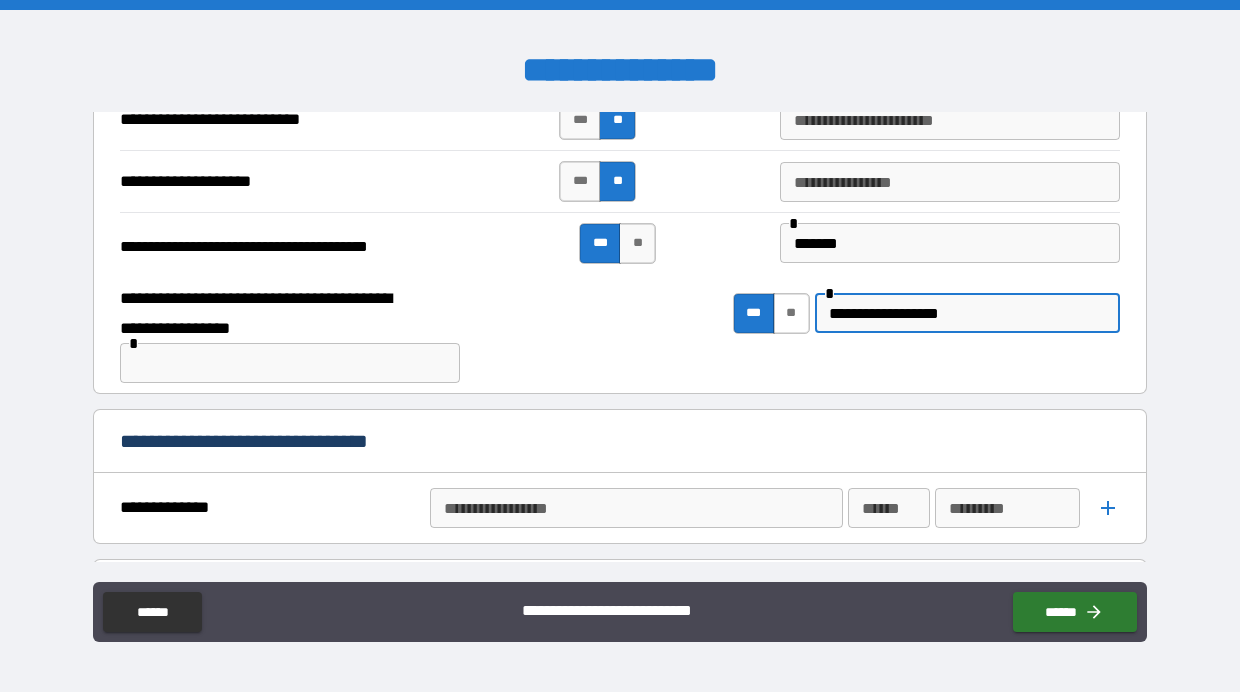 drag, startPoint x: 945, startPoint y: 305, endPoint x: 788, endPoint y: 331, distance: 159.1383 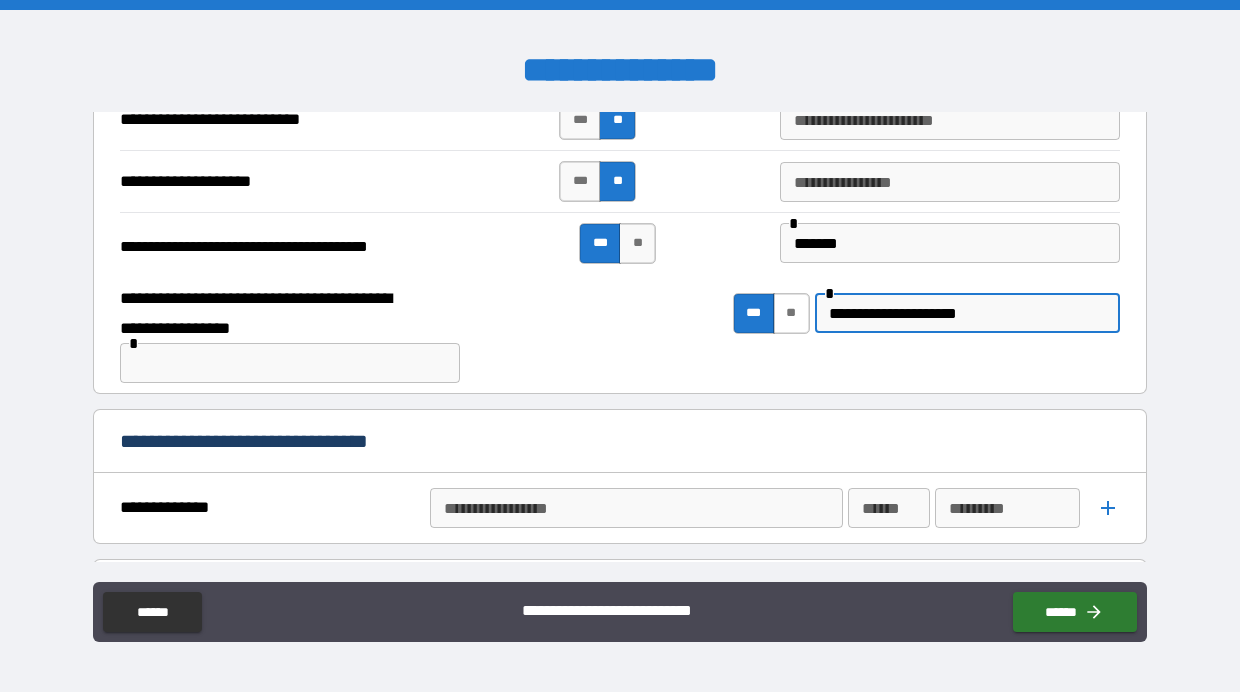 type on "**********" 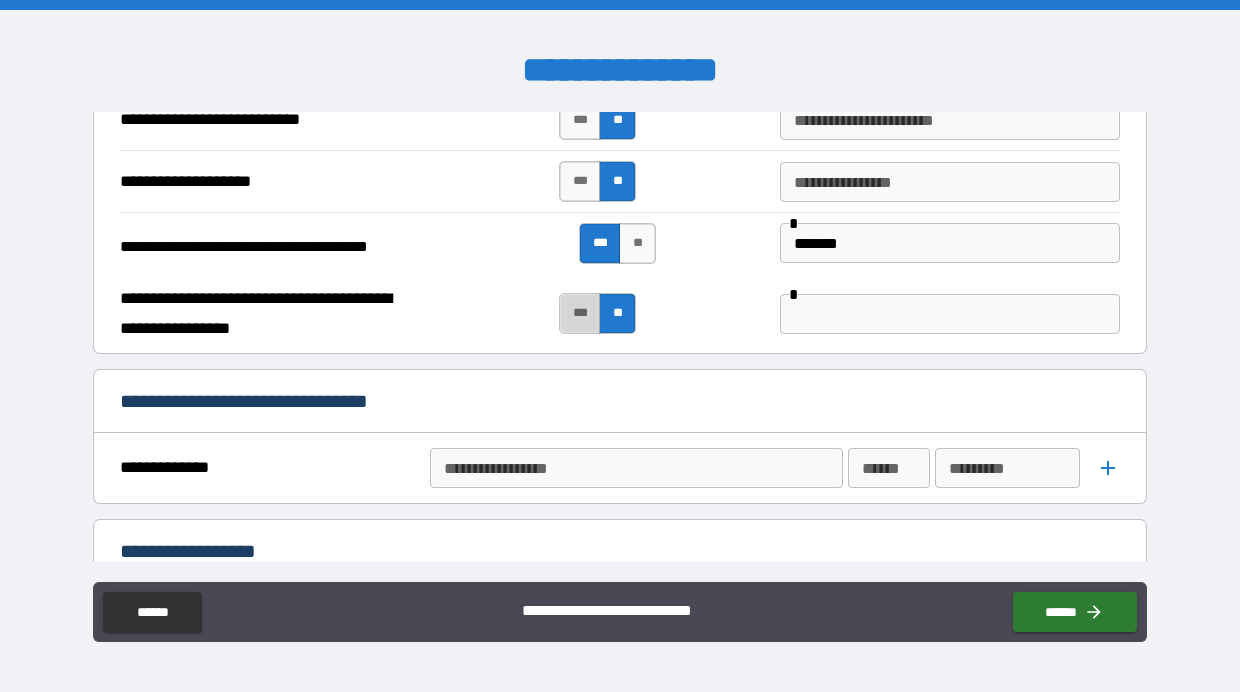 click on "***" at bounding box center (580, 313) 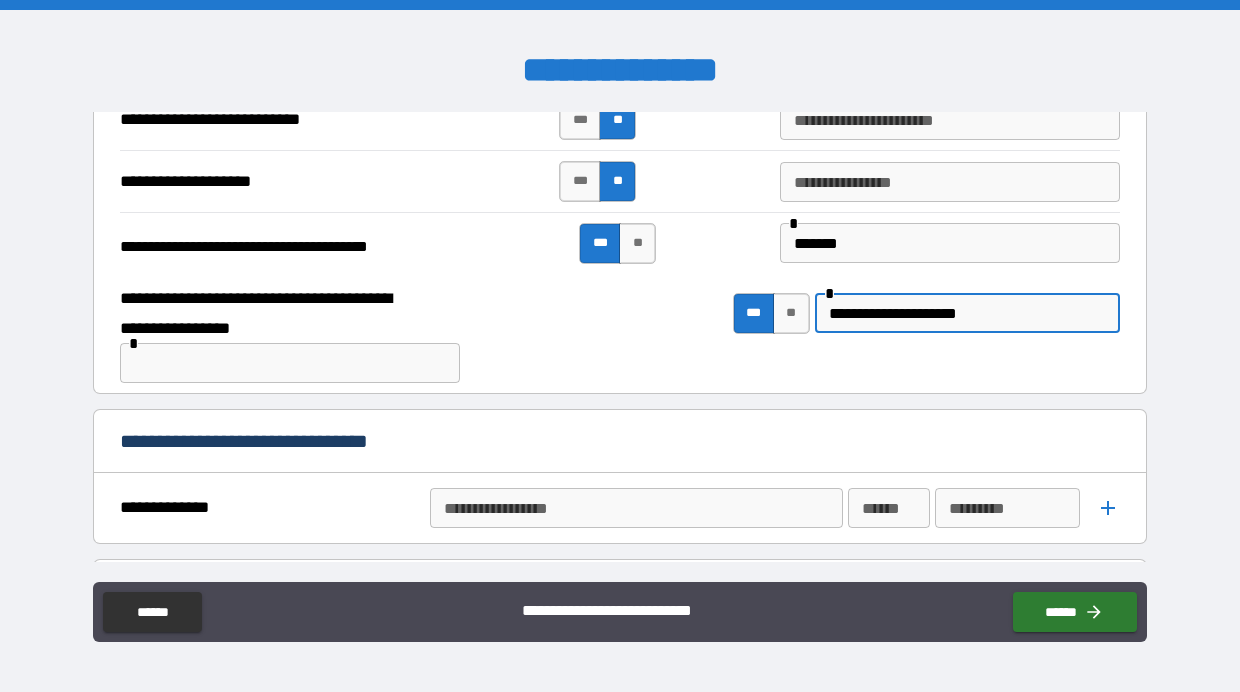 drag, startPoint x: 969, startPoint y: 318, endPoint x: 891, endPoint y: 319, distance: 78.00641 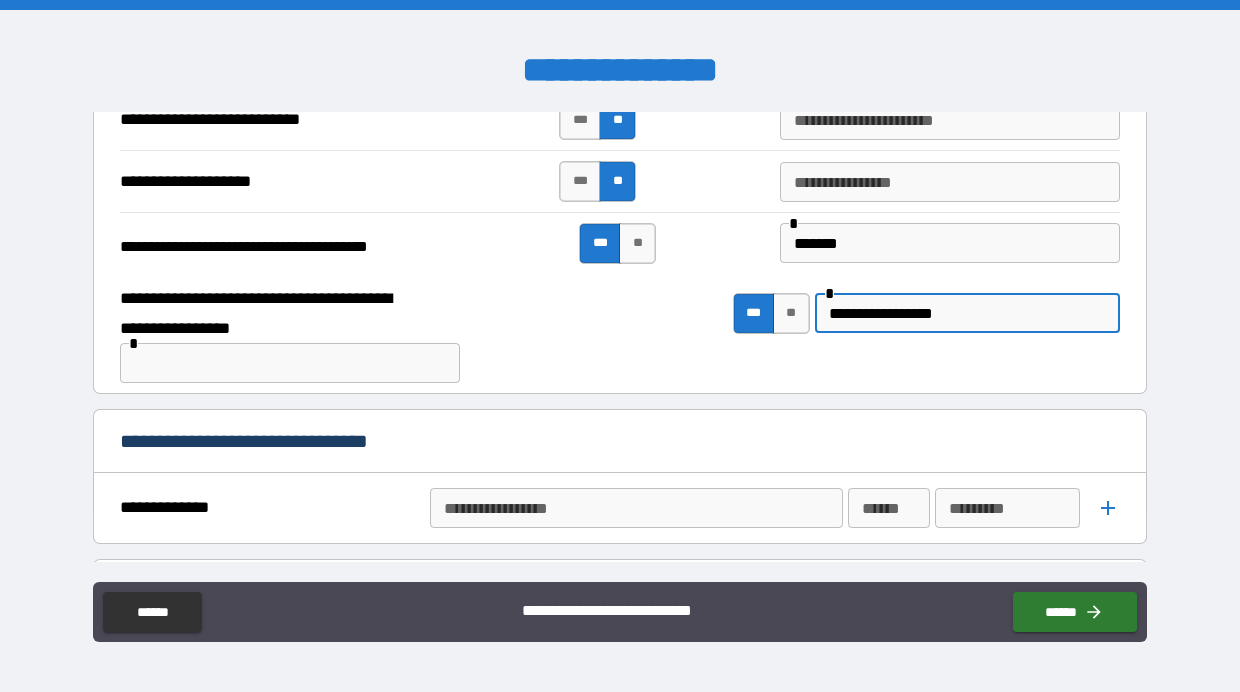click on "**********" at bounding box center [967, 313] 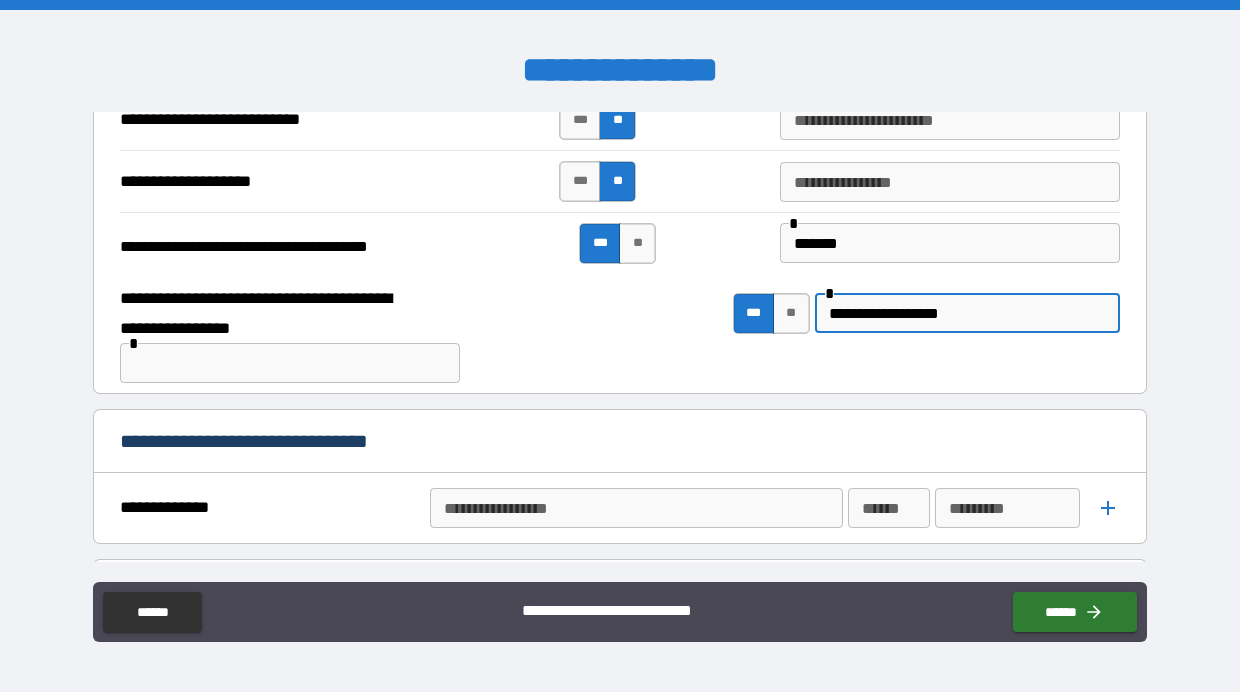 click on "**********" at bounding box center [967, 313] 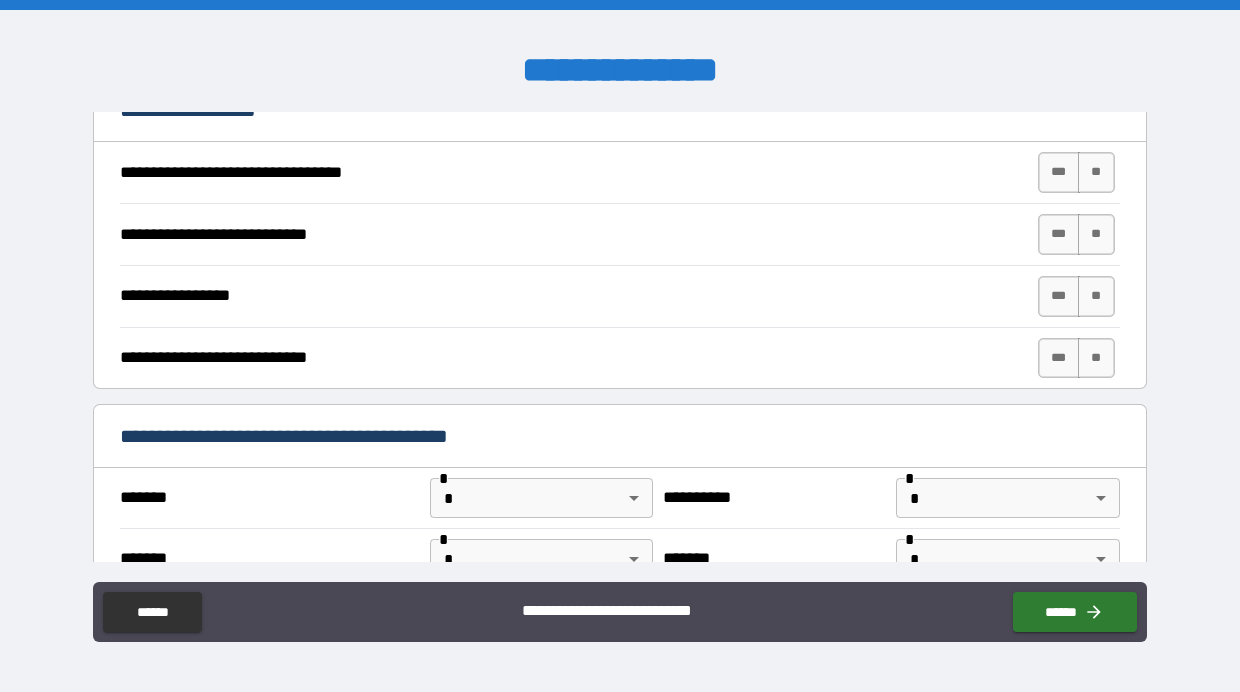 scroll, scrollTop: 1140, scrollLeft: 0, axis: vertical 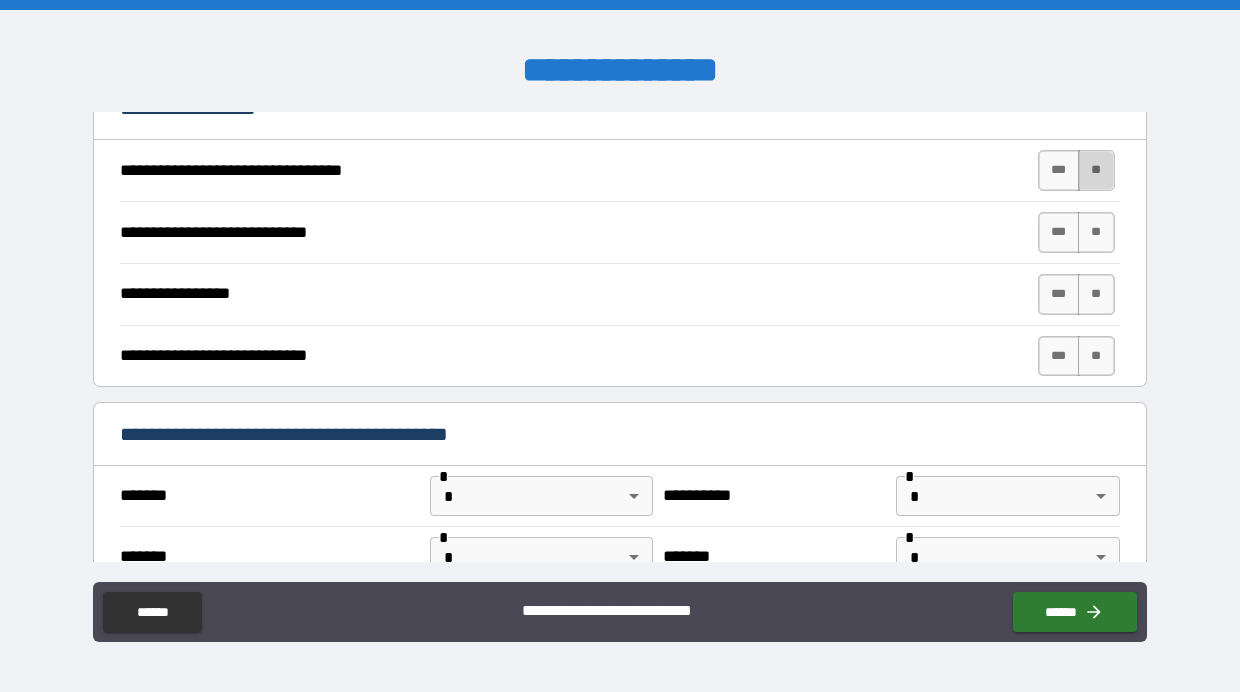 click on "**" at bounding box center [1096, 170] 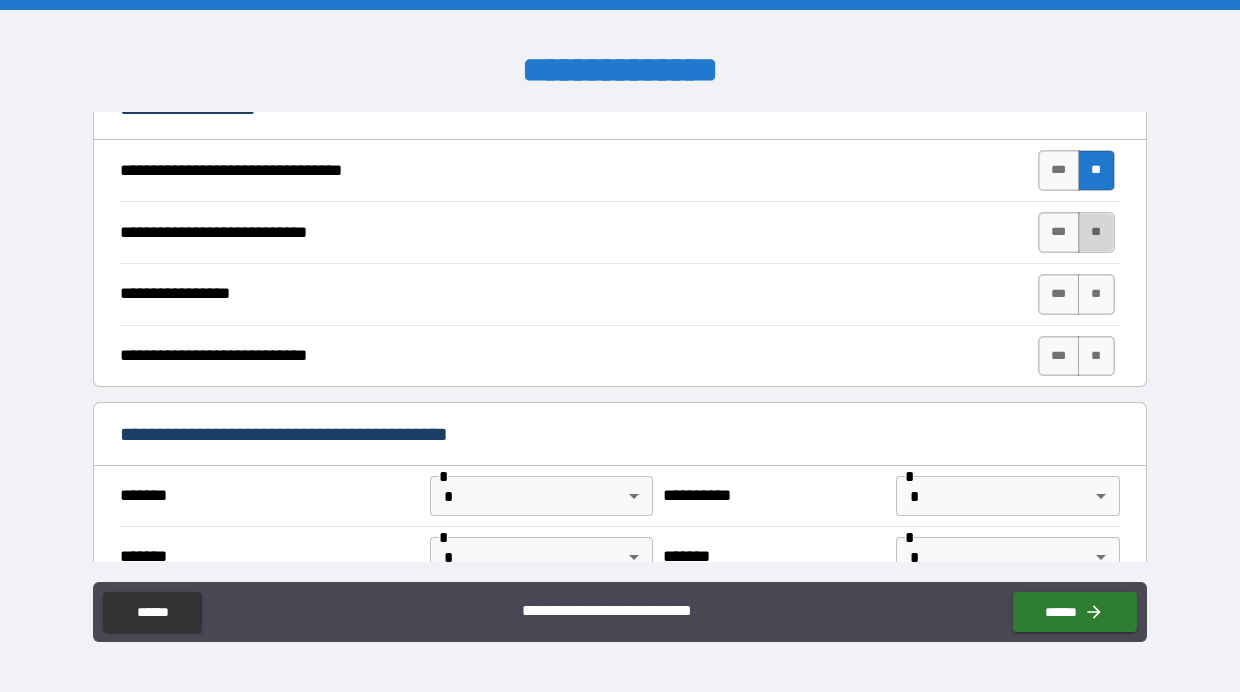 click on "**" at bounding box center (1096, 232) 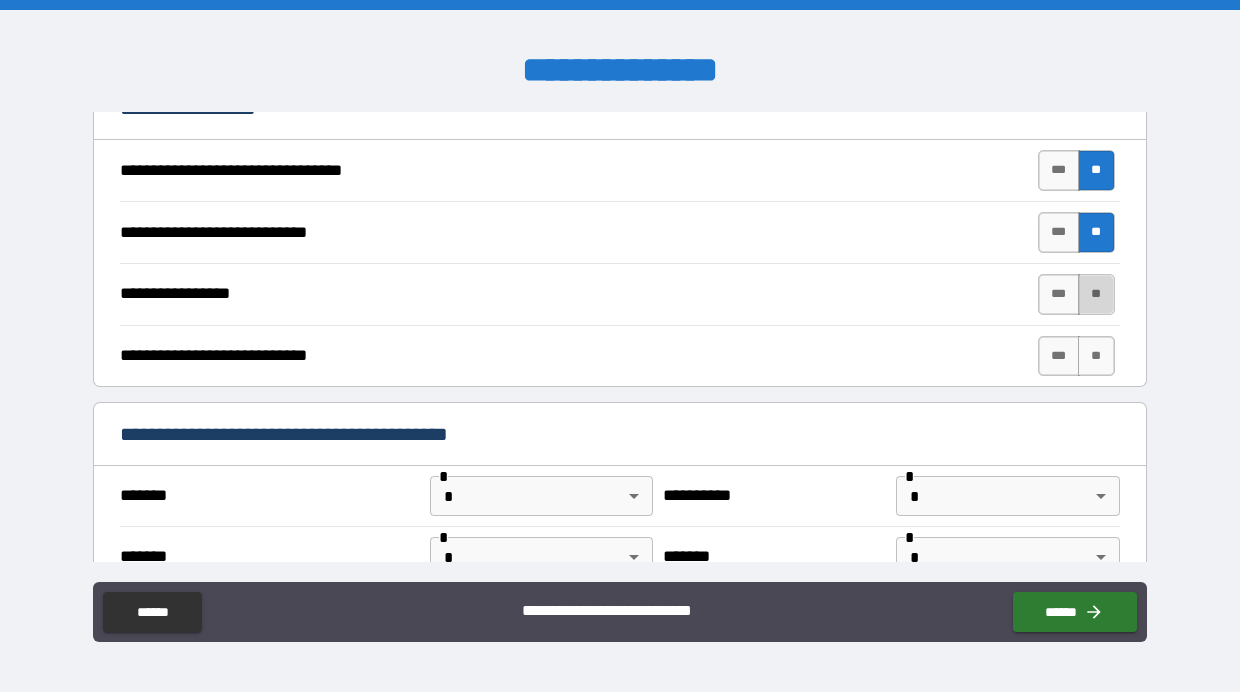 click on "**" at bounding box center (1096, 294) 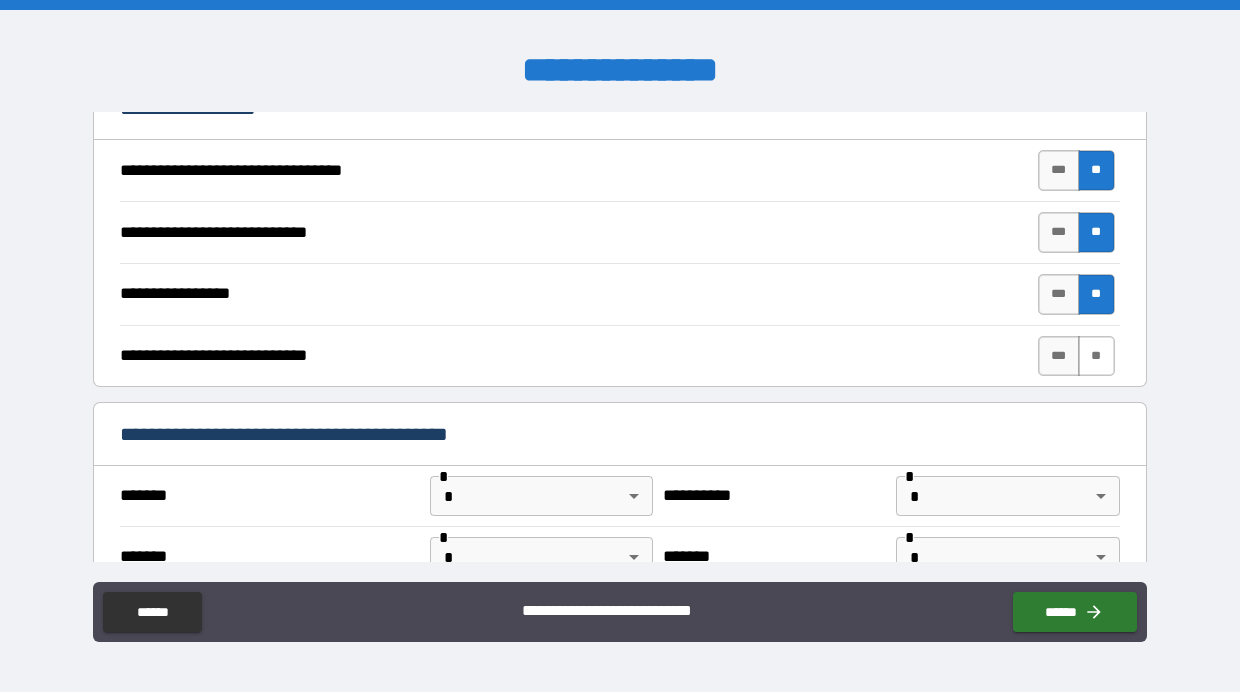 click on "**" at bounding box center (1096, 356) 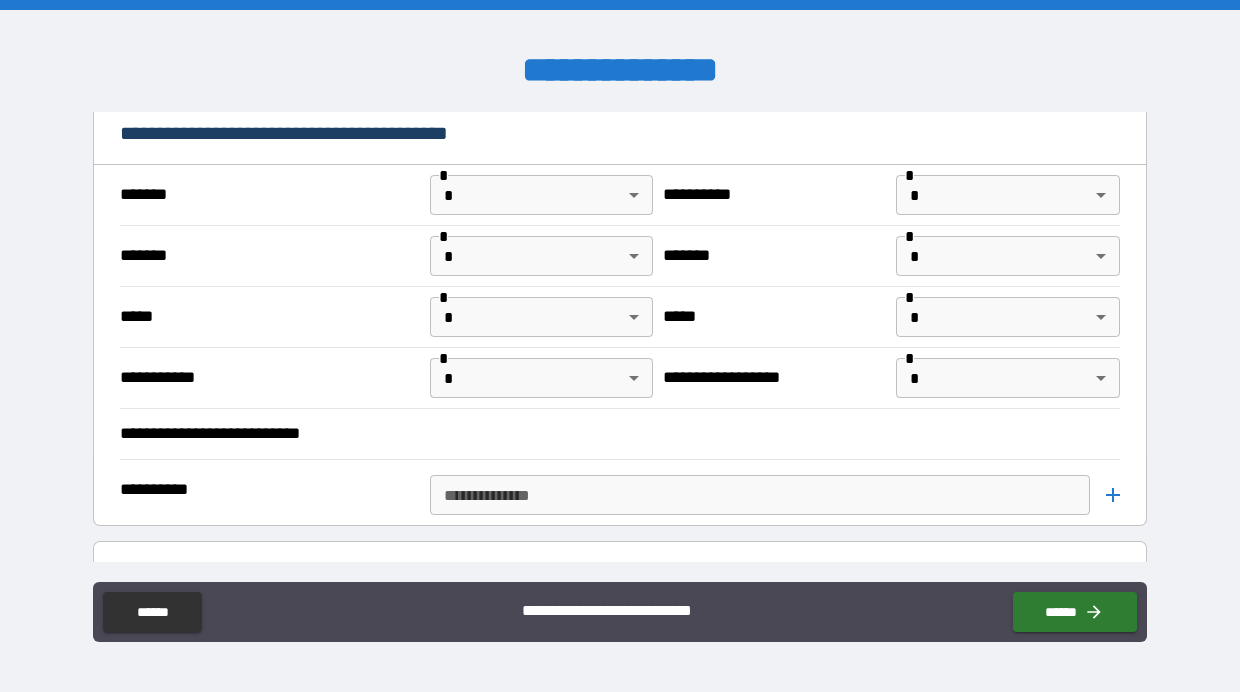 scroll, scrollTop: 1445, scrollLeft: 0, axis: vertical 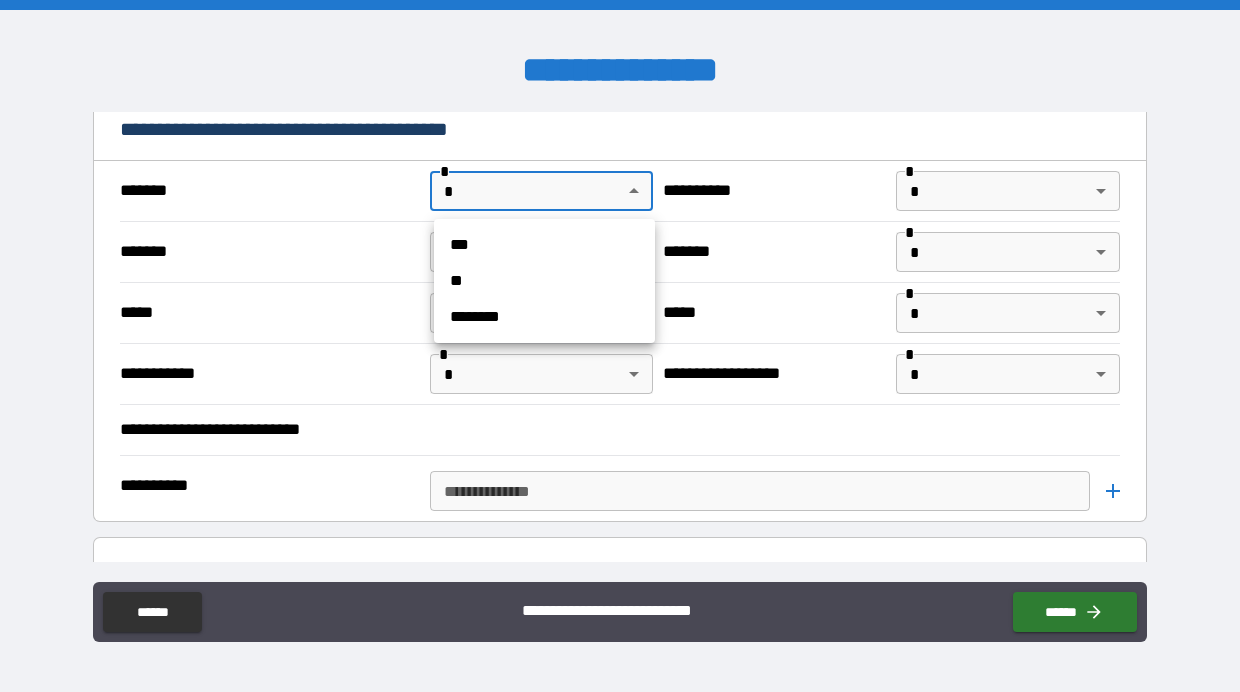 click on "**********" at bounding box center (620, 346) 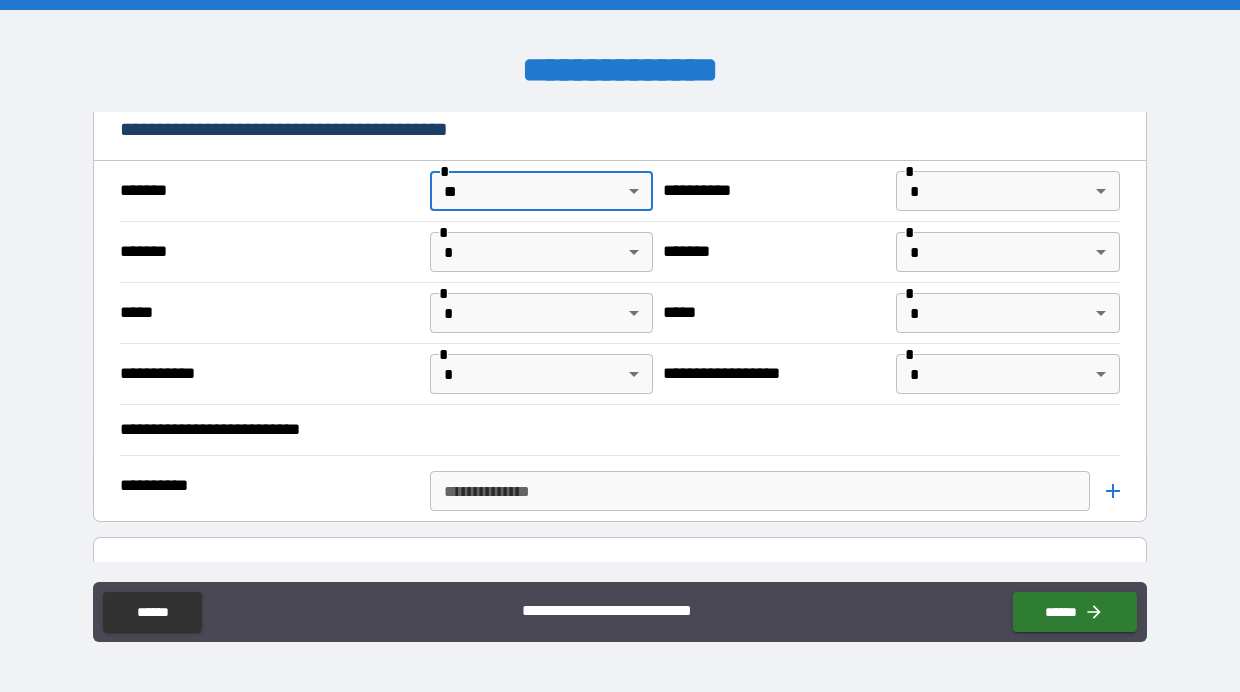 click on "**********" at bounding box center (620, 346) 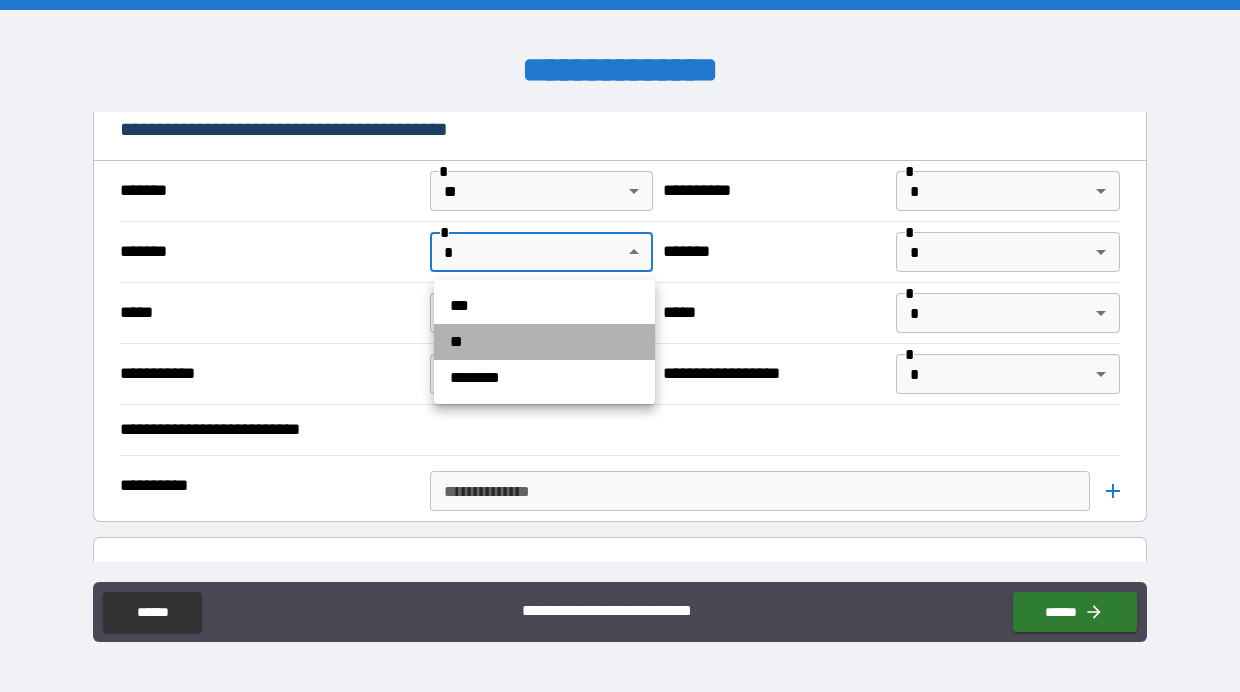 click on "**" at bounding box center [544, 342] 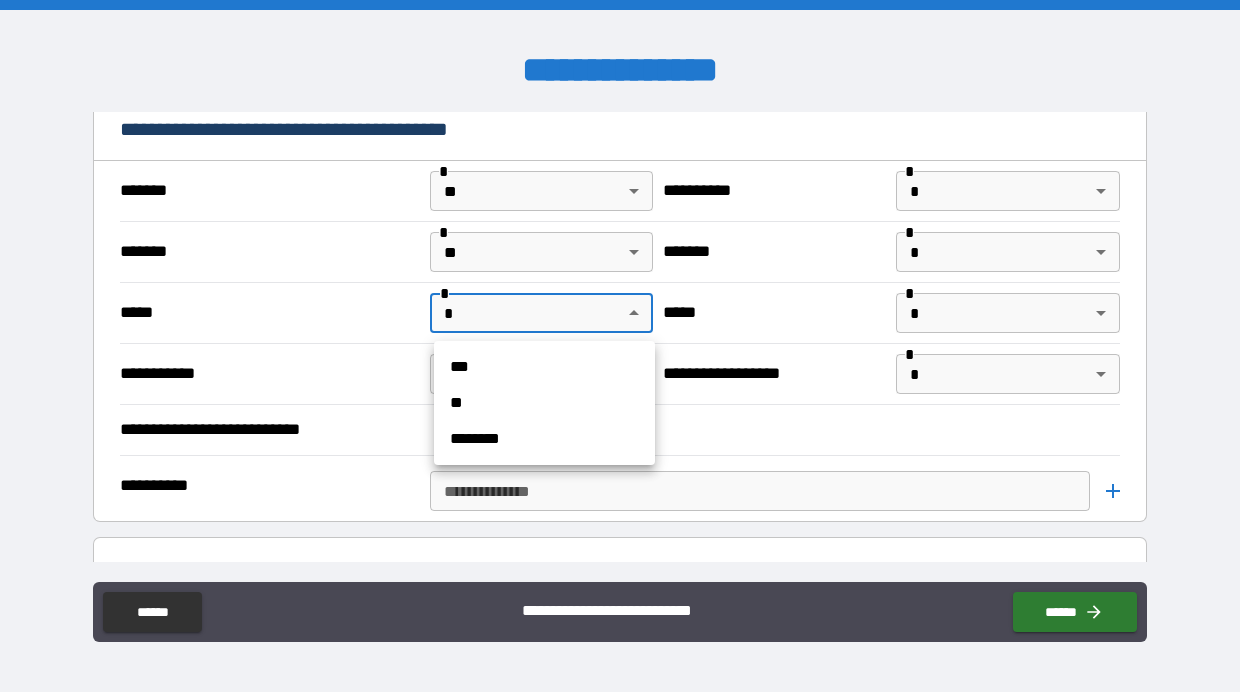 click on "**********" at bounding box center (620, 346) 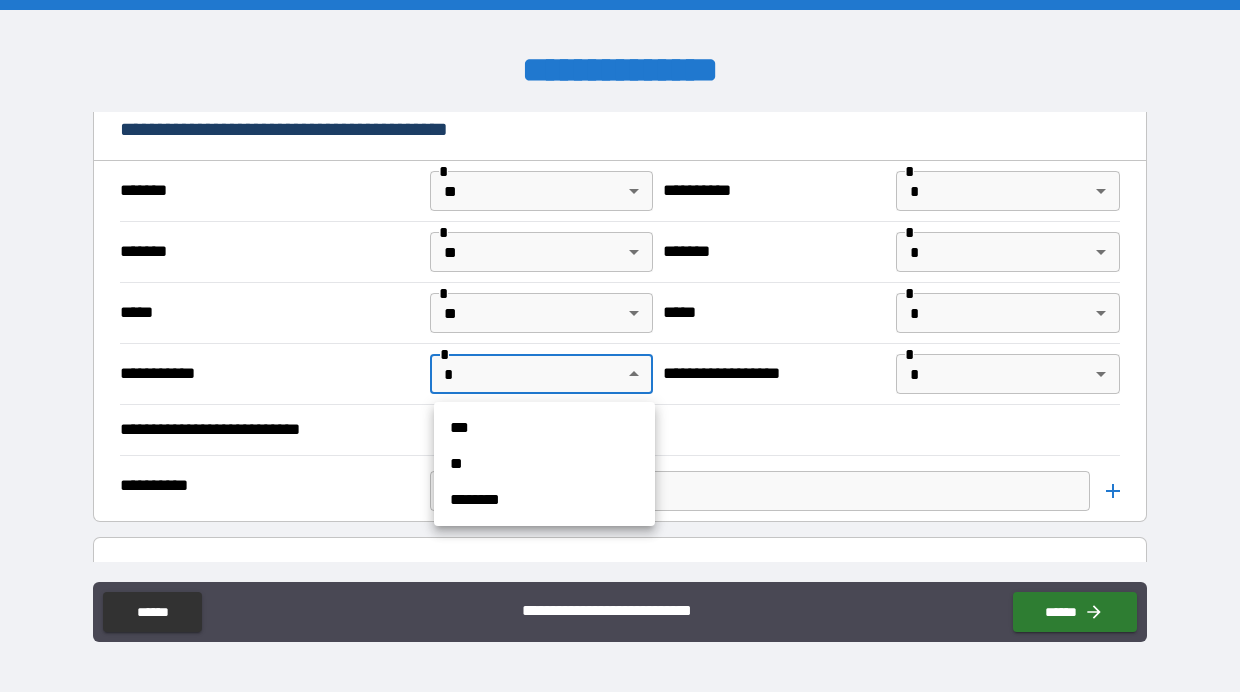 click on "**********" at bounding box center [620, 346] 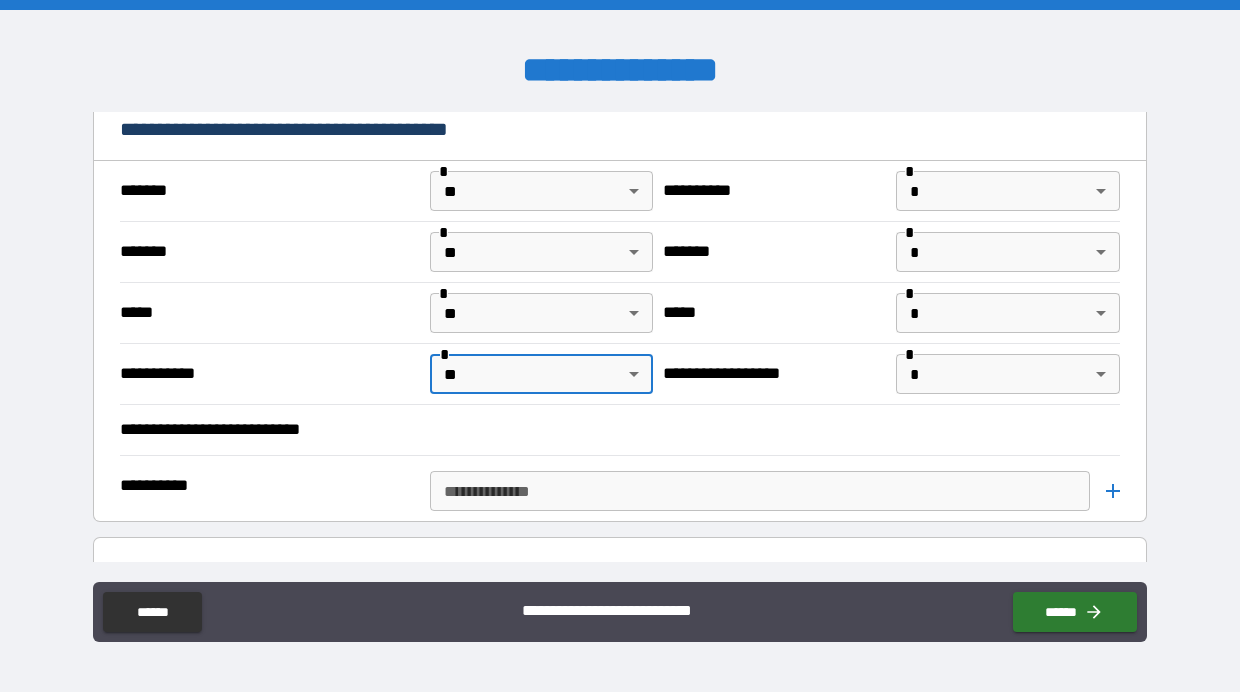 click on "**********" at bounding box center (620, 346) 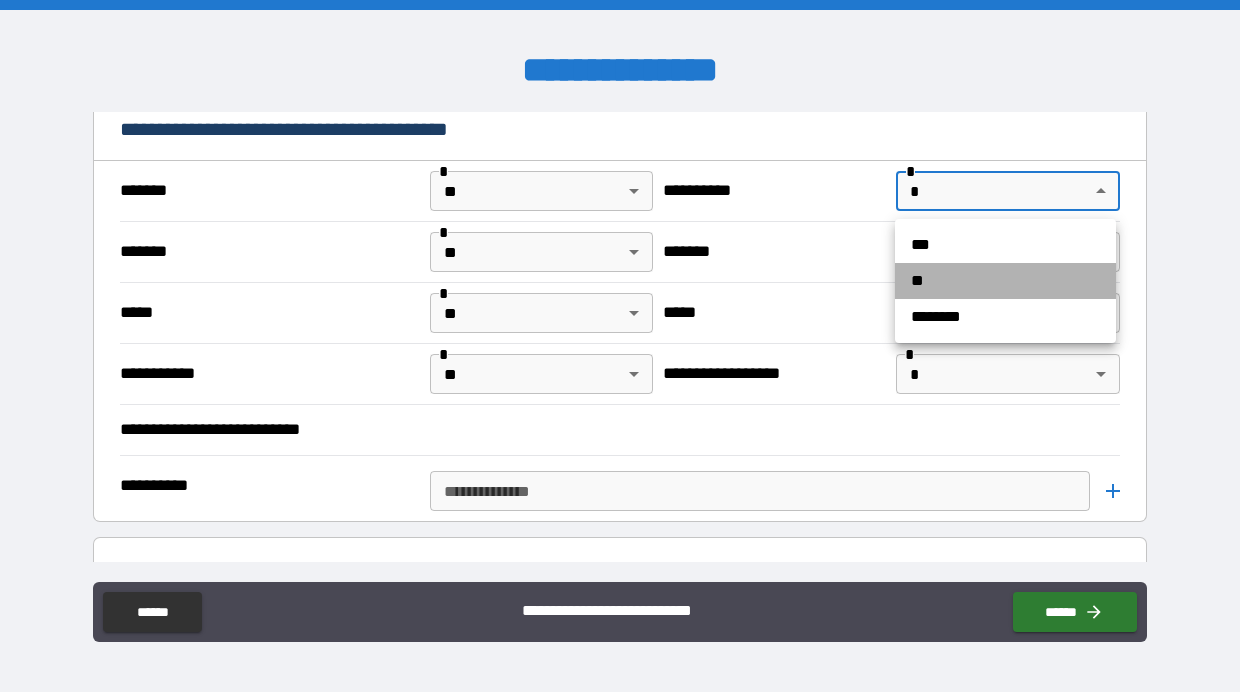 click on "**" at bounding box center (1005, 281) 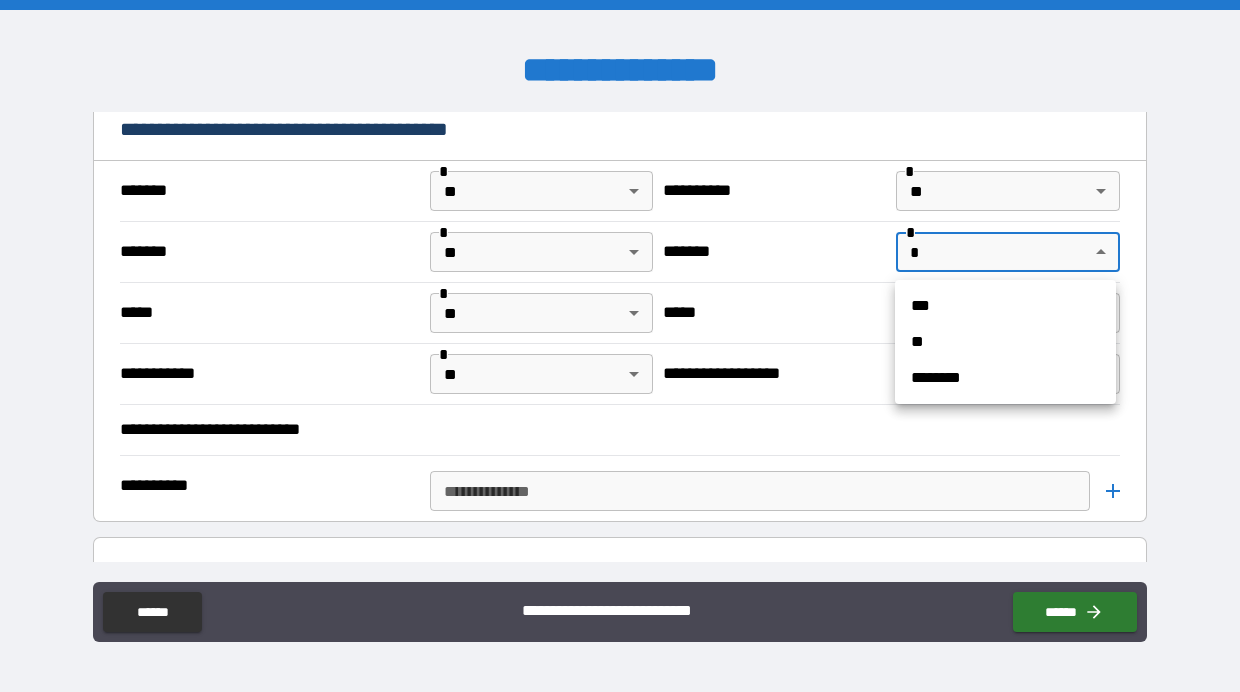 click on "**********" at bounding box center (620, 346) 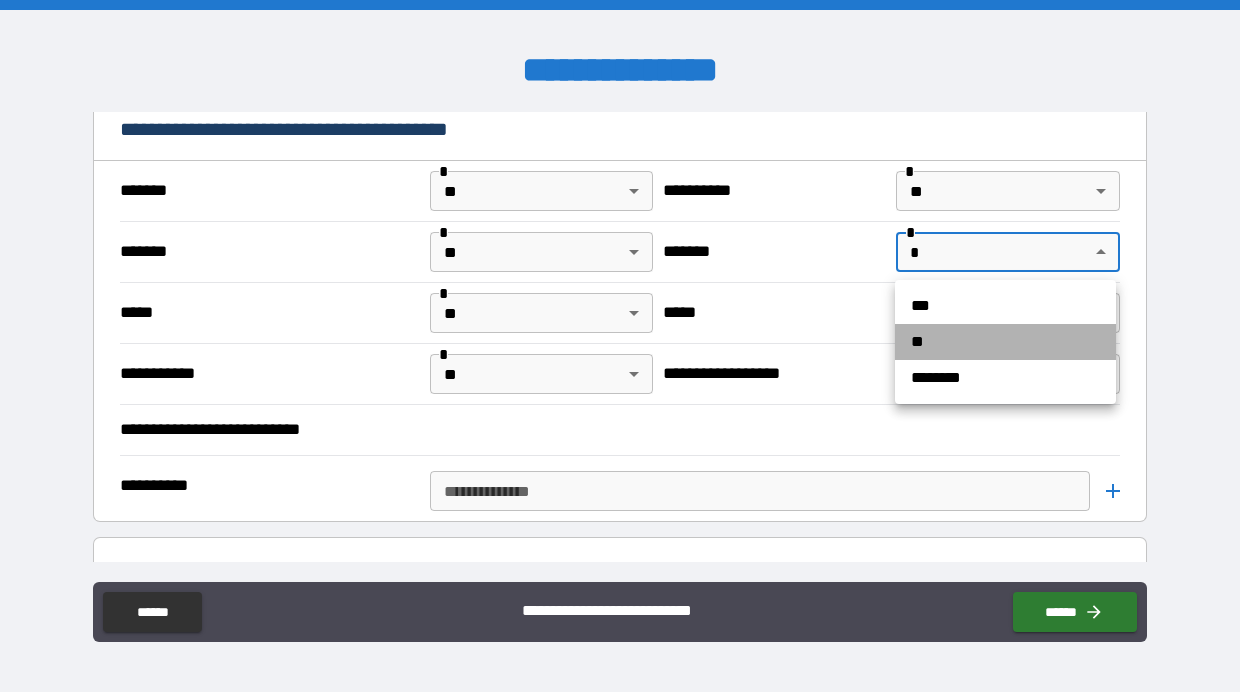 click on "**" at bounding box center [1005, 342] 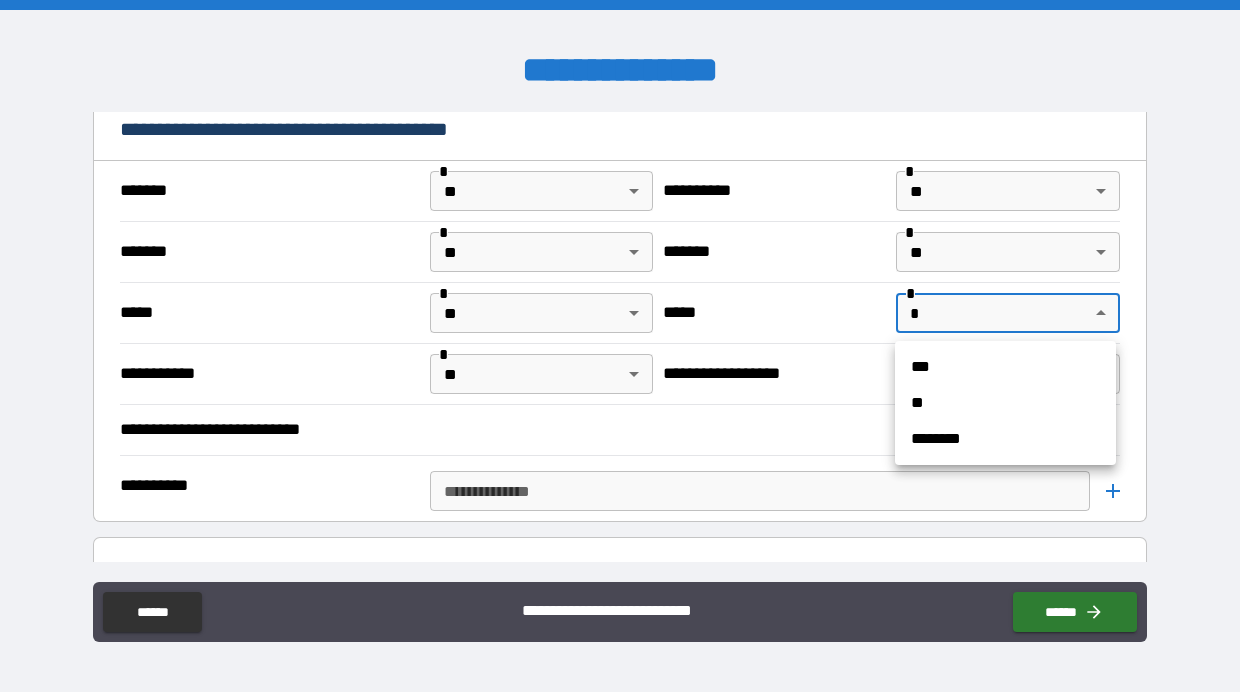 click on "**********" at bounding box center [620, 346] 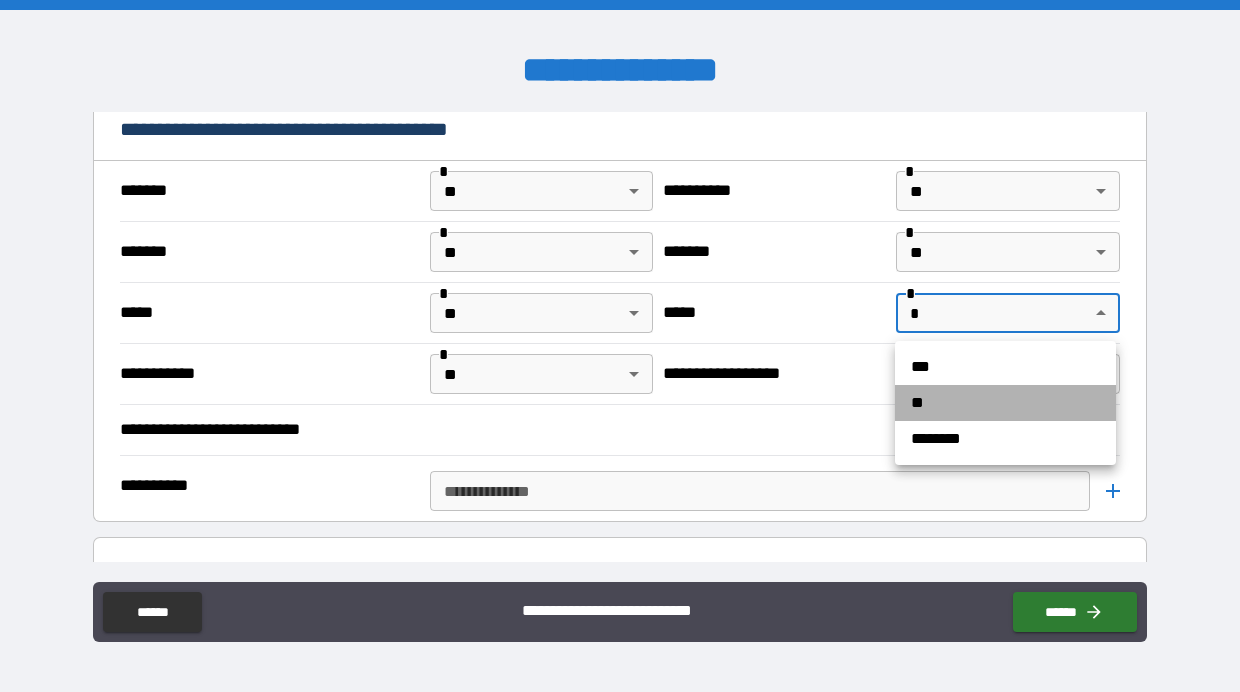 click on "**" at bounding box center [1005, 403] 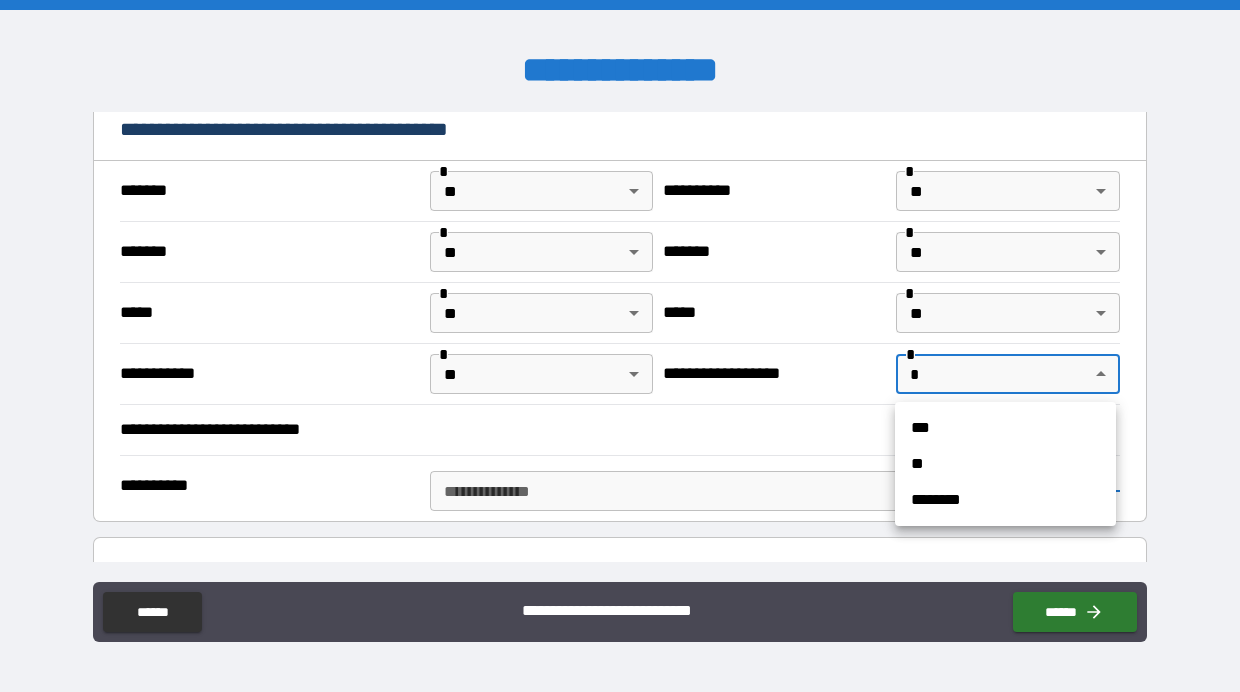 click on "**********" at bounding box center [620, 346] 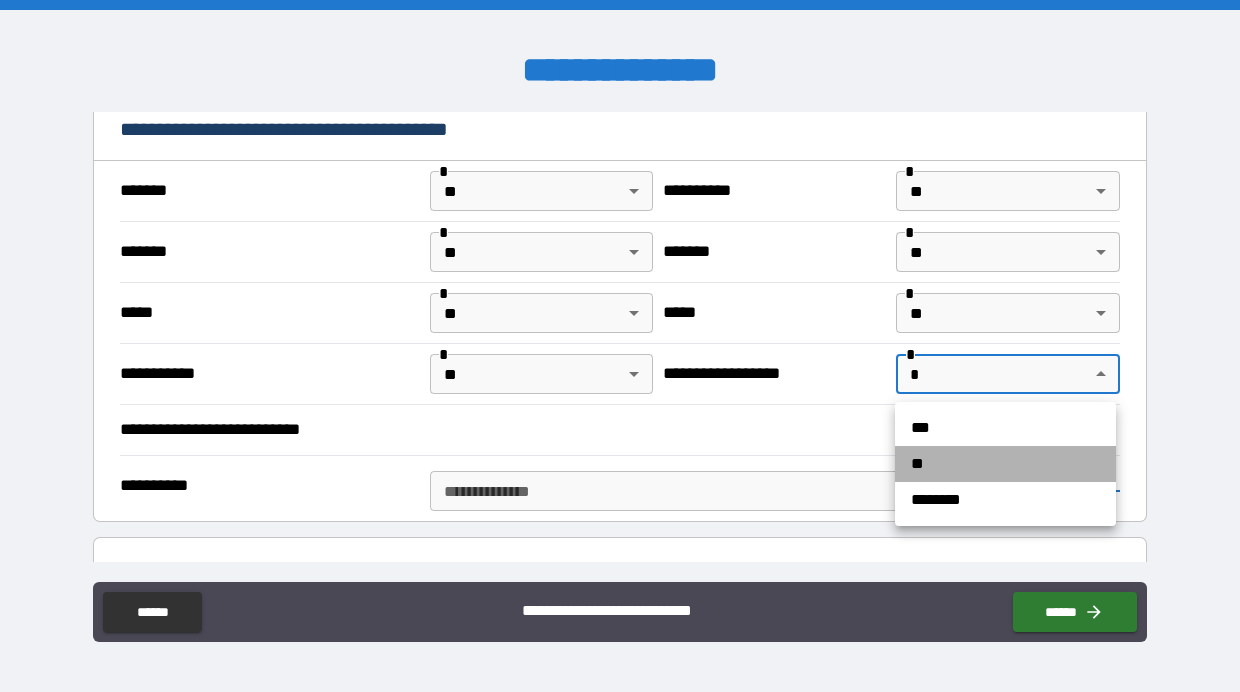 click on "**" at bounding box center [1005, 464] 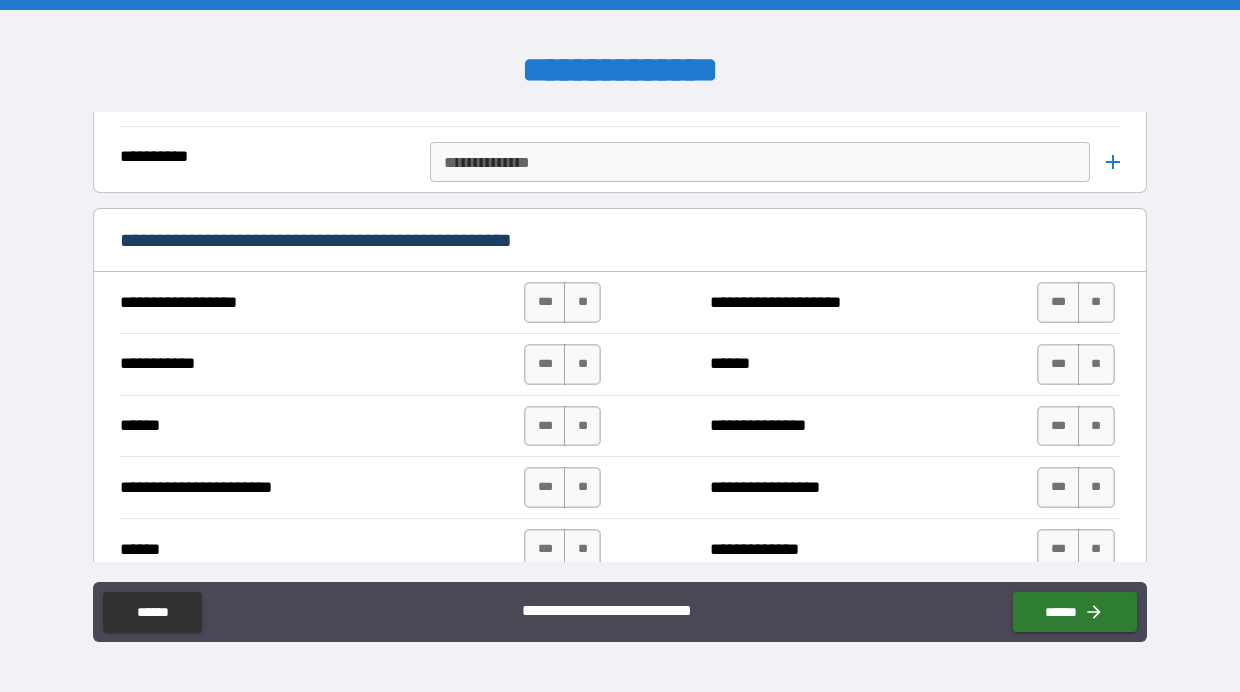 scroll, scrollTop: 1779, scrollLeft: 0, axis: vertical 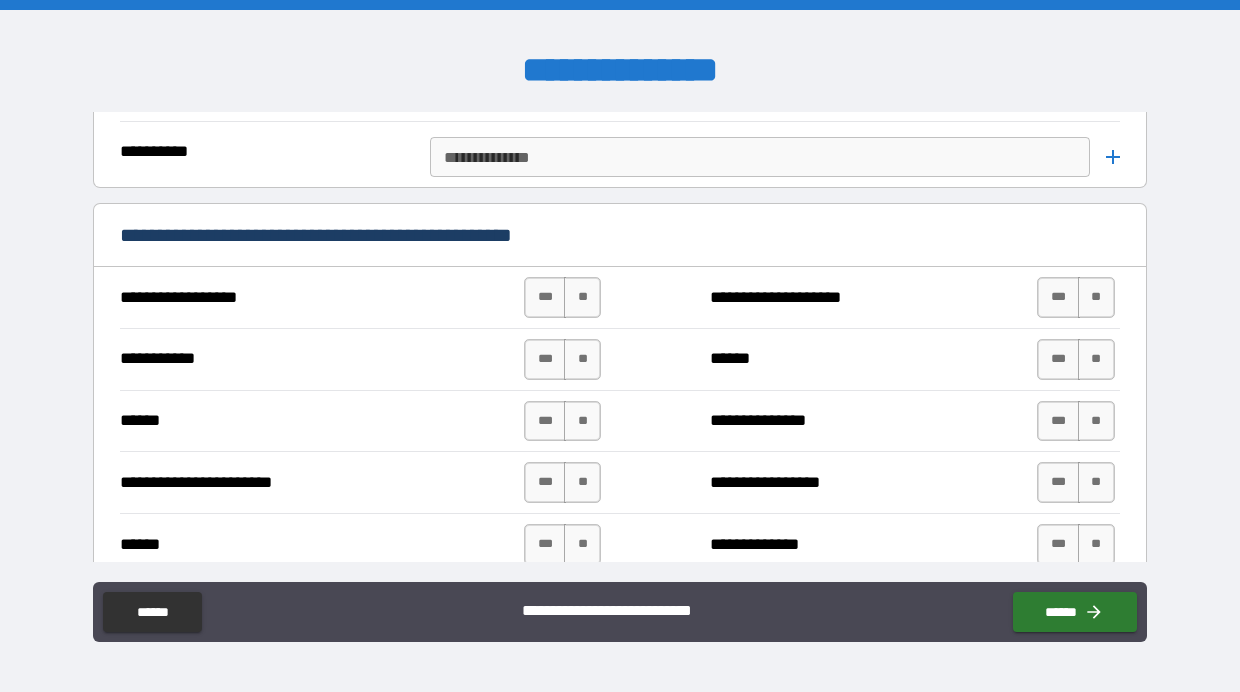 click on "**********" at bounding box center (758, 157) 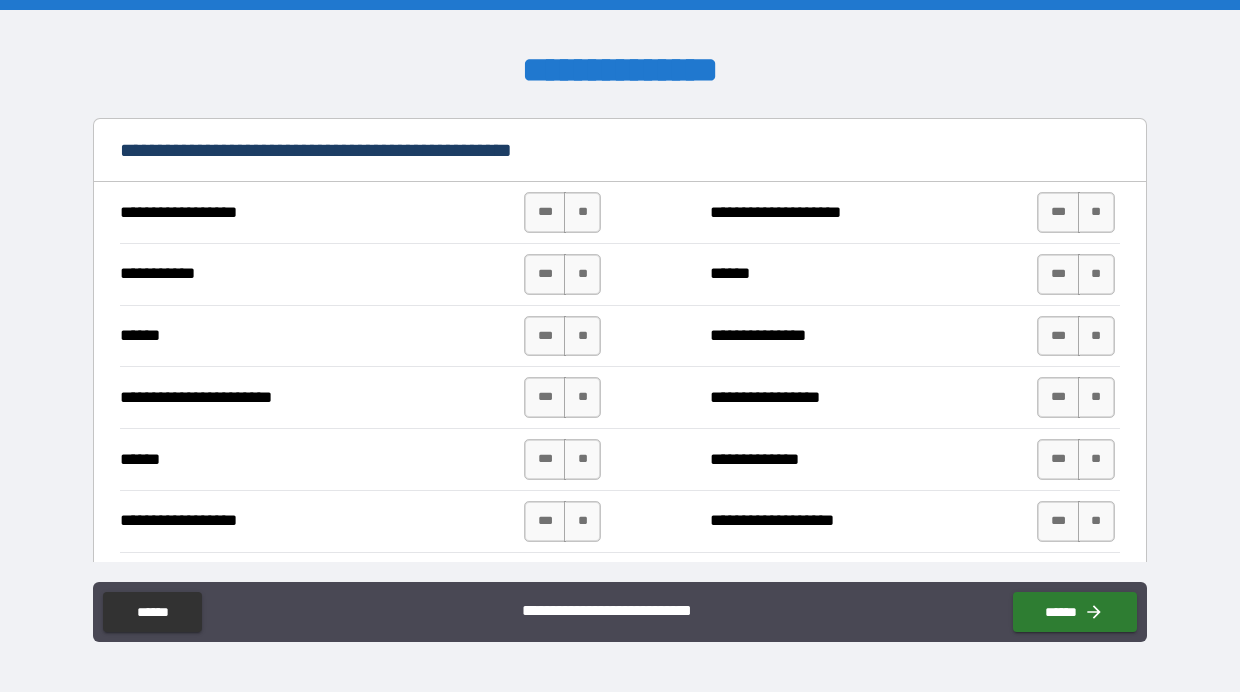 scroll, scrollTop: 1911, scrollLeft: 0, axis: vertical 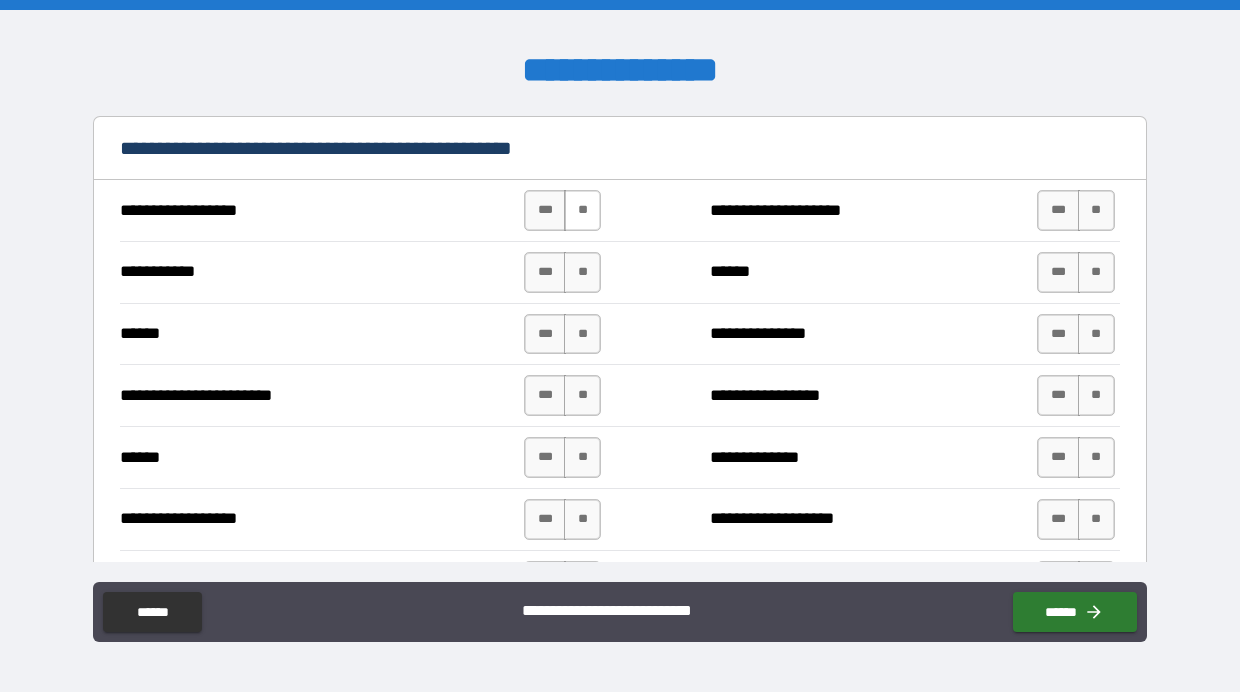 click on "**" at bounding box center [582, 210] 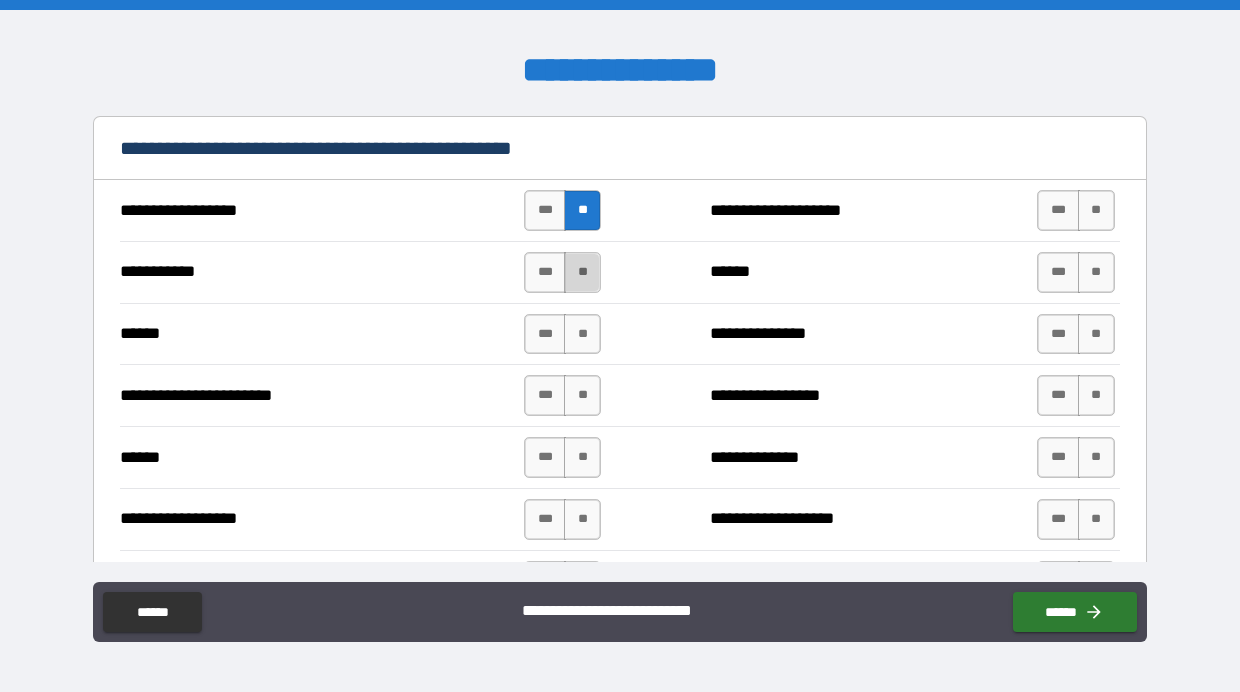 click on "**" at bounding box center [582, 272] 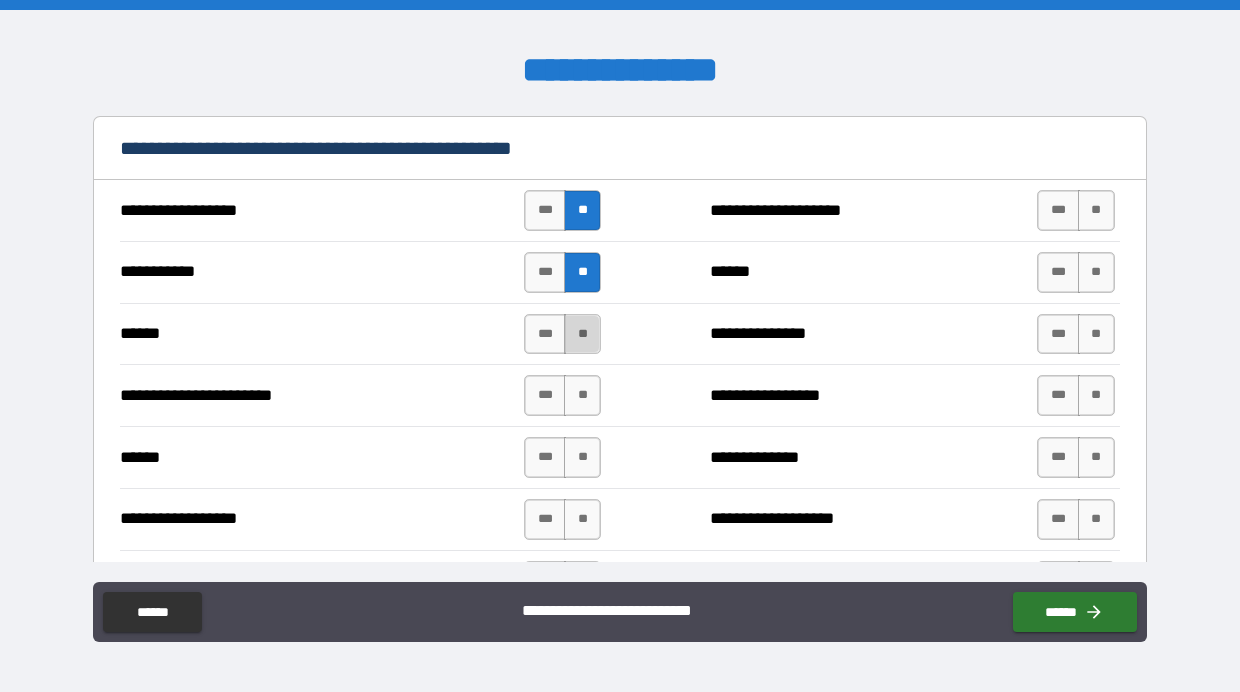 click on "**" at bounding box center [582, 334] 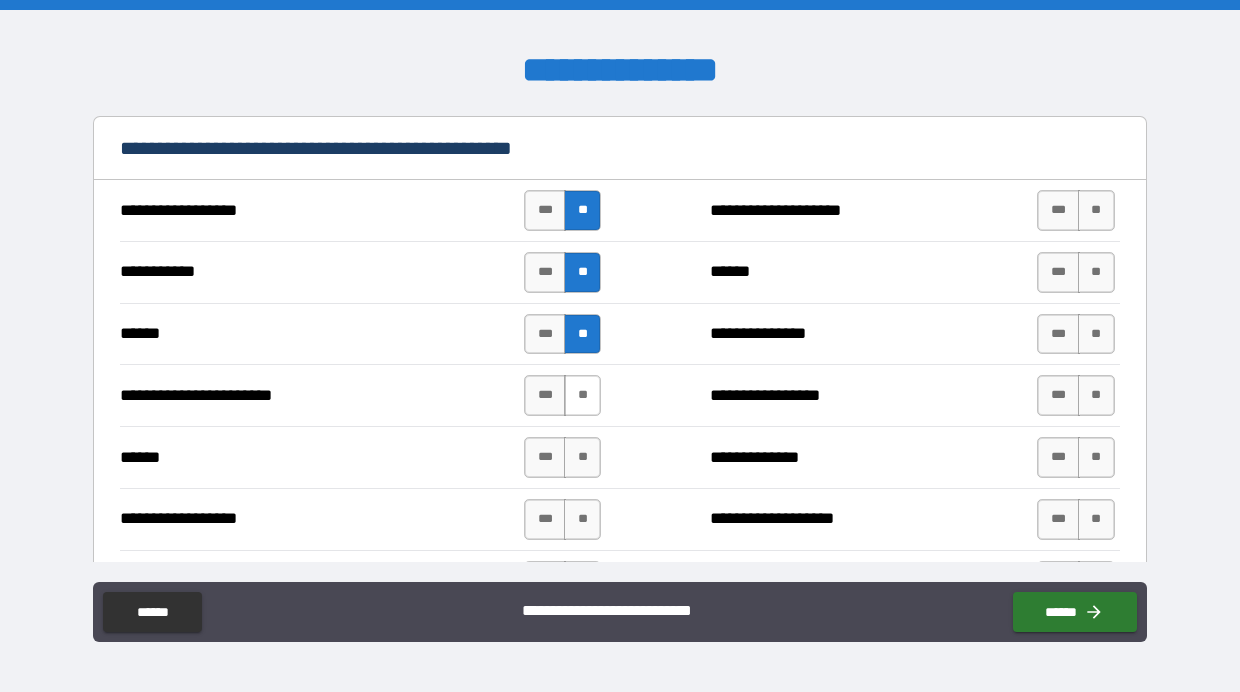 click on "**" at bounding box center (582, 395) 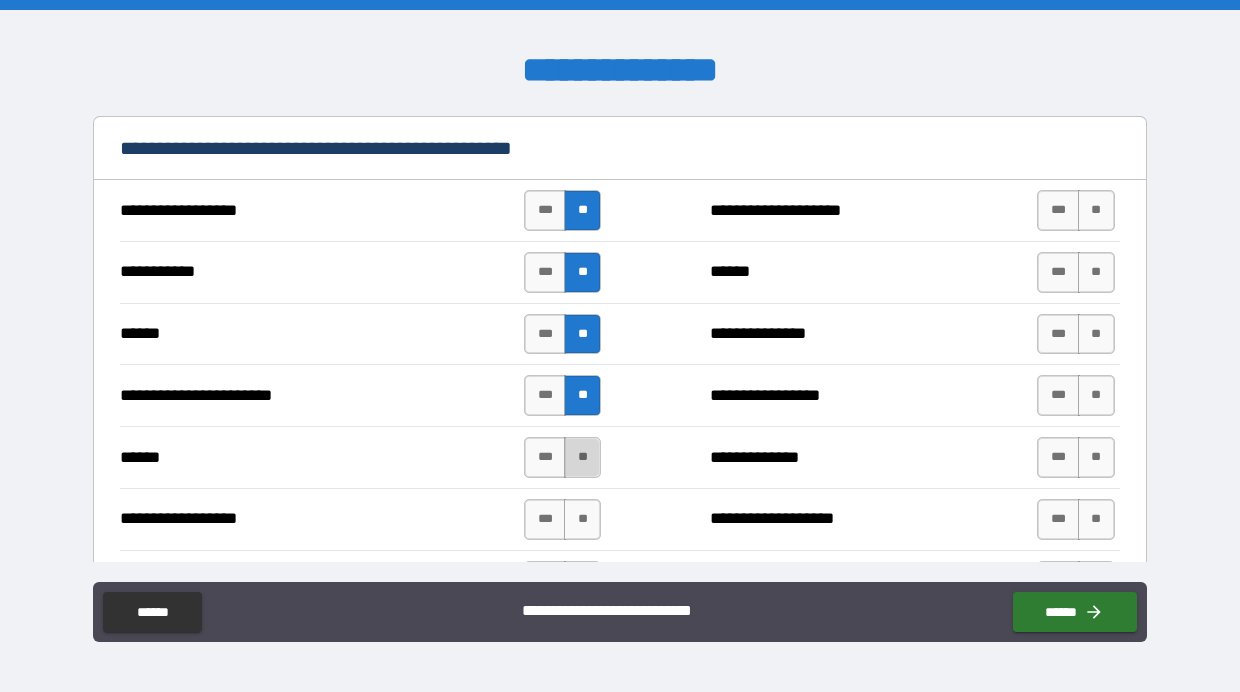 click on "**" at bounding box center (582, 457) 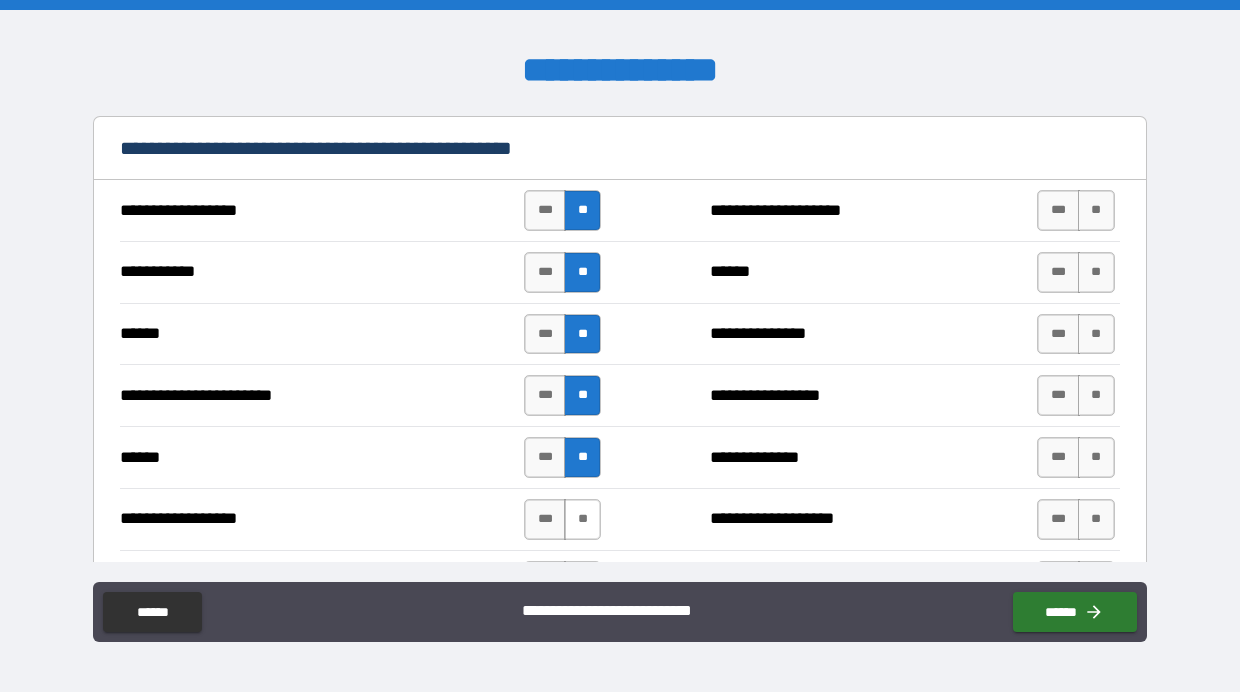 click on "**" at bounding box center (582, 519) 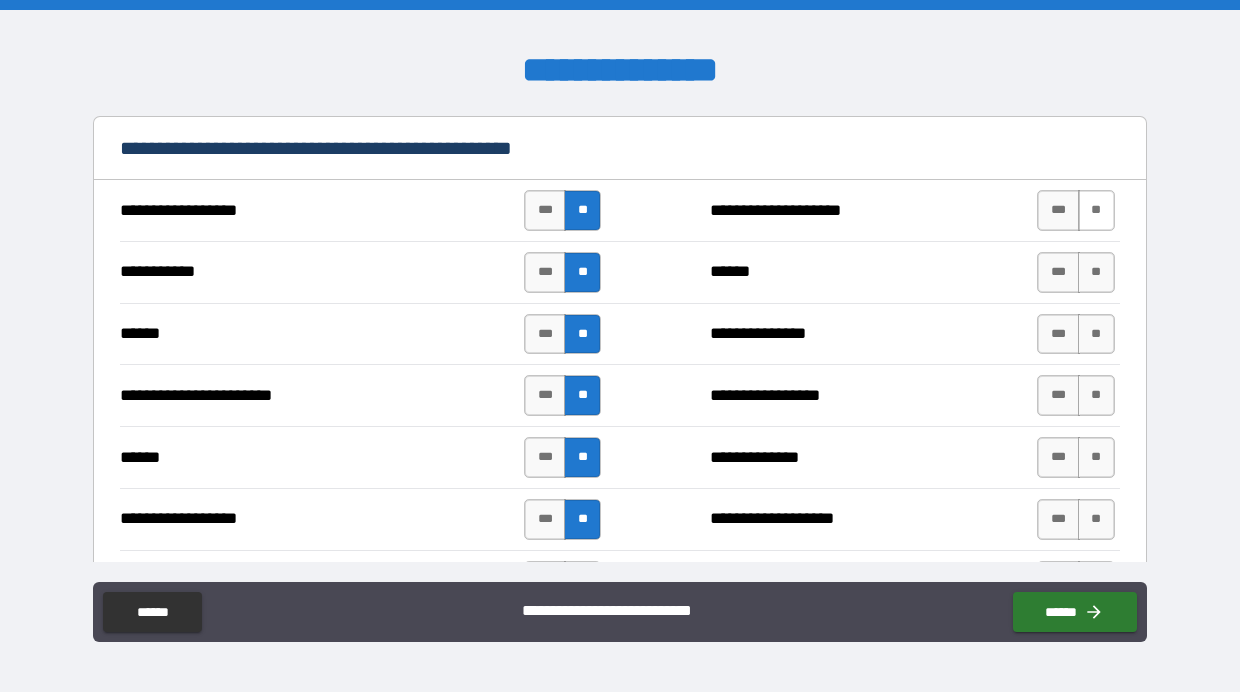 click on "**" at bounding box center (1096, 210) 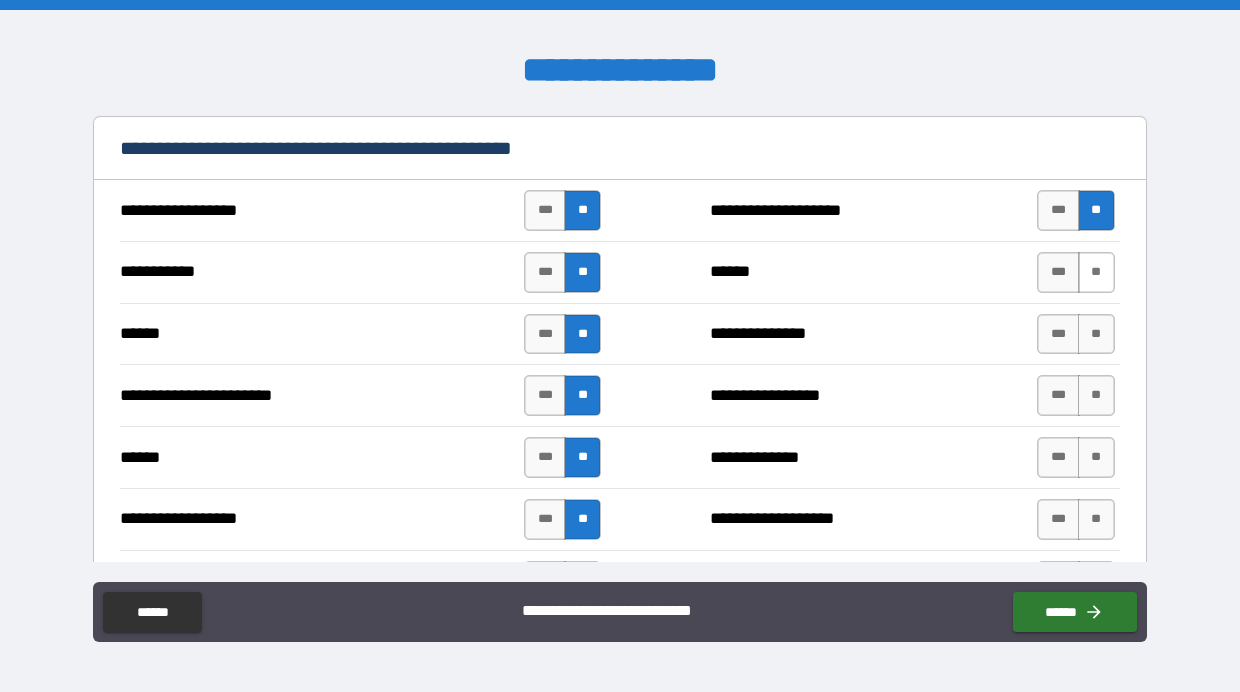 click on "**" at bounding box center [1096, 272] 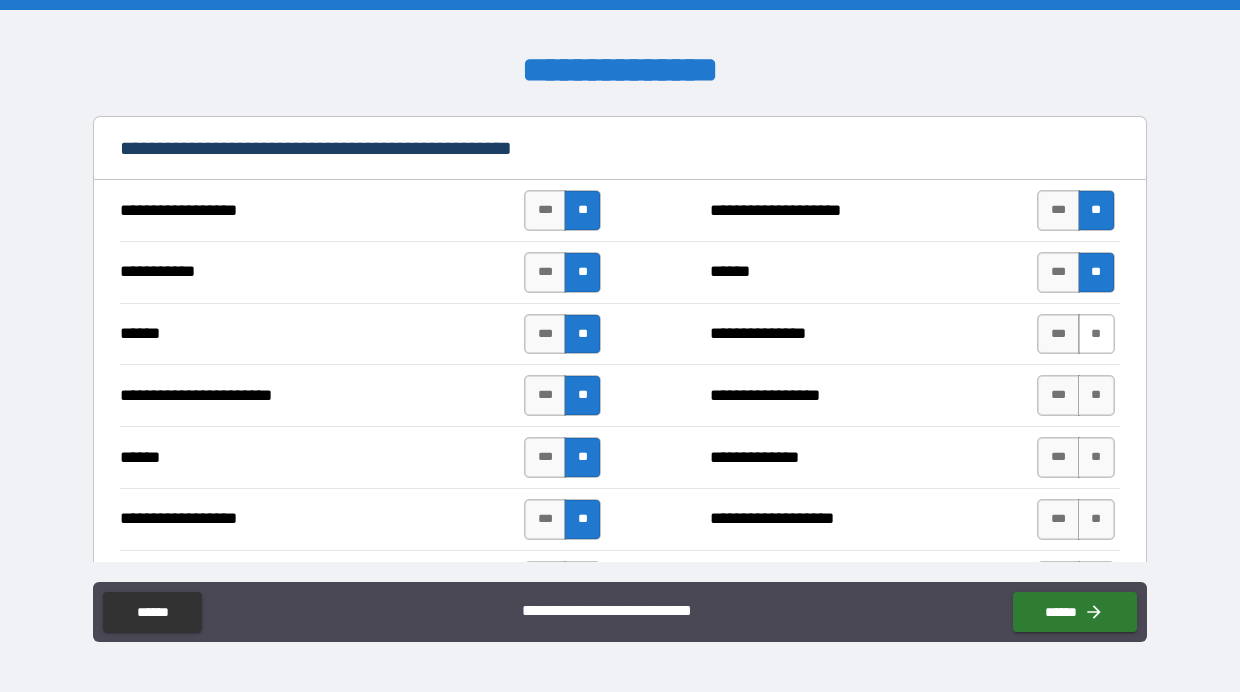 click on "**" at bounding box center (1096, 334) 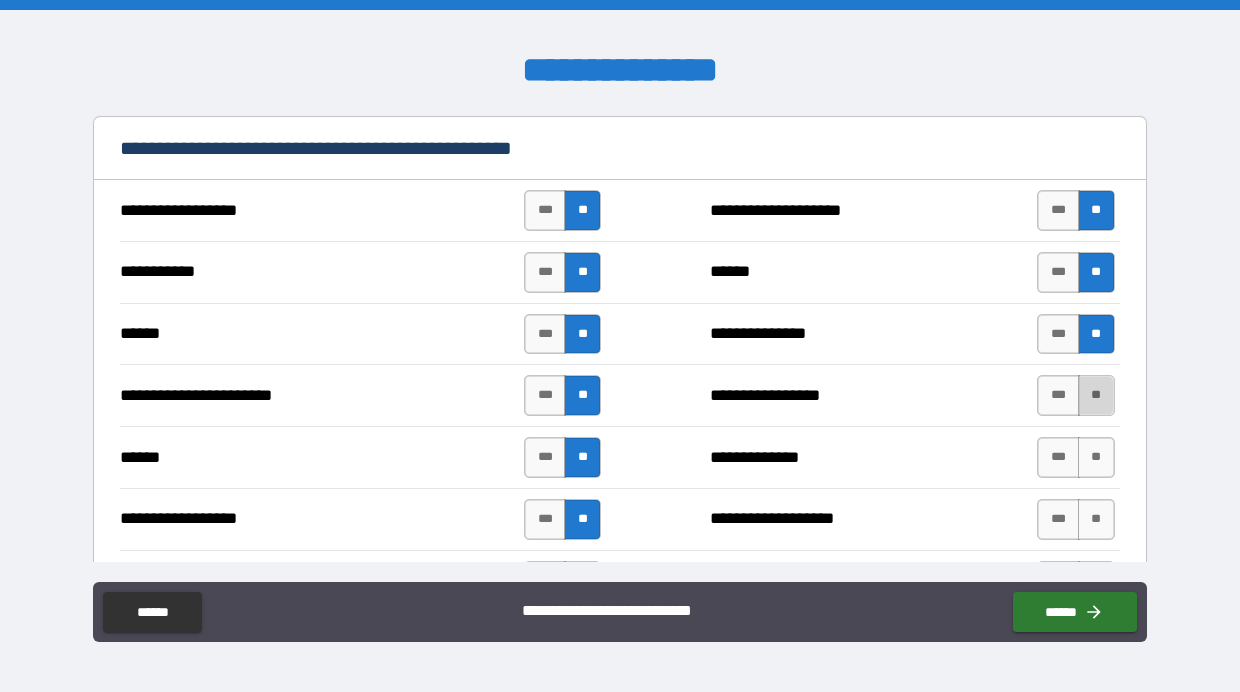 click on "**" at bounding box center [1096, 395] 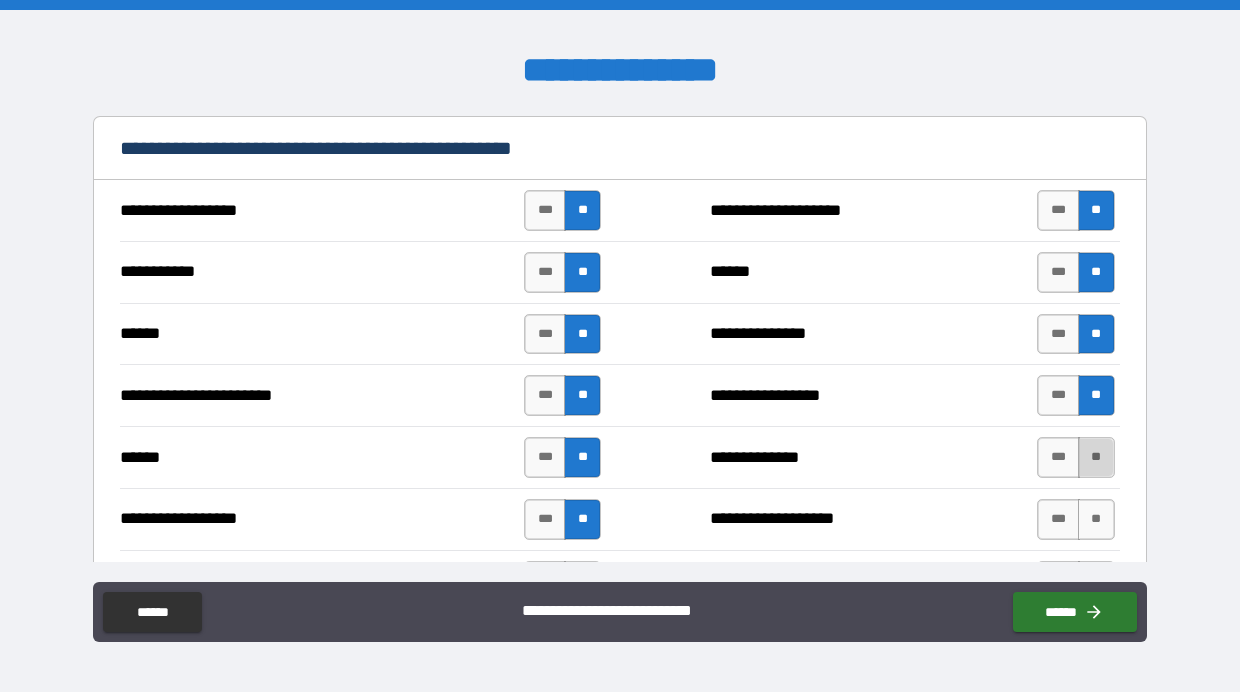 click on "**" at bounding box center (1096, 457) 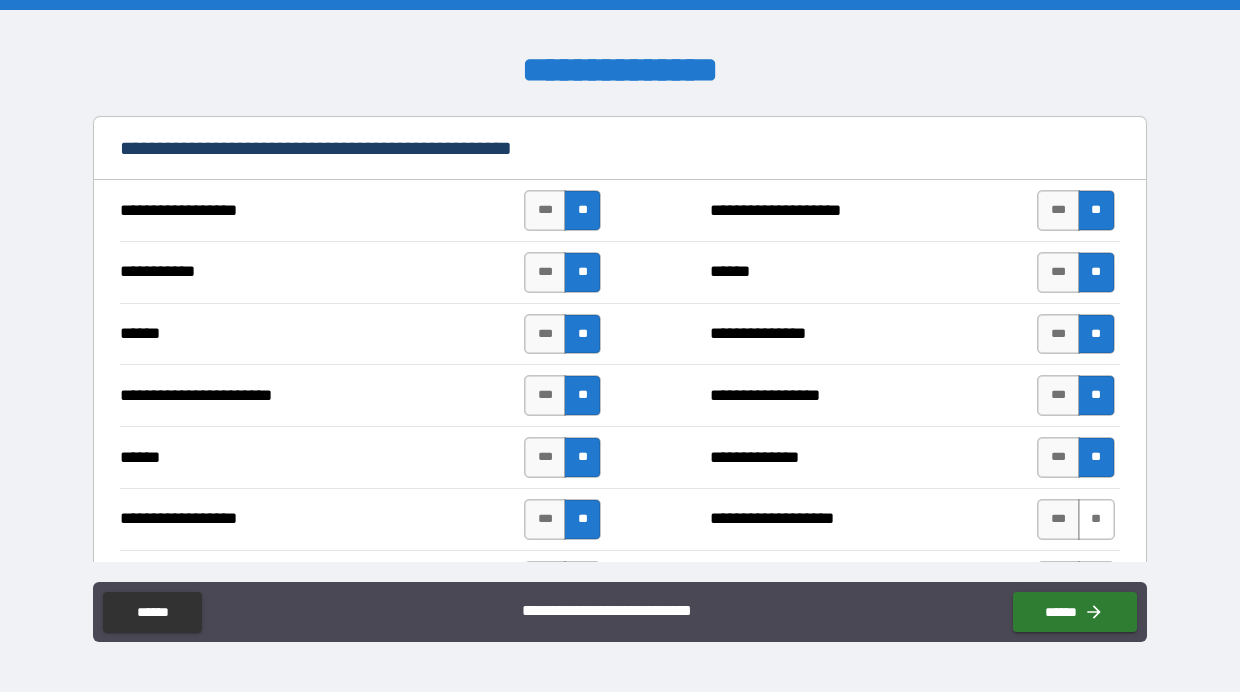 click on "**" at bounding box center [1096, 519] 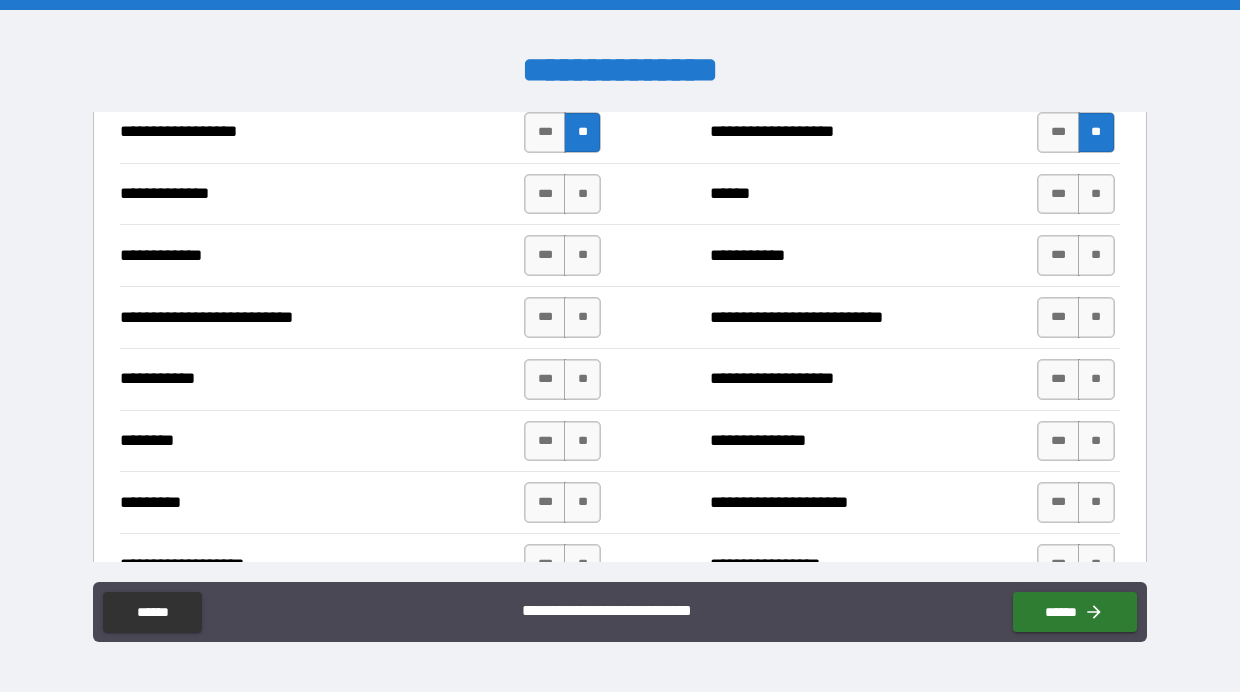 scroll, scrollTop: 2315, scrollLeft: 0, axis: vertical 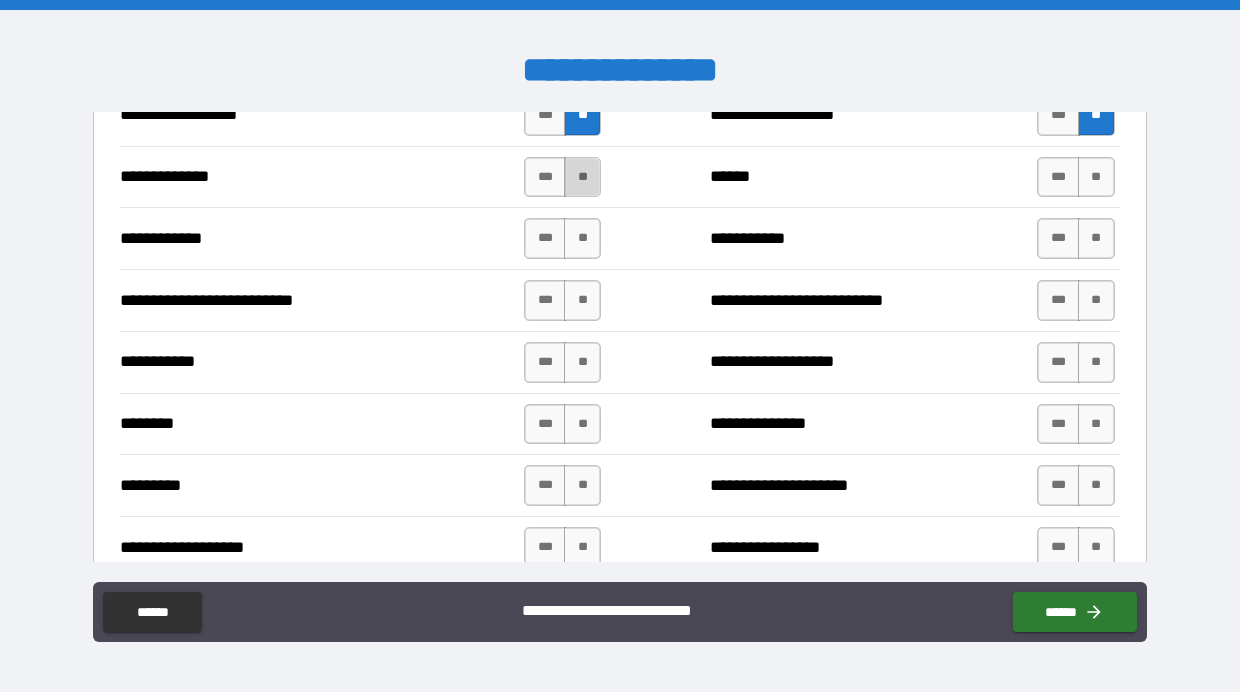click on "**" at bounding box center (582, 177) 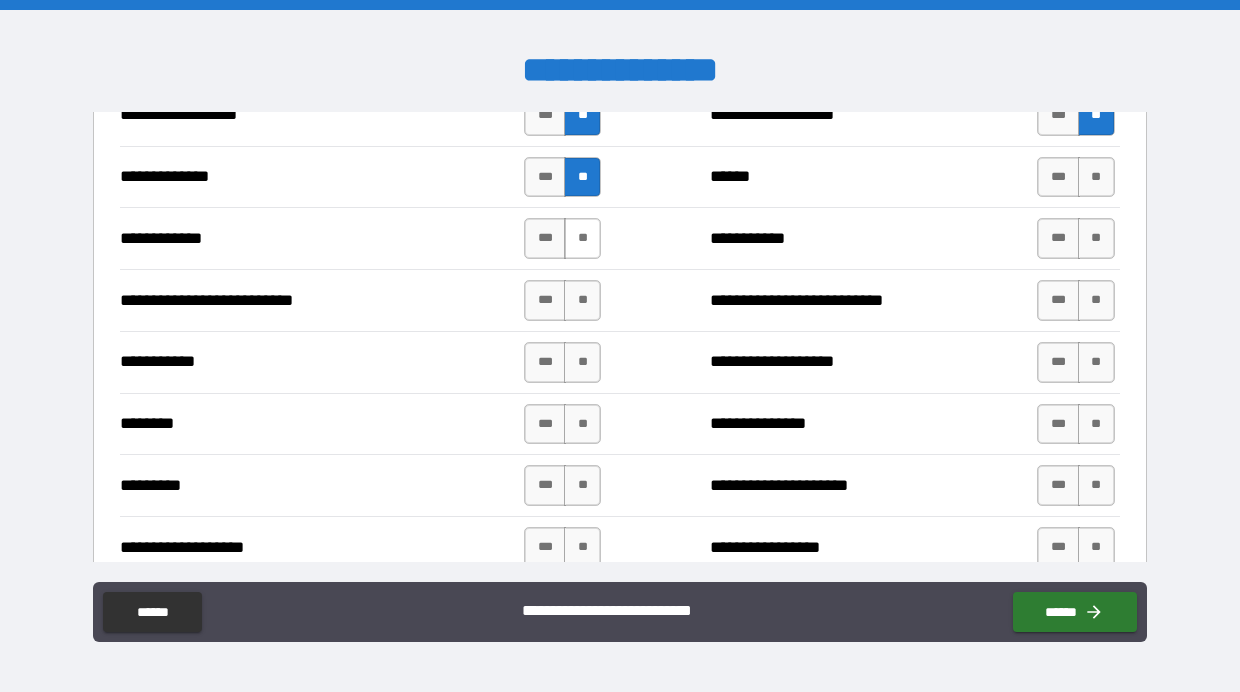 click on "**" at bounding box center (582, 238) 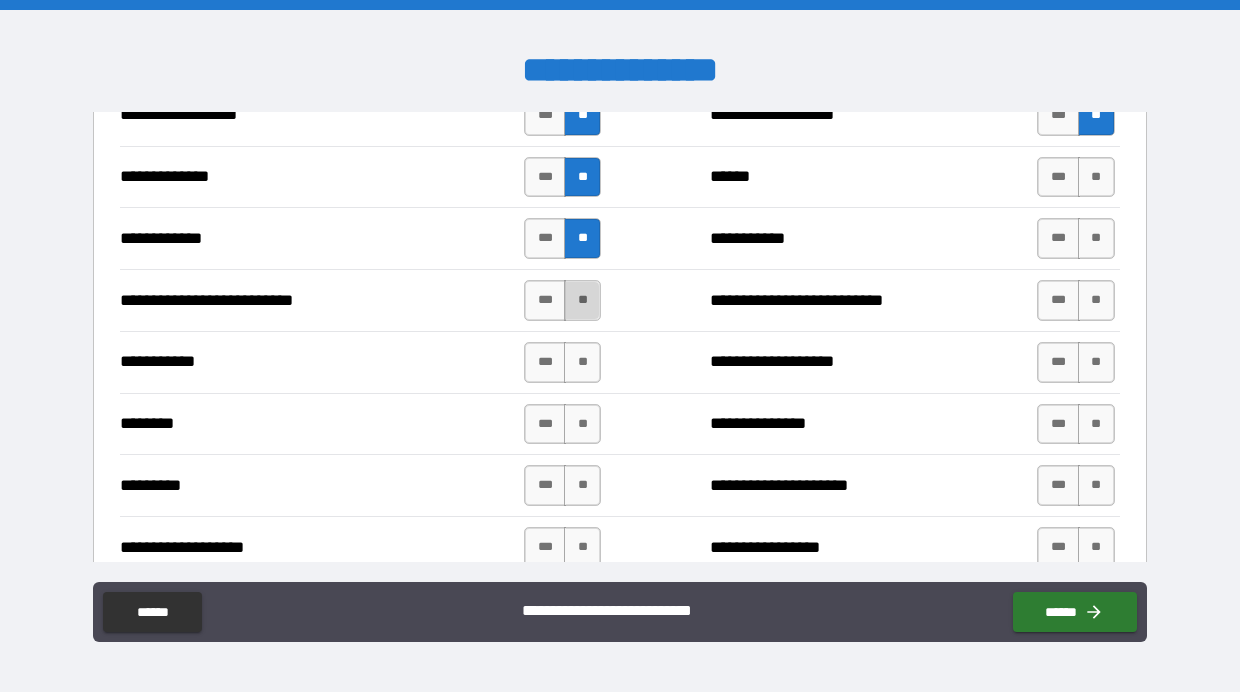click on "**" at bounding box center (582, 300) 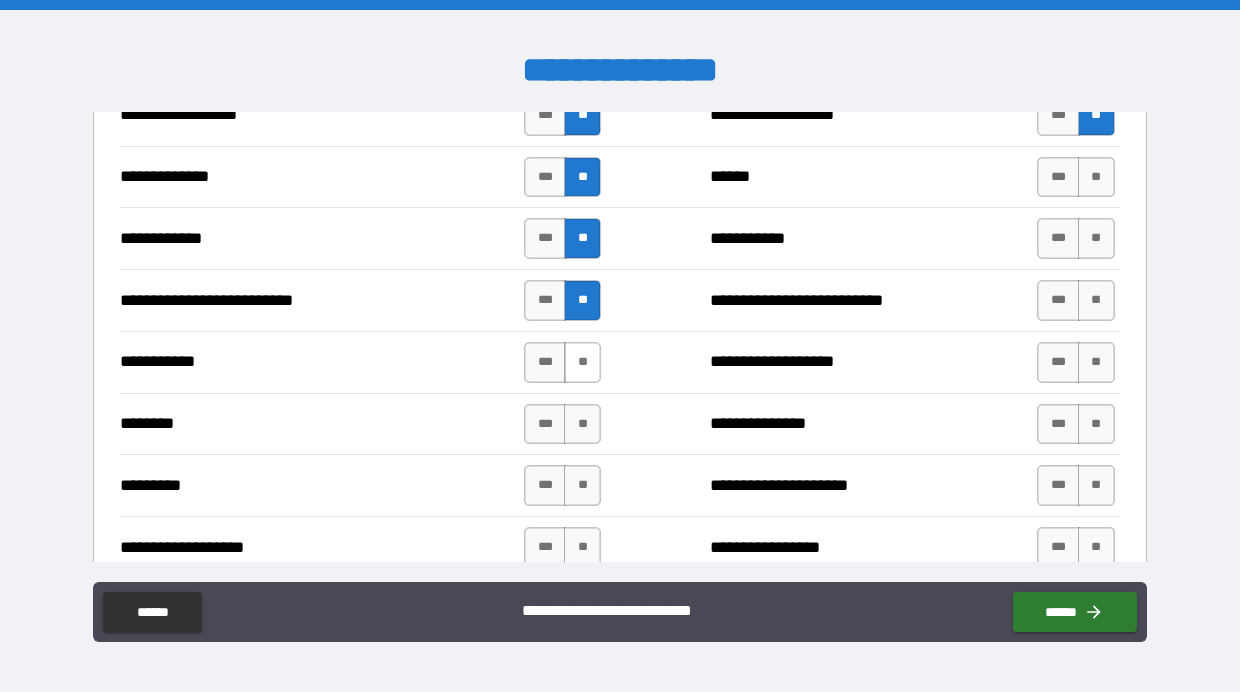 click on "**" at bounding box center [582, 362] 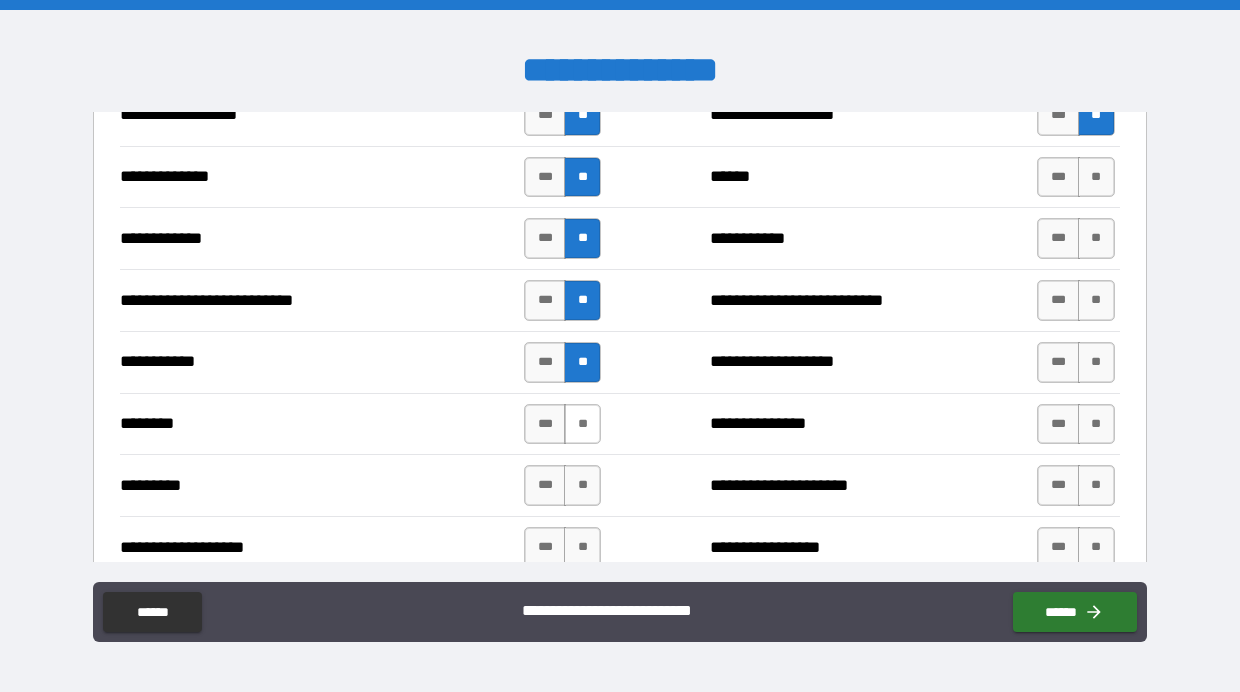 click on "**" at bounding box center (582, 424) 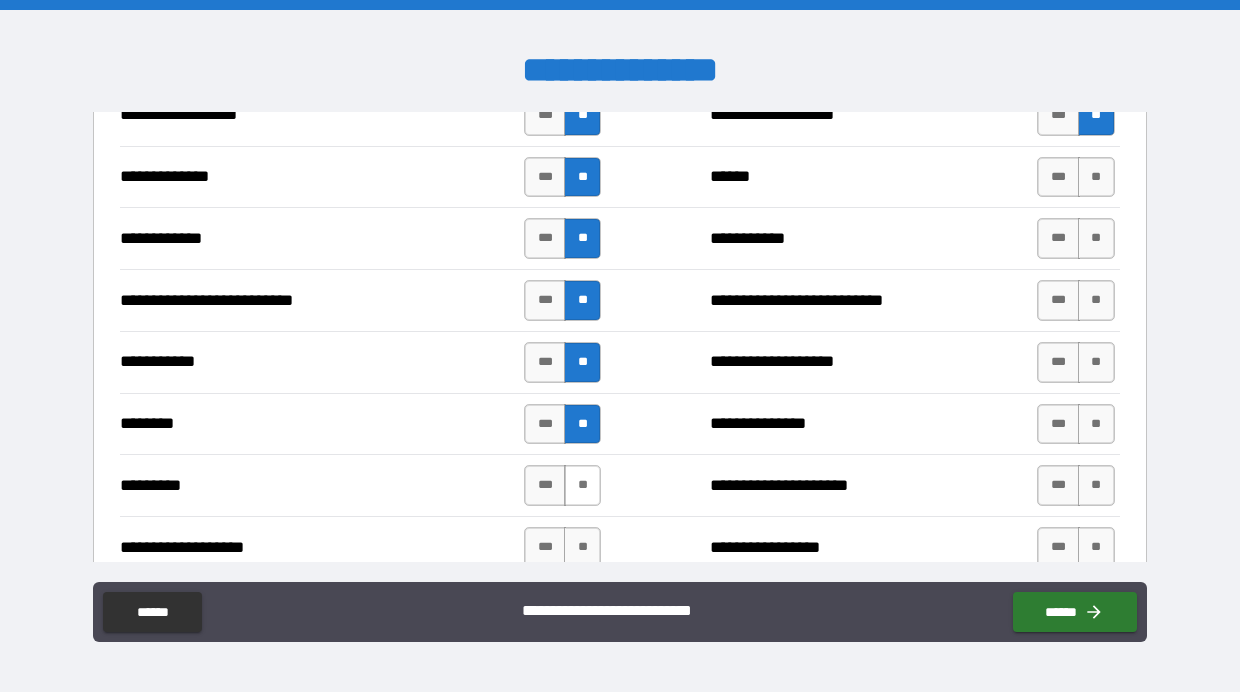click on "**" at bounding box center (582, 485) 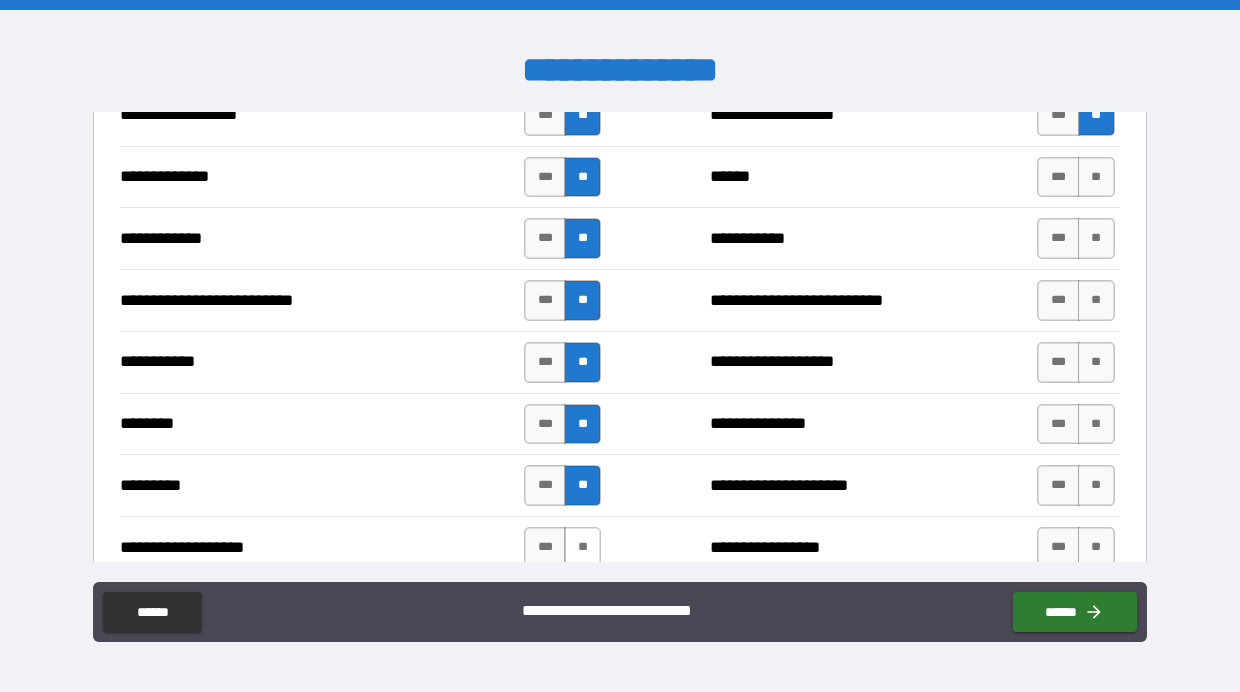 click on "**" at bounding box center (582, 547) 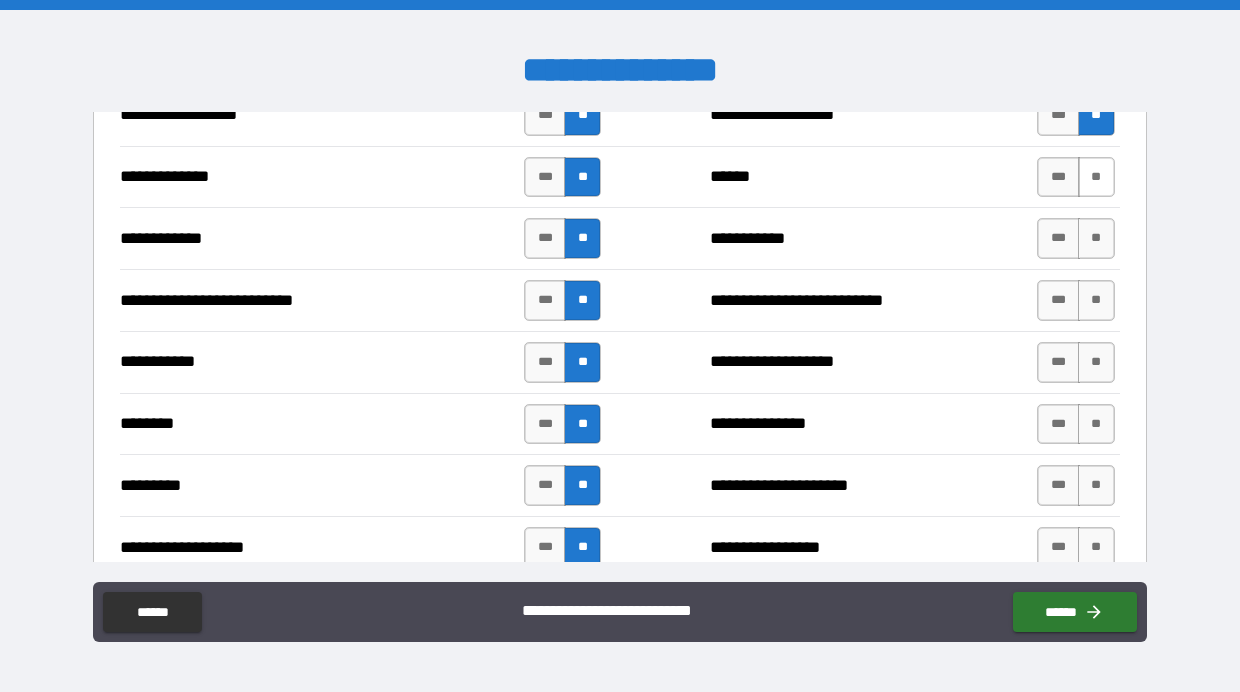 click on "**" at bounding box center (1096, 177) 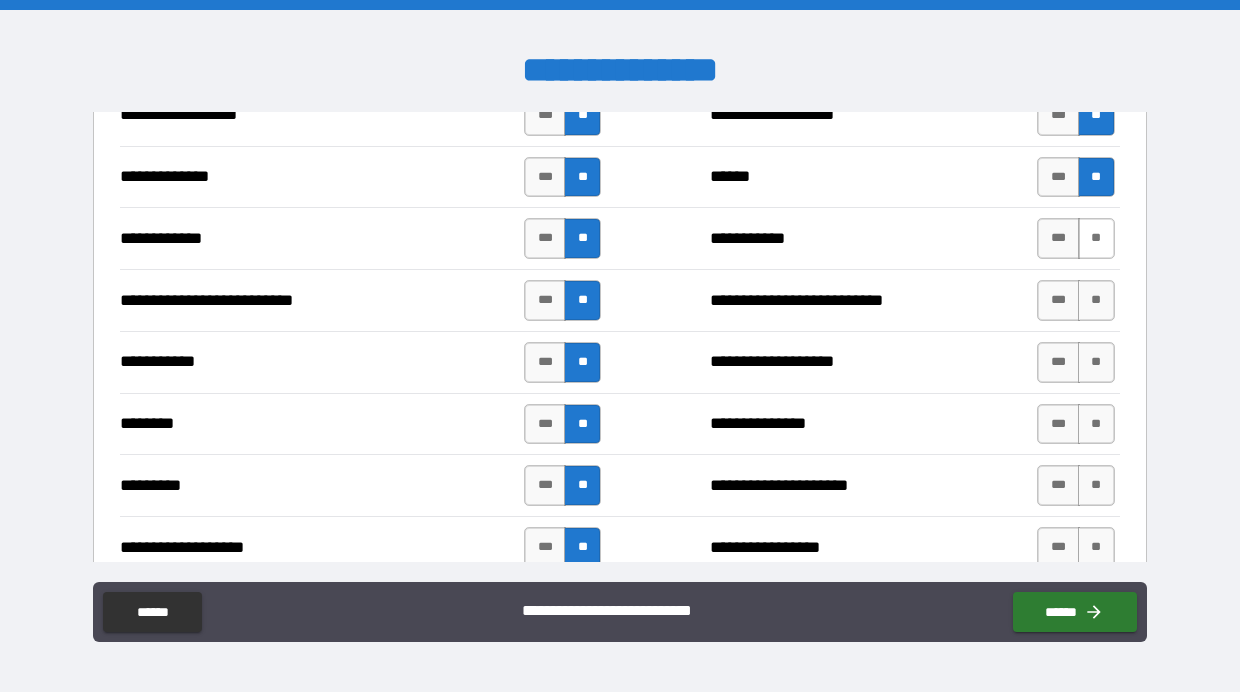 click on "**" at bounding box center [1096, 238] 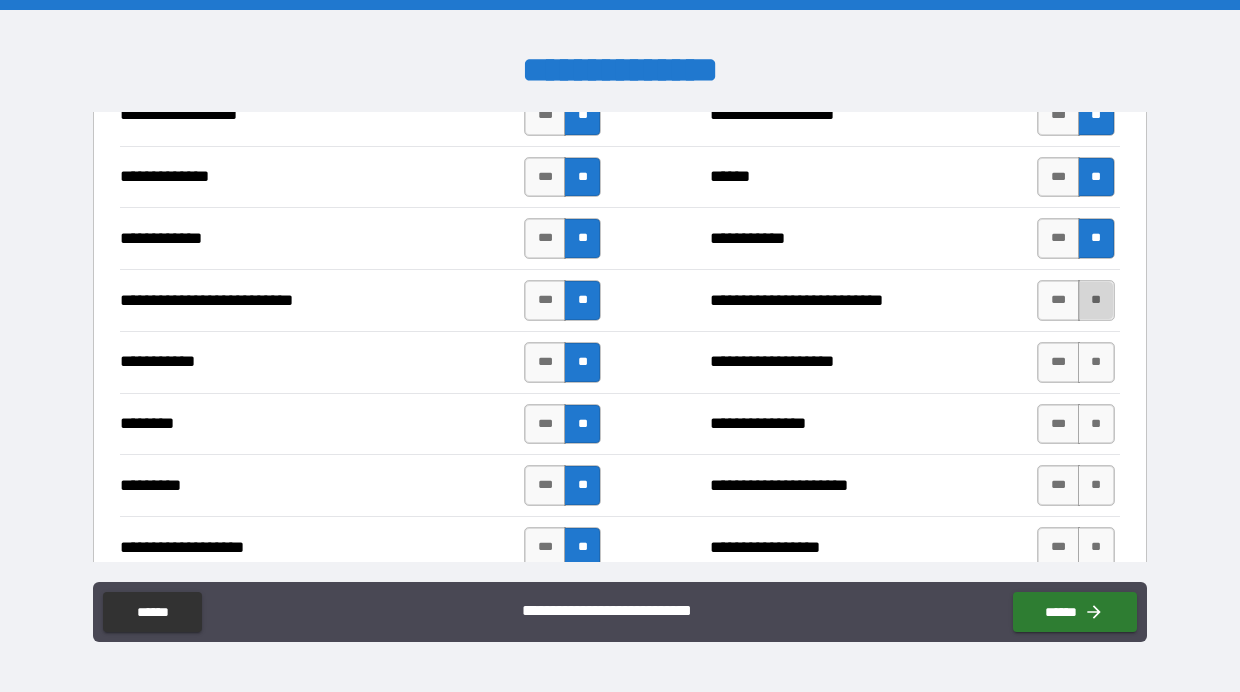 click on "**" at bounding box center [1096, 300] 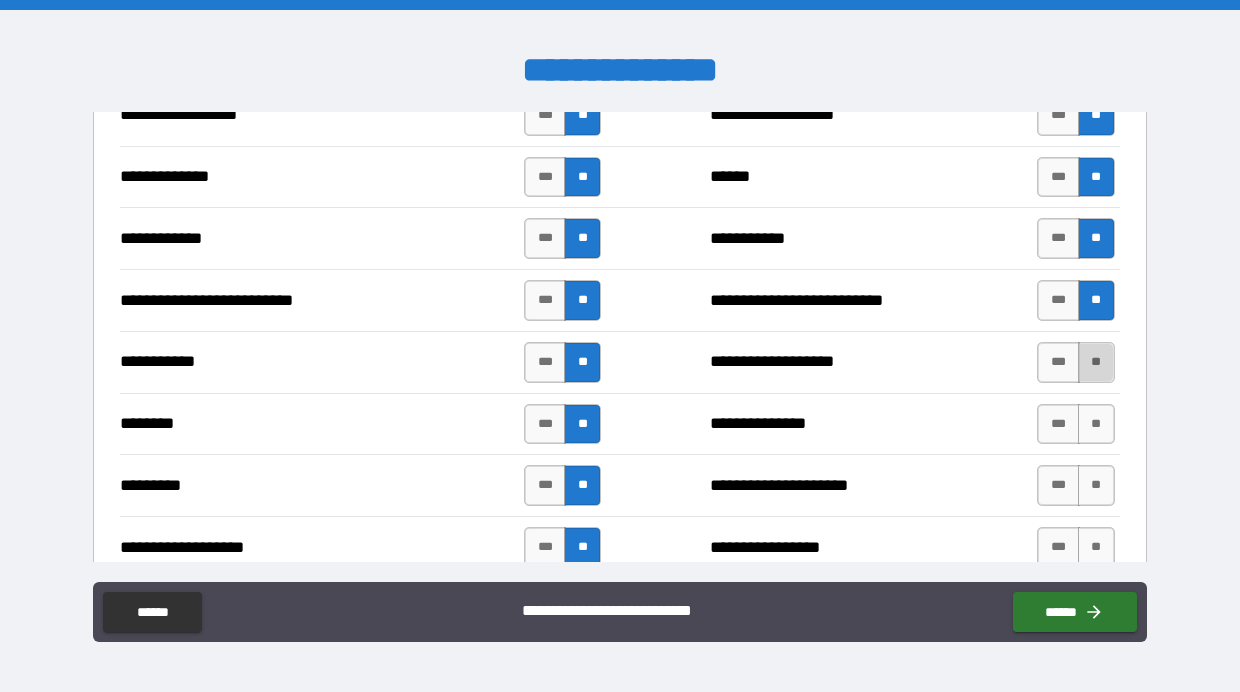 click on "**" at bounding box center [1096, 362] 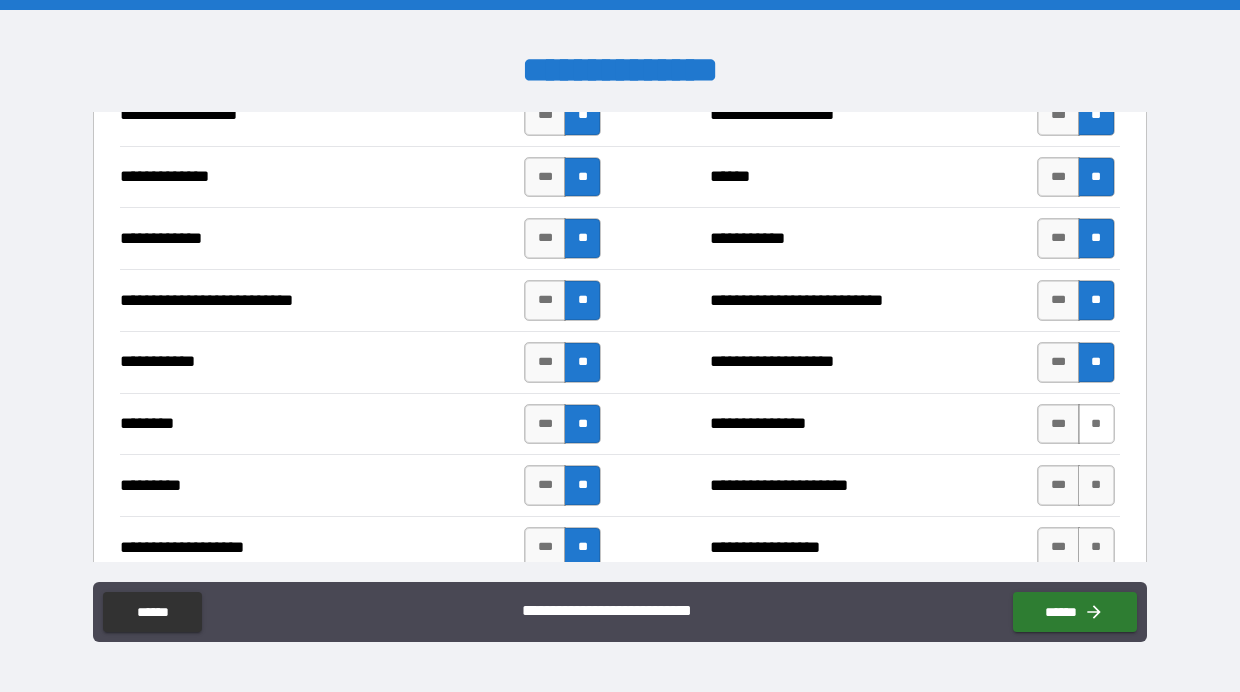 click on "**" at bounding box center (1096, 424) 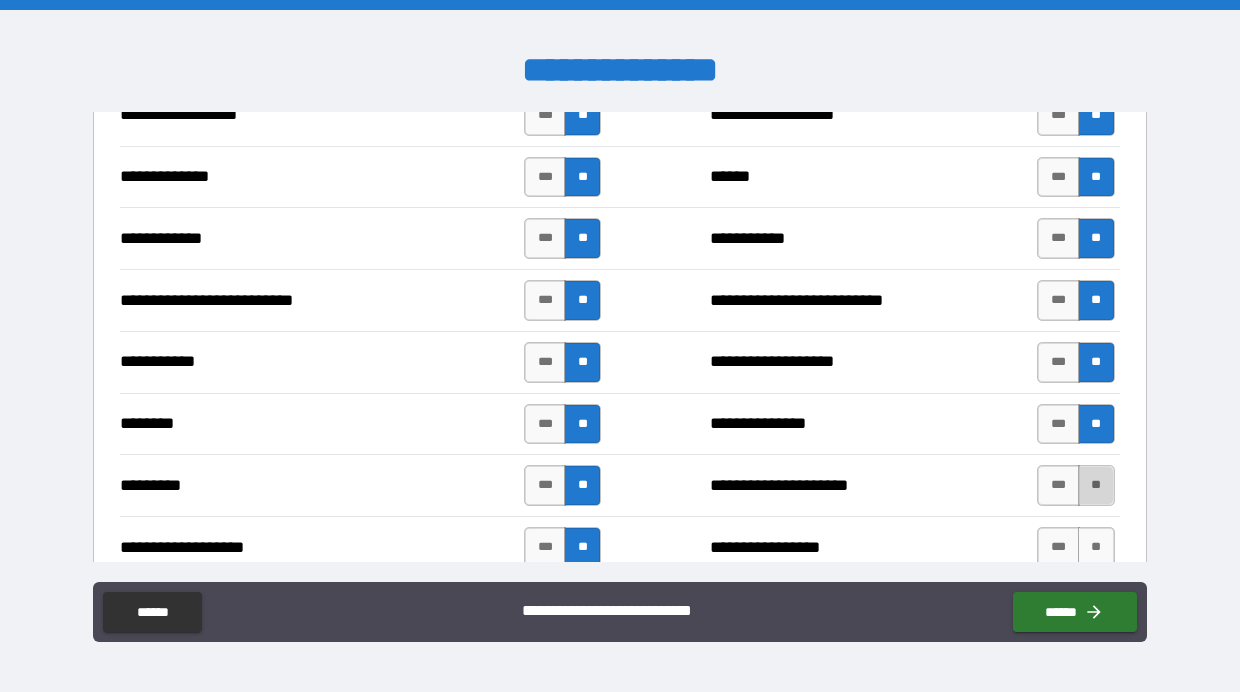 click on "**" at bounding box center (1096, 485) 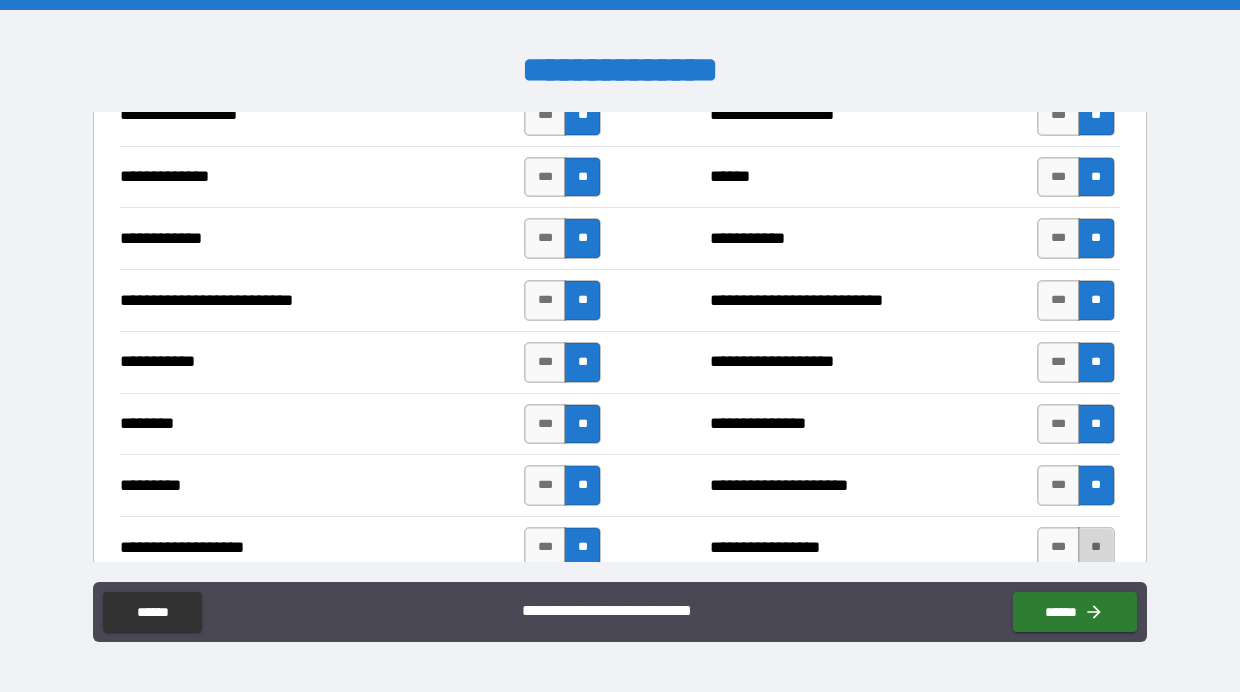click on "**" at bounding box center [1096, 547] 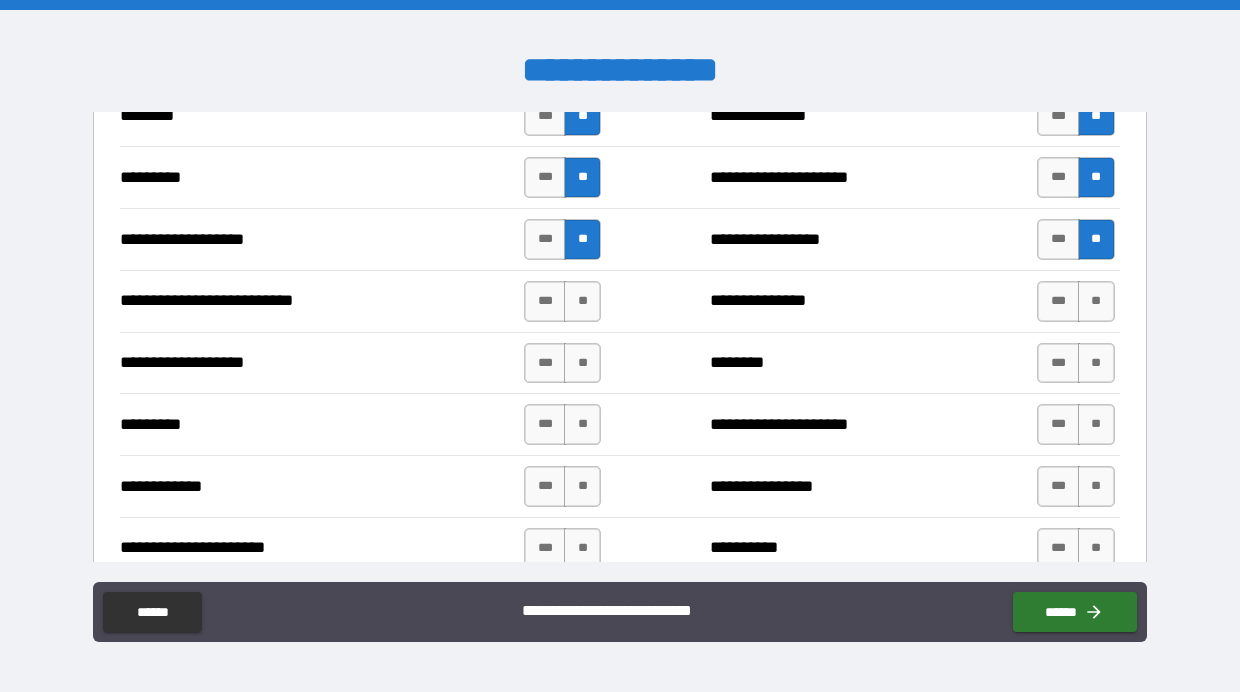 scroll, scrollTop: 2638, scrollLeft: 0, axis: vertical 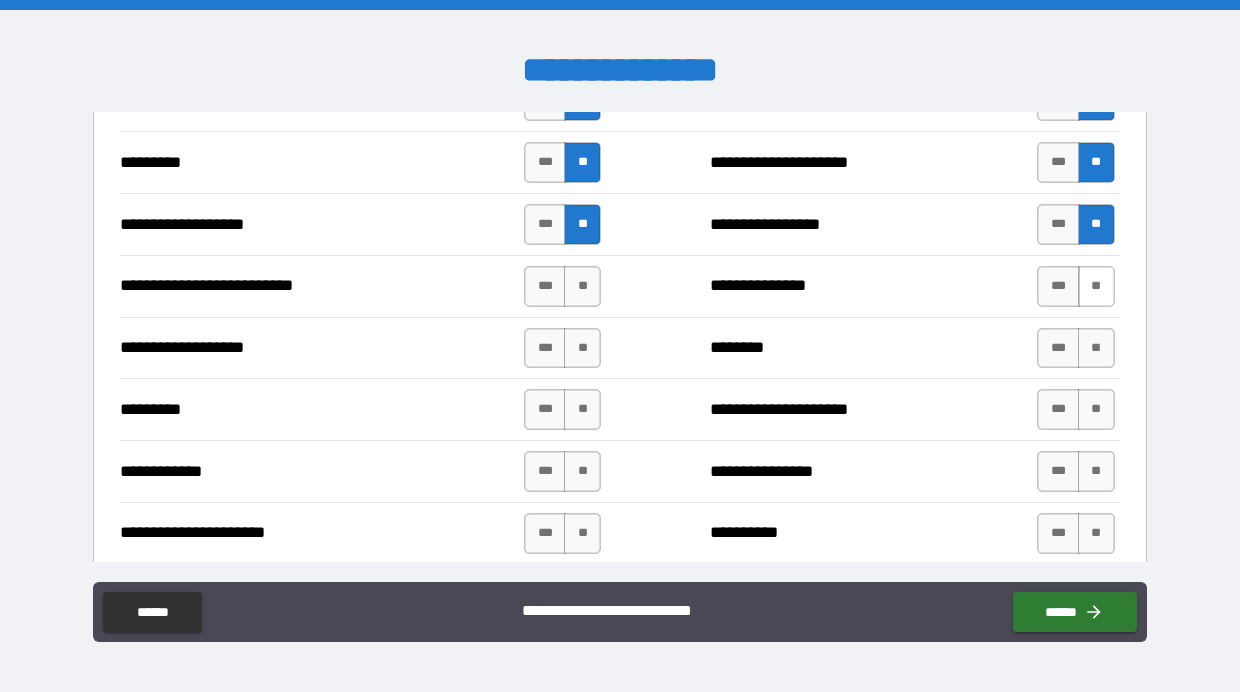 click on "**" at bounding box center (1096, 286) 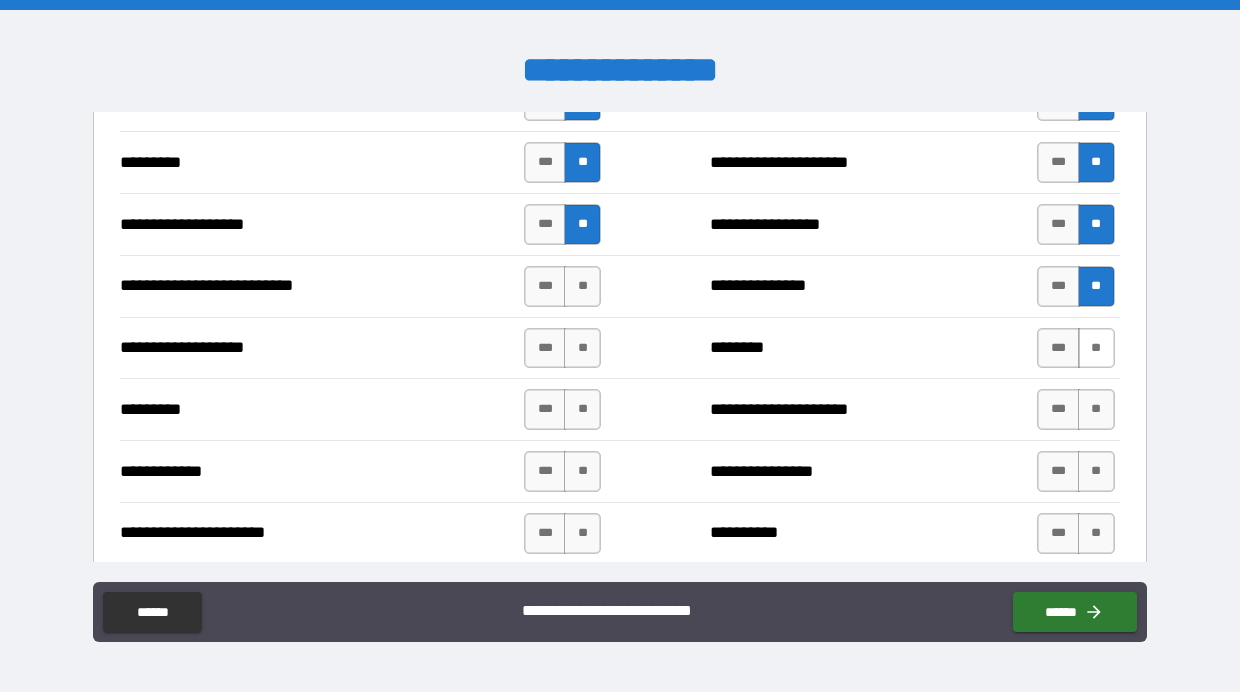 click on "**" at bounding box center (1096, 348) 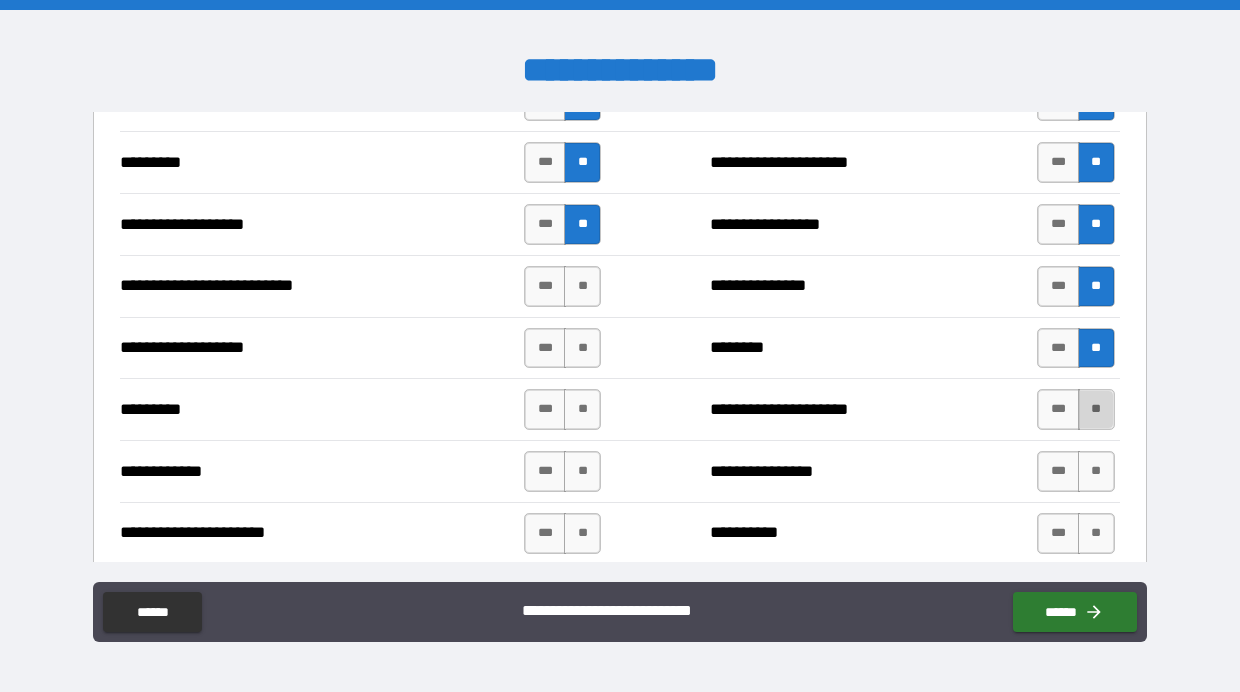 click on "**" at bounding box center [1096, 409] 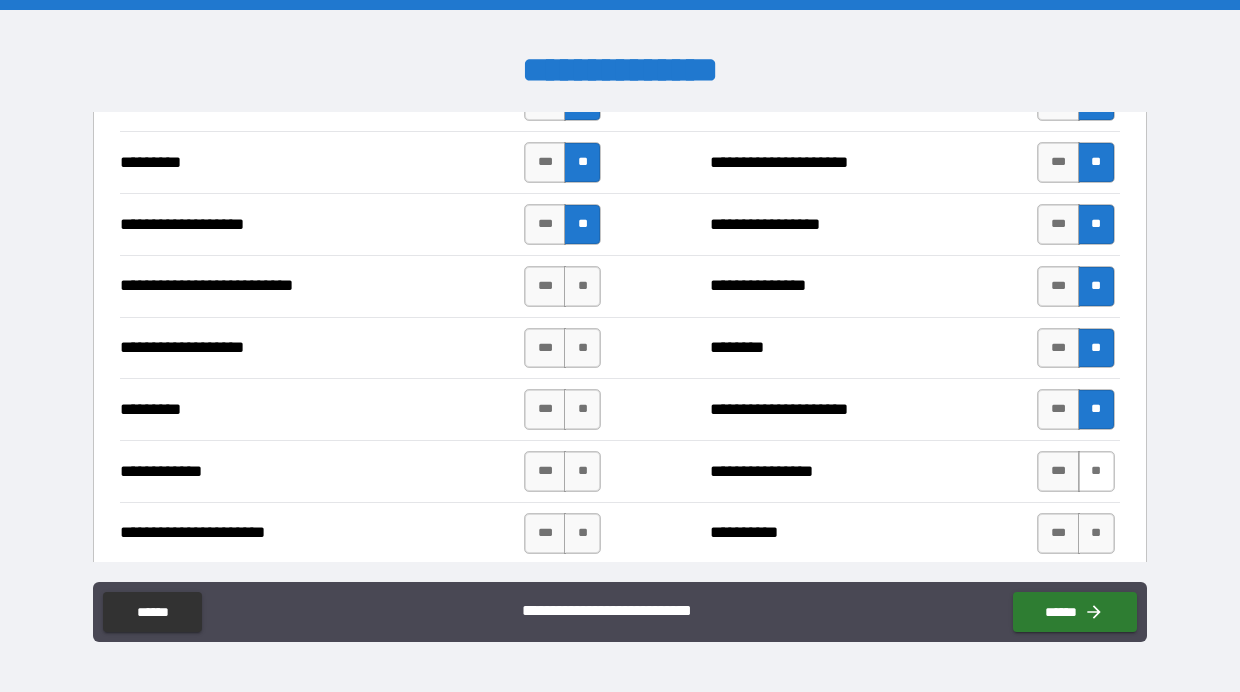 click on "**" at bounding box center [1096, 471] 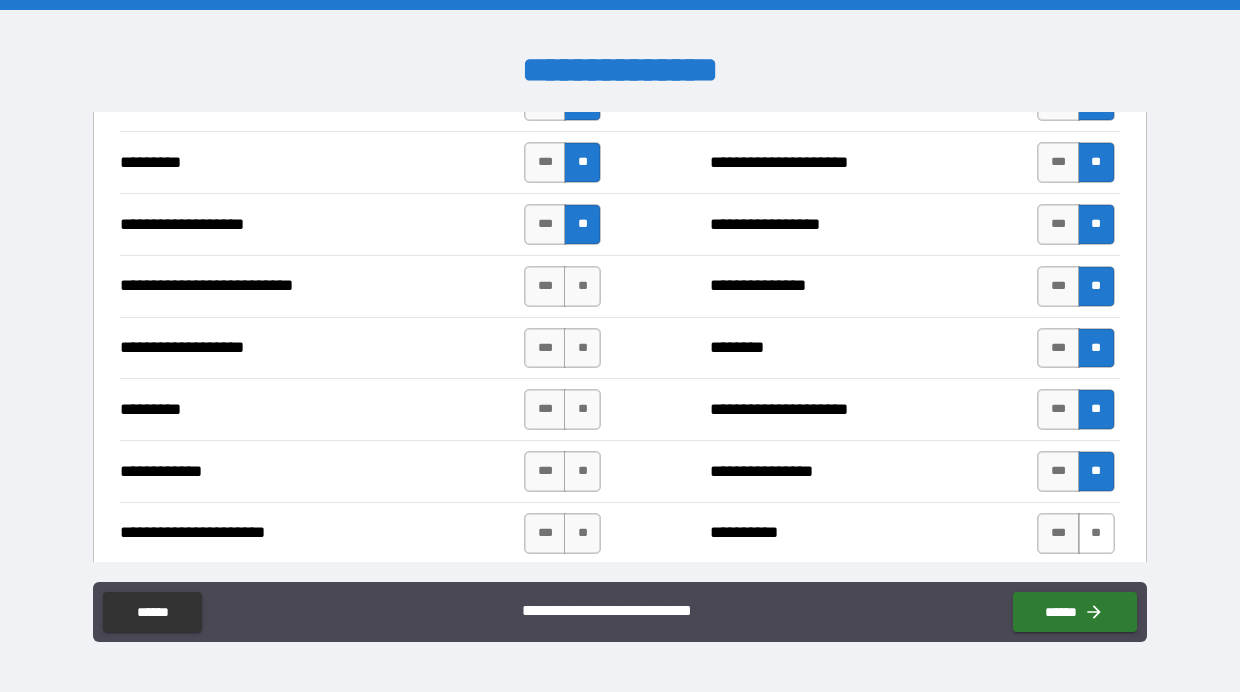 click on "**" at bounding box center [1096, 533] 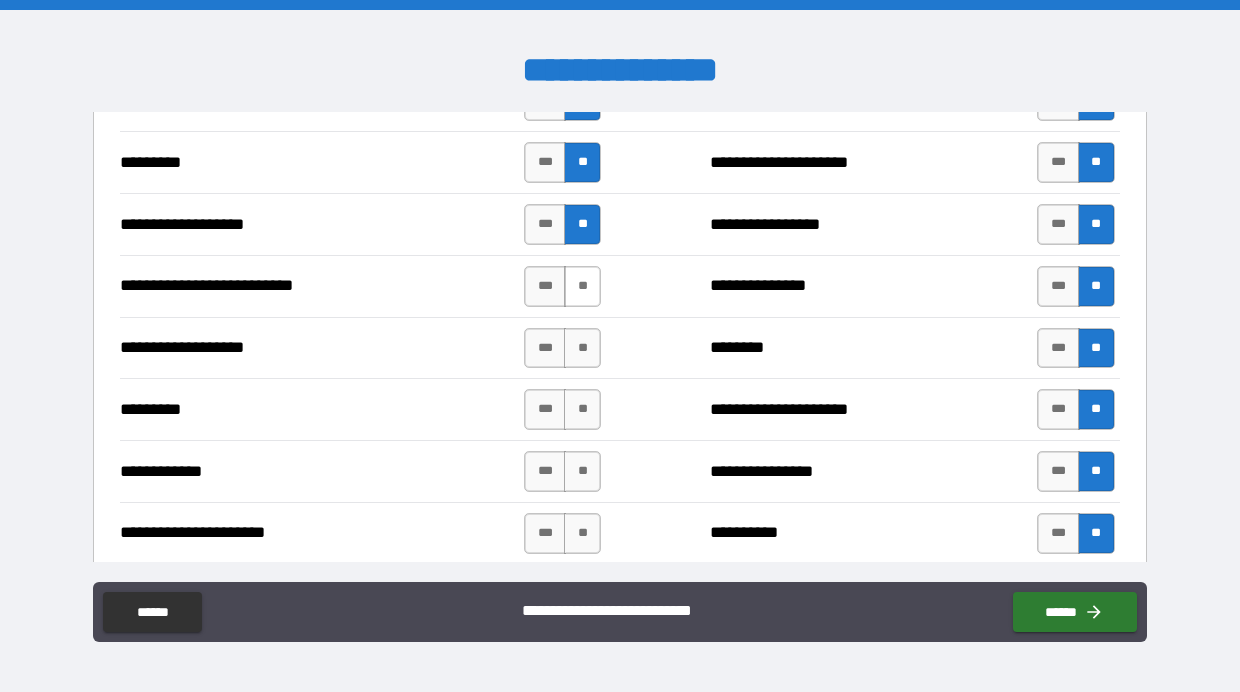 click on "**" at bounding box center [582, 286] 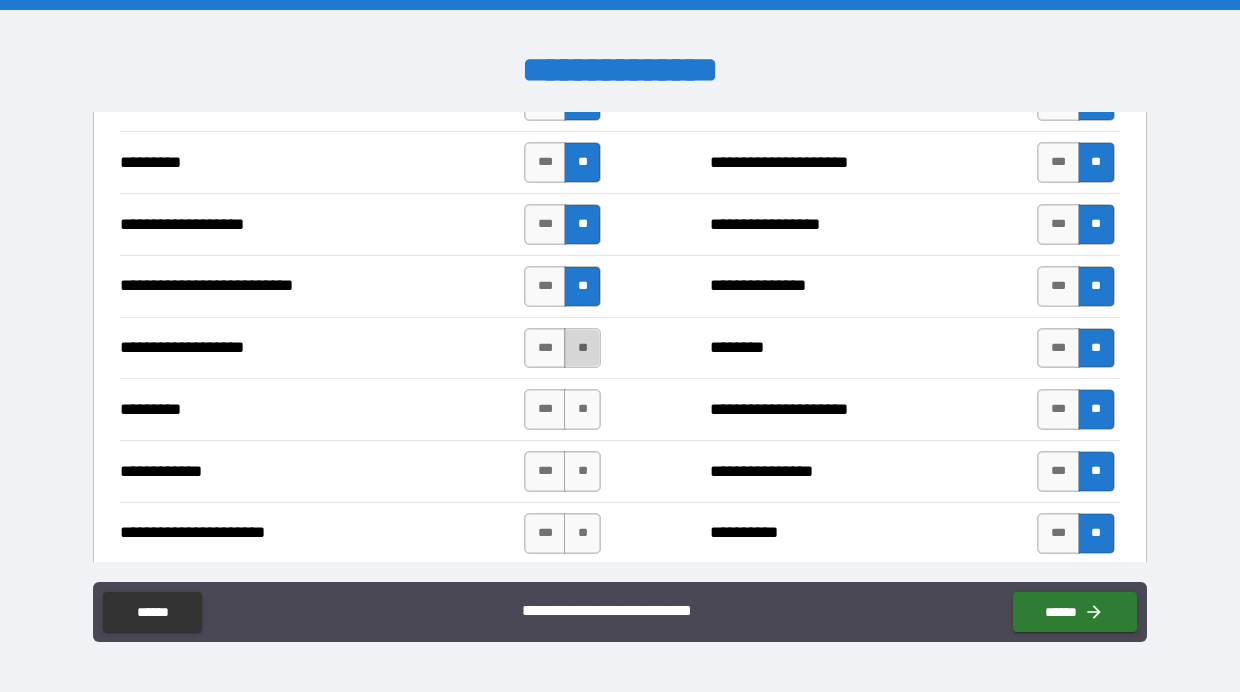 click on "**" at bounding box center (582, 348) 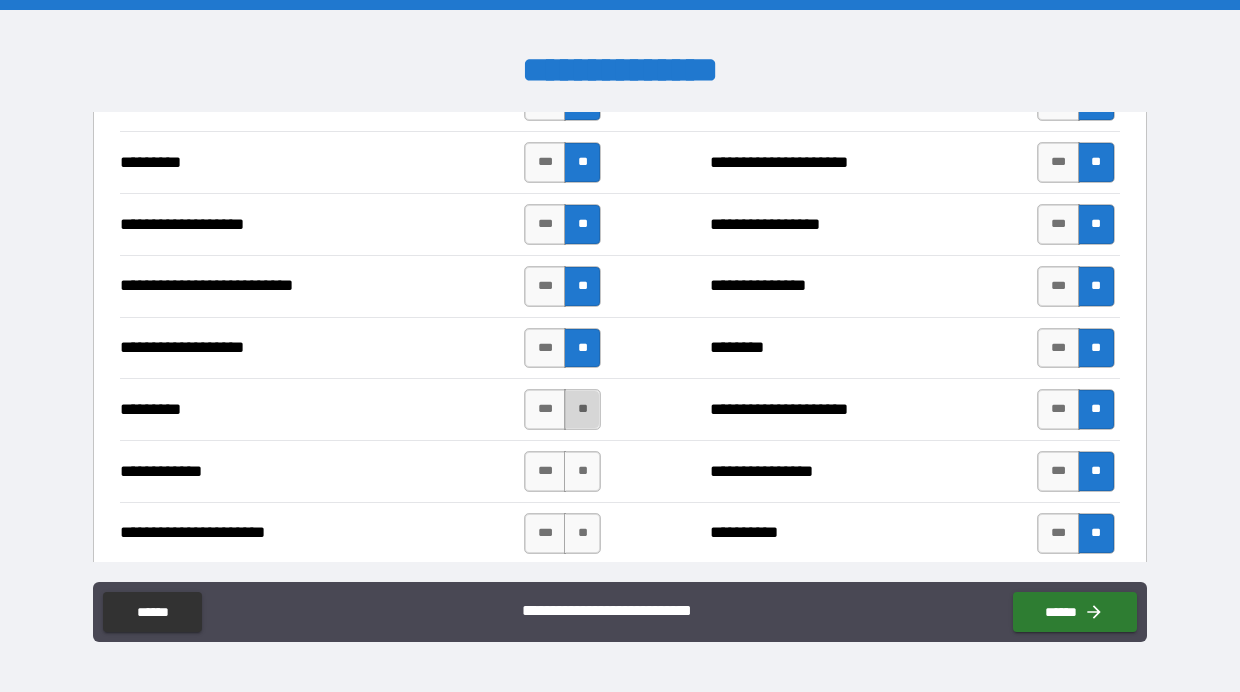 click on "**" at bounding box center [582, 409] 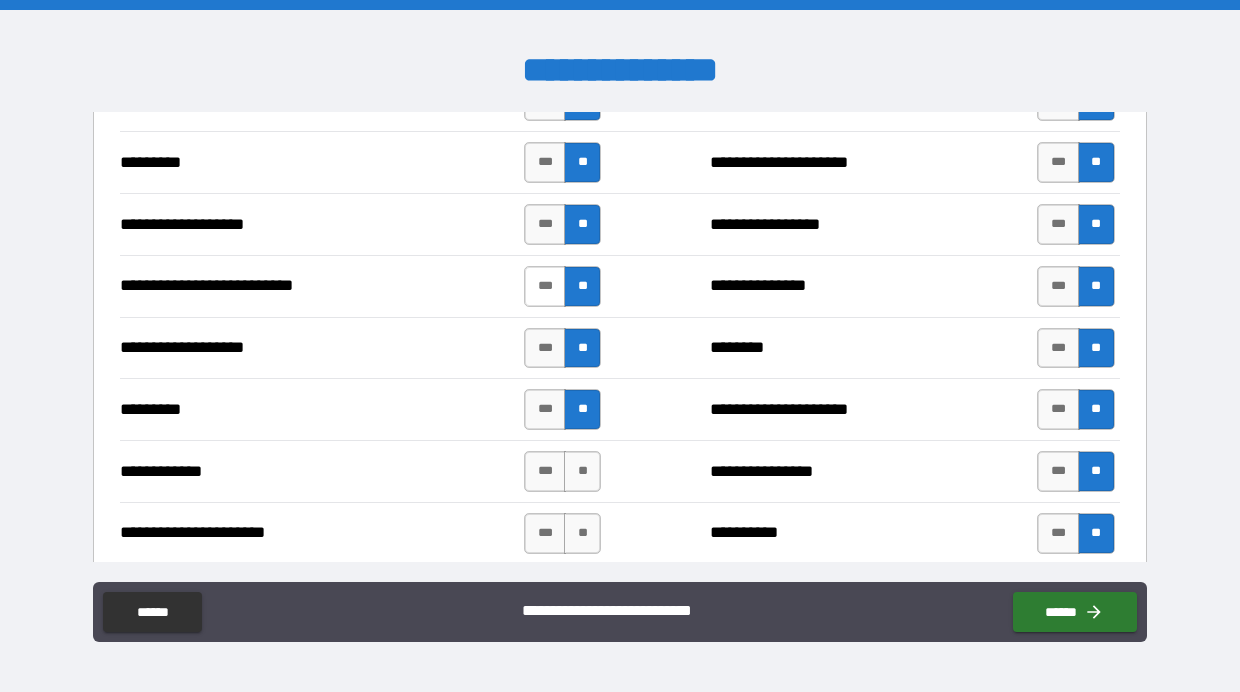 click on "***" at bounding box center [545, 286] 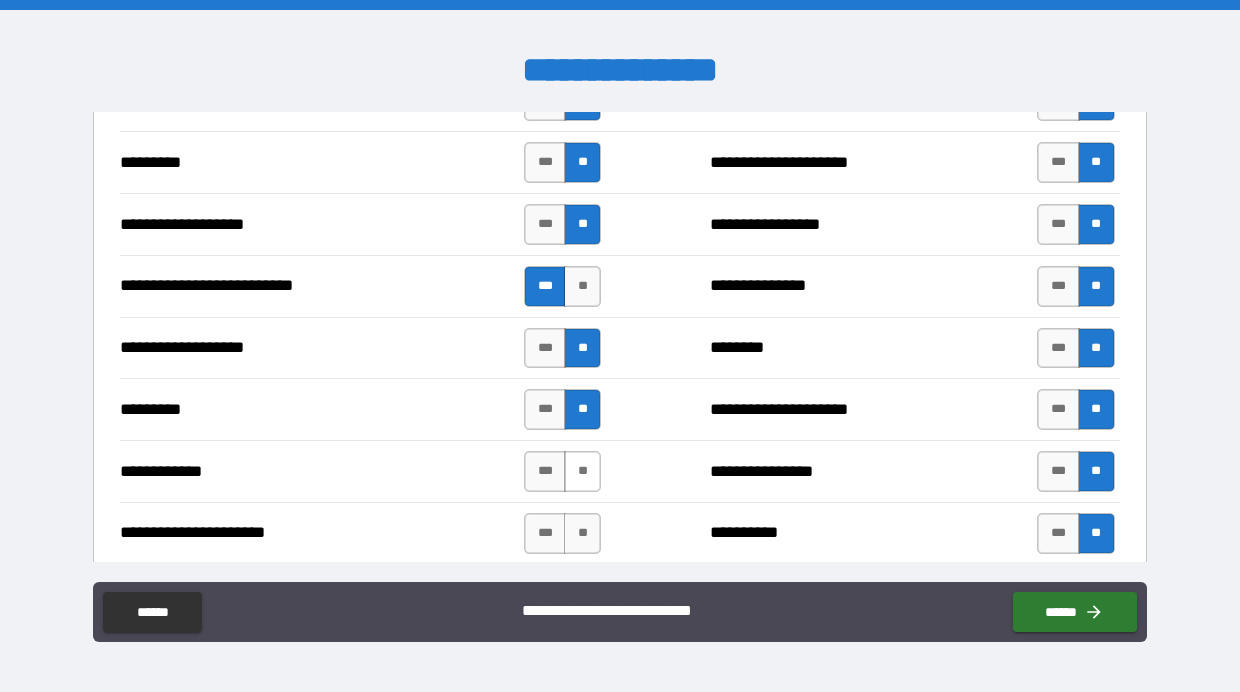 click on "**" at bounding box center [582, 471] 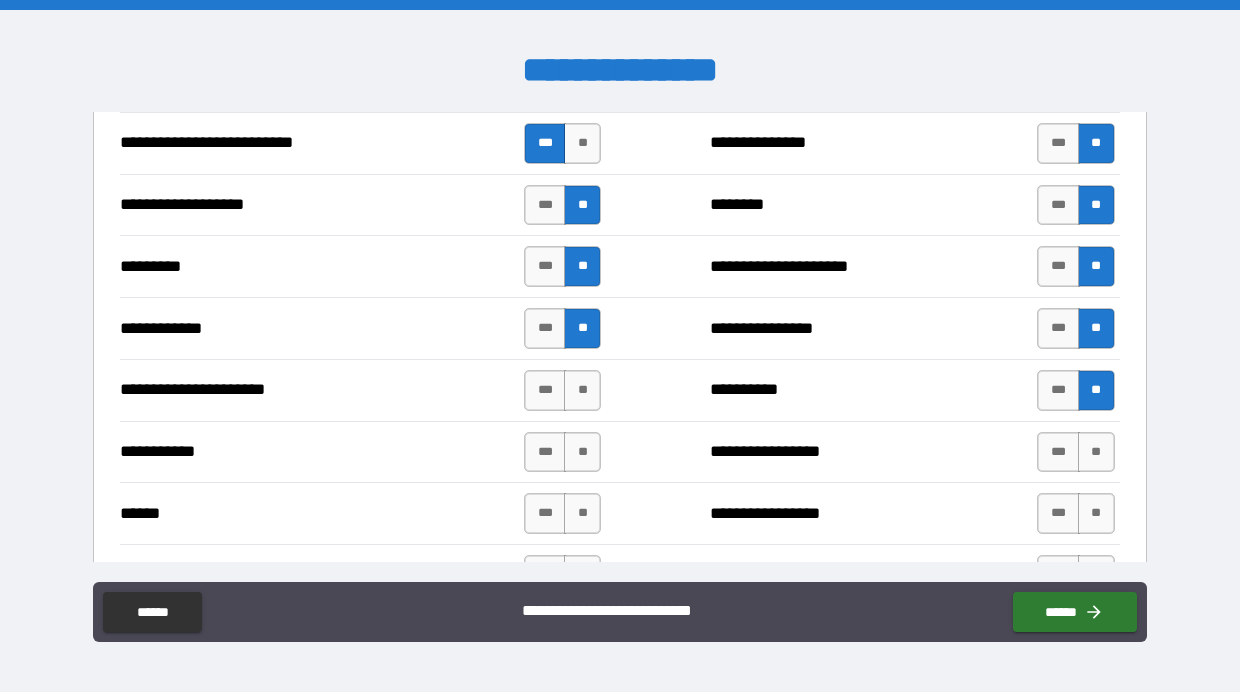 scroll, scrollTop: 2784, scrollLeft: 0, axis: vertical 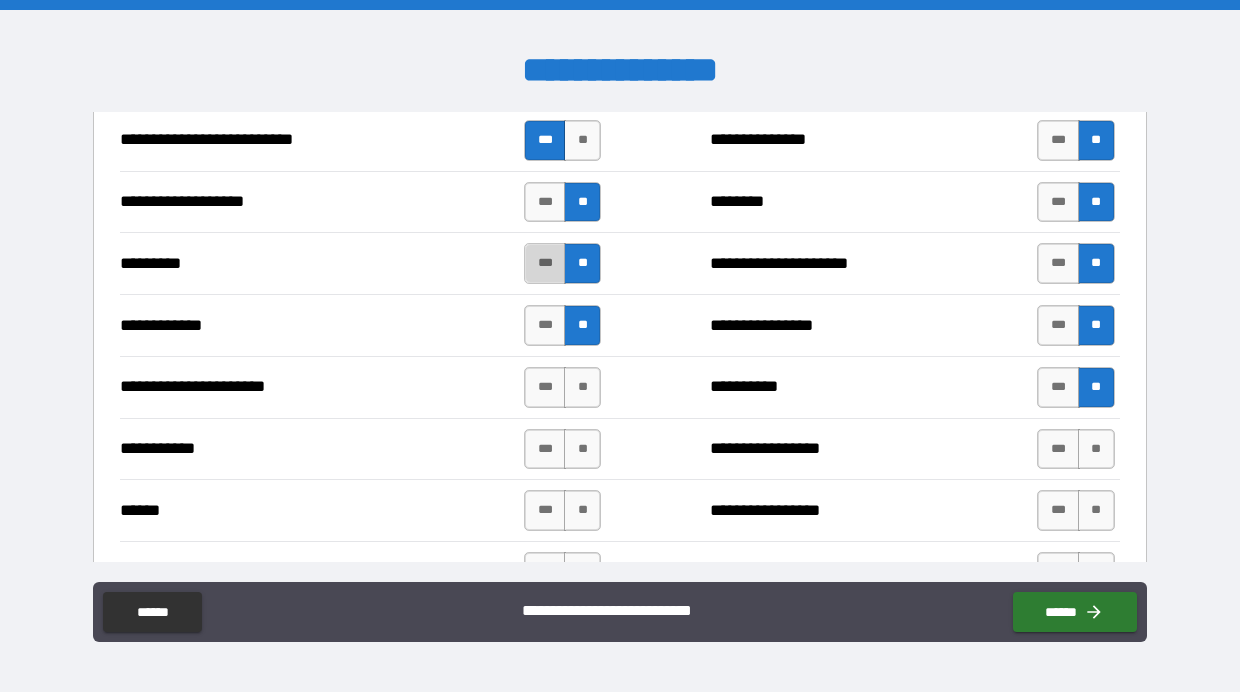 click on "***" at bounding box center [545, 263] 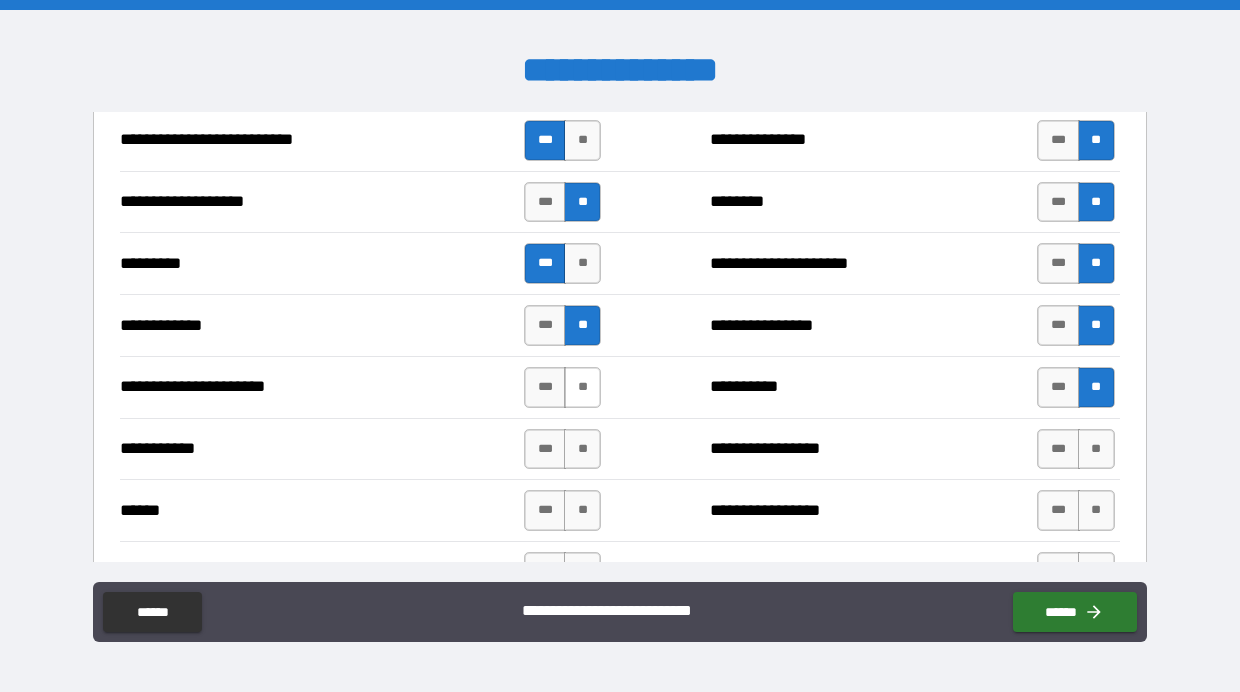 click on "**" at bounding box center (582, 387) 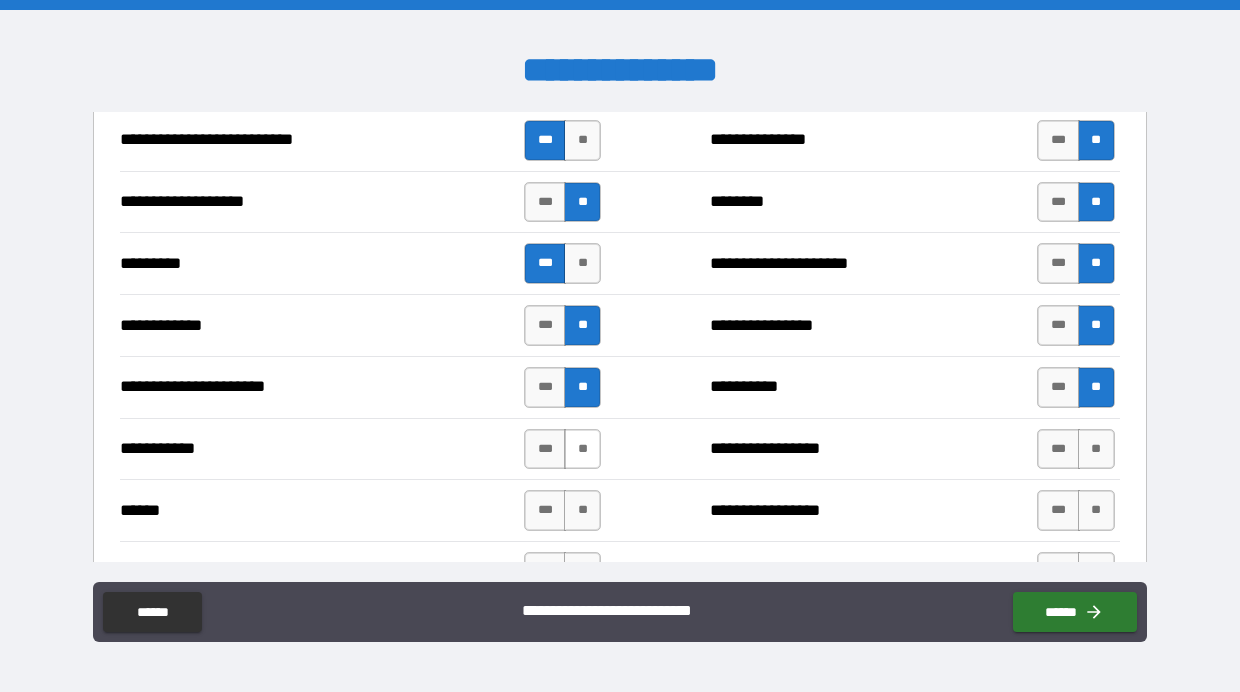 click on "**" at bounding box center (582, 449) 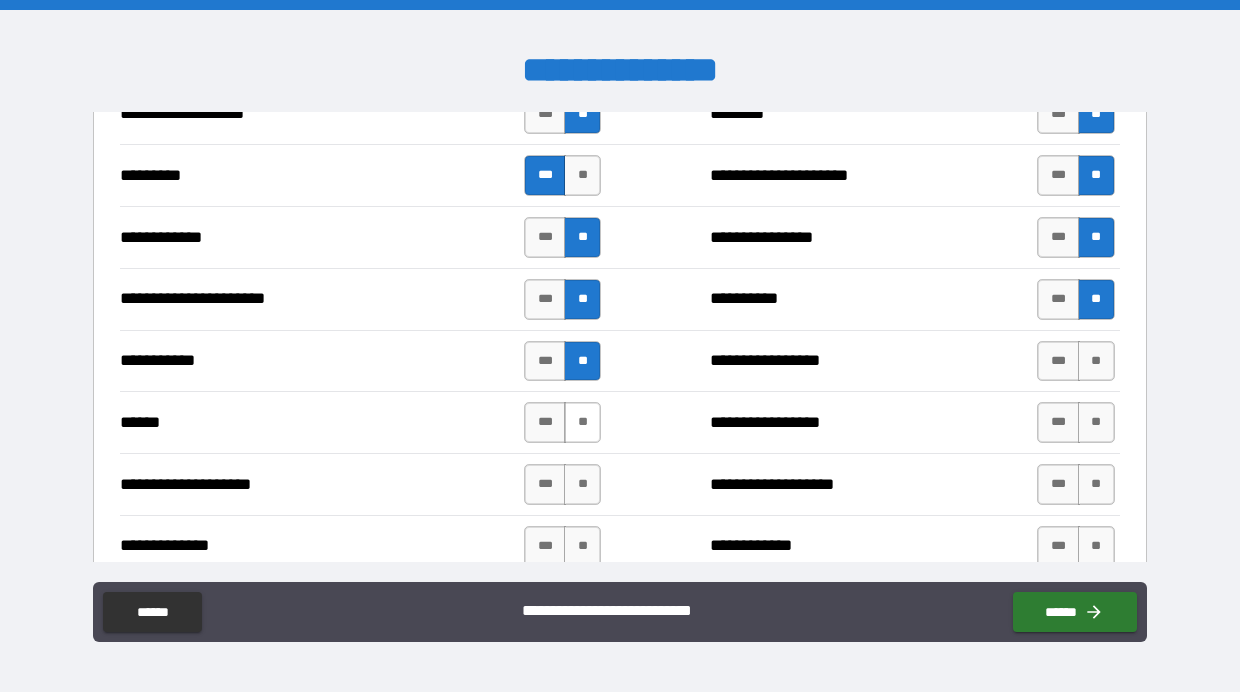 scroll, scrollTop: 2874, scrollLeft: 0, axis: vertical 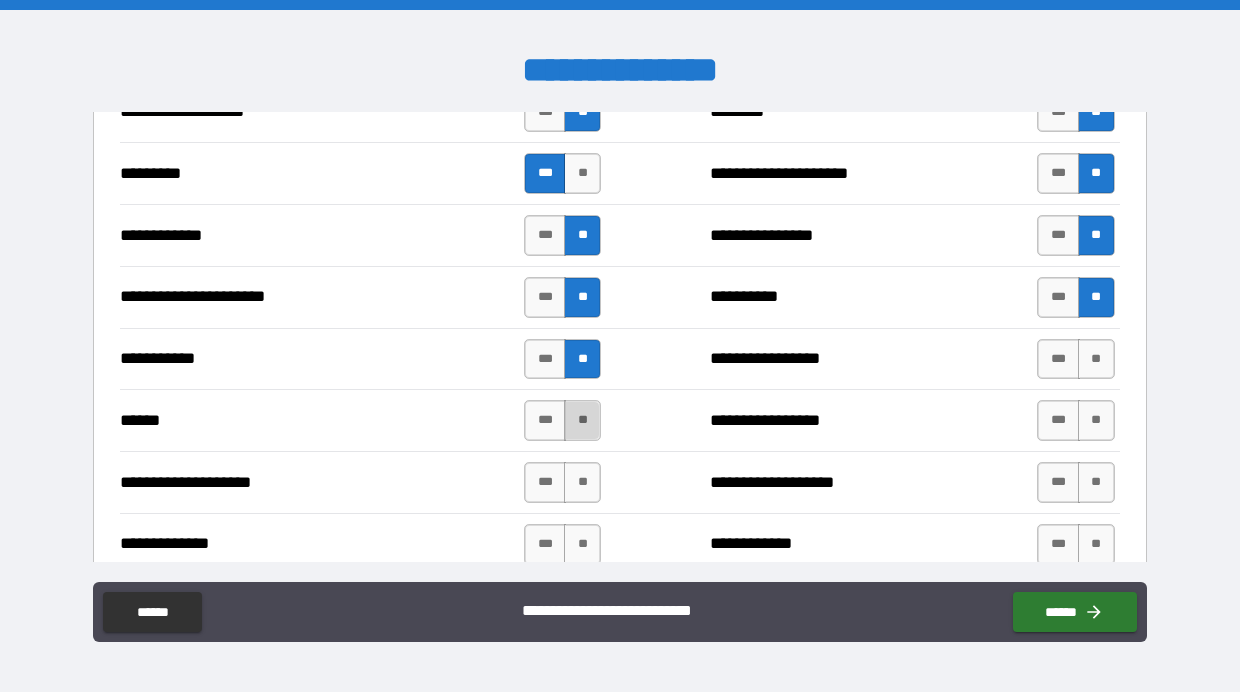 click on "**" at bounding box center [582, 420] 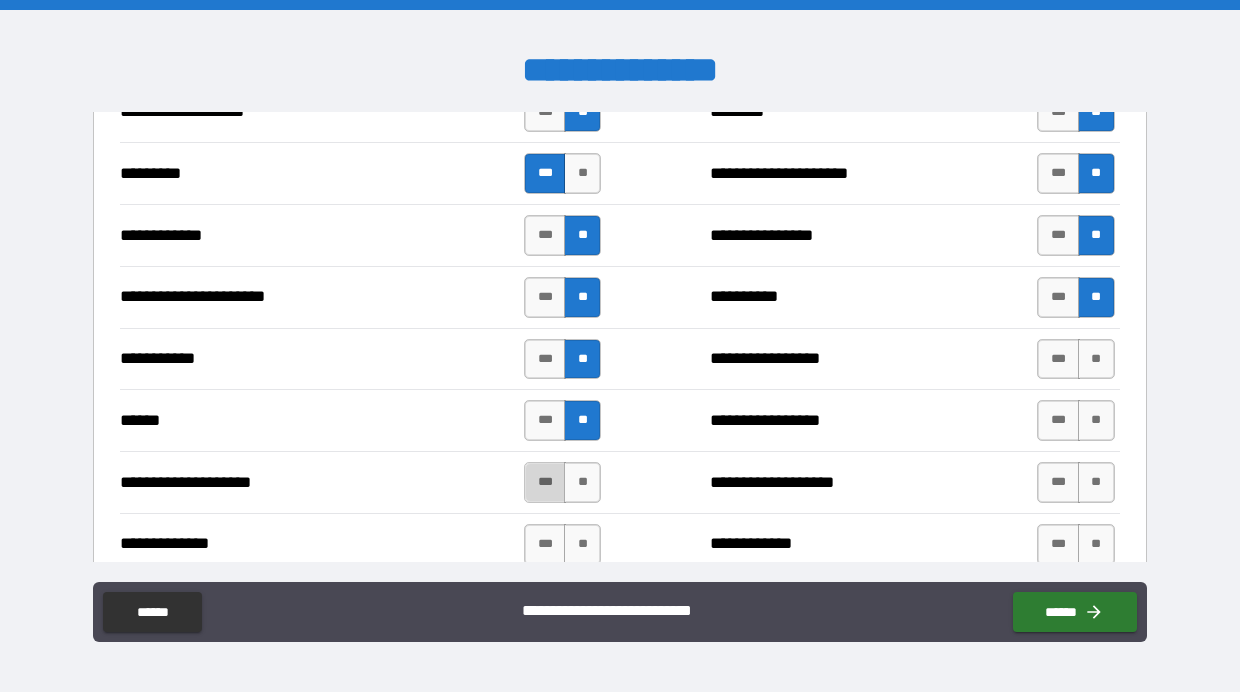 click on "***" at bounding box center (545, 482) 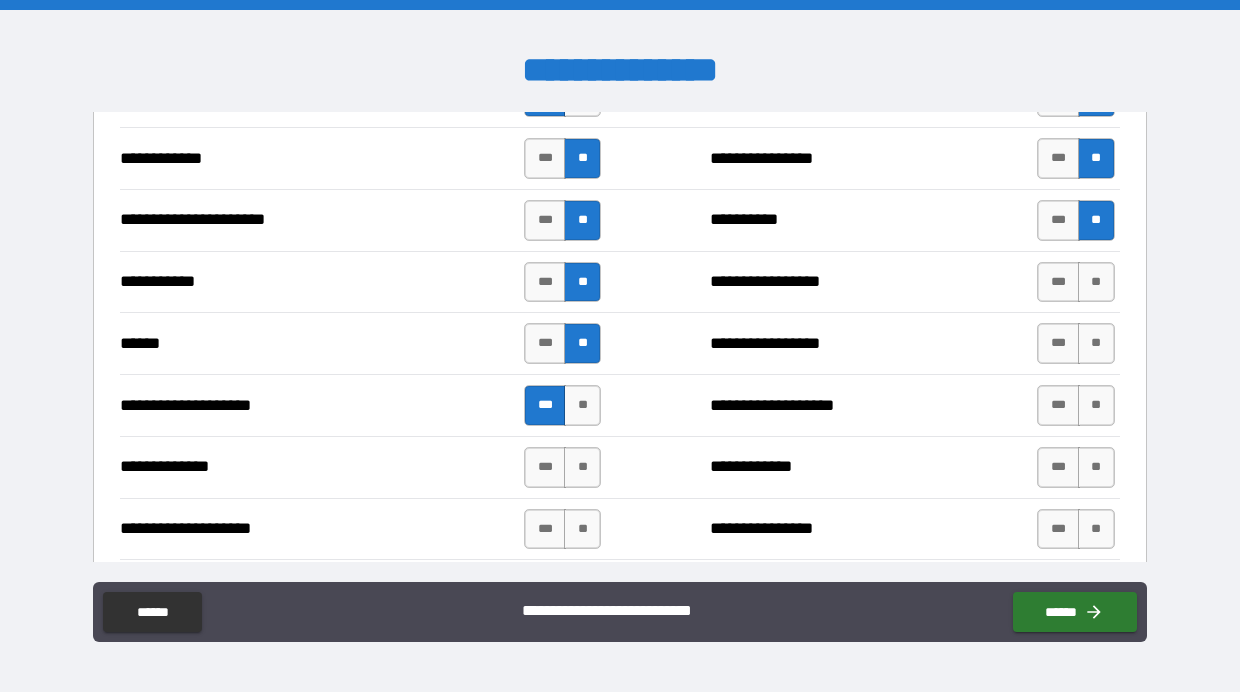scroll, scrollTop: 2977, scrollLeft: 0, axis: vertical 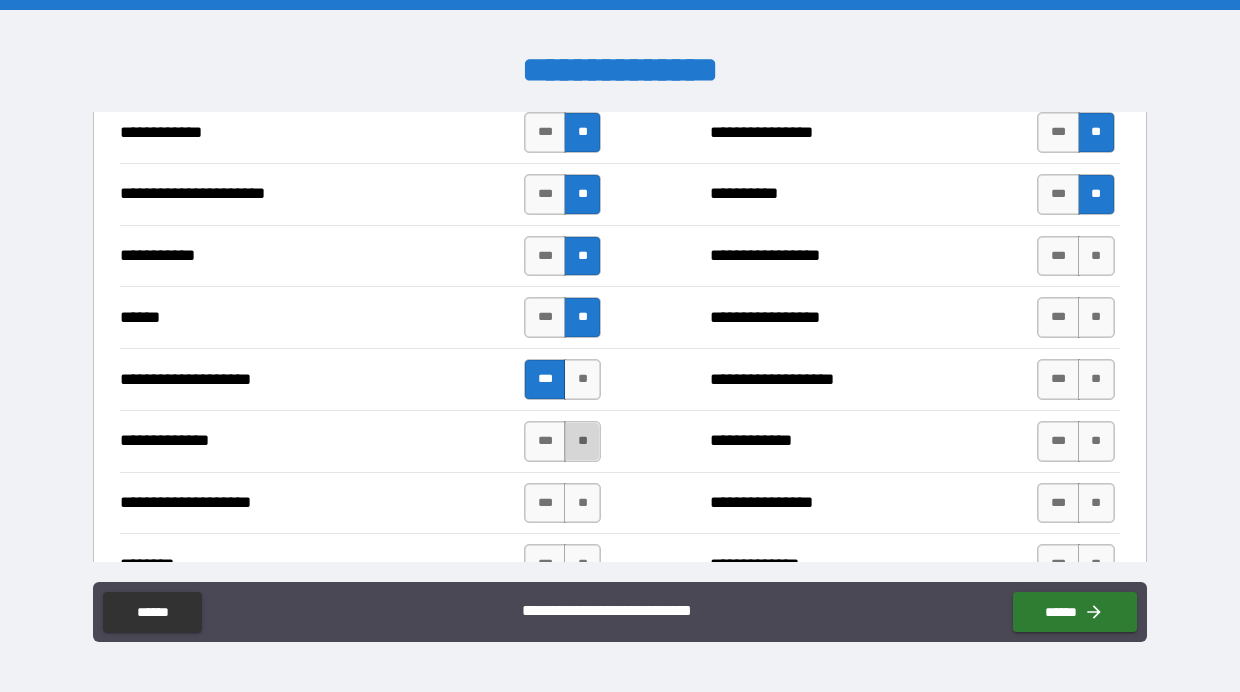 click on "**" at bounding box center [582, 441] 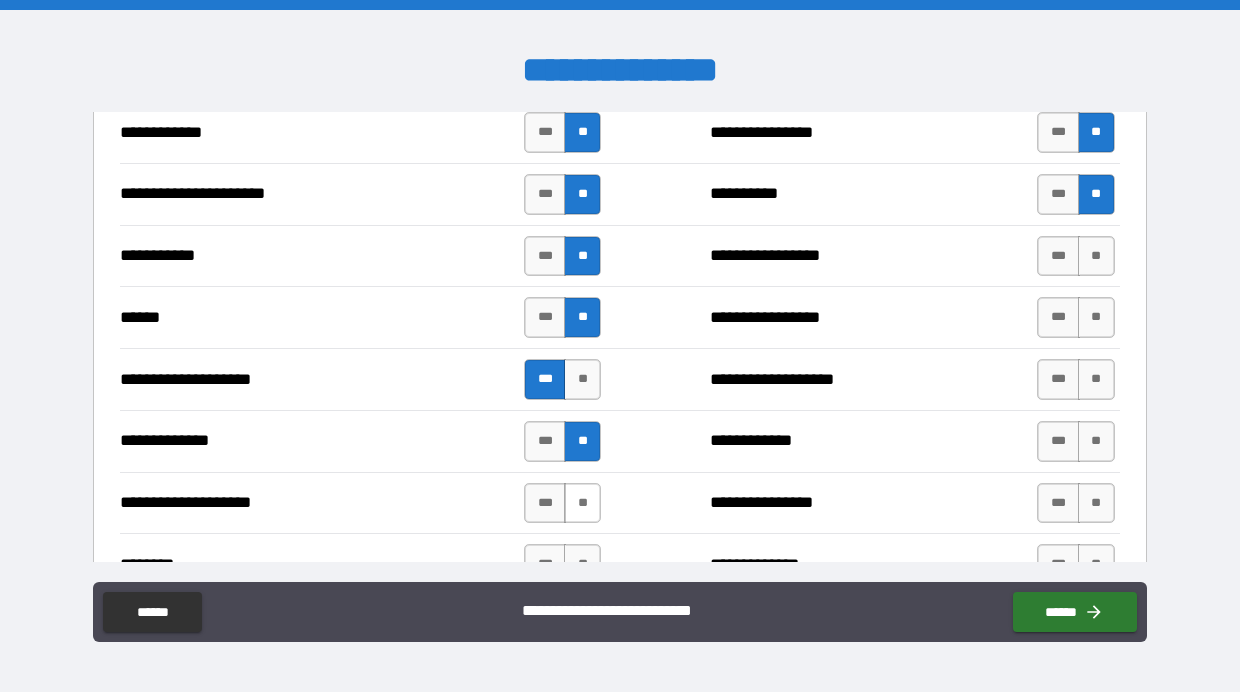 click on "**" at bounding box center [582, 503] 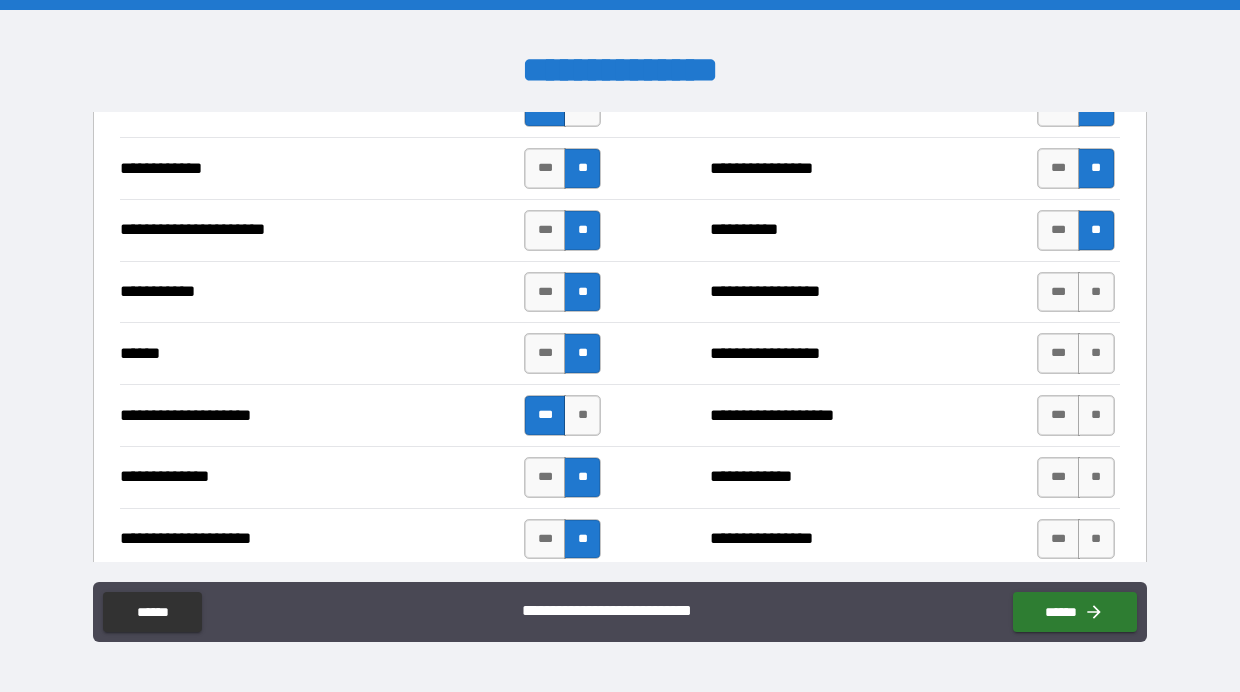scroll, scrollTop: 2930, scrollLeft: 0, axis: vertical 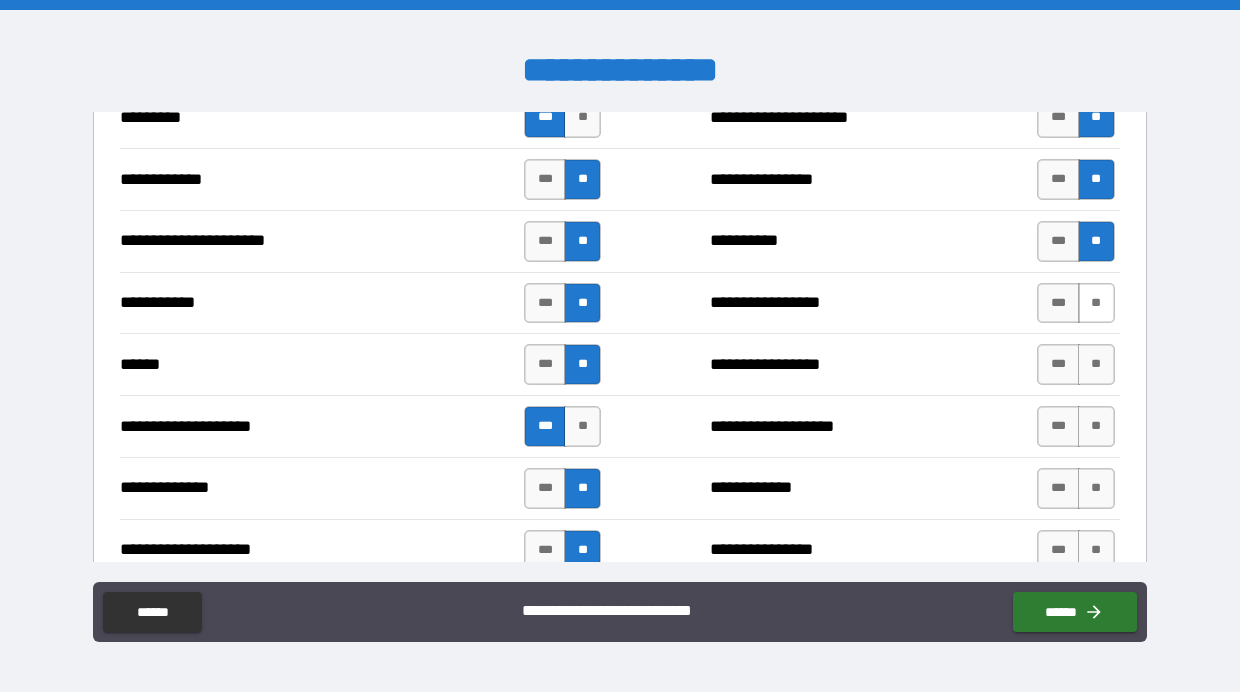 click on "**" at bounding box center [1096, 303] 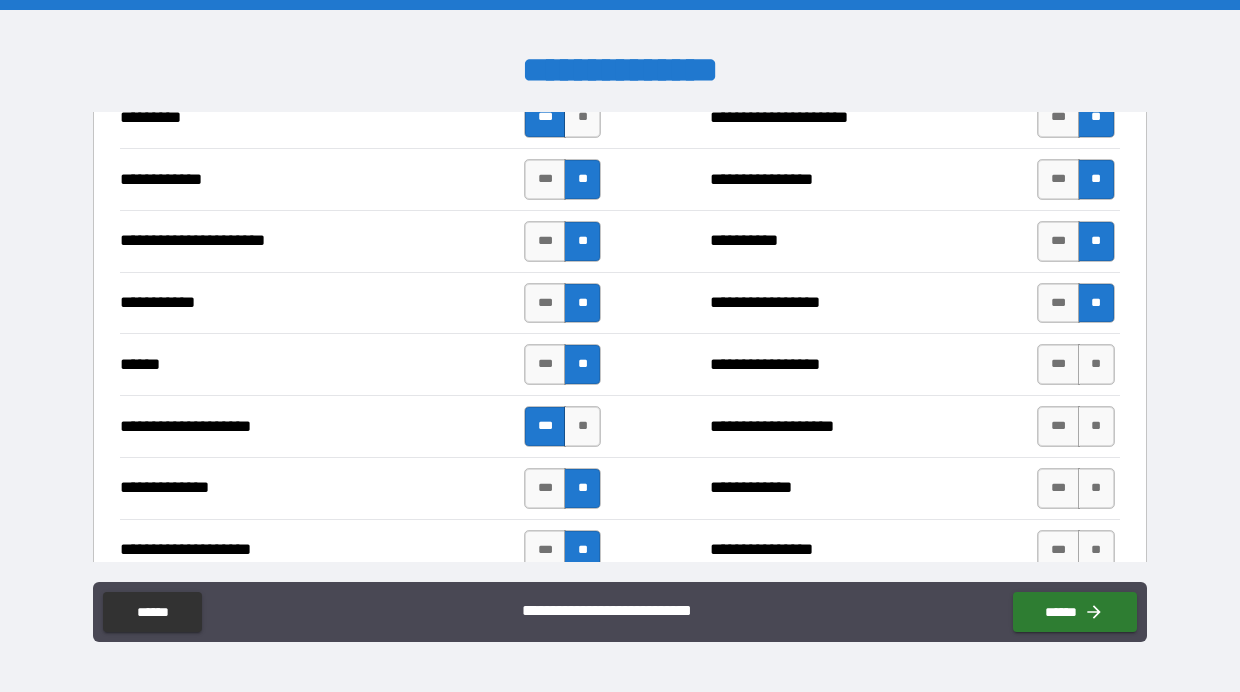 click on "**********" at bounding box center [619, 364] 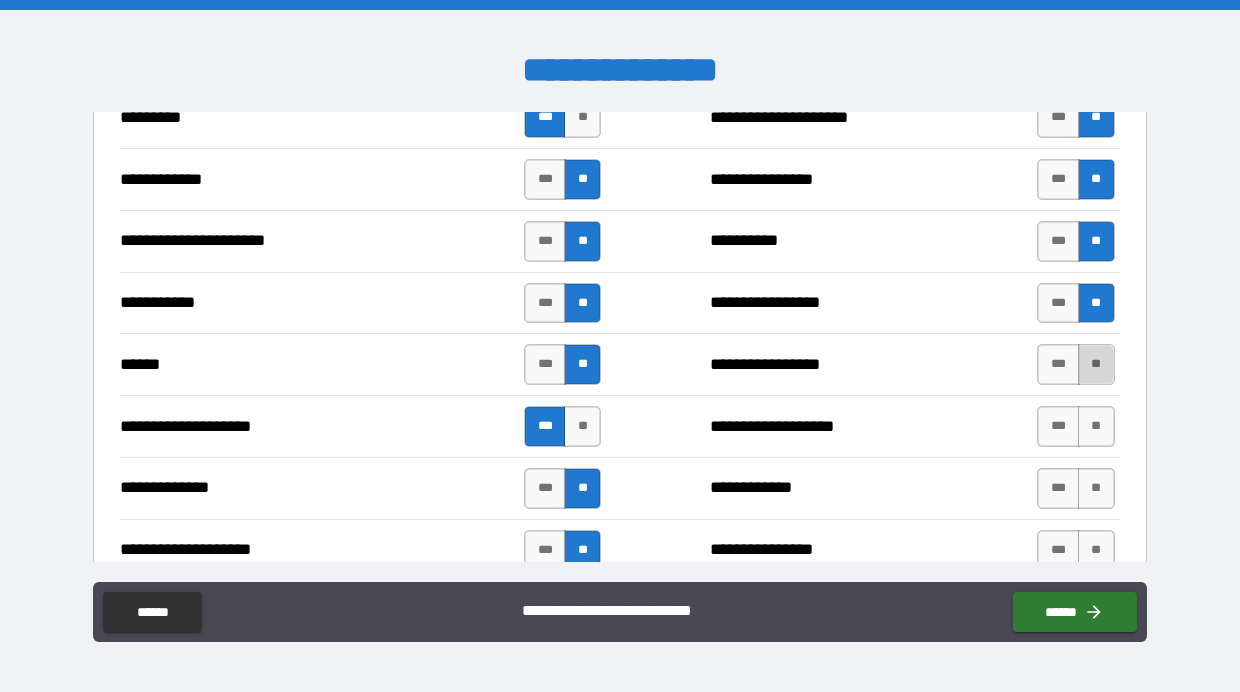 click on "**" at bounding box center (1096, 364) 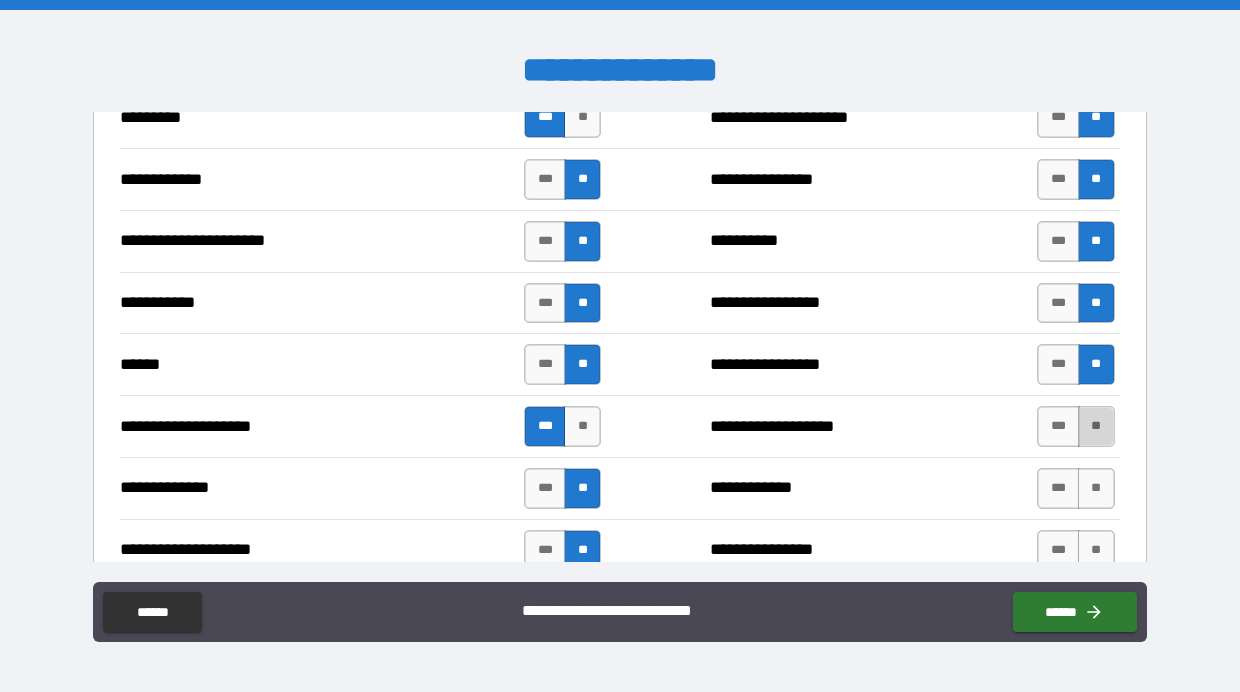 click on "**" at bounding box center [1096, 426] 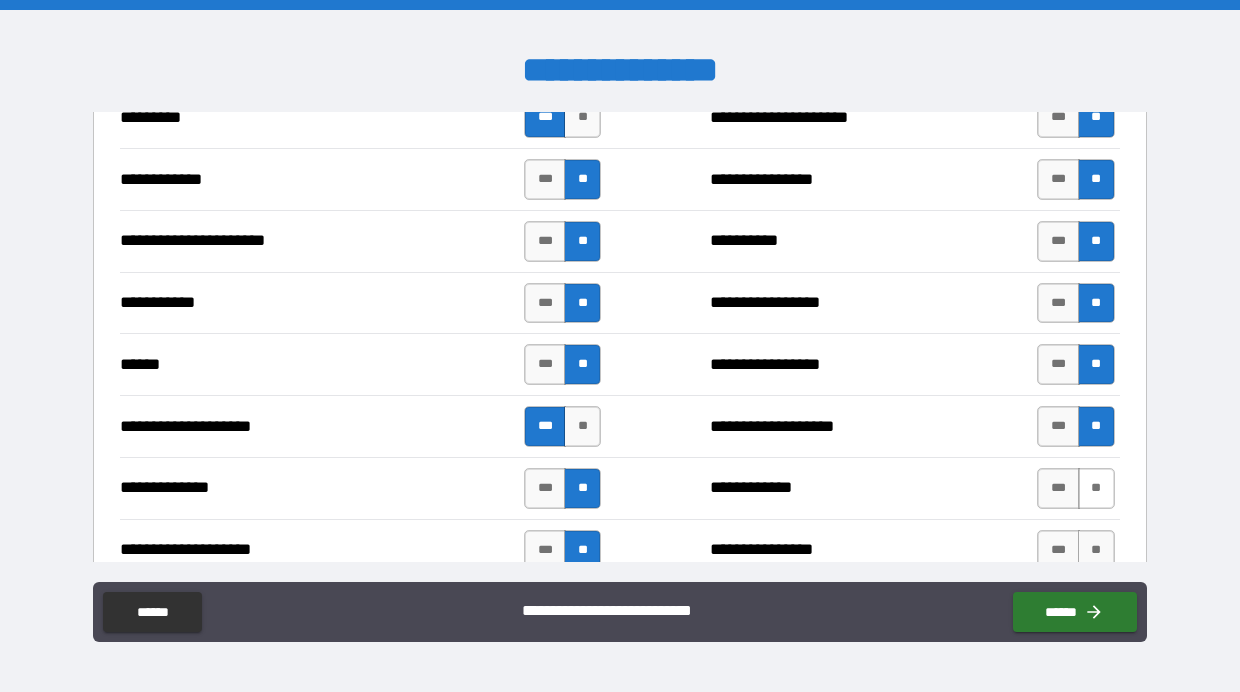 click on "**" at bounding box center (1096, 488) 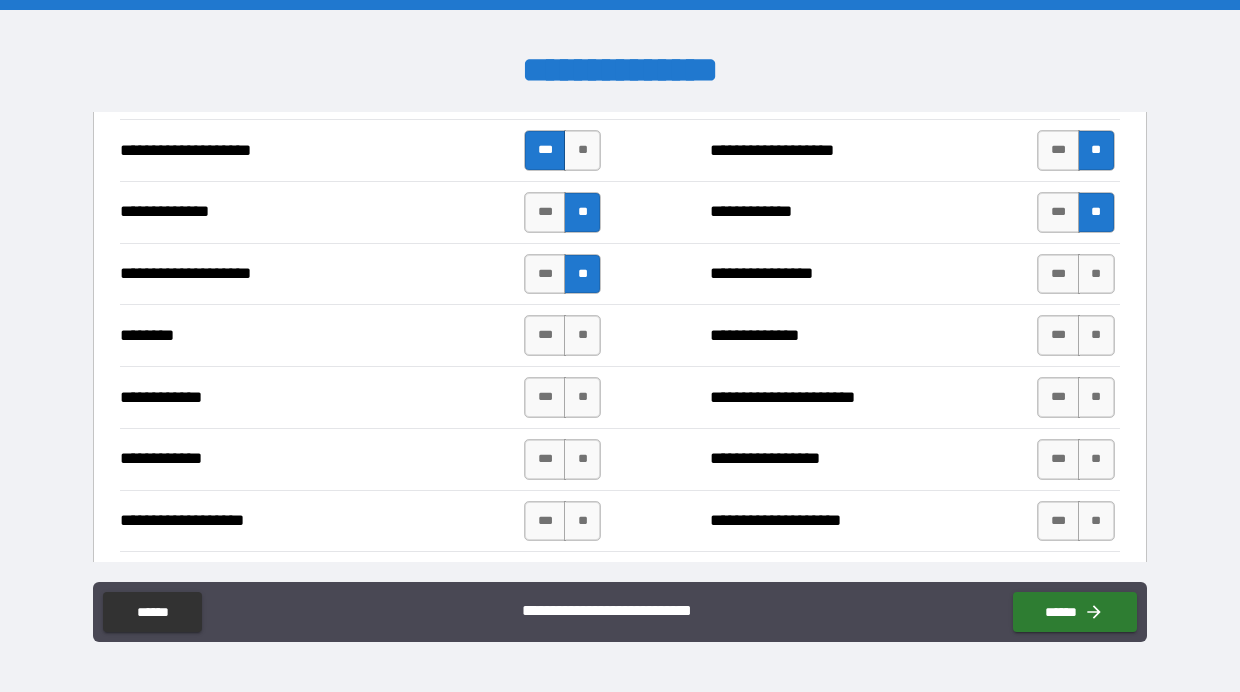 scroll, scrollTop: 3210, scrollLeft: 0, axis: vertical 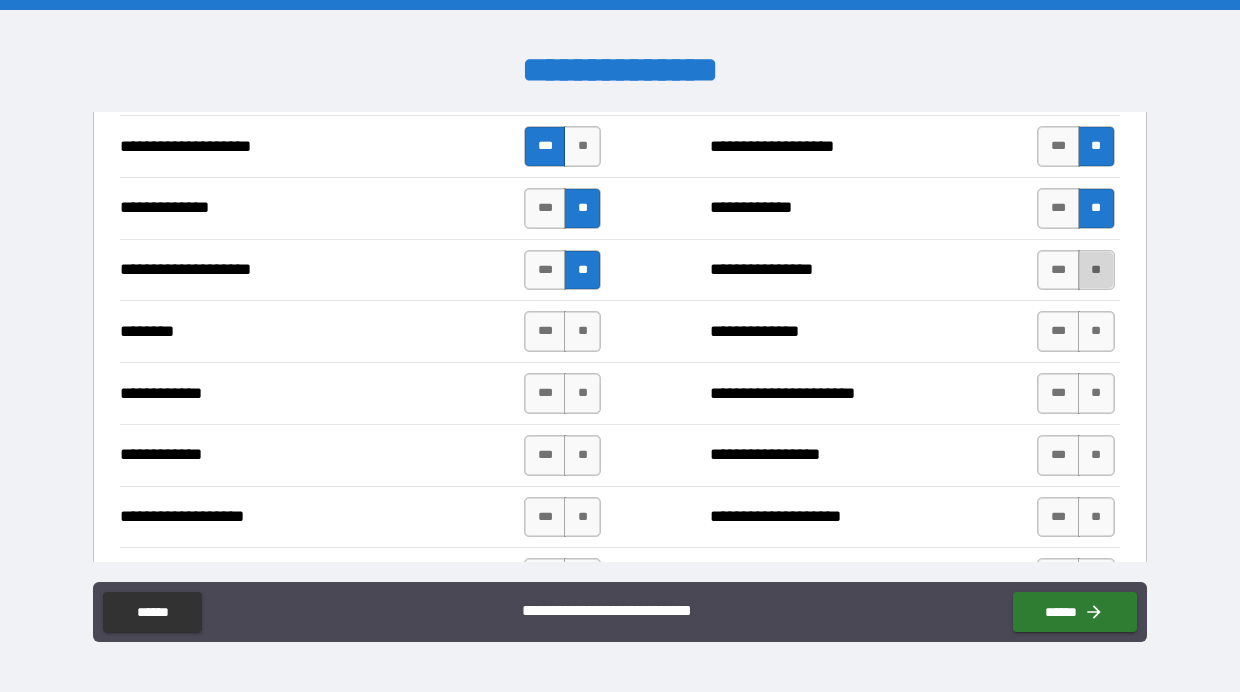 click on "**" at bounding box center (1096, 270) 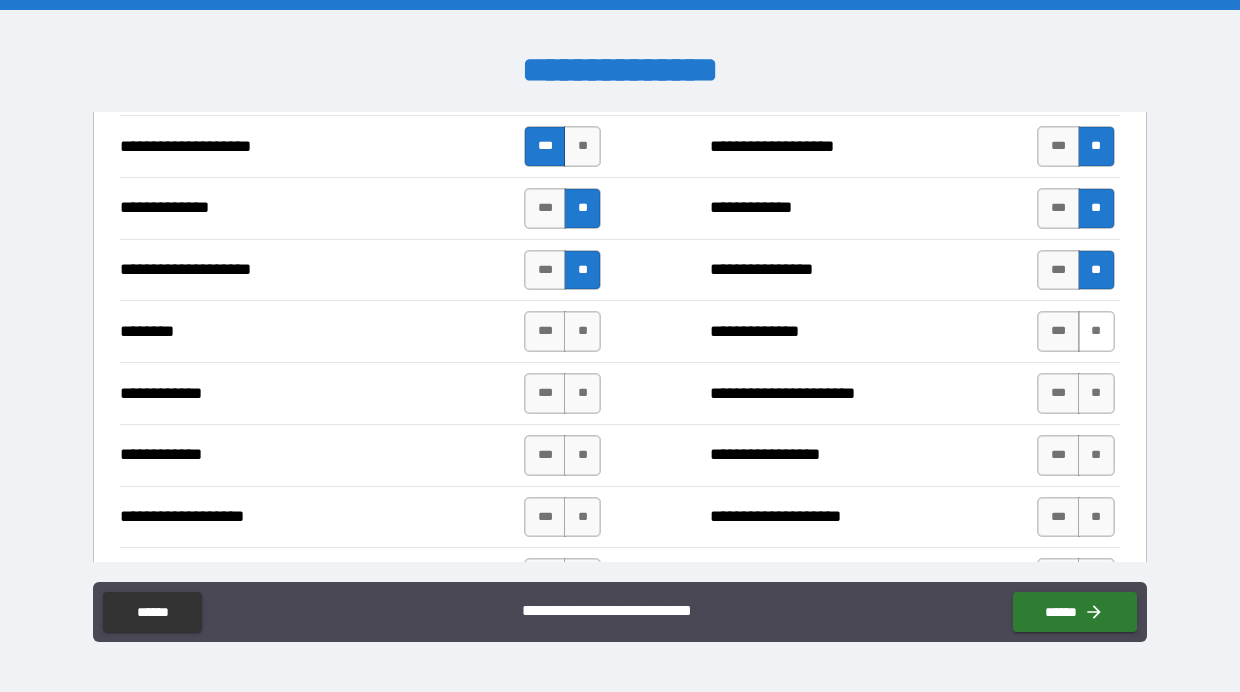 click on "**" at bounding box center [1096, 331] 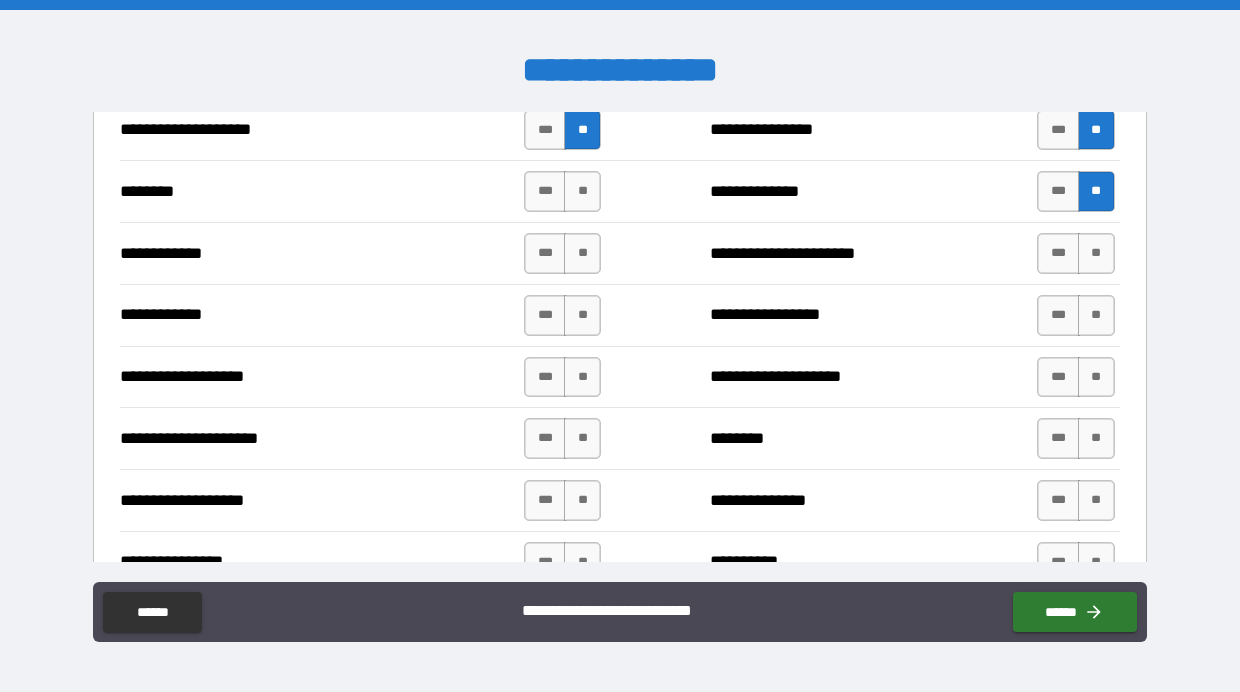 scroll, scrollTop: 3357, scrollLeft: 0, axis: vertical 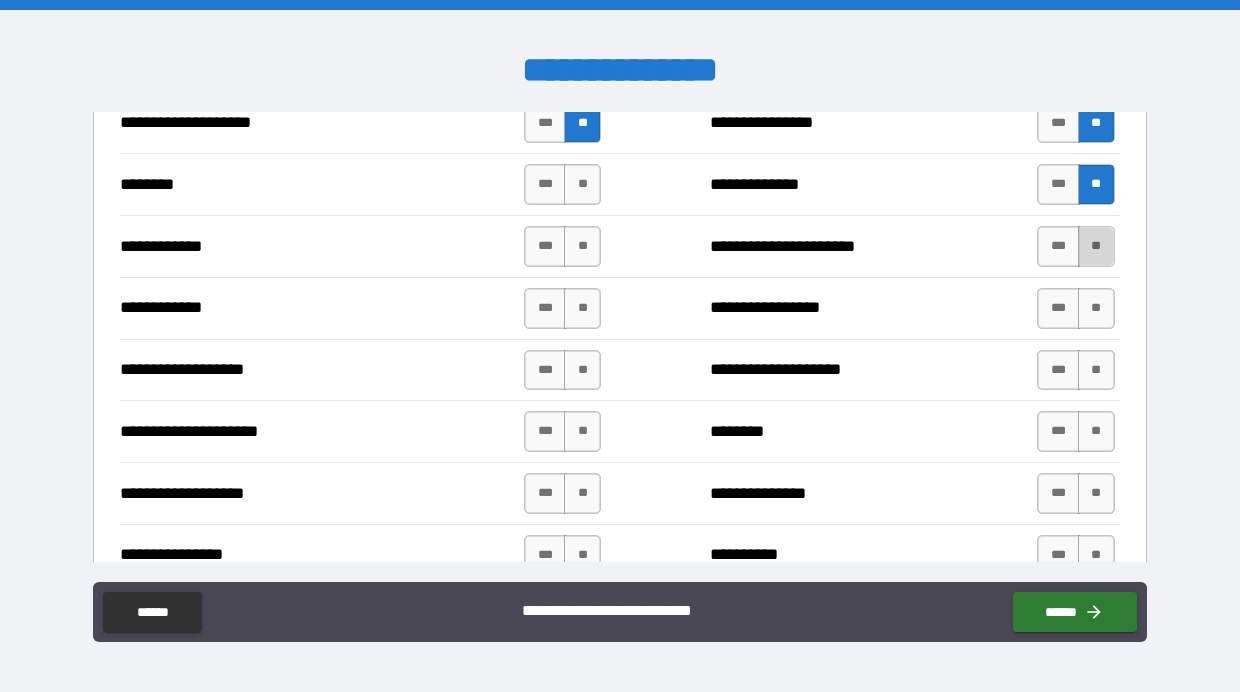 click on "**" at bounding box center (1096, 246) 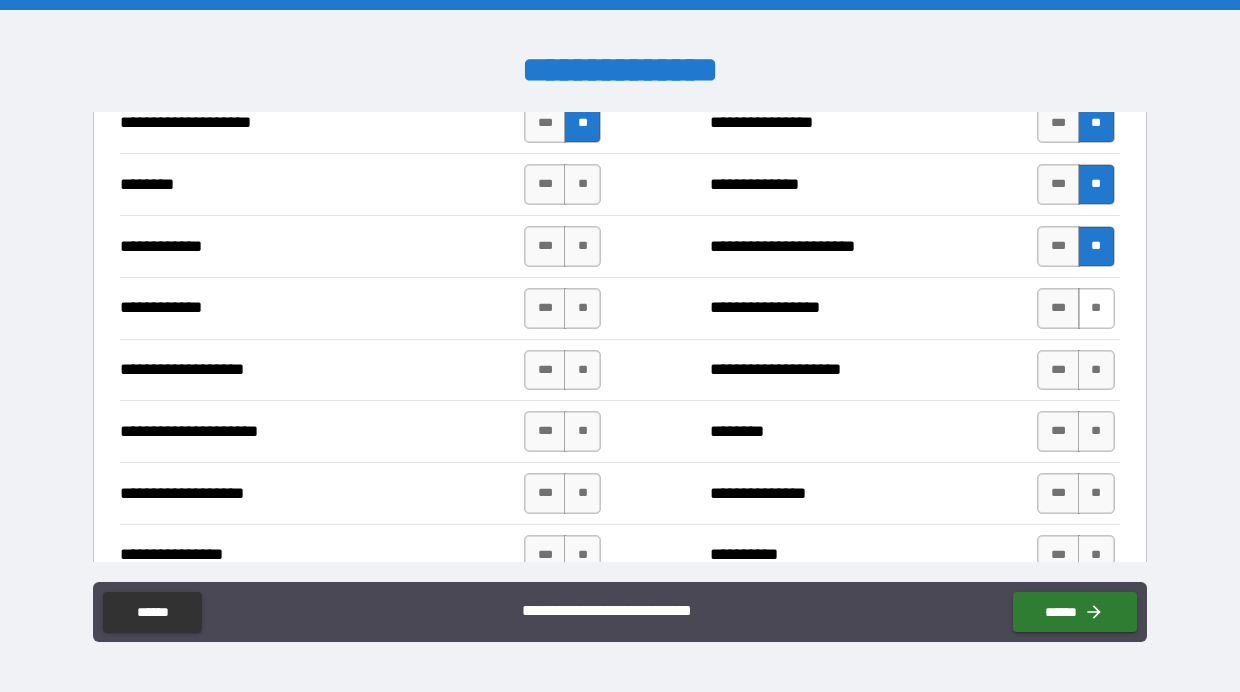 click on "**" at bounding box center [1096, 308] 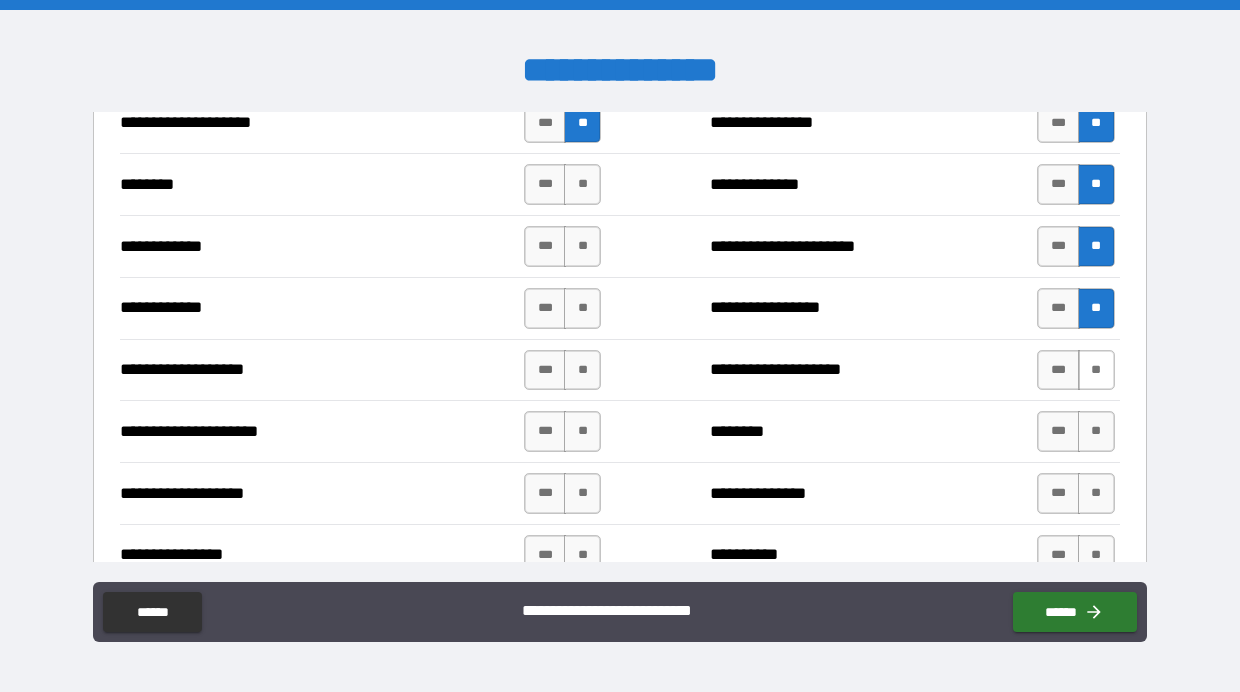 click on "**" at bounding box center [1096, 370] 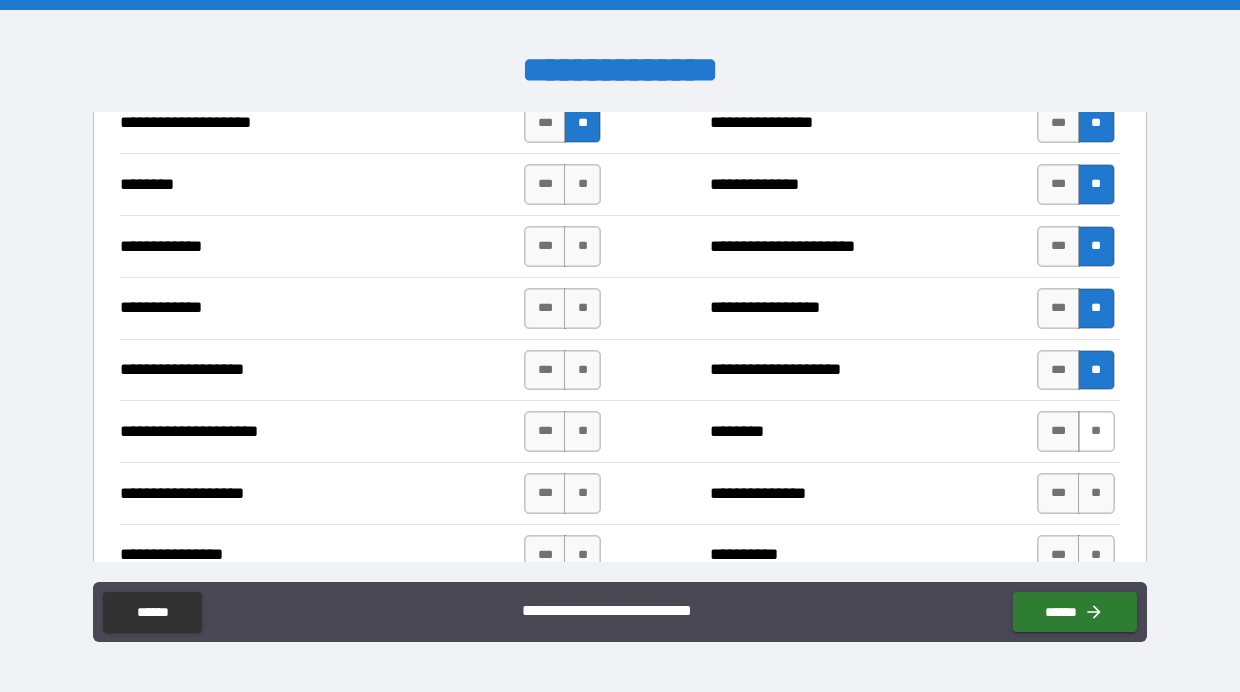 click on "**" at bounding box center [1096, 431] 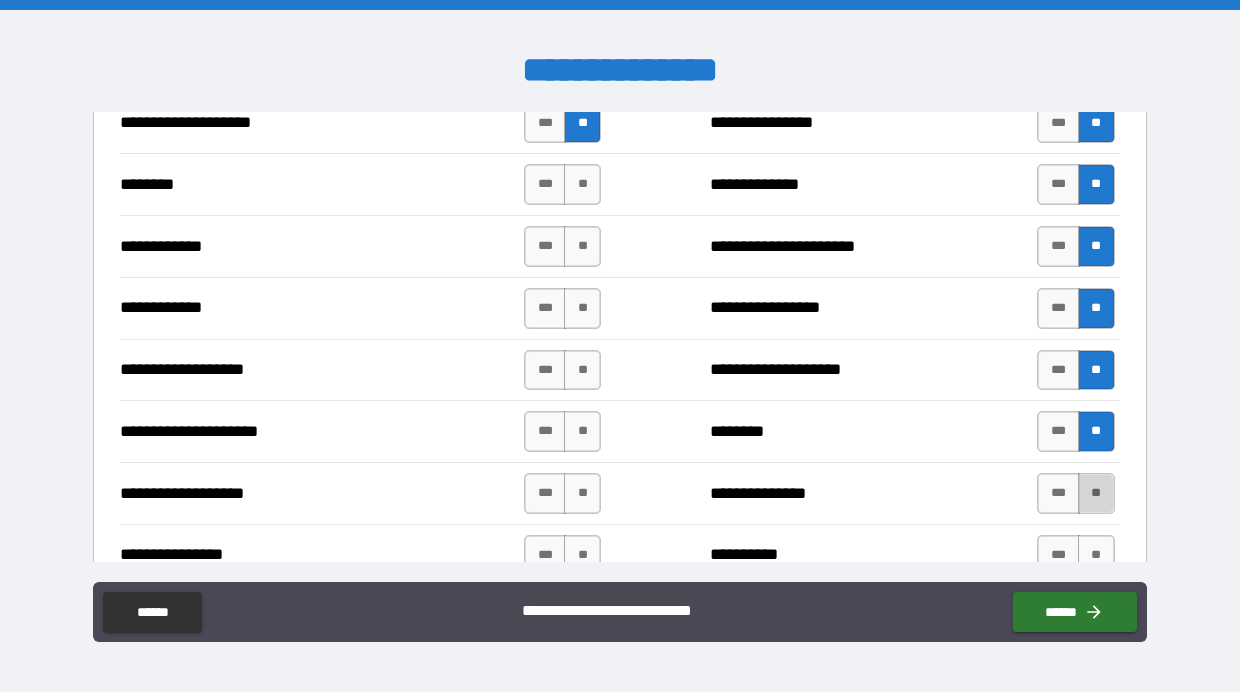 click on "**" at bounding box center [1096, 493] 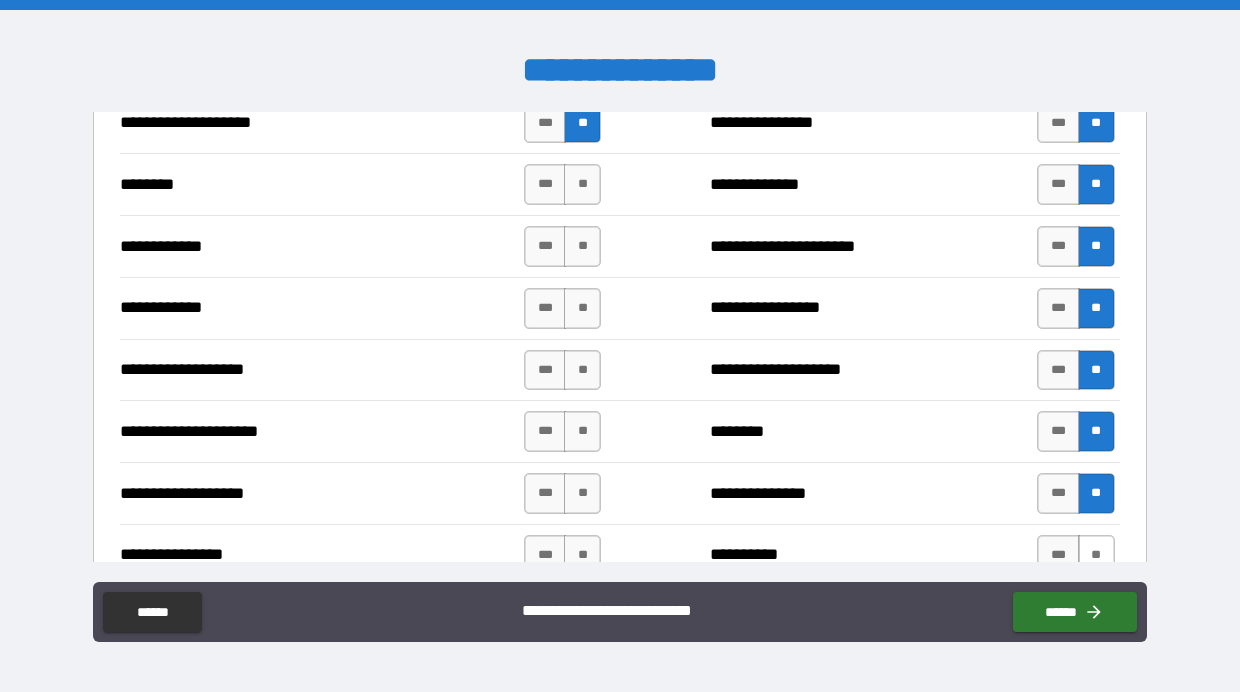 click on "**" at bounding box center [1096, 555] 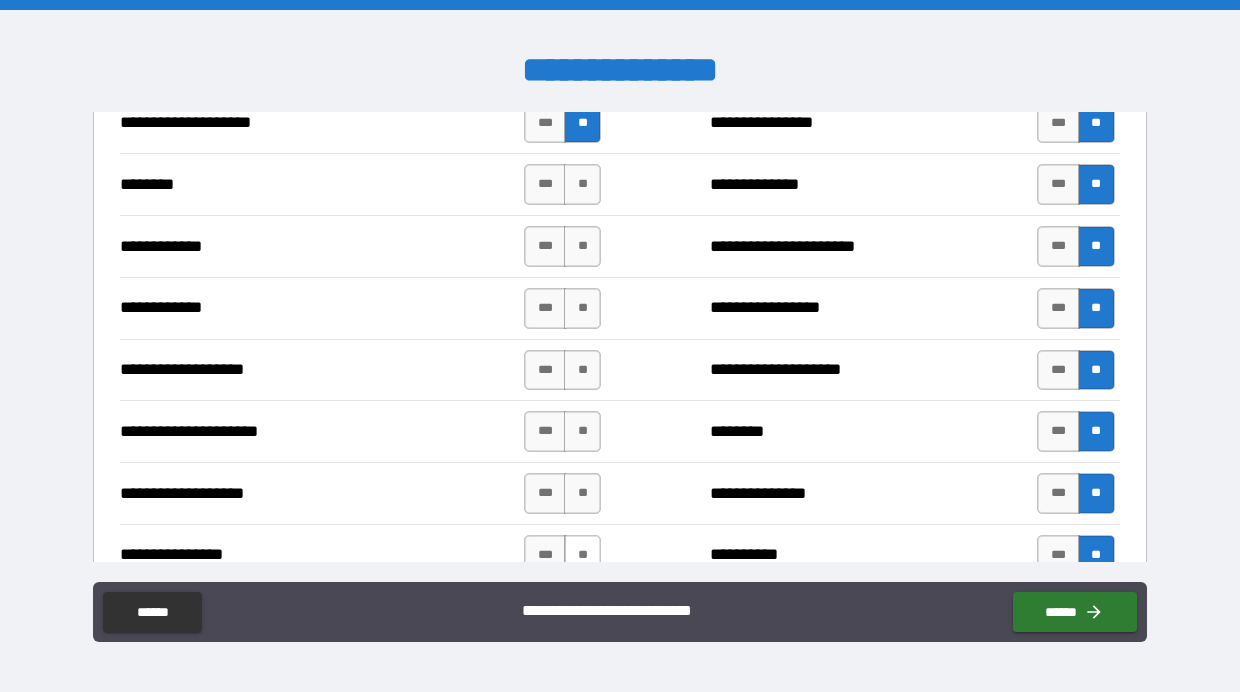 click on "**" at bounding box center [582, 555] 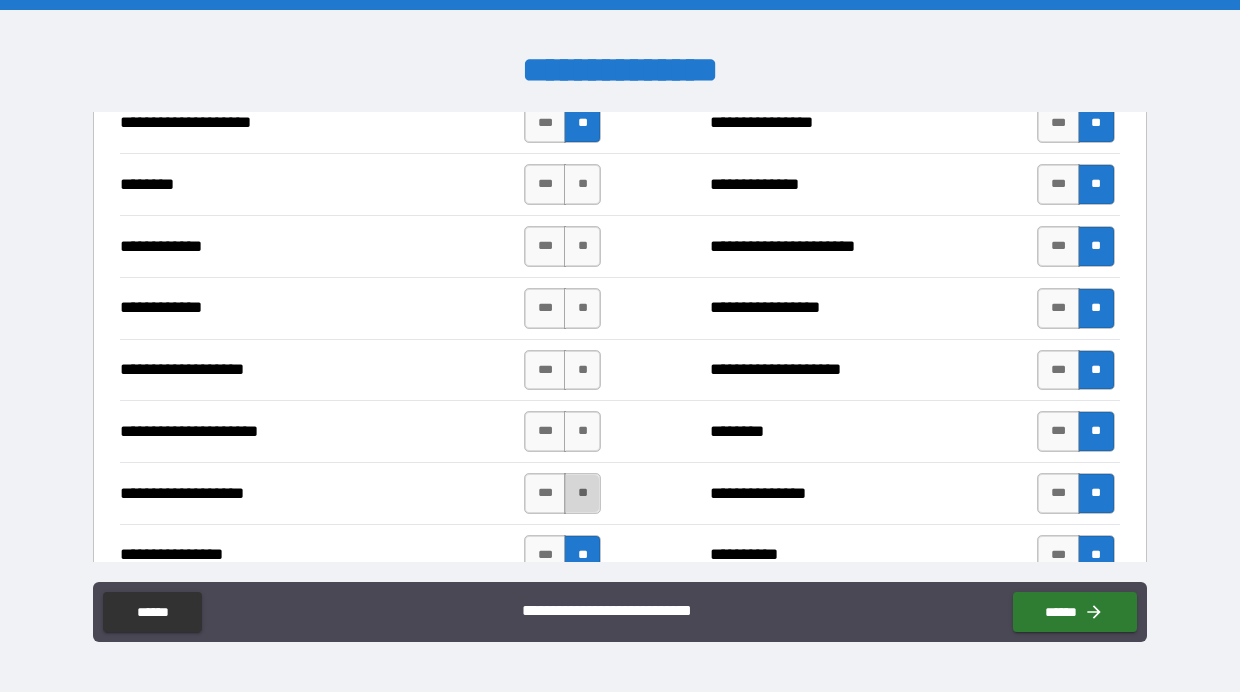 click on "**" at bounding box center (582, 493) 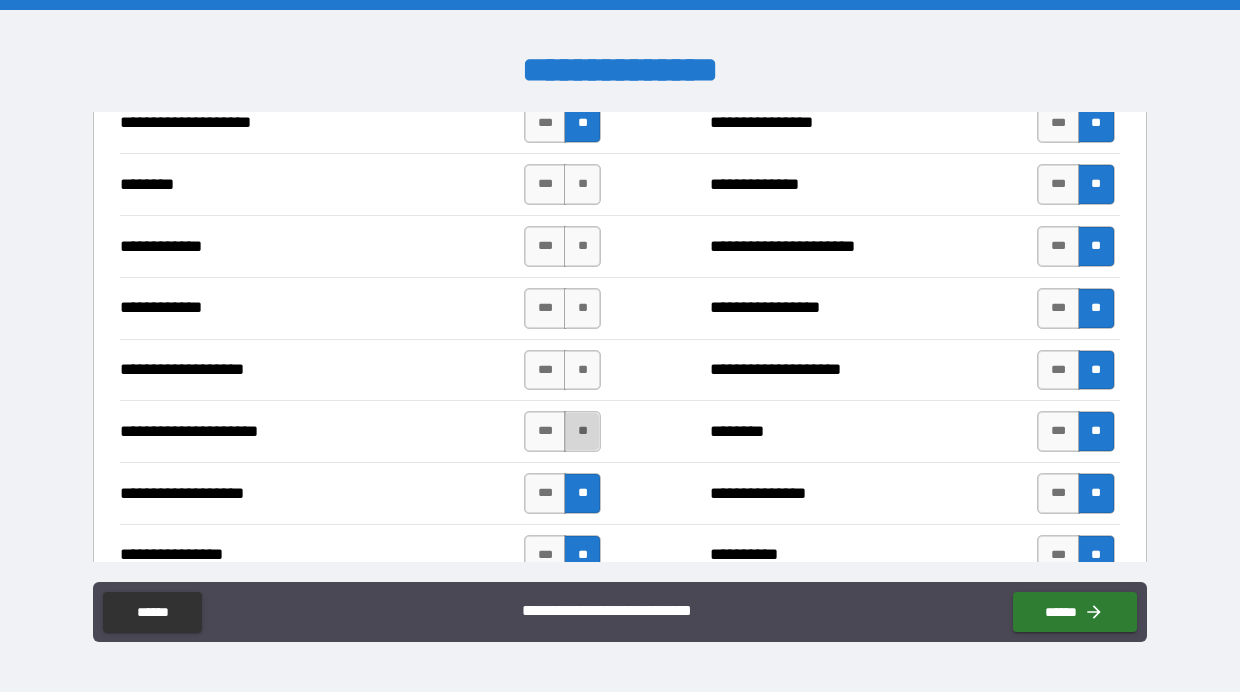 click on "**" at bounding box center (582, 431) 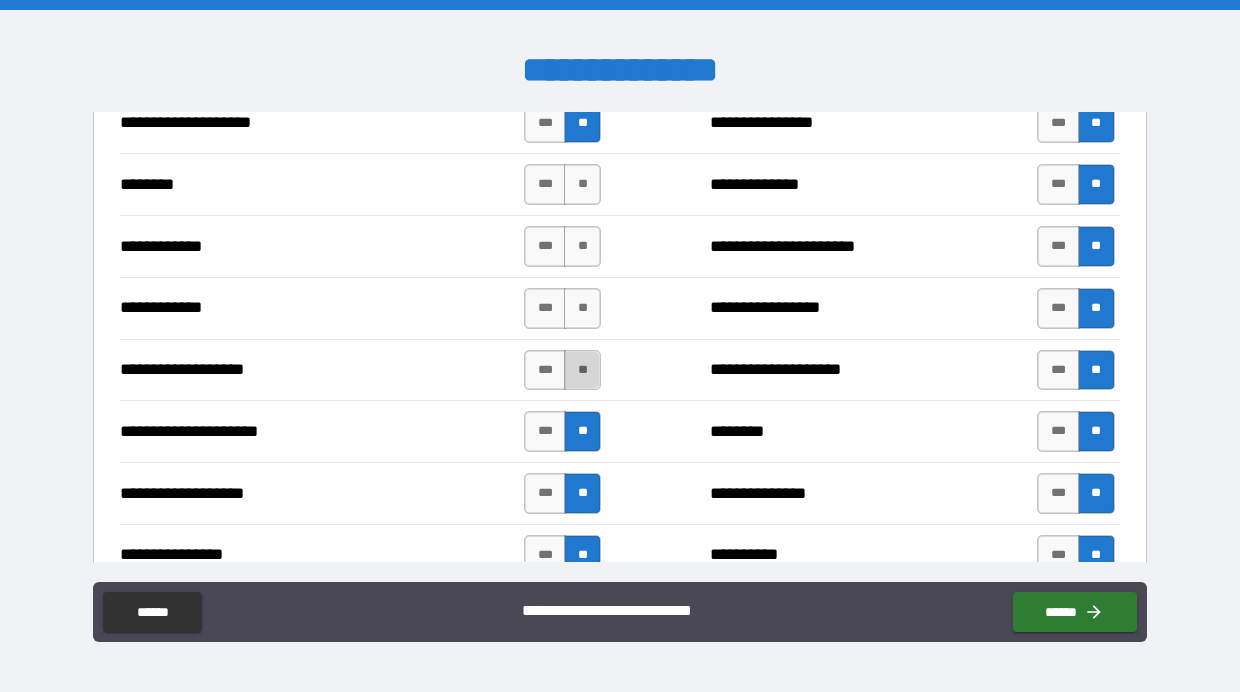 click on "**" at bounding box center (582, 370) 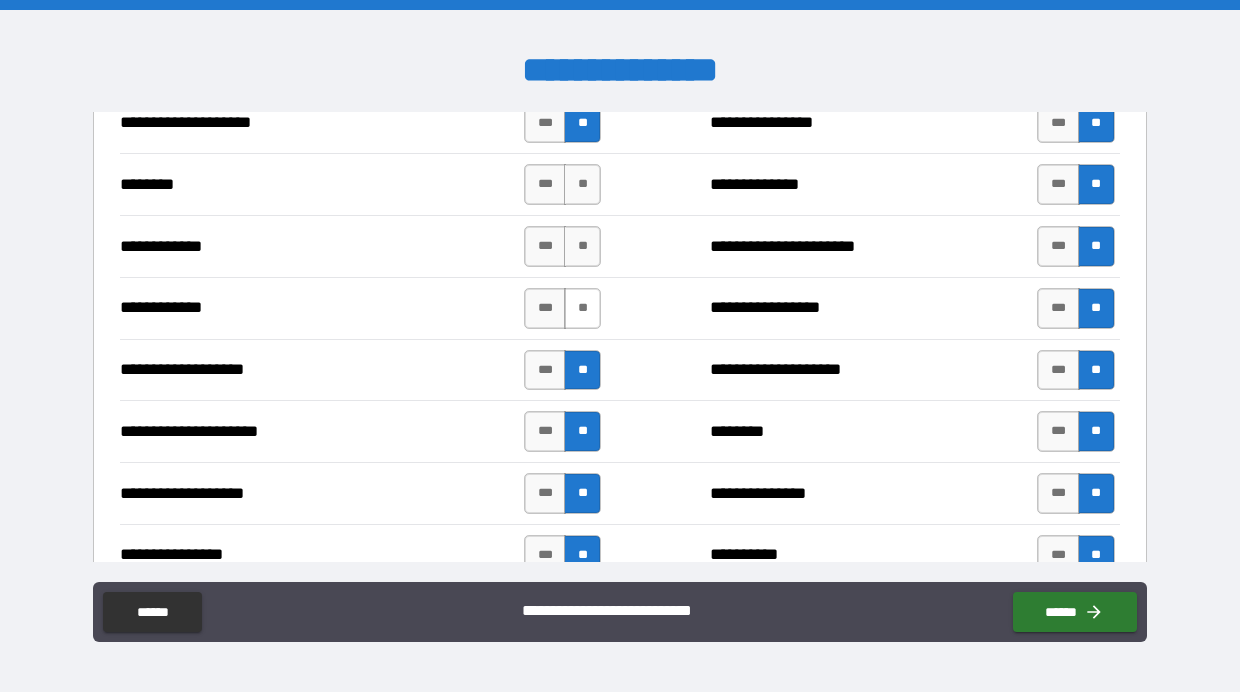 click on "**" at bounding box center (582, 308) 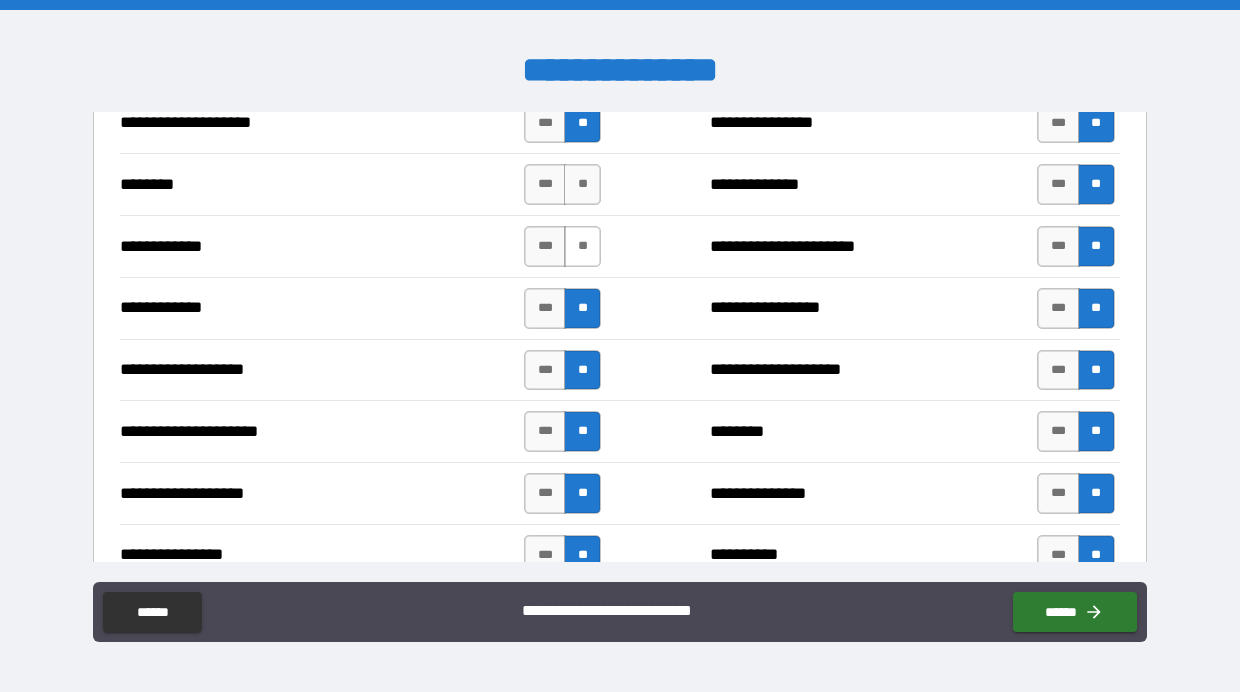 click on "**" at bounding box center [582, 246] 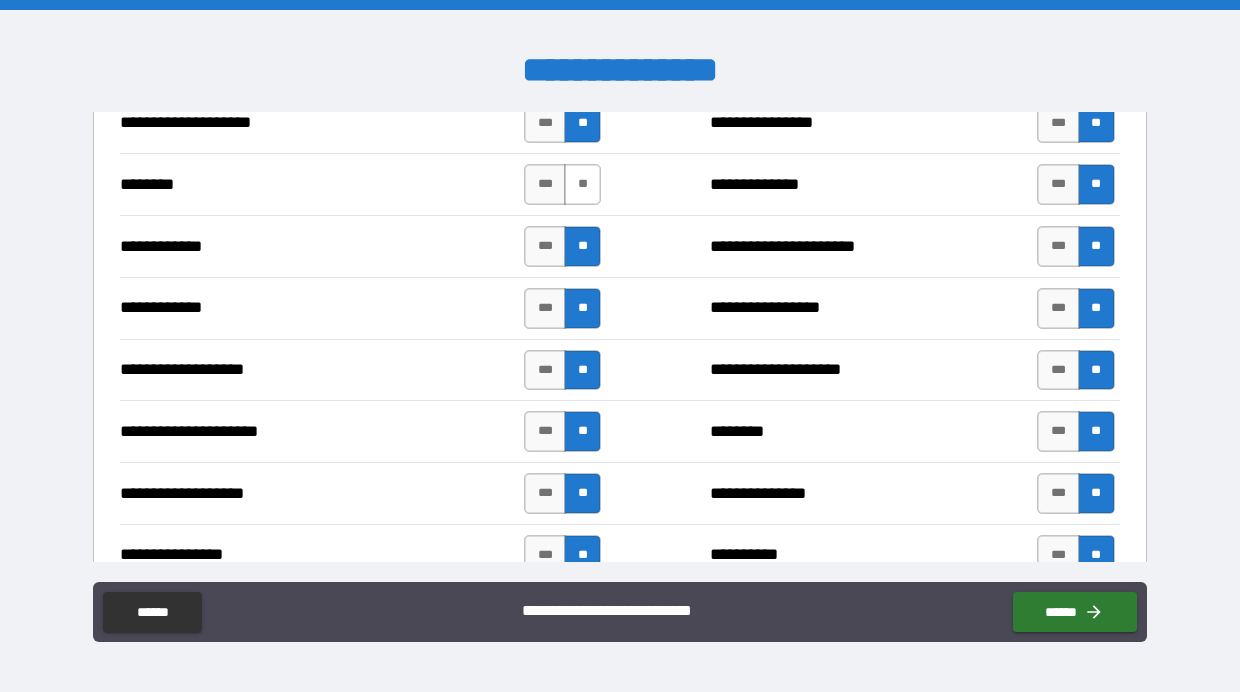 click on "**" at bounding box center [582, 184] 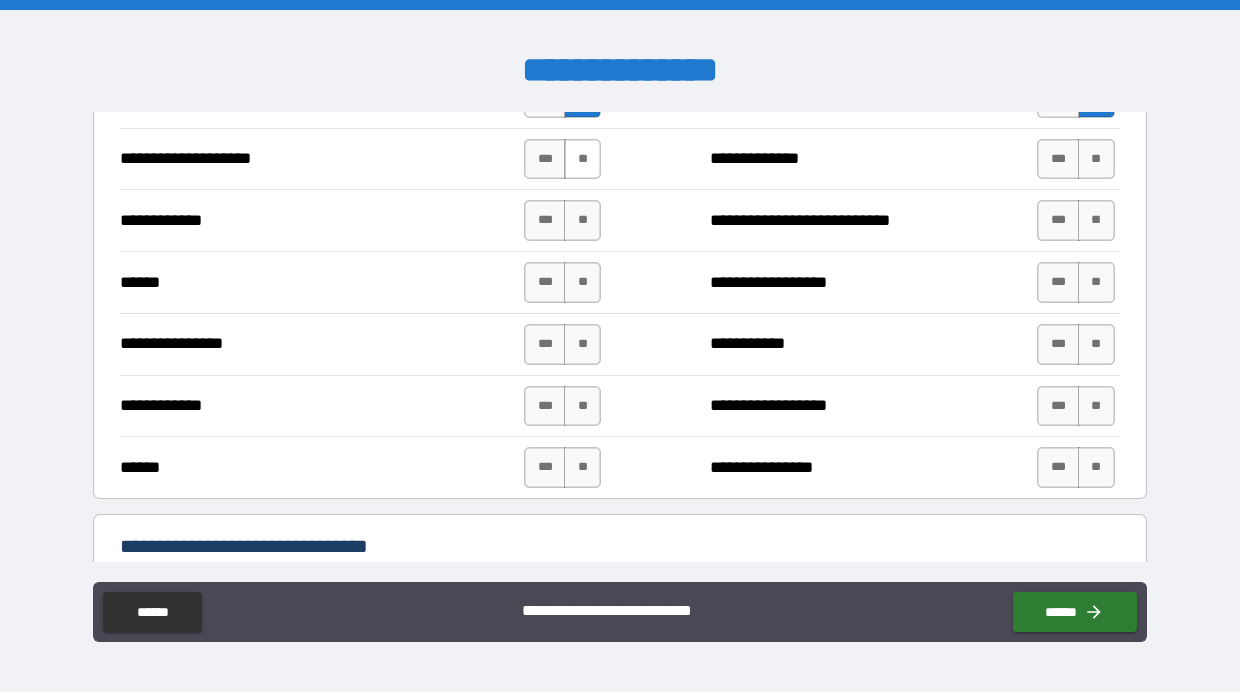 scroll, scrollTop: 3829, scrollLeft: 0, axis: vertical 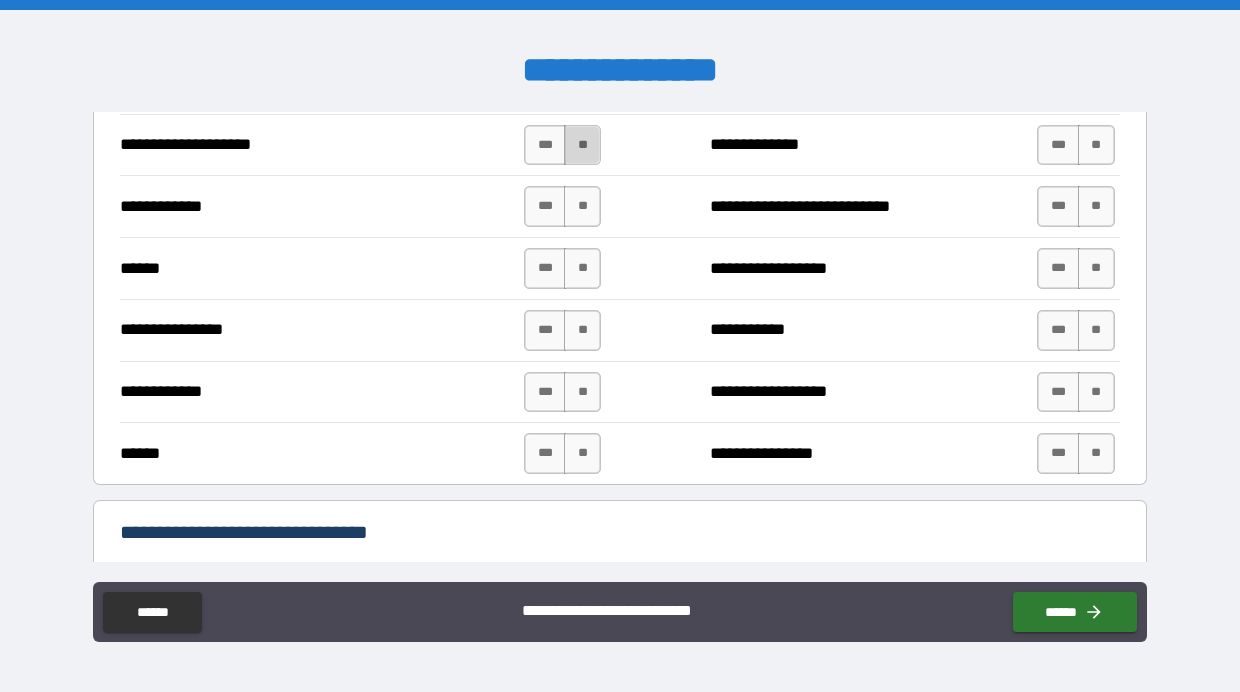 click on "**" at bounding box center [582, 145] 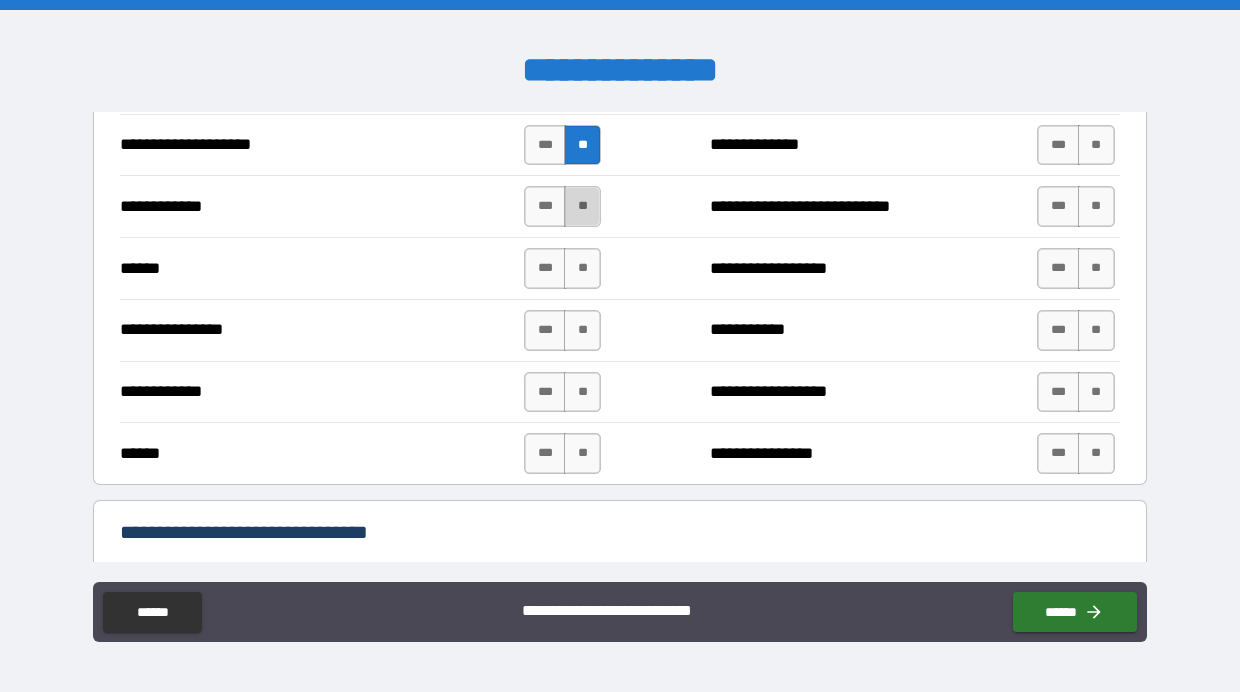 click on "**" at bounding box center (582, 206) 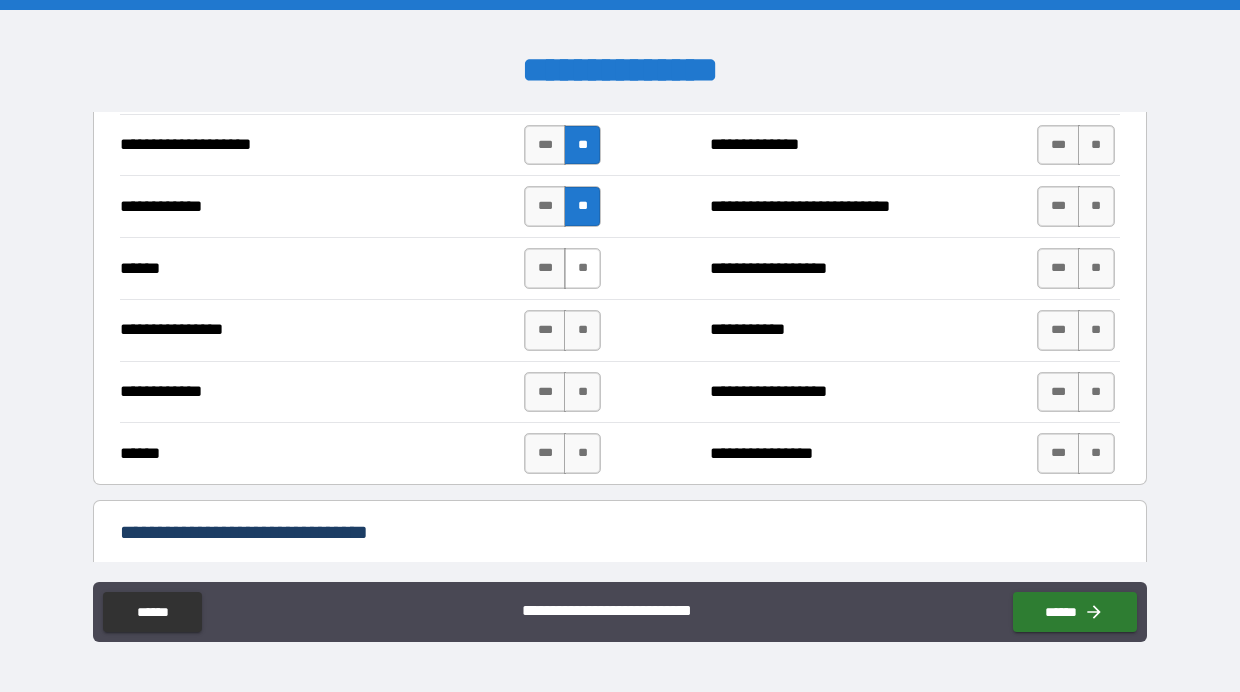 click on "**" at bounding box center [582, 268] 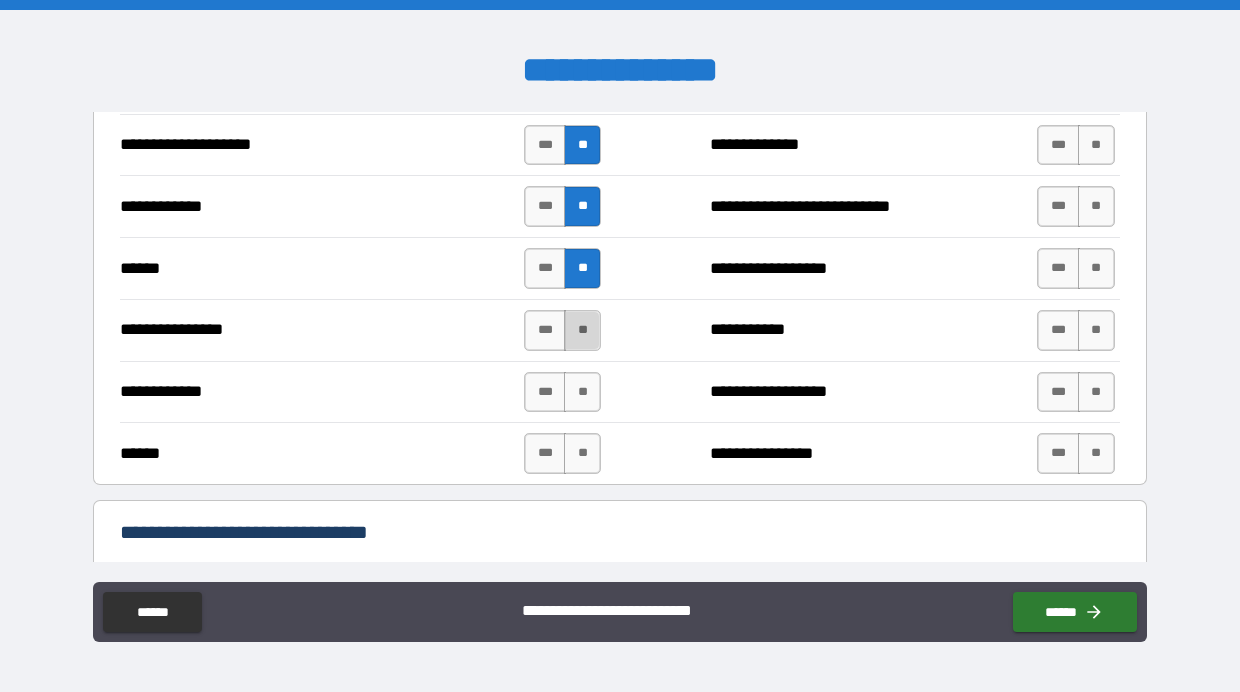 click on "**" at bounding box center [582, 330] 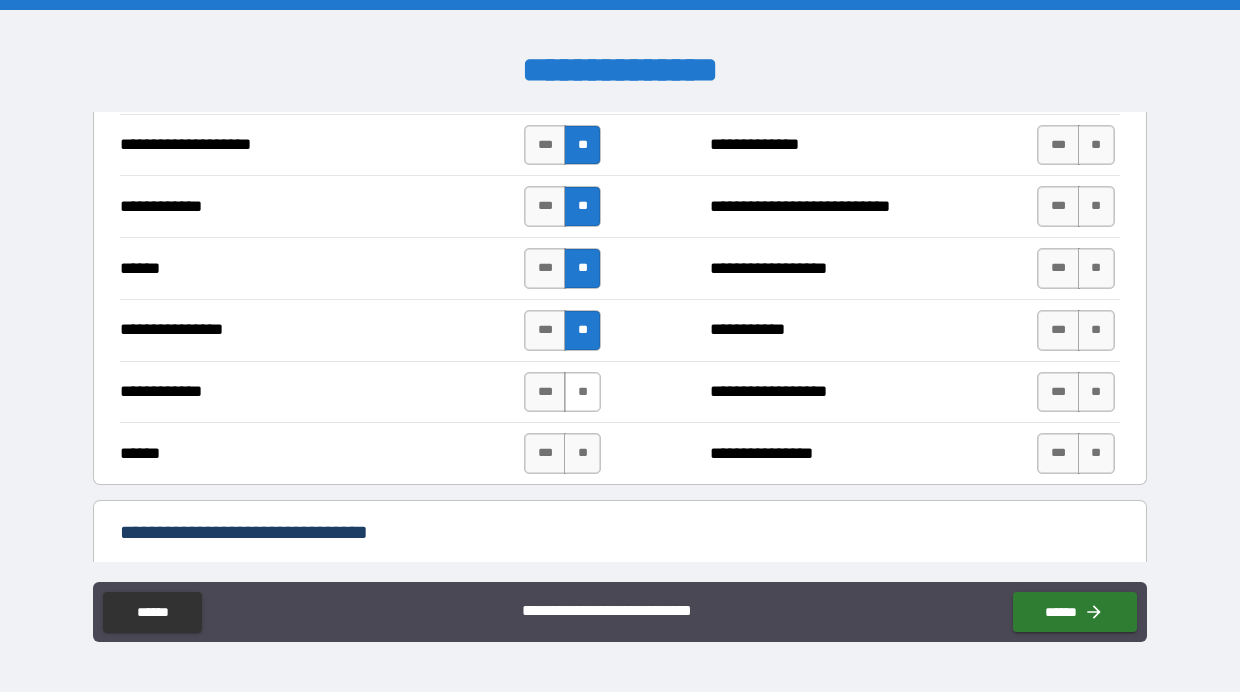 click on "**" at bounding box center [582, 392] 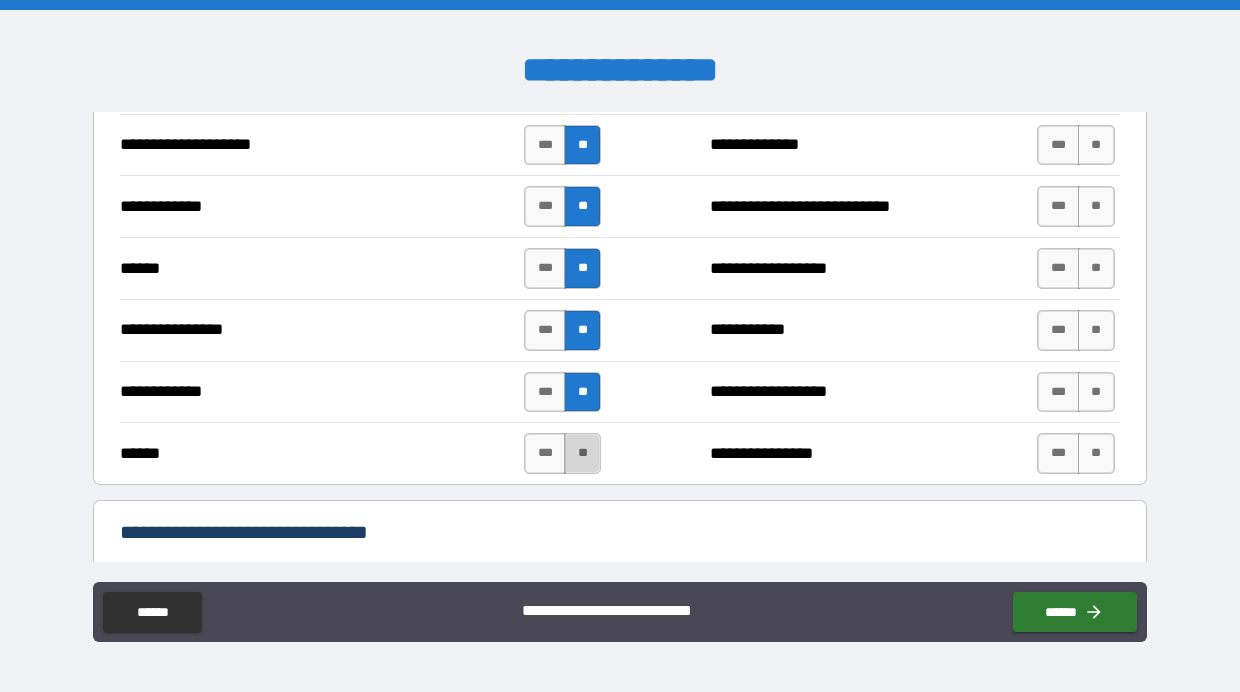 click on "**" at bounding box center [582, 453] 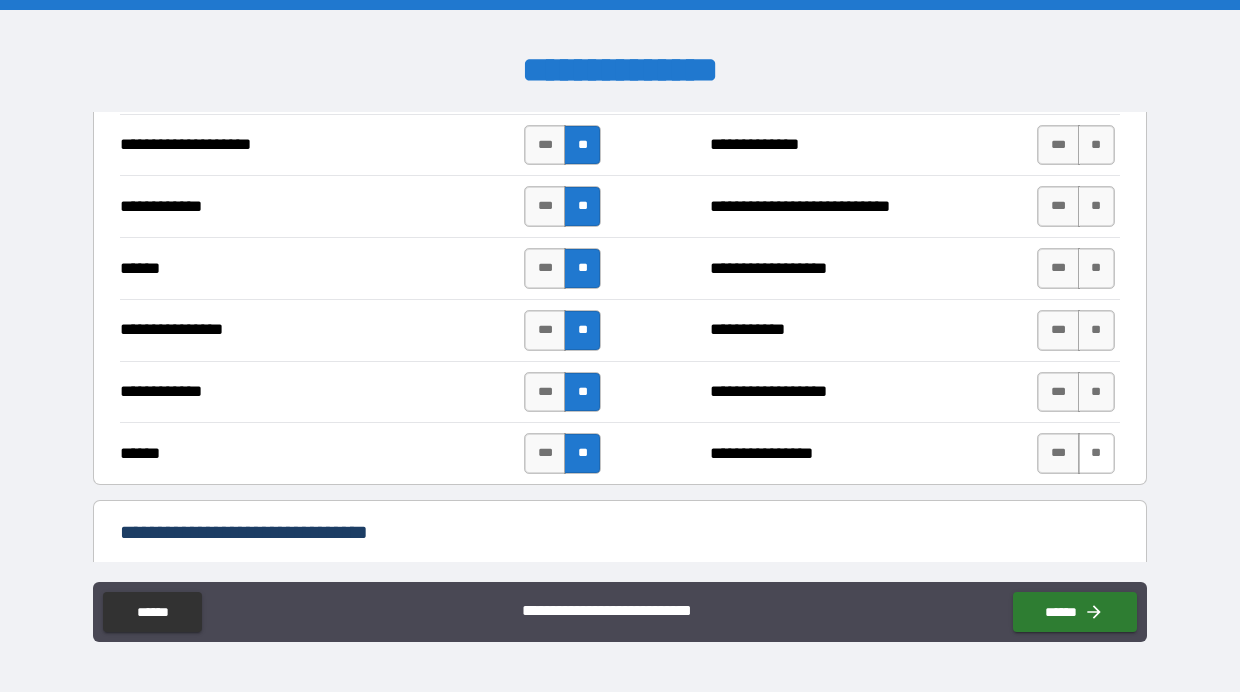 click on "**" at bounding box center [1096, 453] 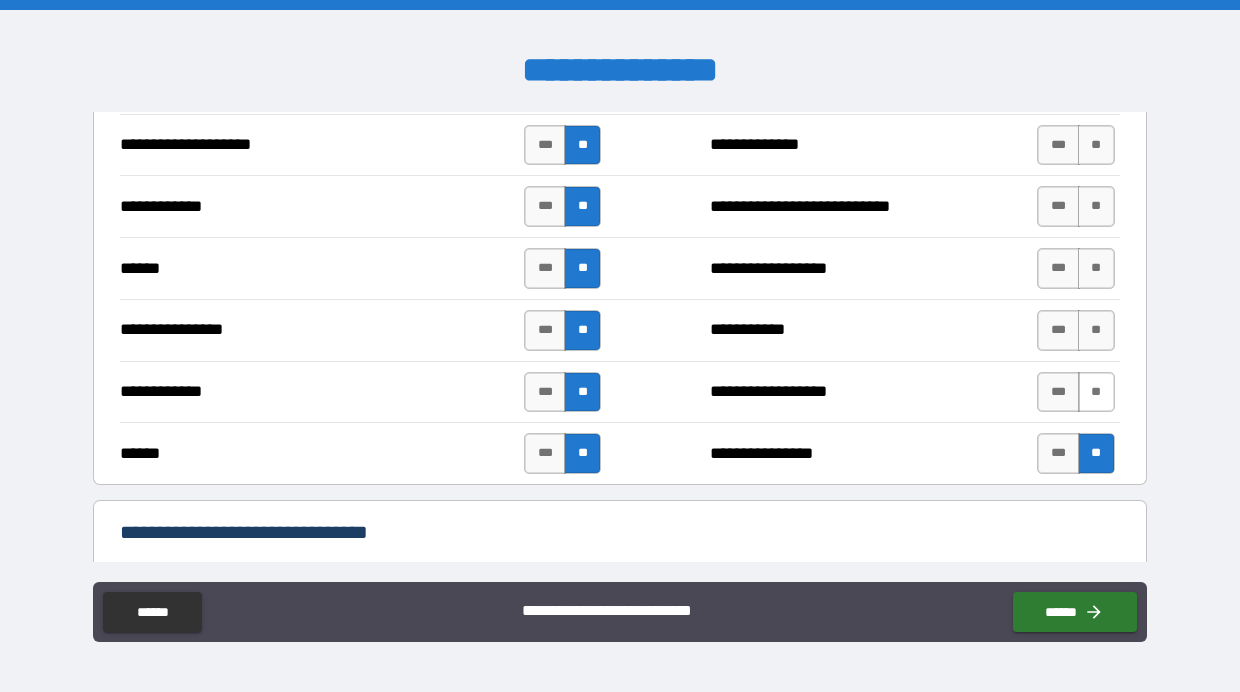 click on "**" at bounding box center [1096, 392] 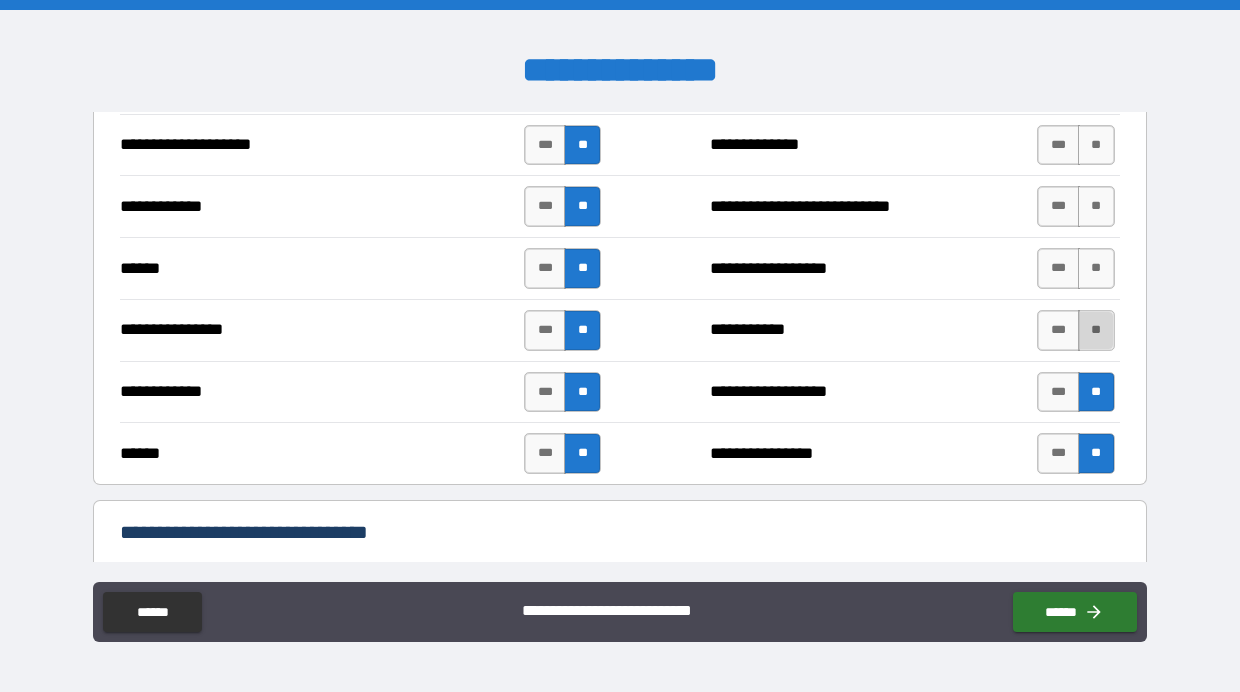 click on "**" at bounding box center [1096, 330] 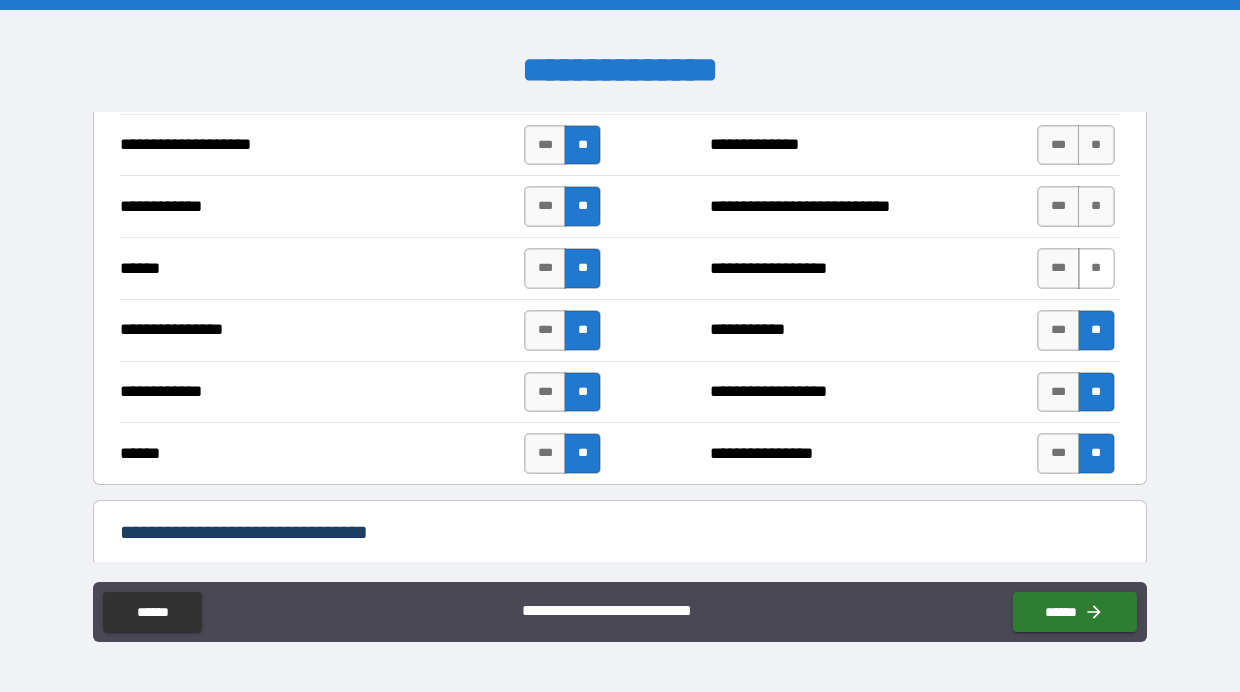 click on "**" at bounding box center (1096, 268) 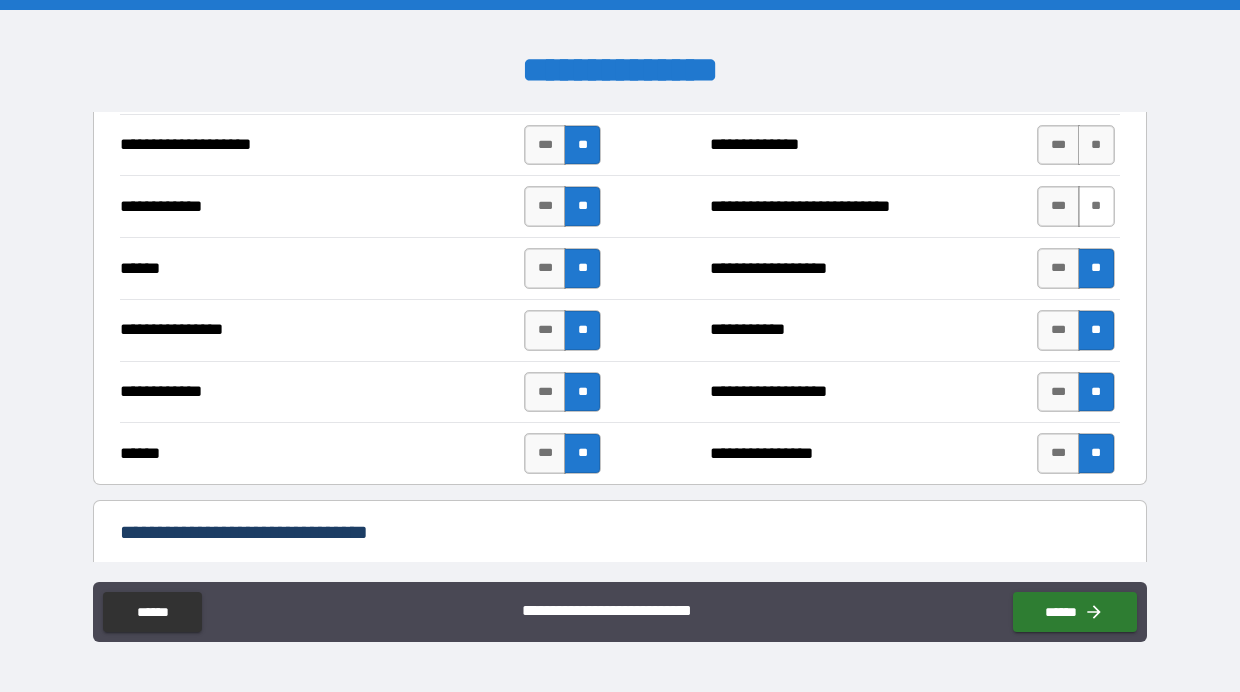 click on "**" at bounding box center [1096, 206] 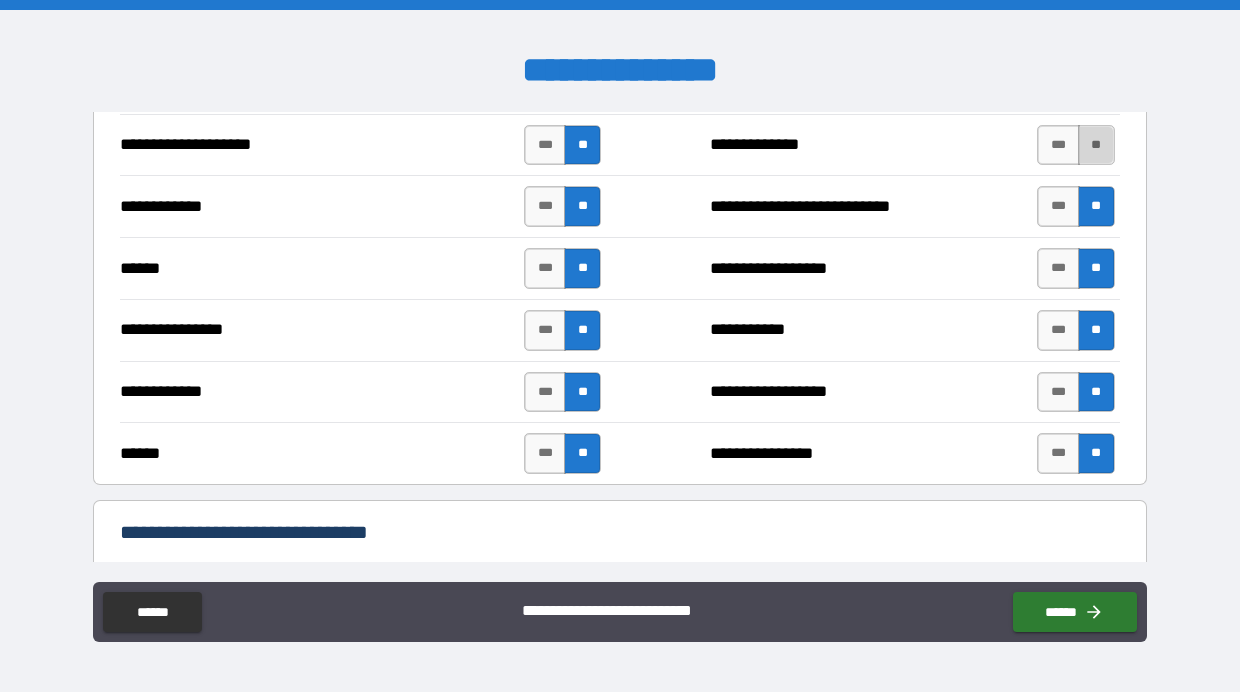 click on "**" at bounding box center [1096, 145] 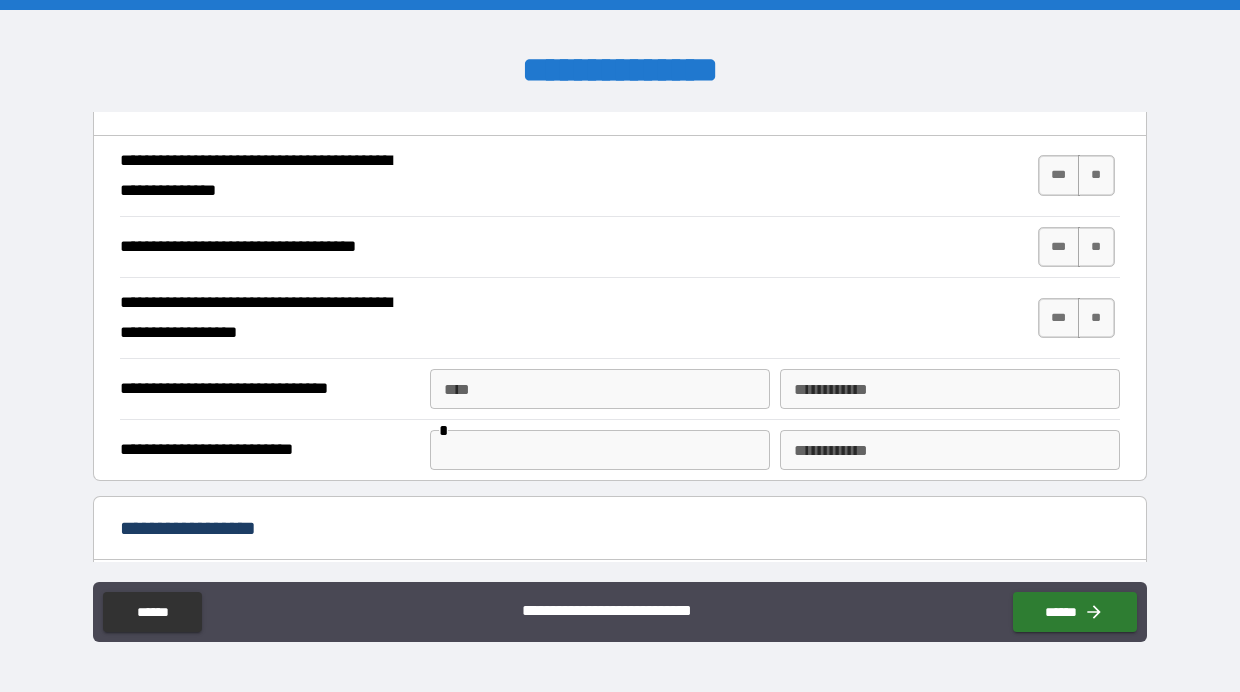 scroll, scrollTop: 4547, scrollLeft: 0, axis: vertical 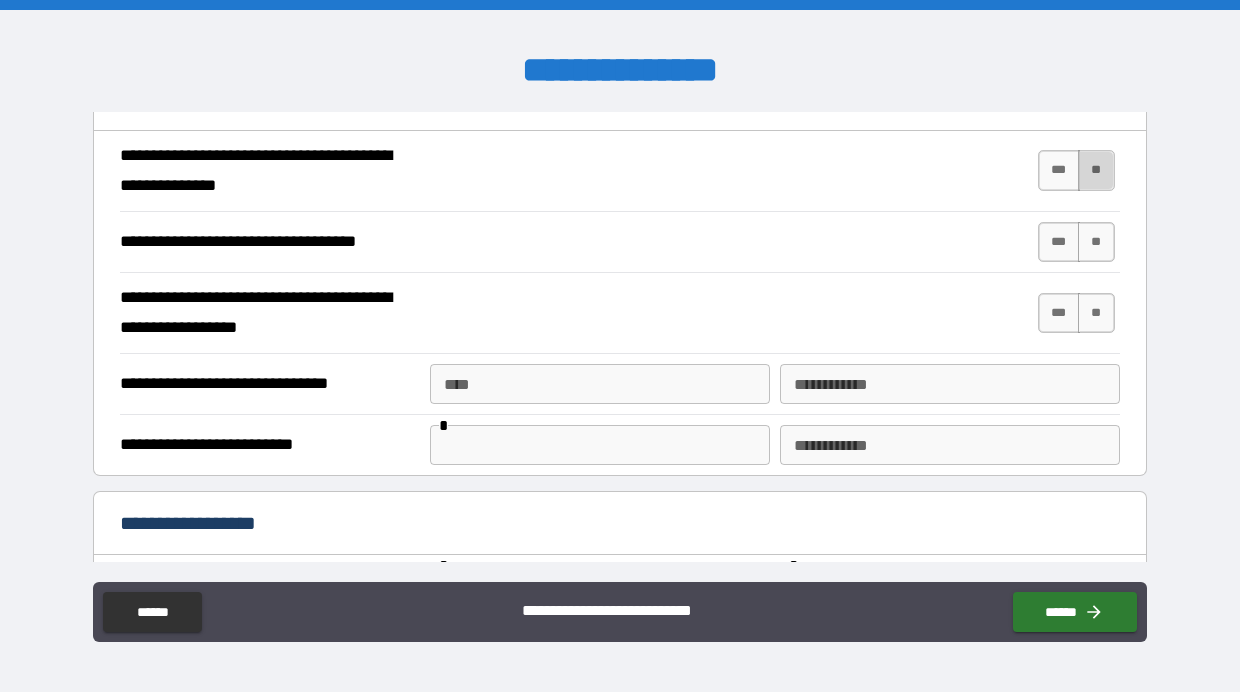 click on "**" at bounding box center [1096, 170] 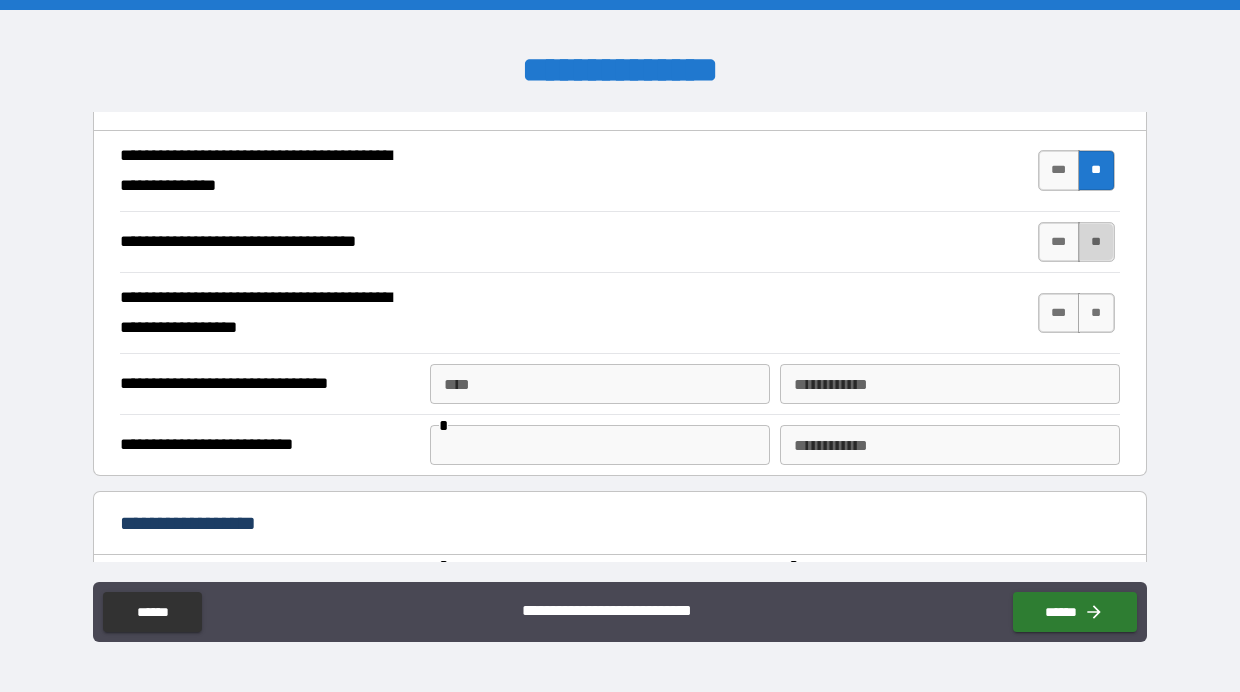 click on "**" at bounding box center (1096, 242) 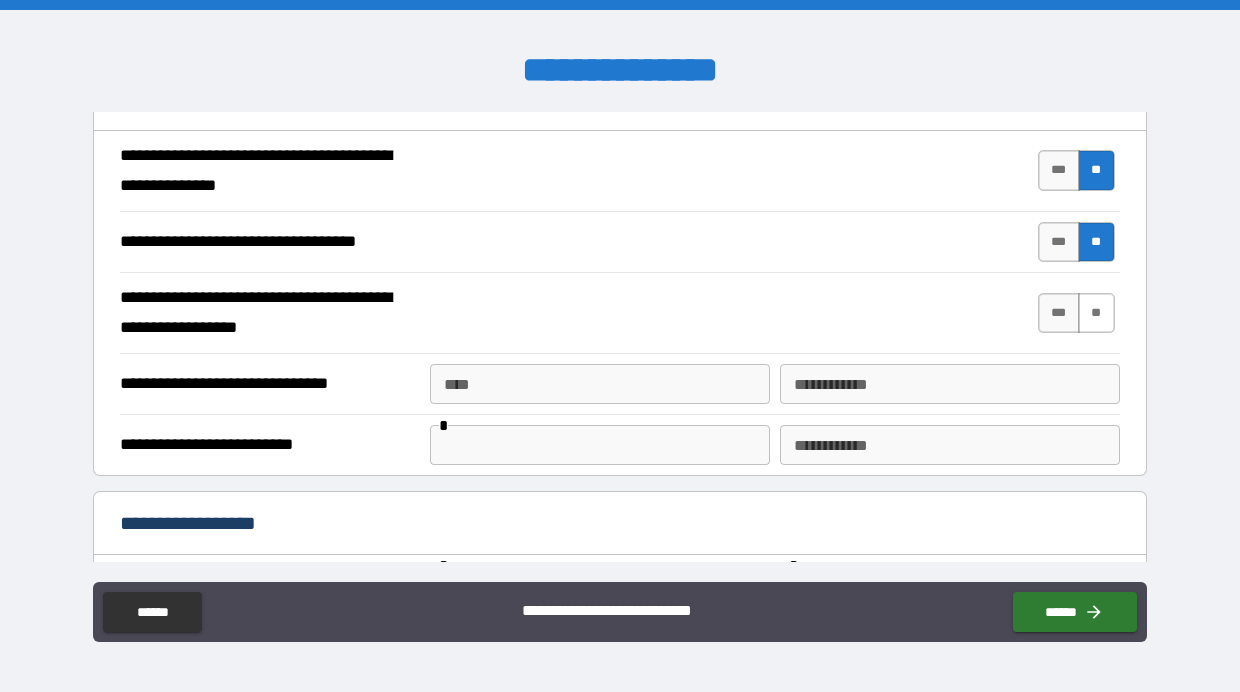 click on "**" at bounding box center [1096, 313] 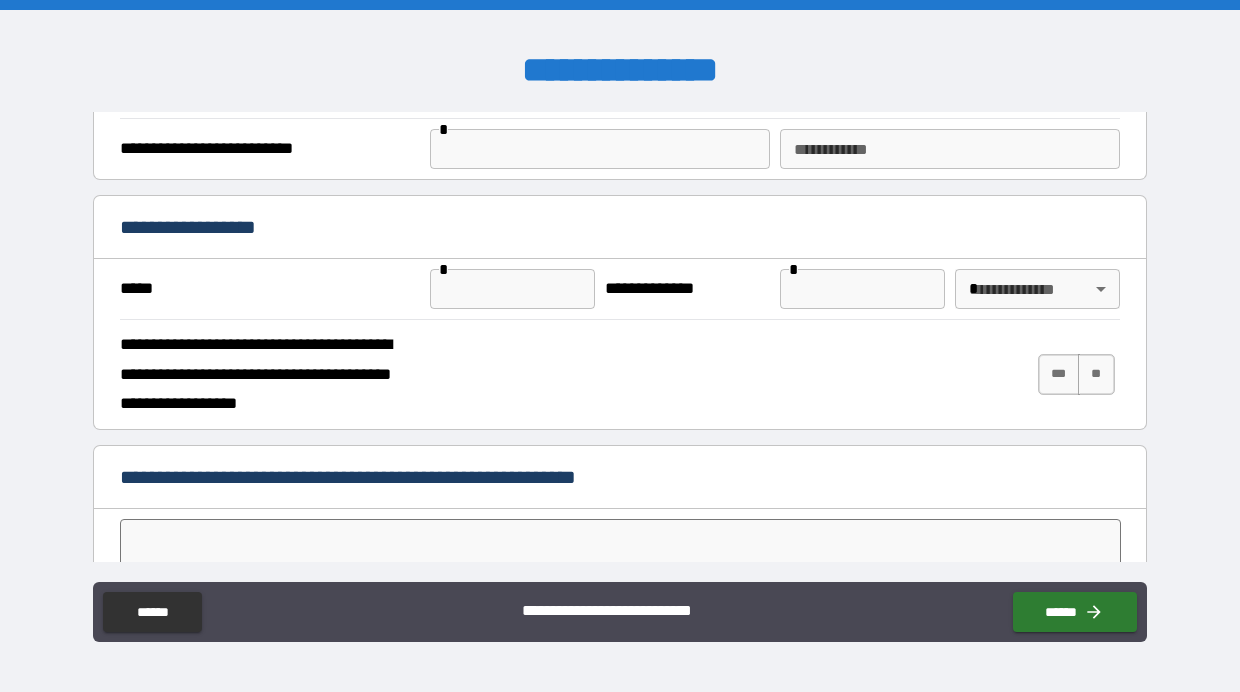 scroll, scrollTop: 4924, scrollLeft: 0, axis: vertical 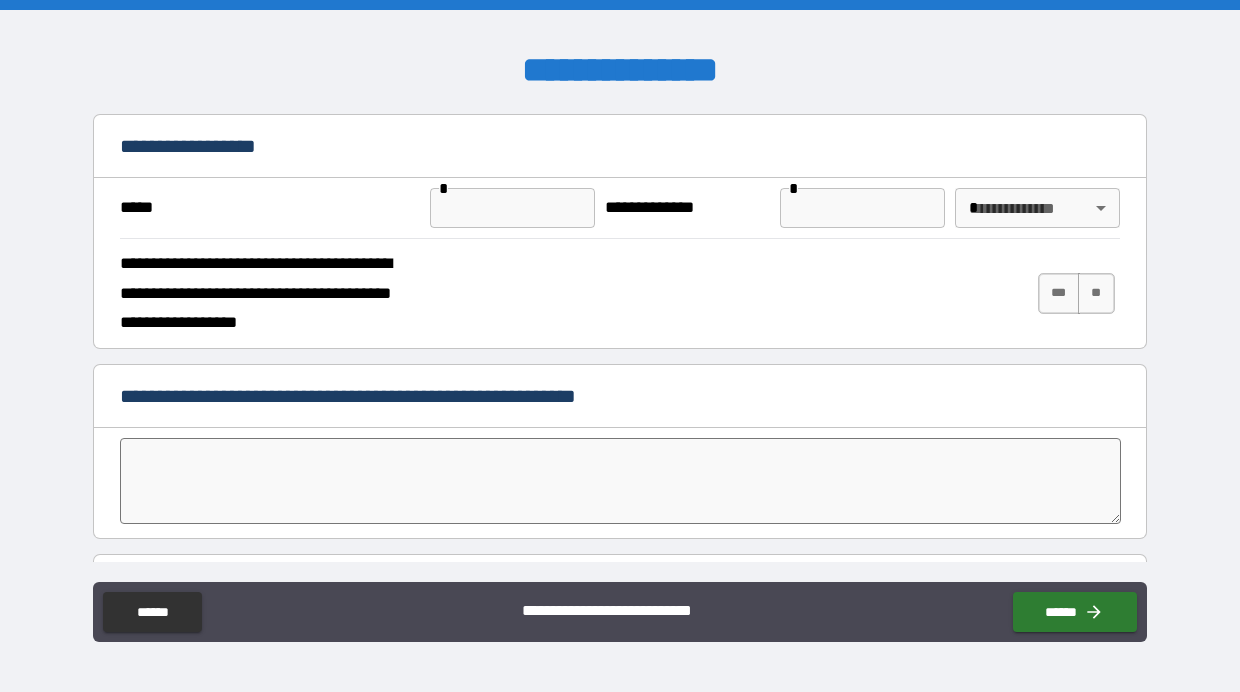 click at bounding box center [512, 208] 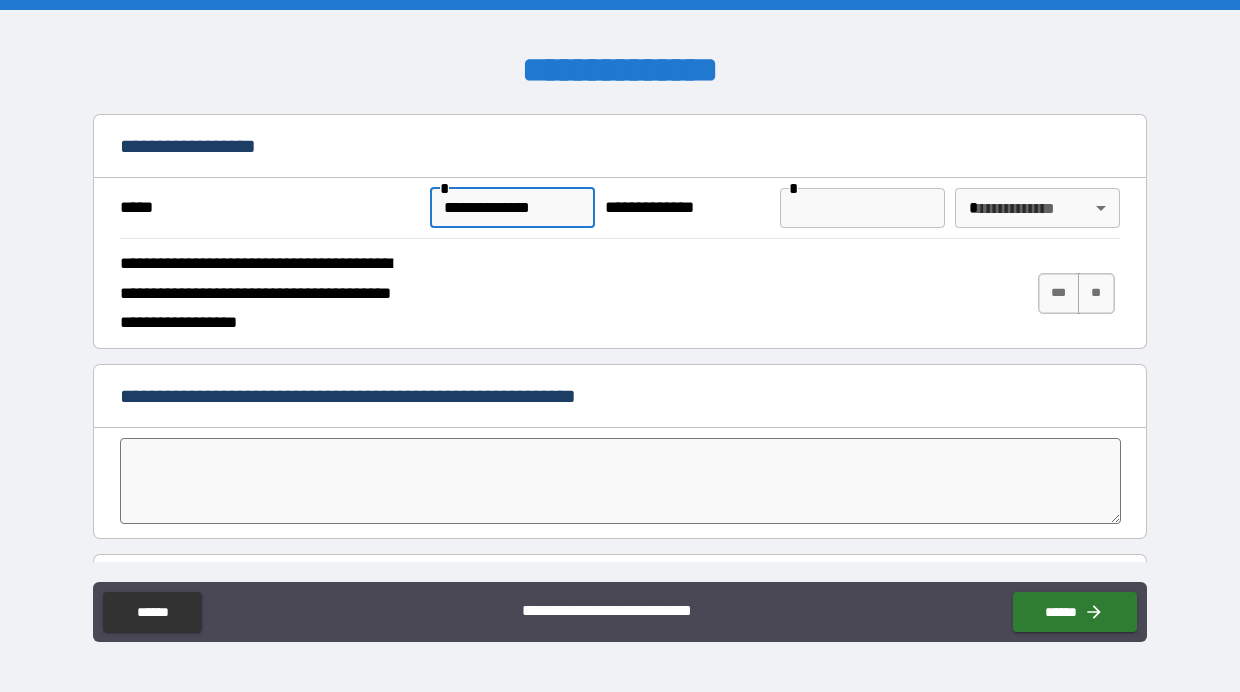 type on "**********" 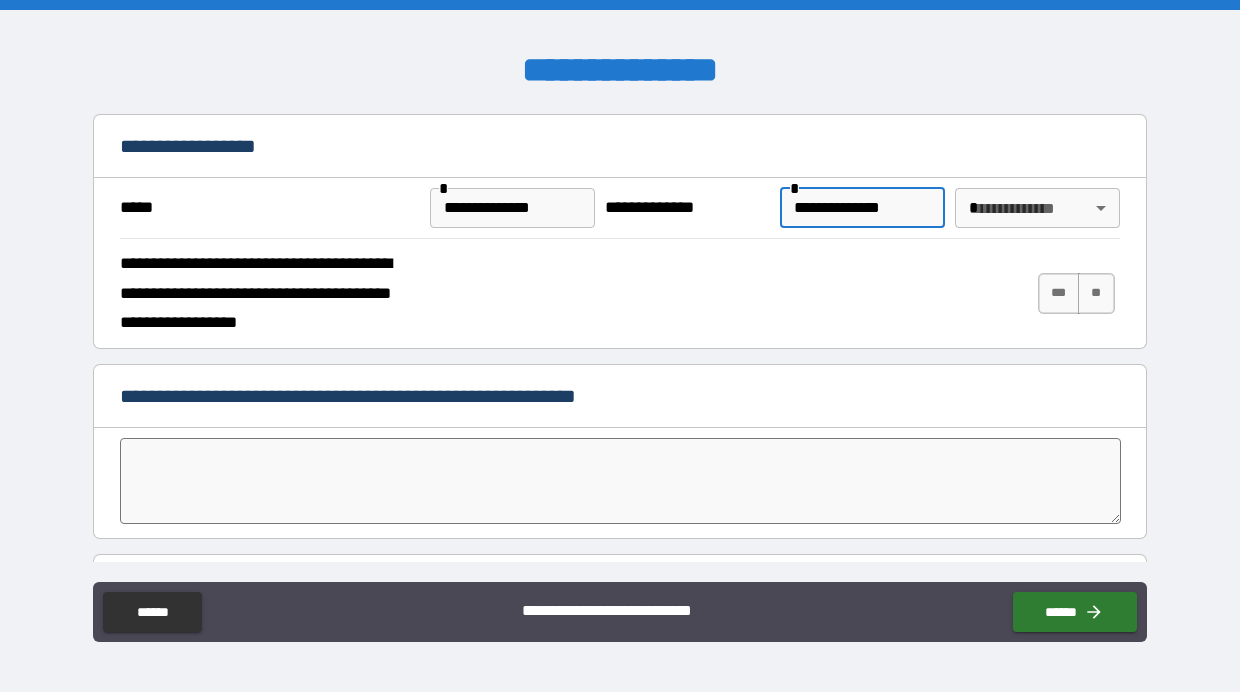 type on "**********" 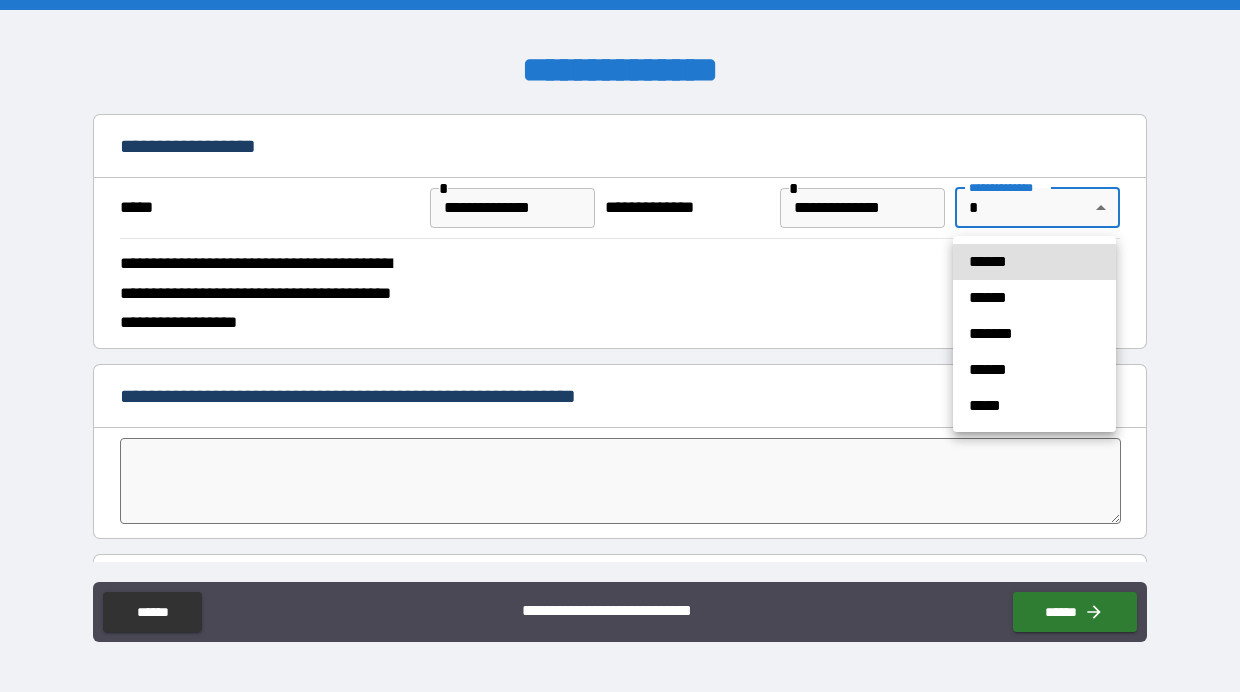 click on "**********" at bounding box center [620, 346] 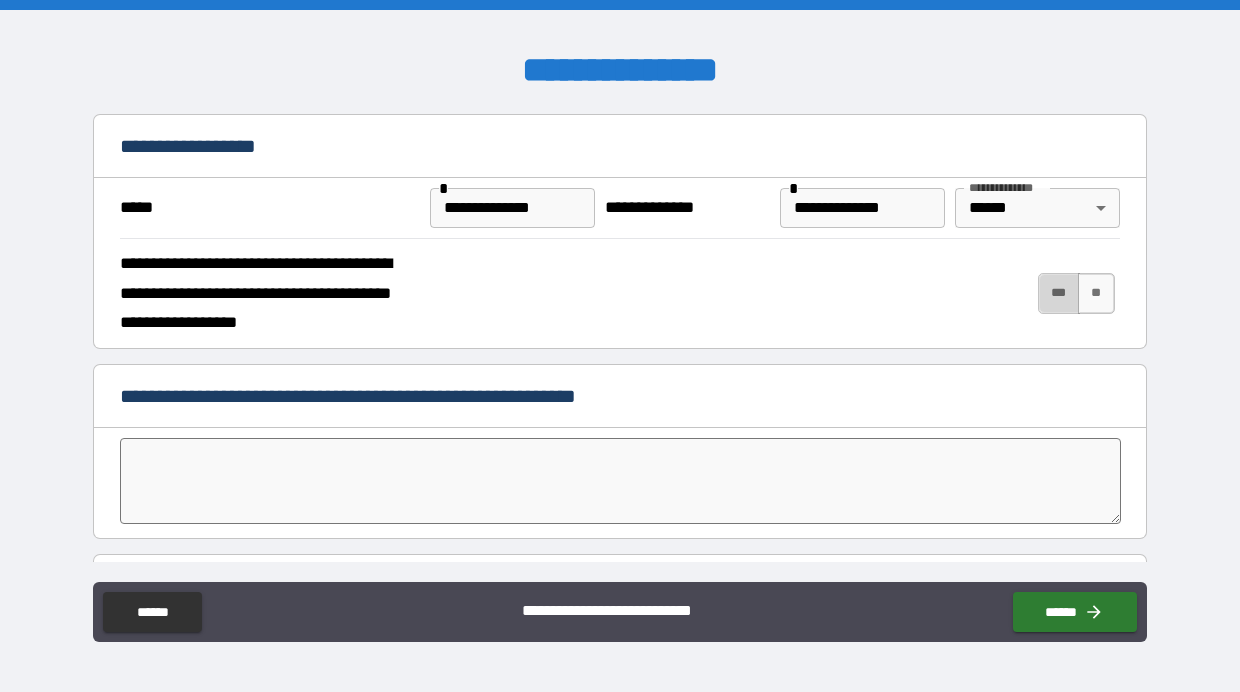 click on "***" at bounding box center [1059, 293] 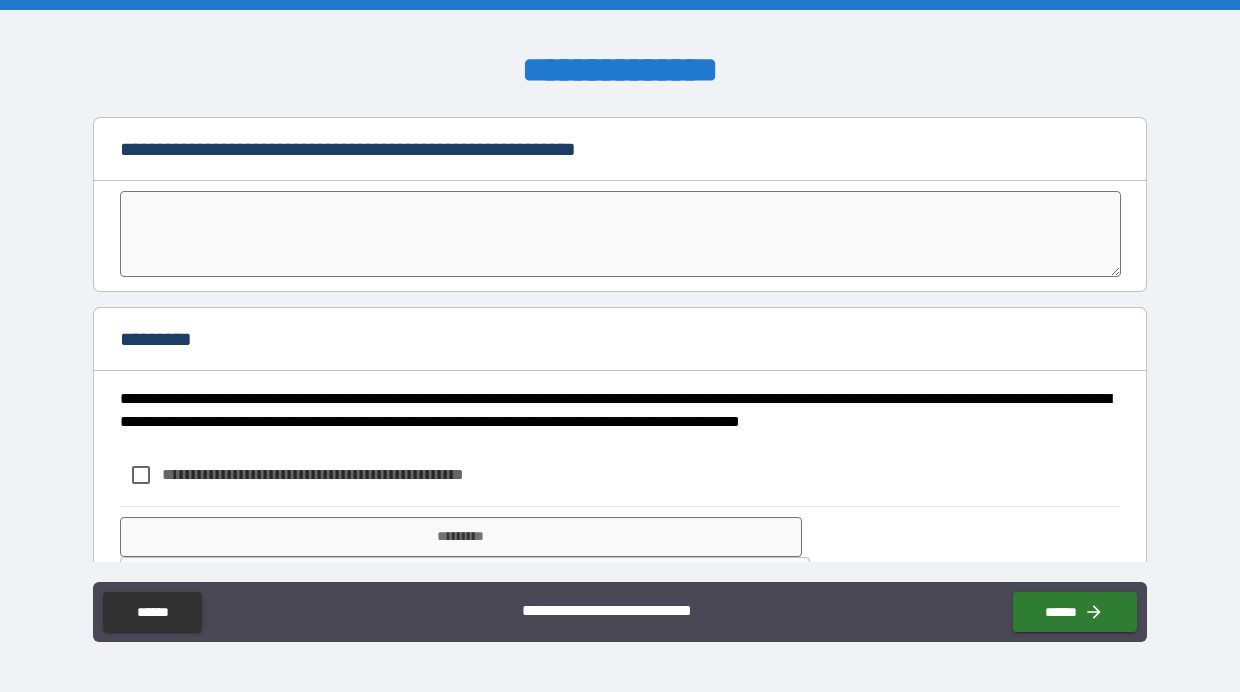 scroll, scrollTop: 5237, scrollLeft: 0, axis: vertical 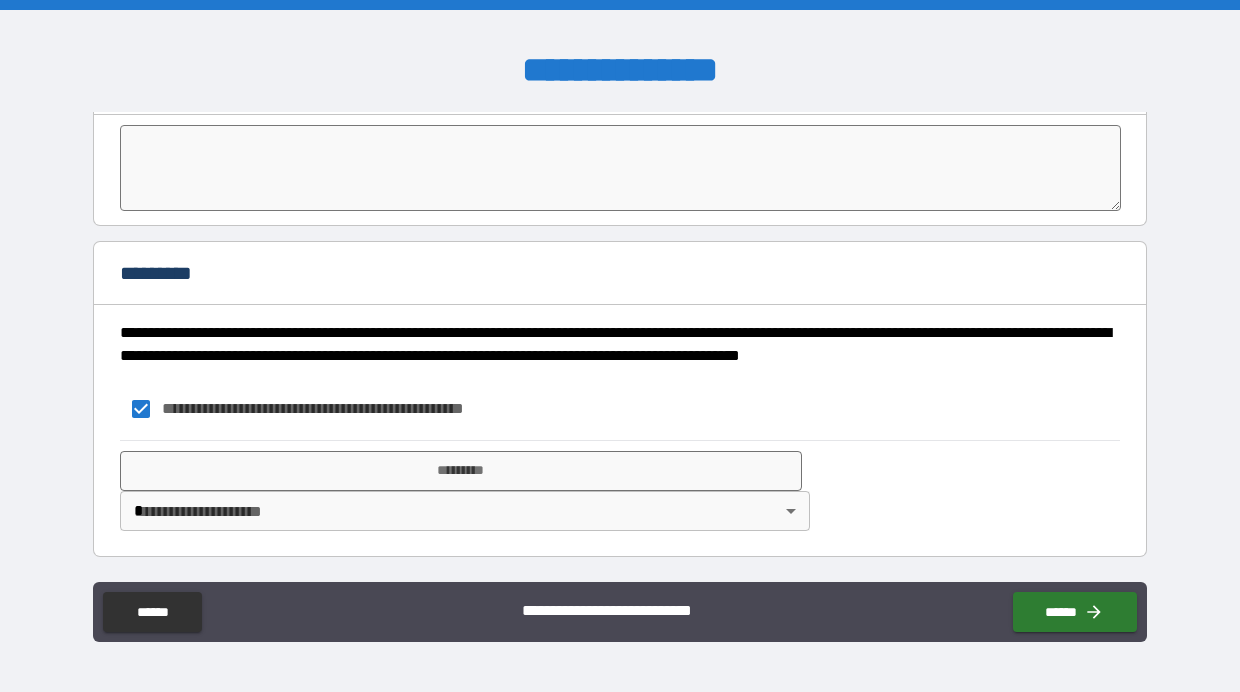 click on "**********" at bounding box center (620, 346) 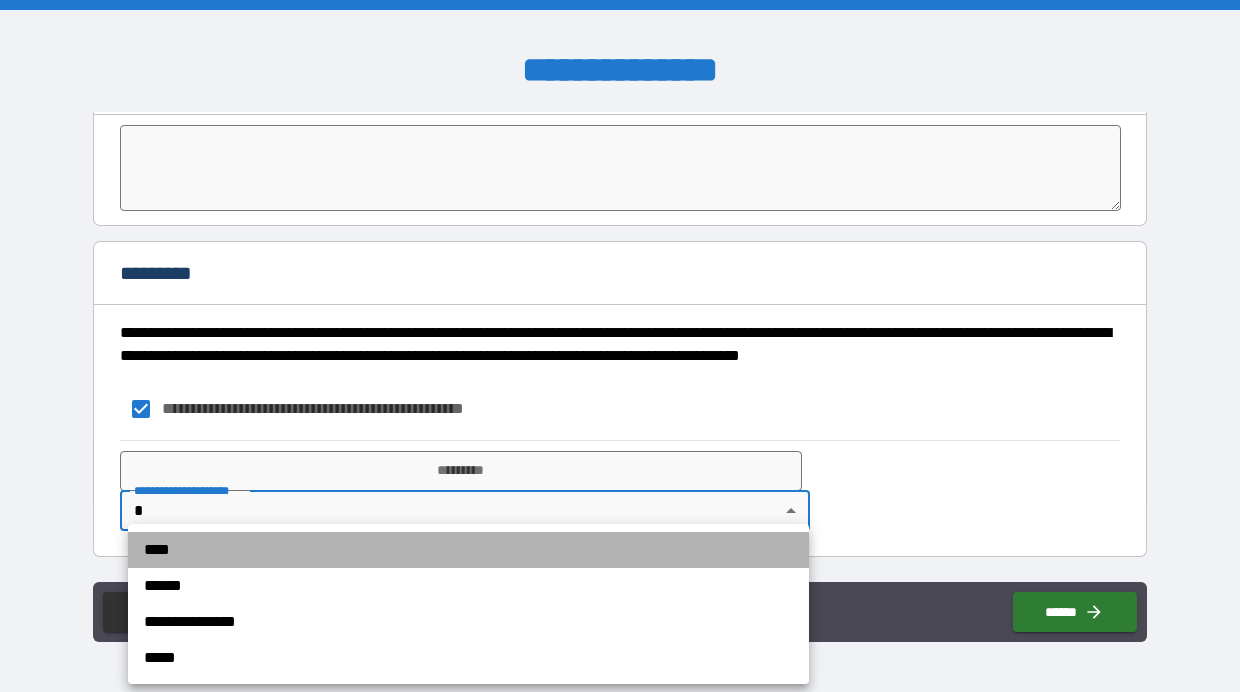click on "****" at bounding box center (468, 550) 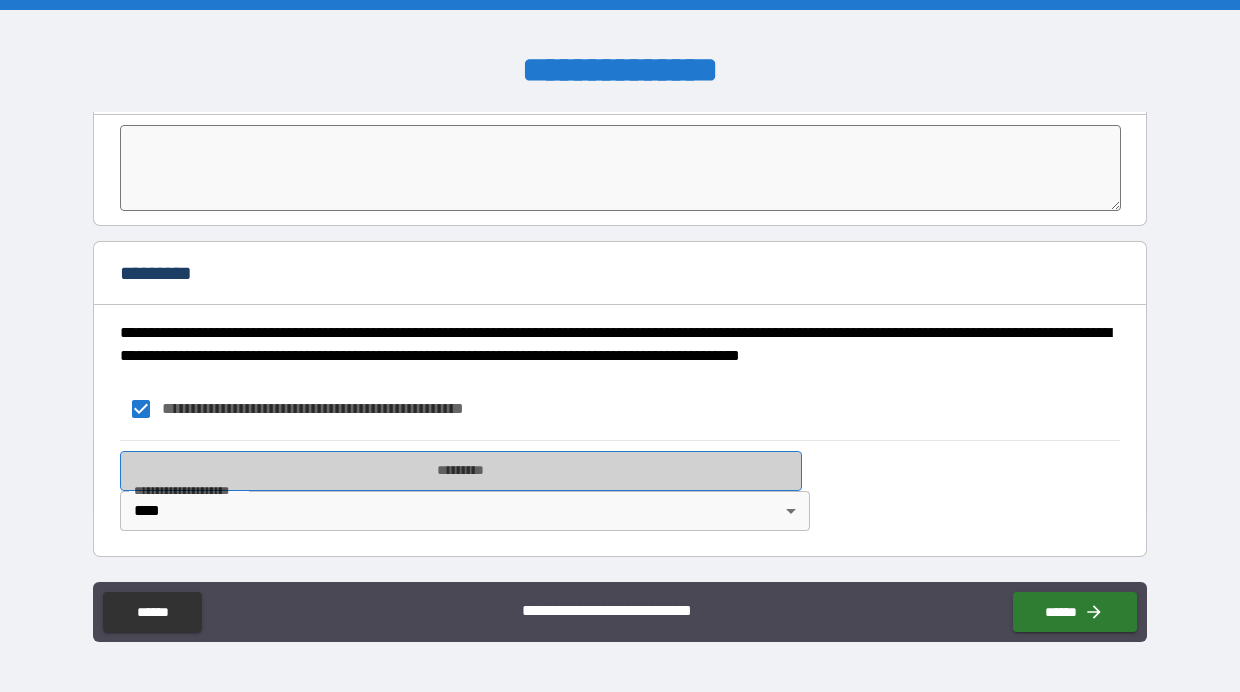 click on "*********" at bounding box center [460, 471] 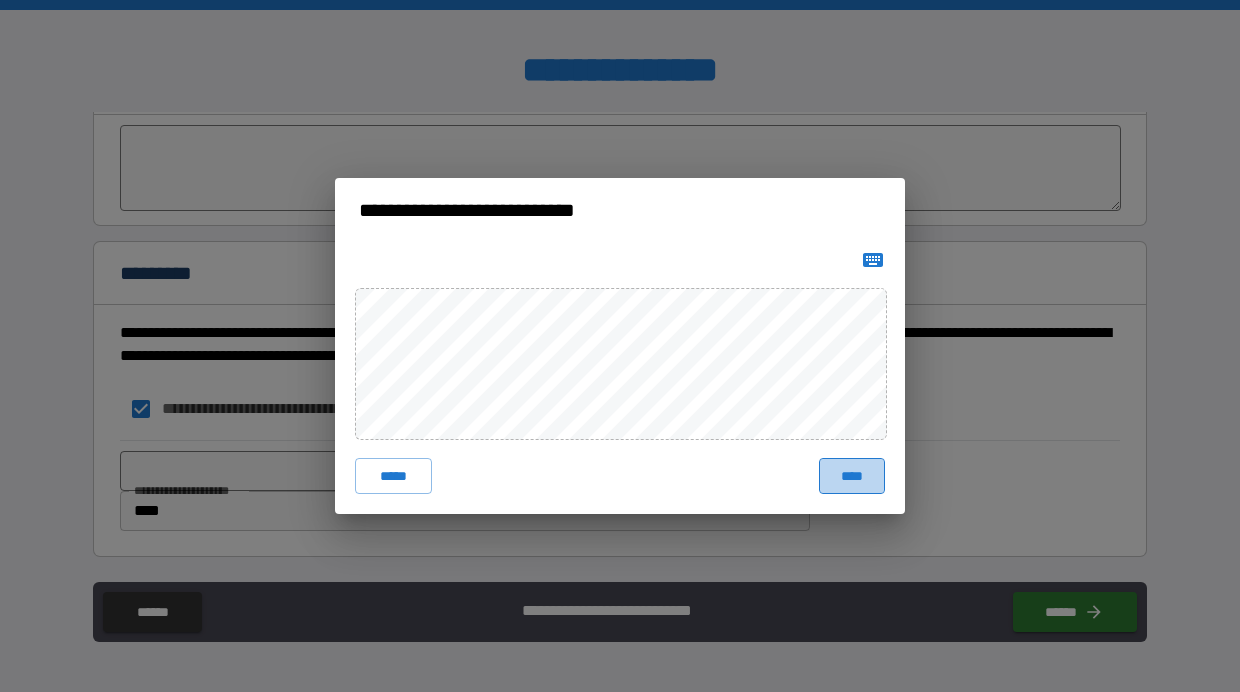 click on "****" at bounding box center [852, 476] 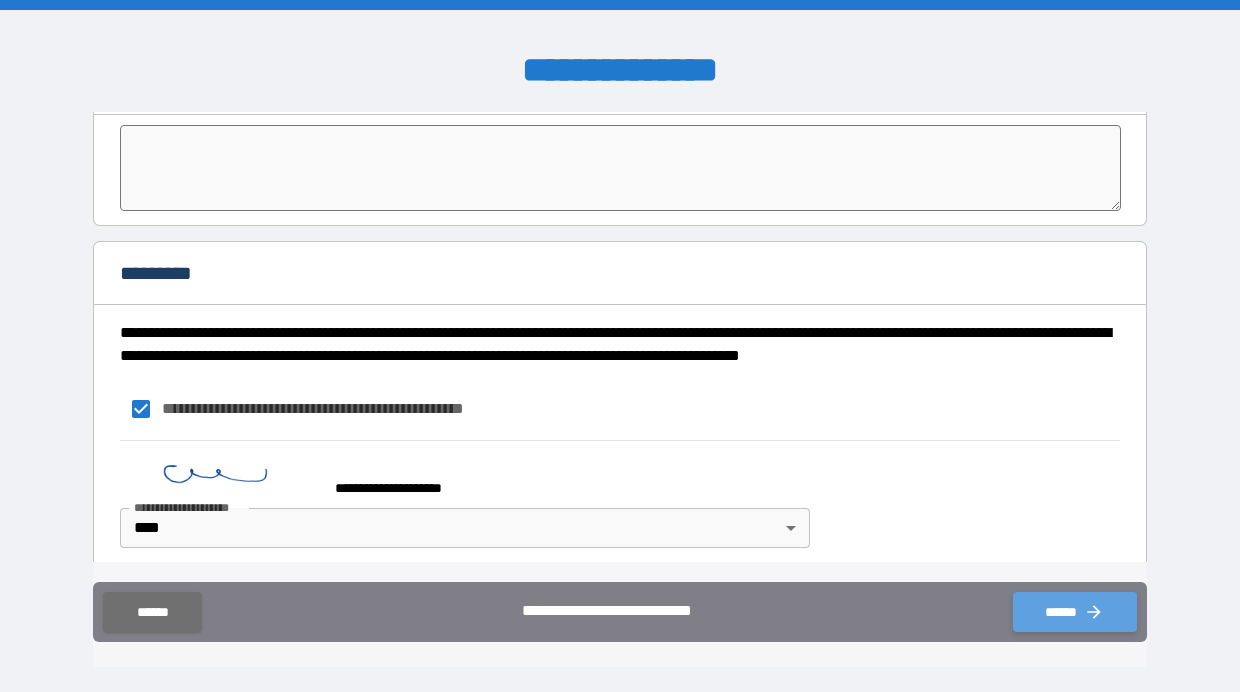click on "******" at bounding box center [1075, 612] 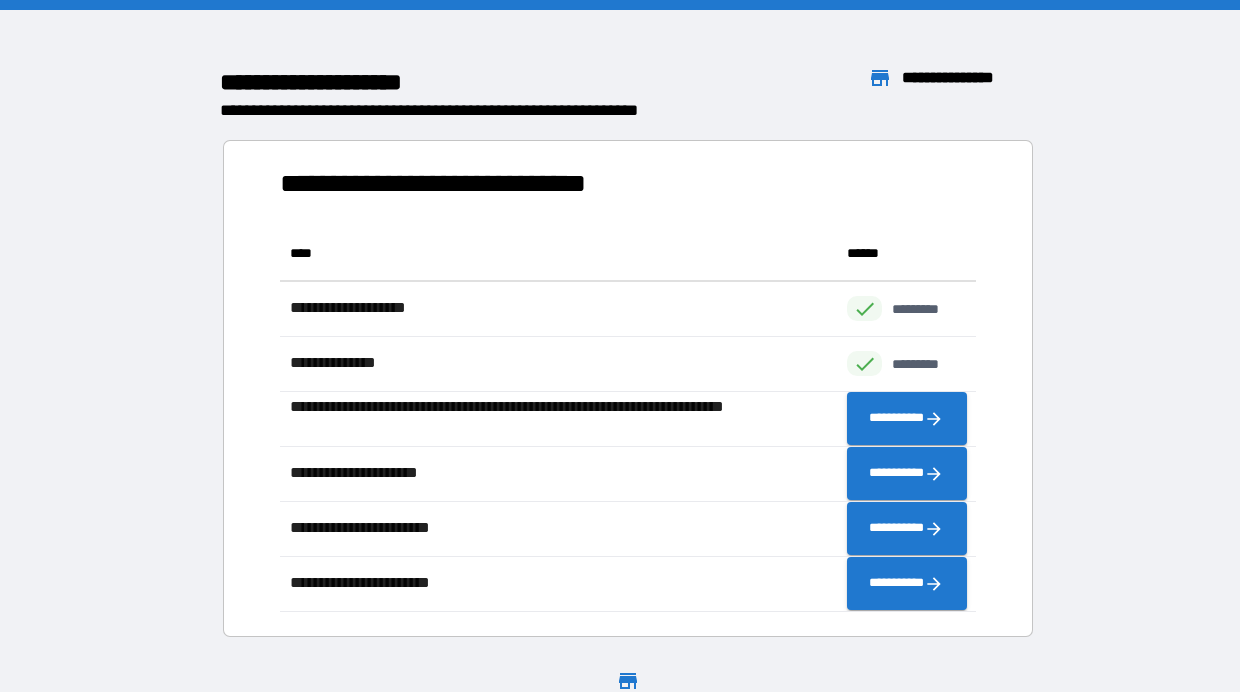 scroll, scrollTop: 1, scrollLeft: 1, axis: both 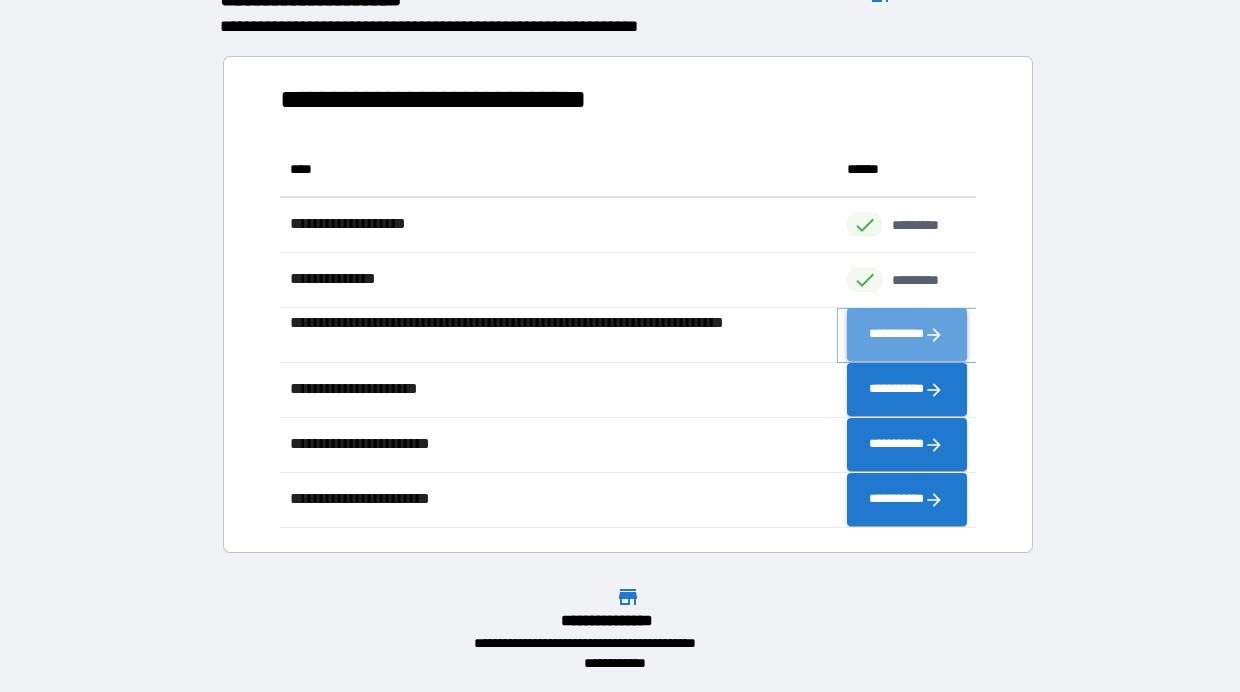 click on "**********" at bounding box center (906, 335) 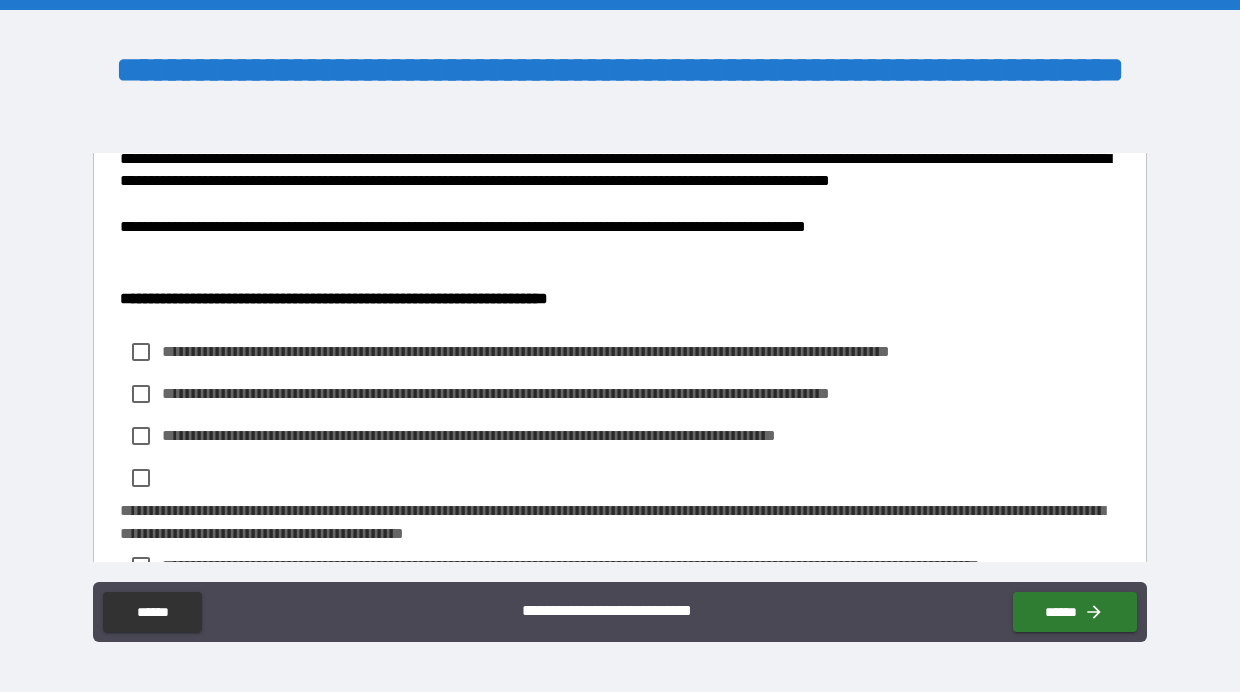 scroll, scrollTop: 252, scrollLeft: 0, axis: vertical 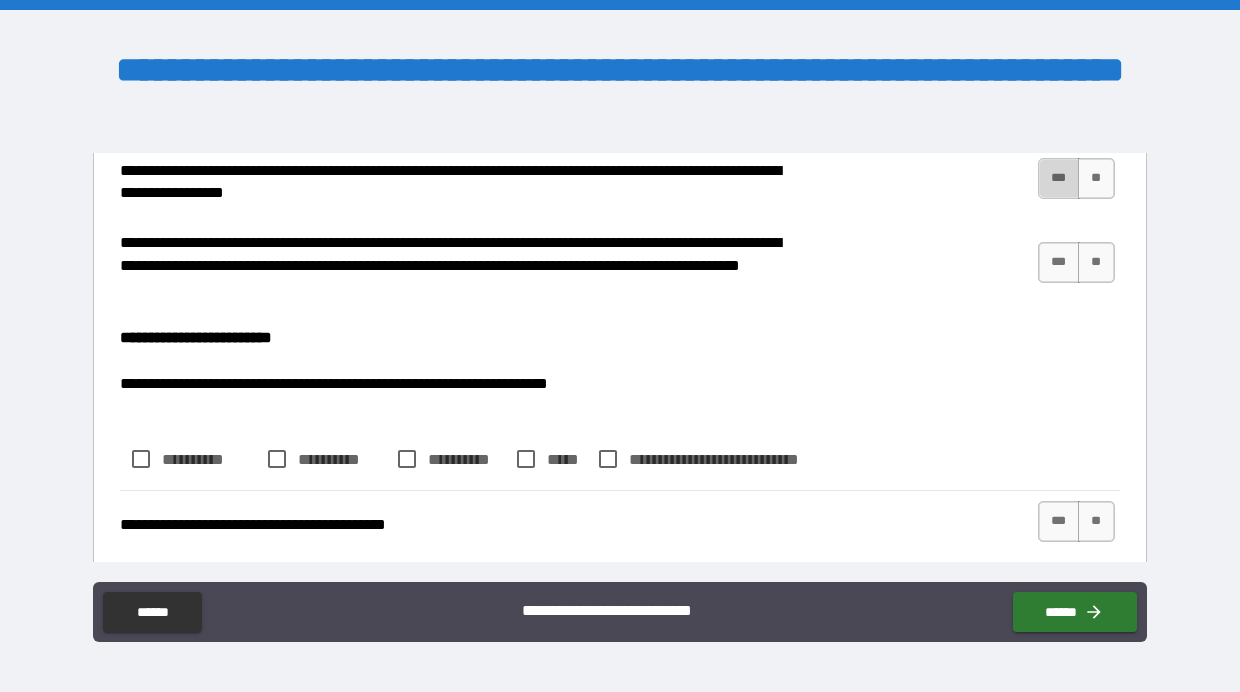 click on "***" at bounding box center [1059, 178] 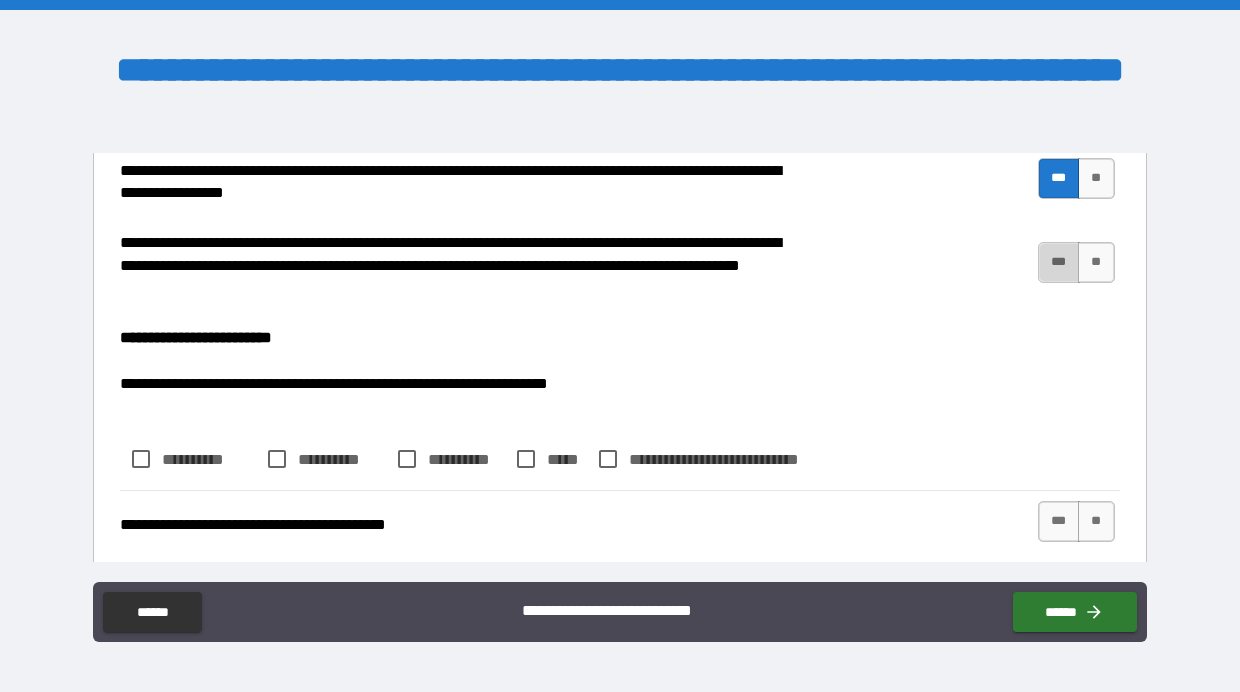 click on "***" at bounding box center [1059, 262] 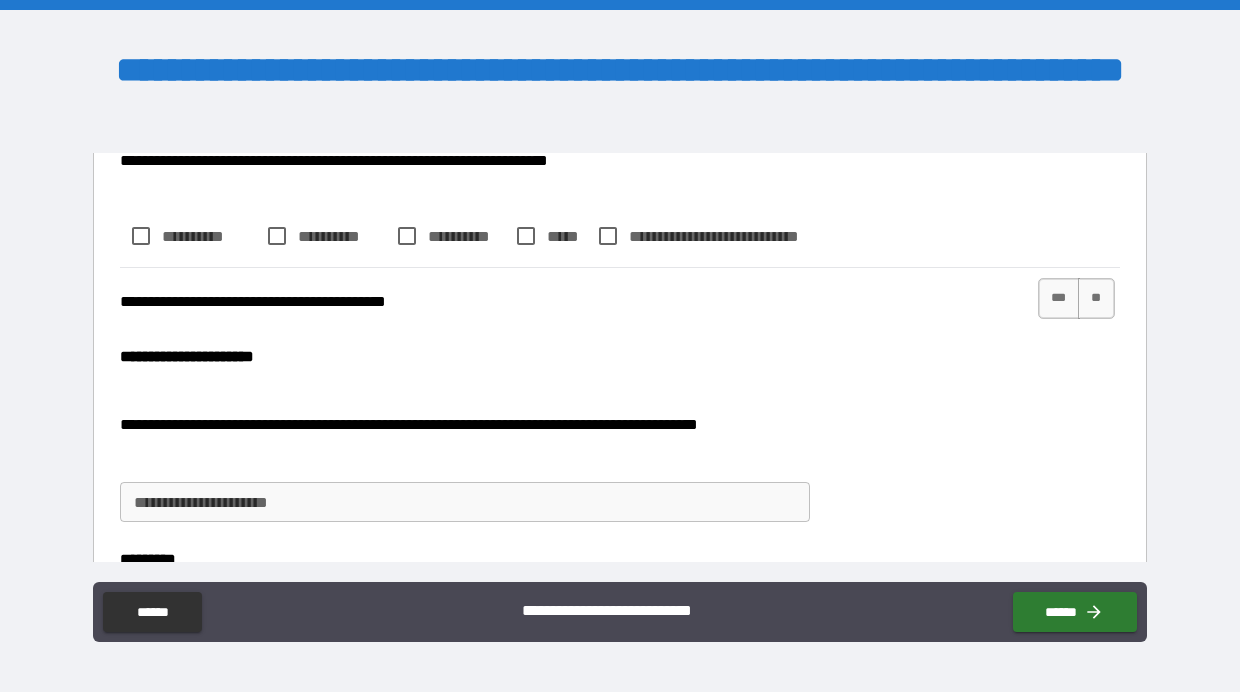 scroll, scrollTop: 1008, scrollLeft: 0, axis: vertical 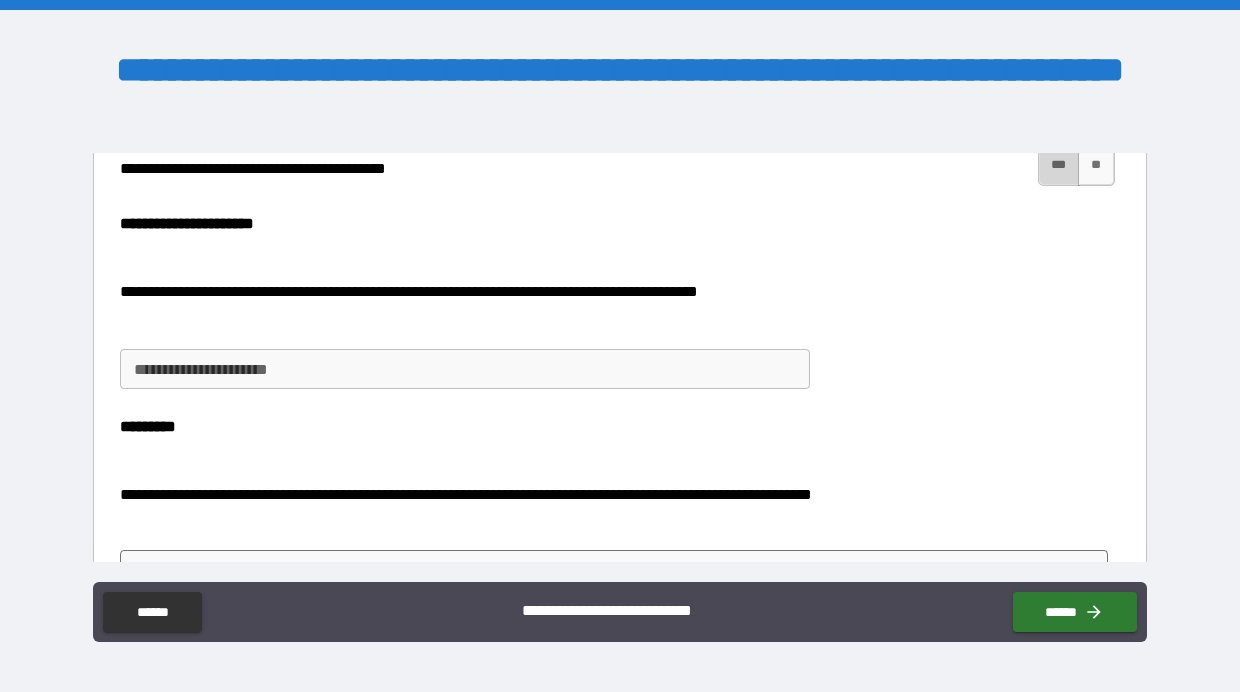 click on "***" at bounding box center (1059, 165) 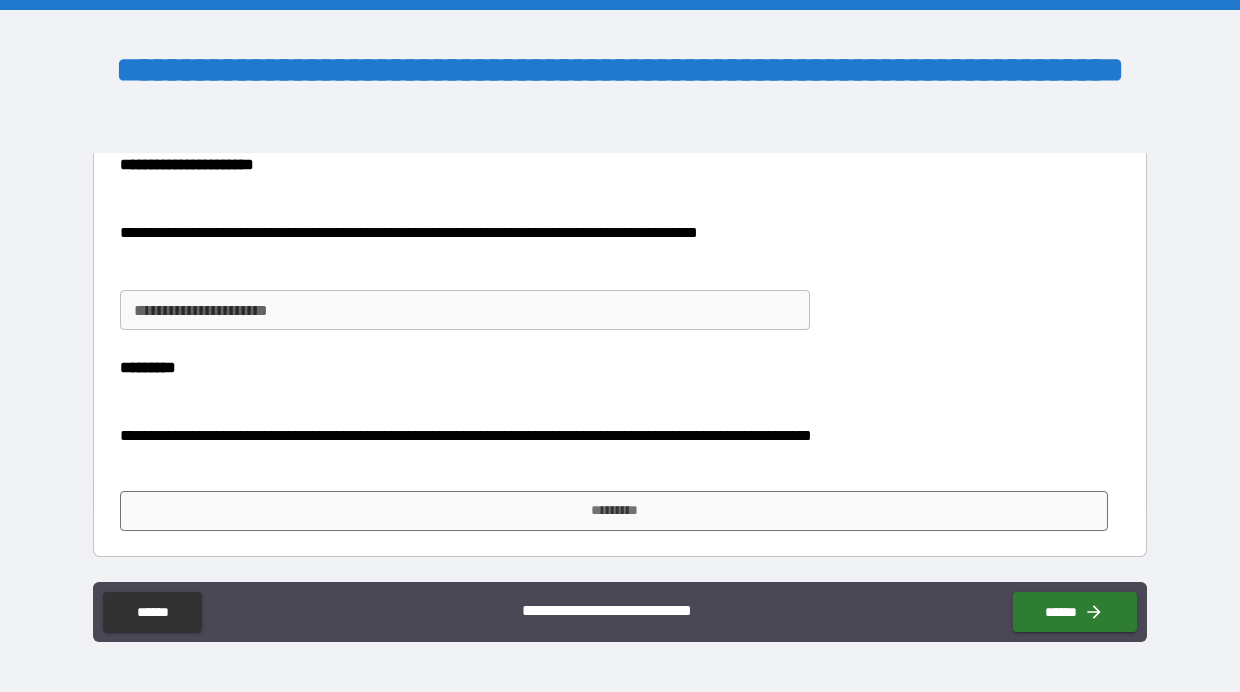 scroll, scrollTop: 1214, scrollLeft: 0, axis: vertical 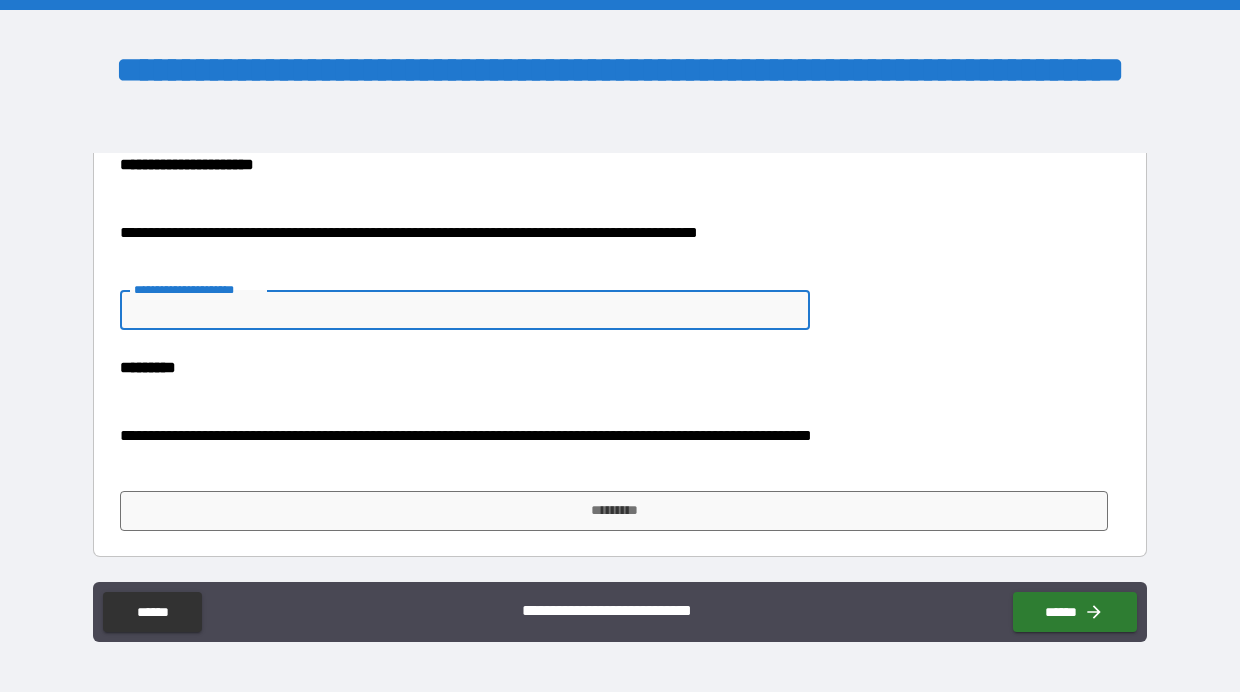 click on "**********" at bounding box center (465, 310) 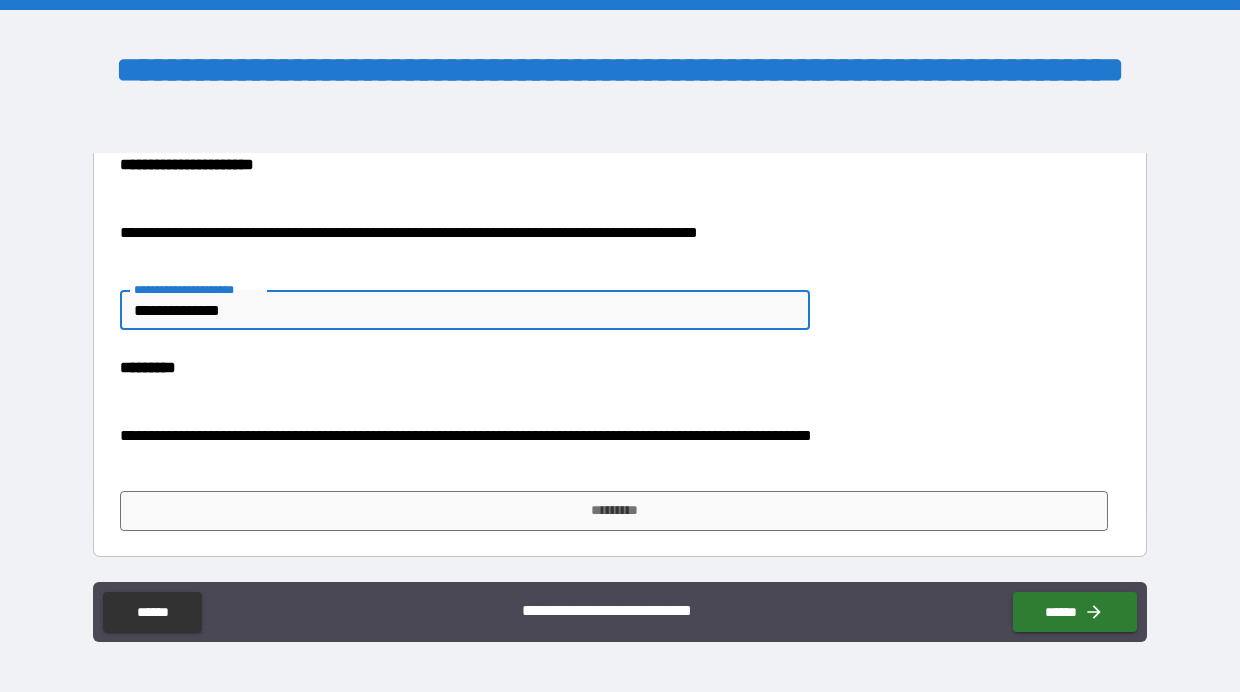 scroll, scrollTop: 1231, scrollLeft: 0, axis: vertical 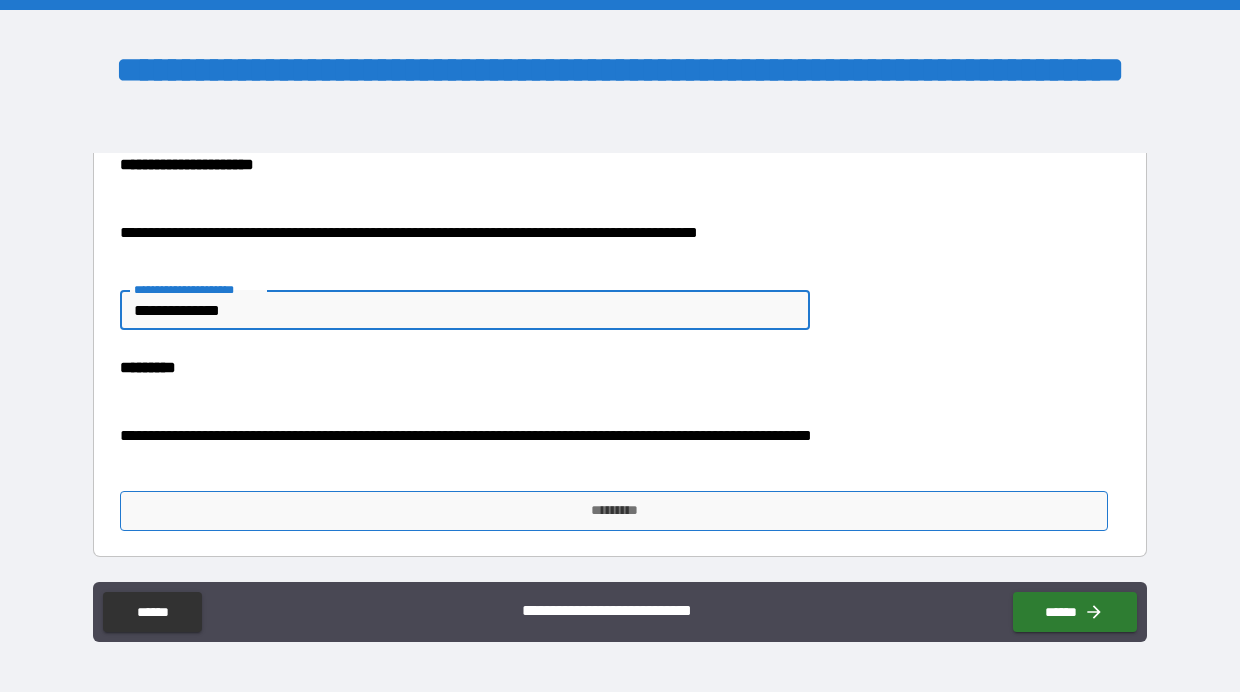 type on "**********" 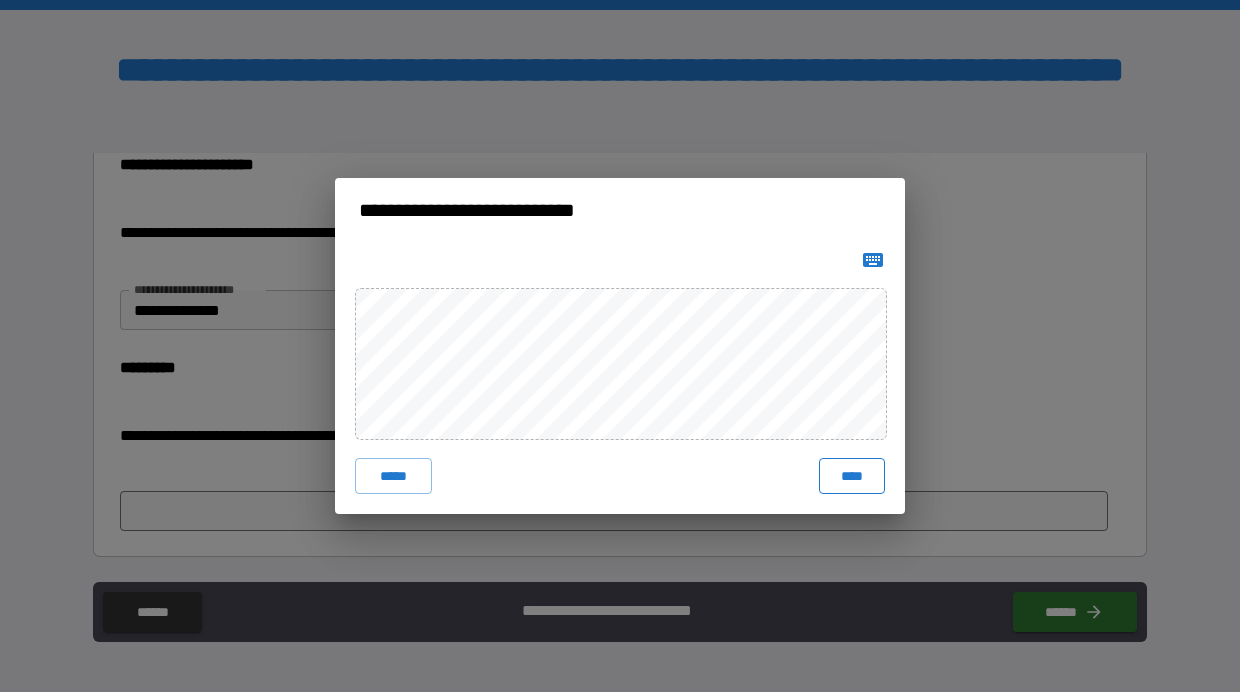 click on "****" at bounding box center (852, 476) 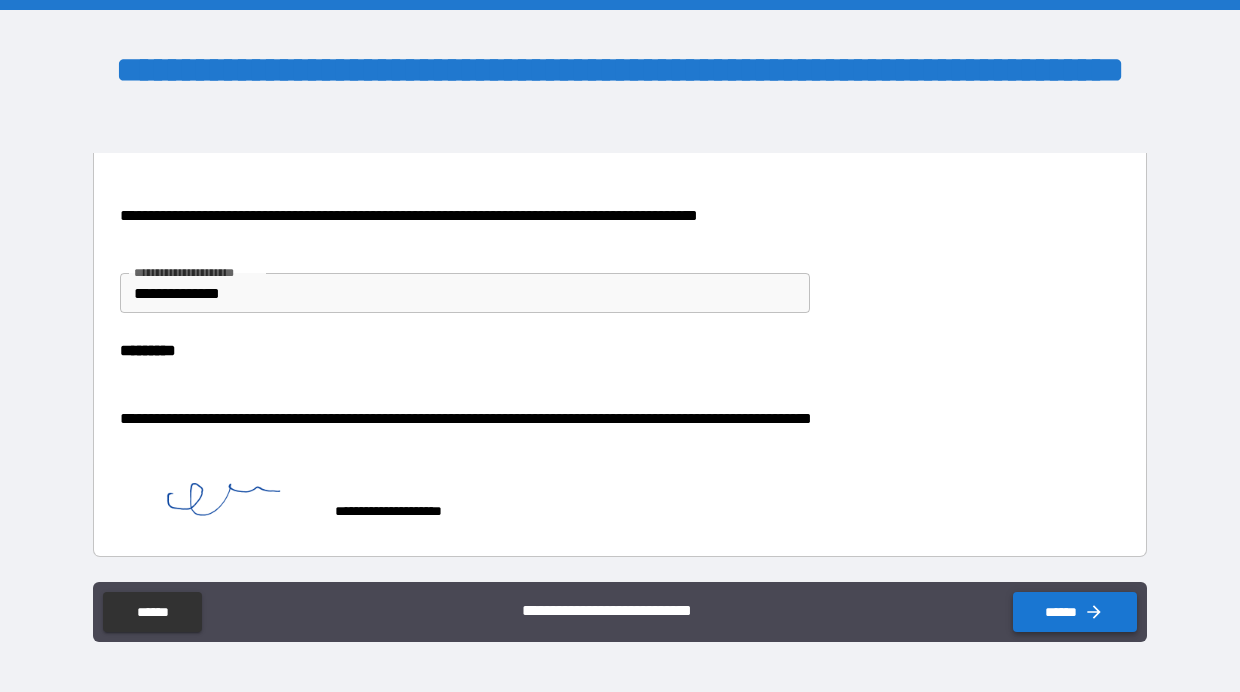 click on "******" at bounding box center [1075, 612] 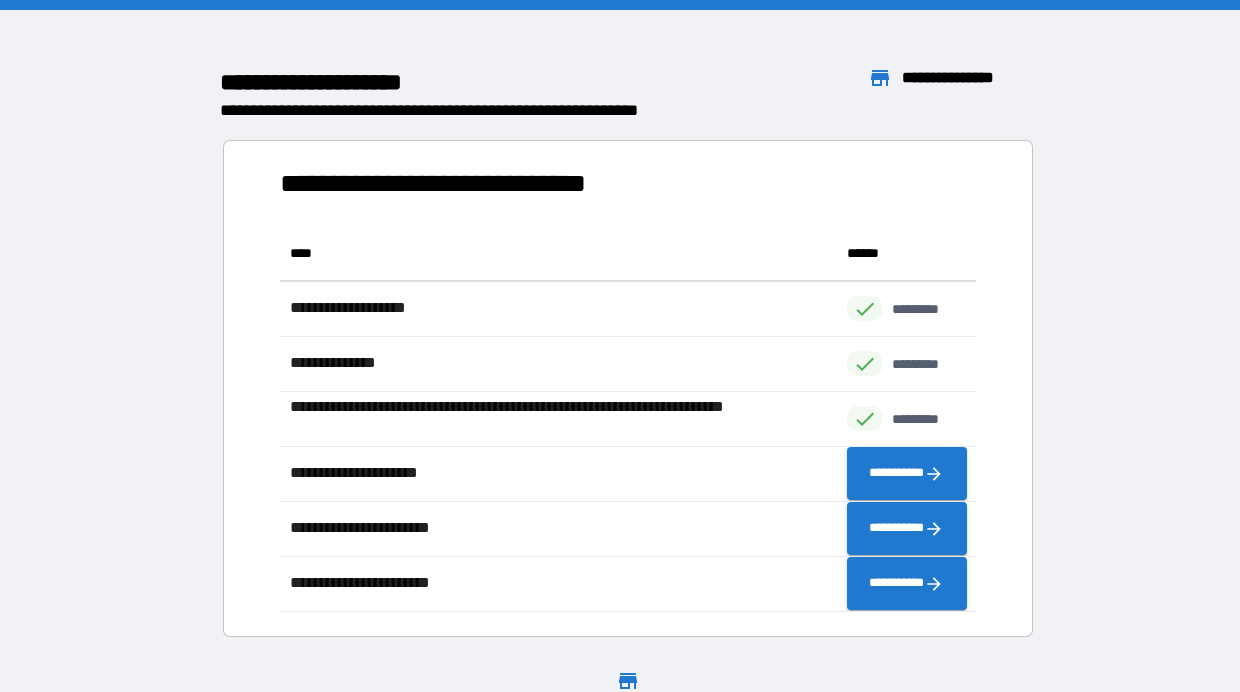scroll, scrollTop: 1, scrollLeft: 1, axis: both 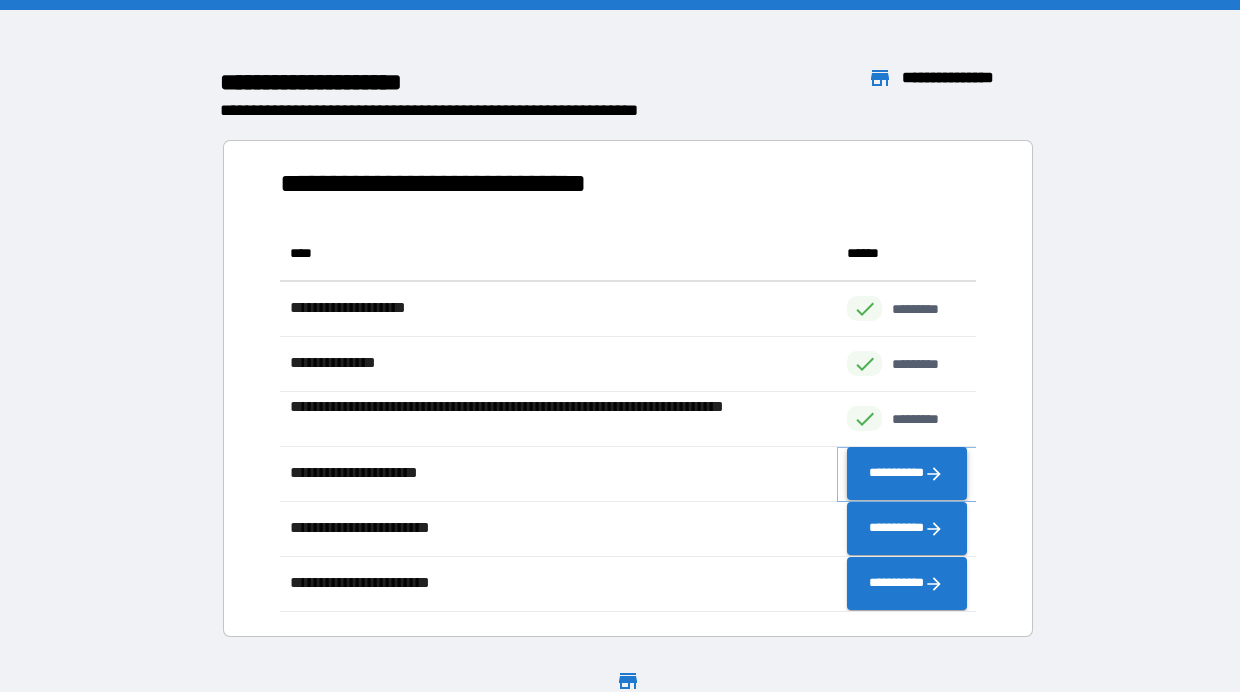 click on "**********" at bounding box center (906, 474) 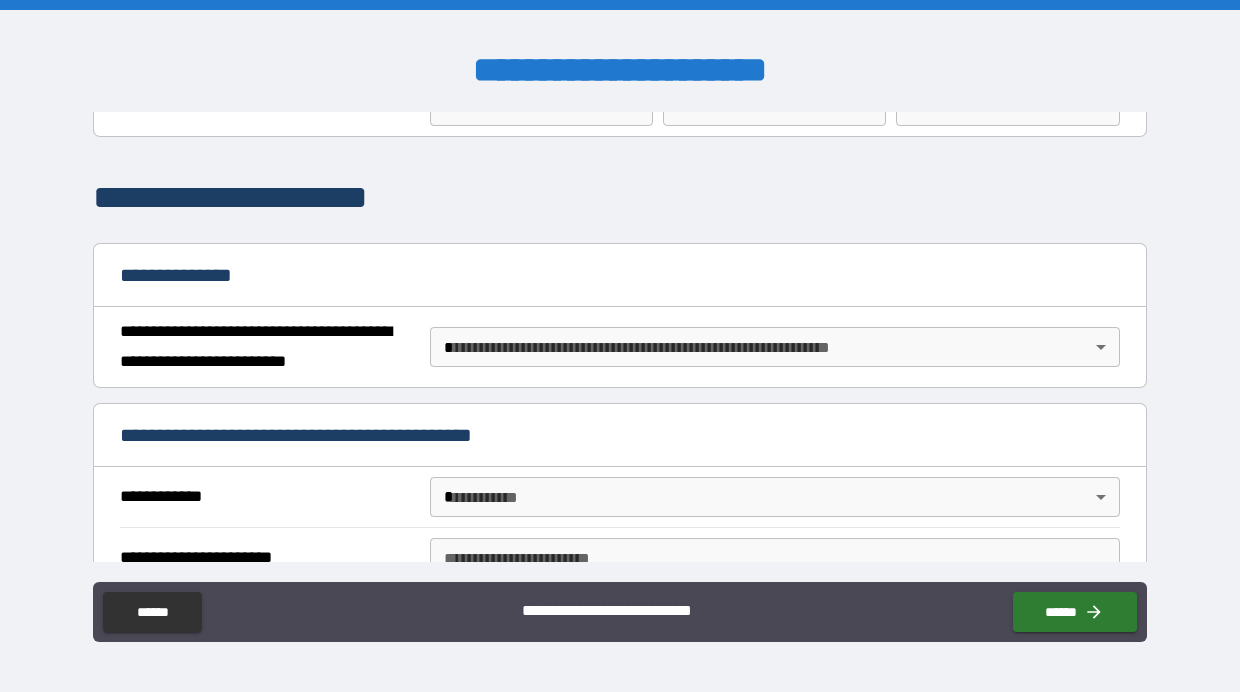 scroll, scrollTop: 117, scrollLeft: 0, axis: vertical 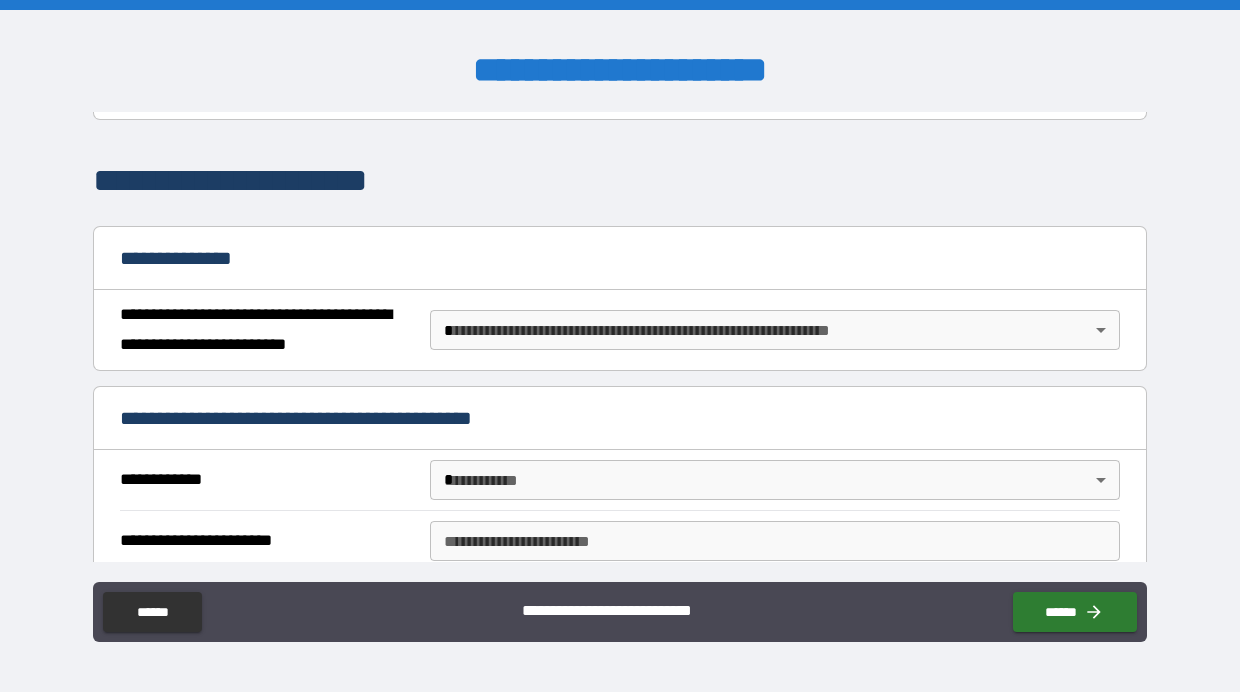 click on "**********" at bounding box center [620, 346] 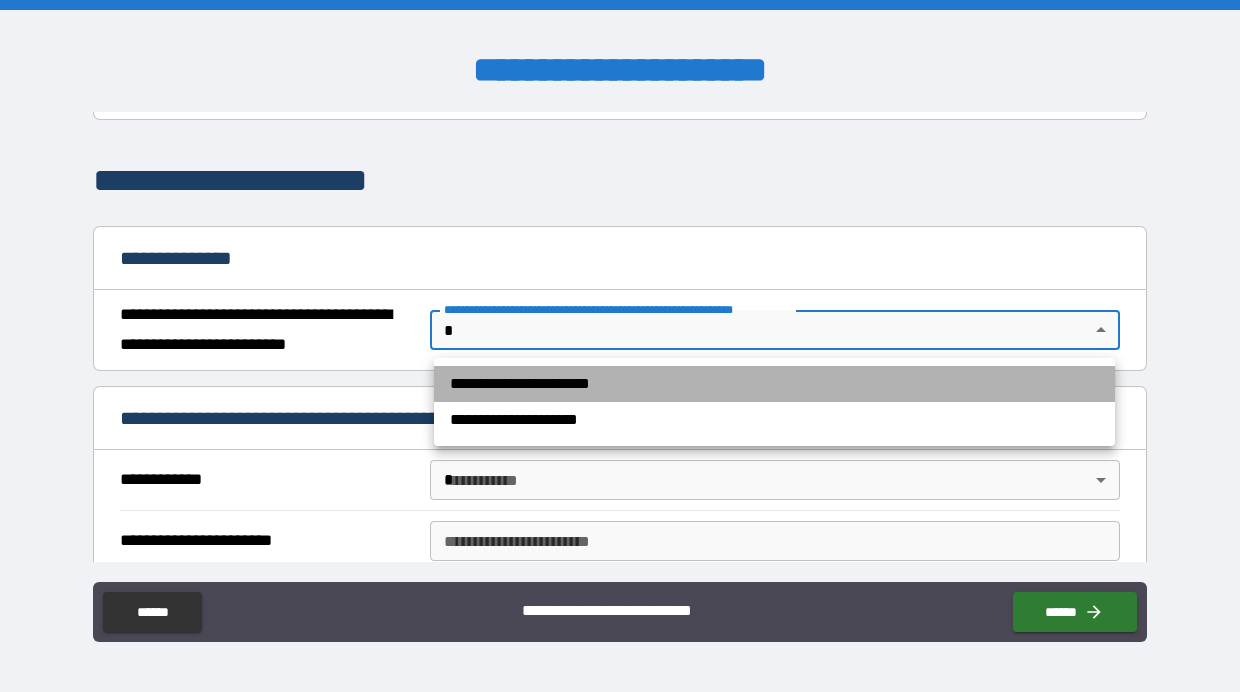click on "**********" at bounding box center (774, 384) 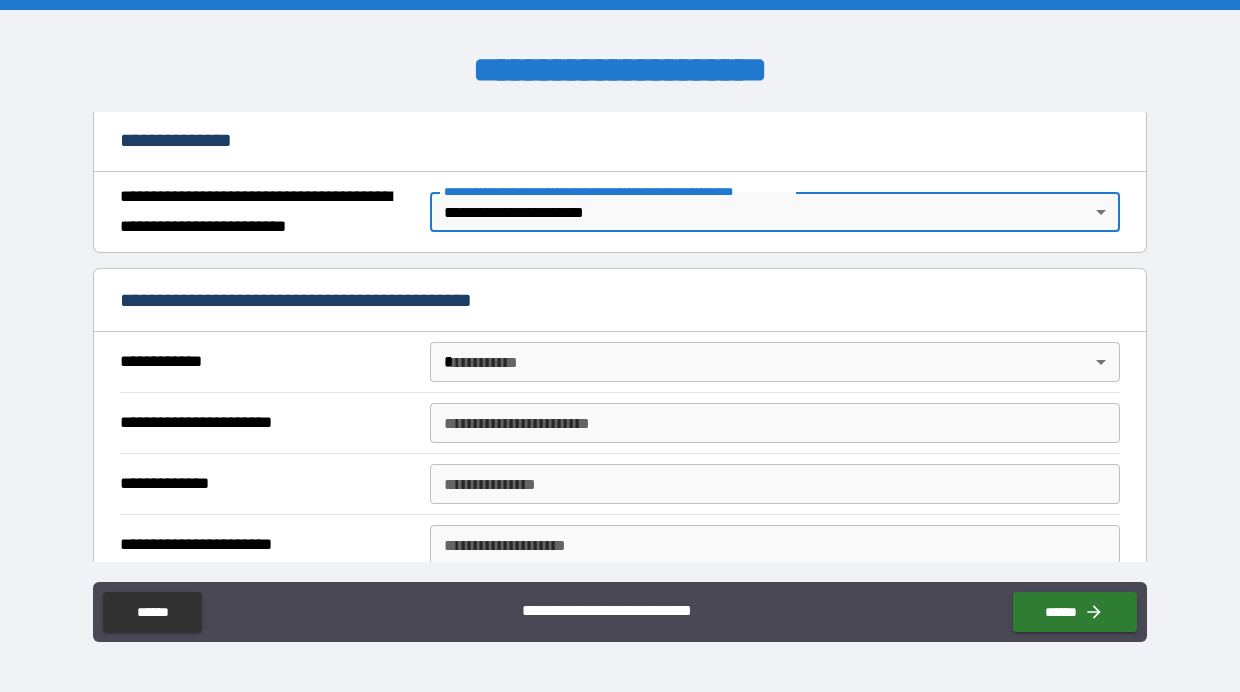 scroll, scrollTop: 238, scrollLeft: 0, axis: vertical 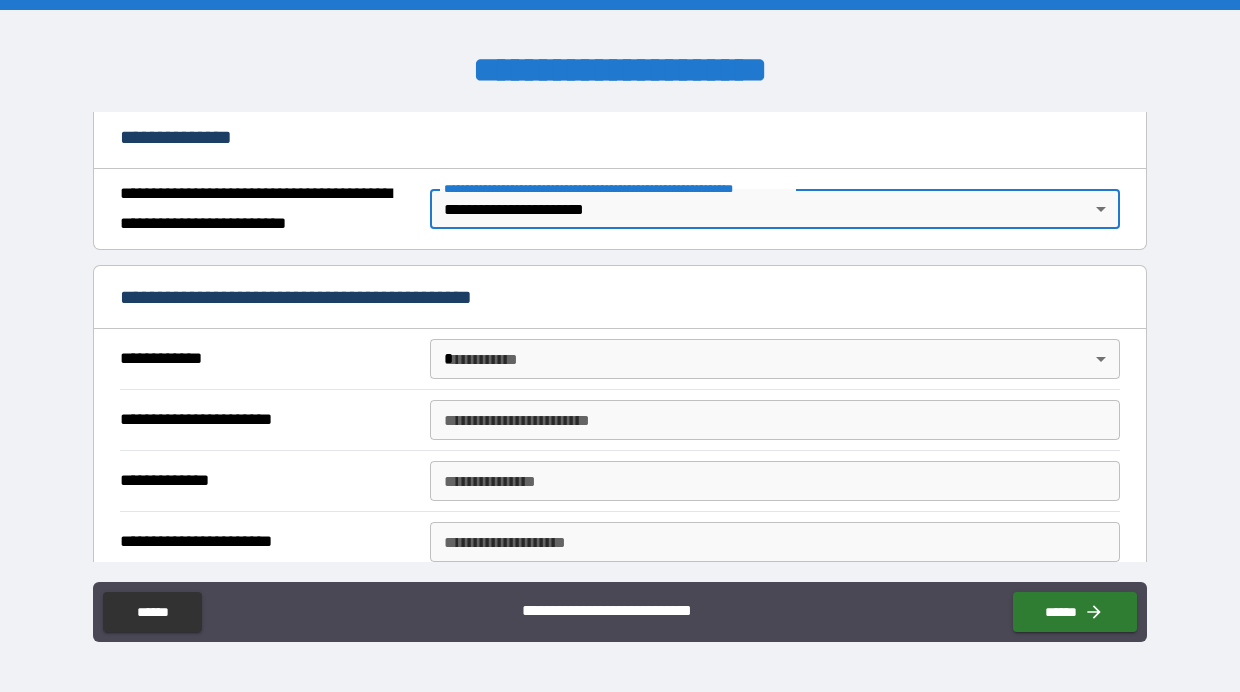 click on "**********" at bounding box center [620, 346] 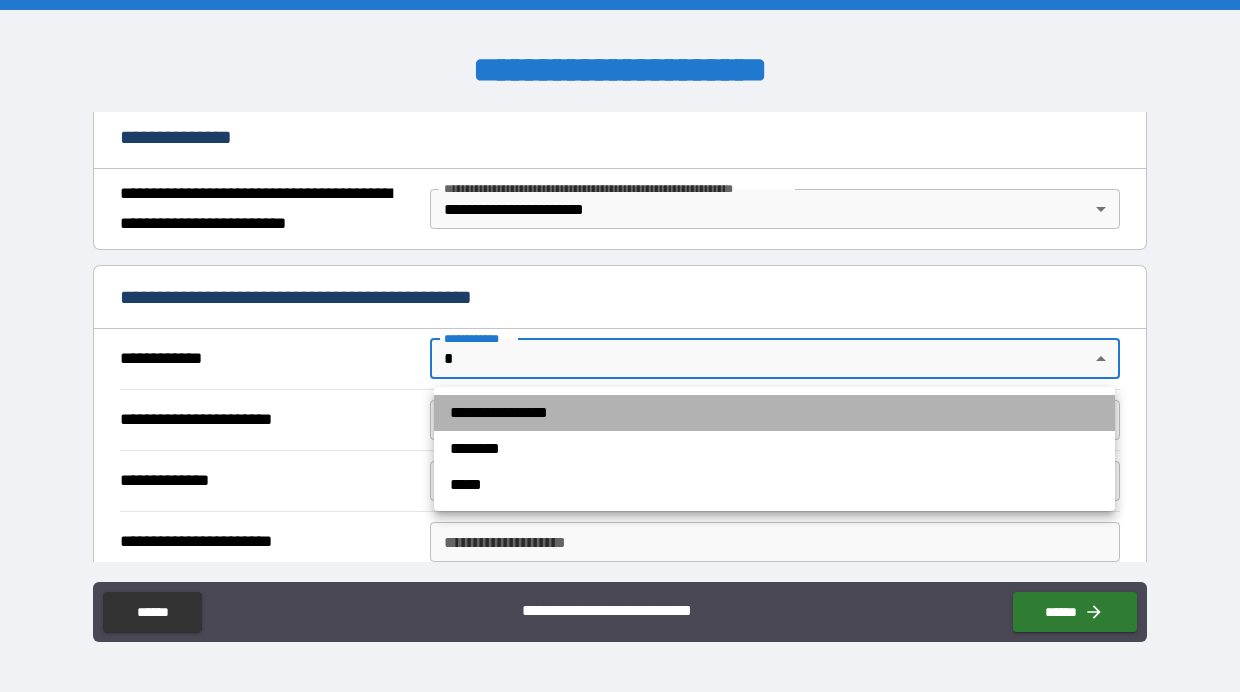 click on "**********" at bounding box center (774, 413) 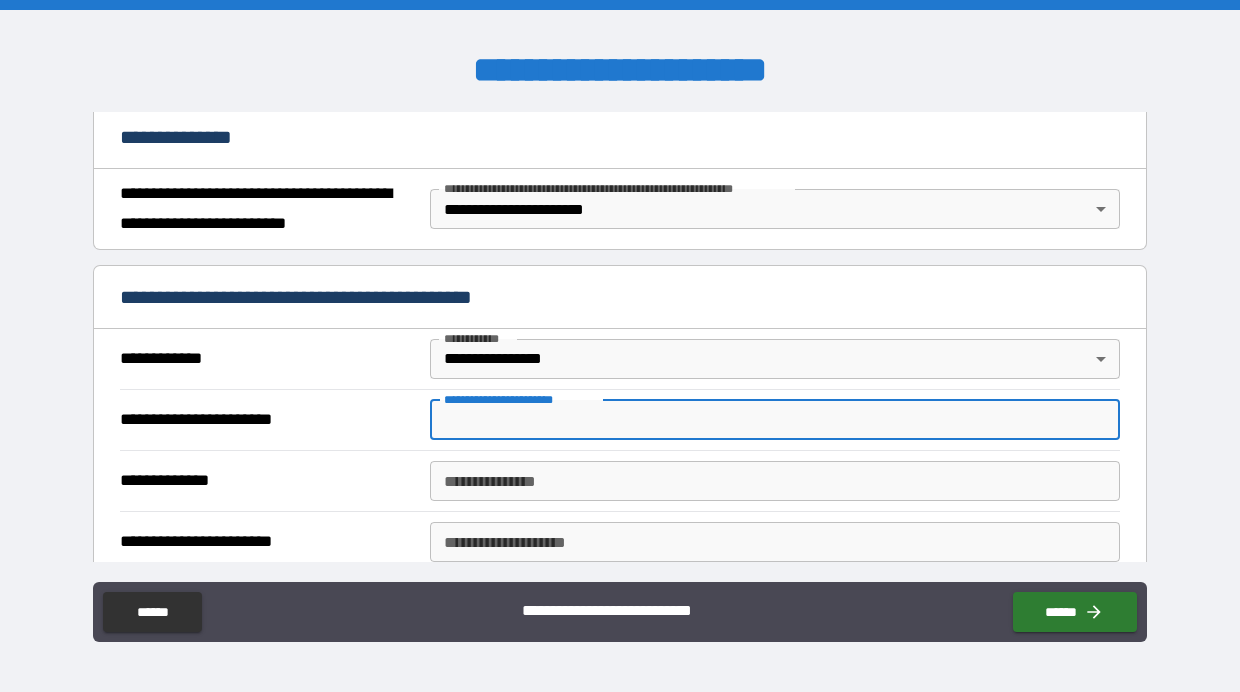 click on "**********" at bounding box center (775, 420) 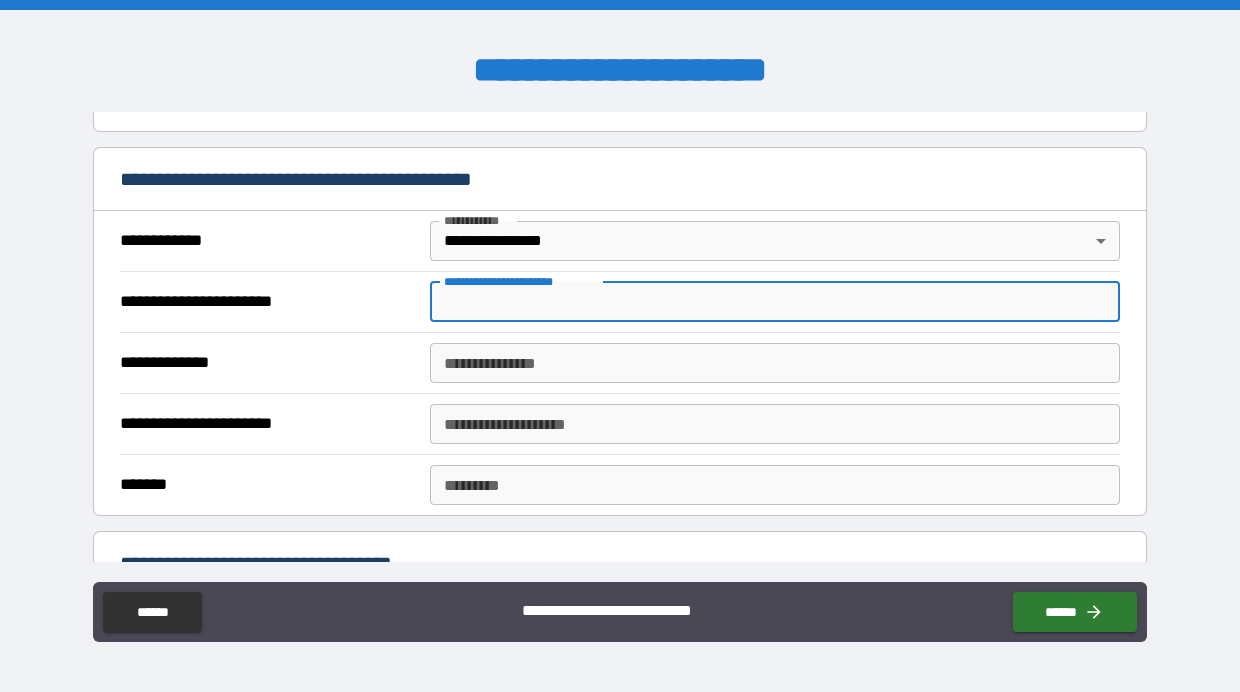 scroll, scrollTop: 359, scrollLeft: 0, axis: vertical 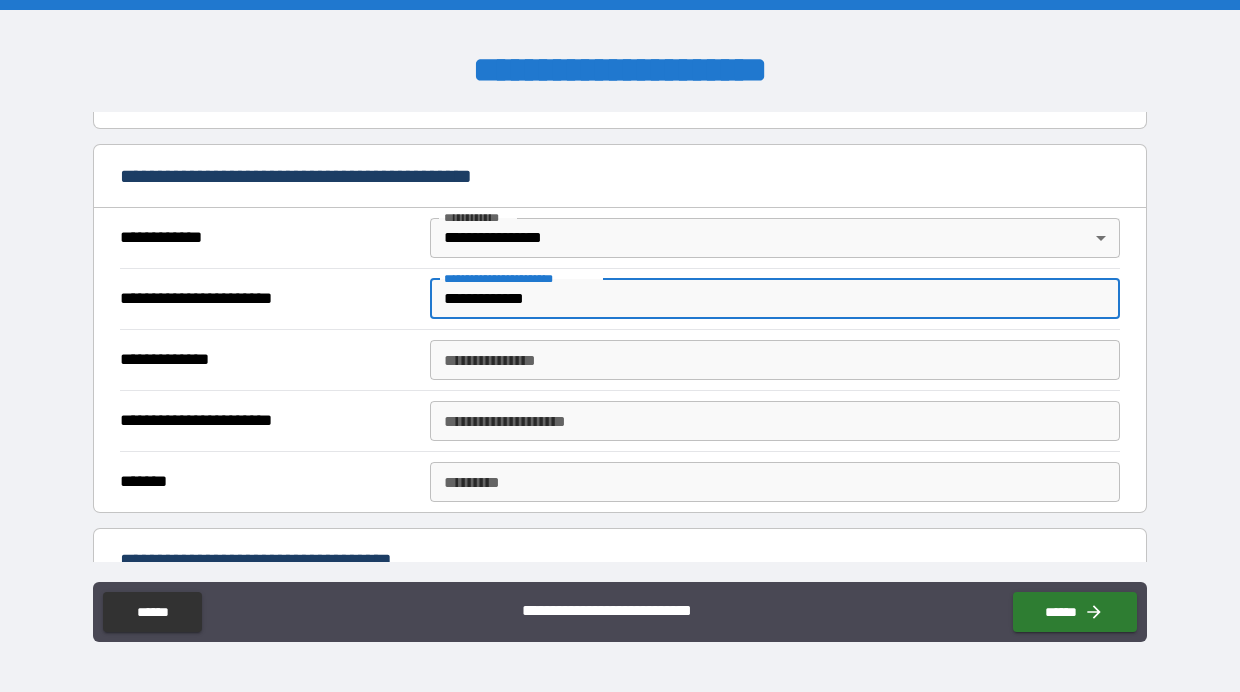 type on "**********" 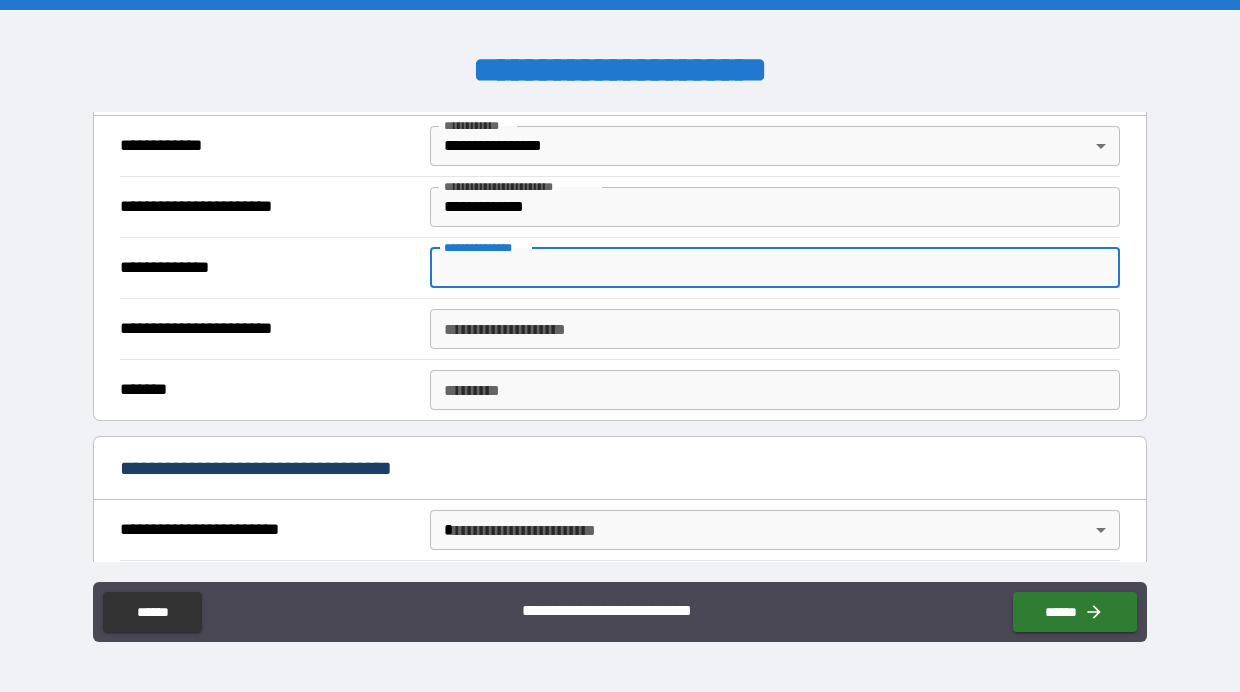 scroll, scrollTop: 454, scrollLeft: 0, axis: vertical 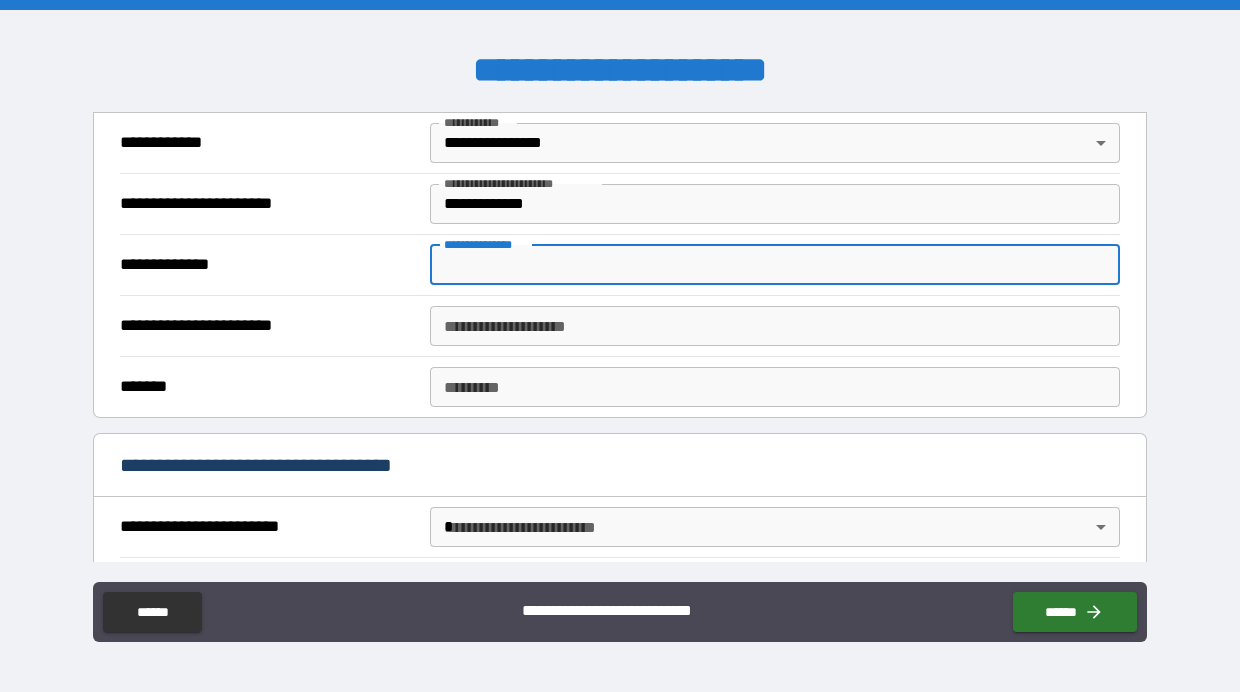paste on "**********" 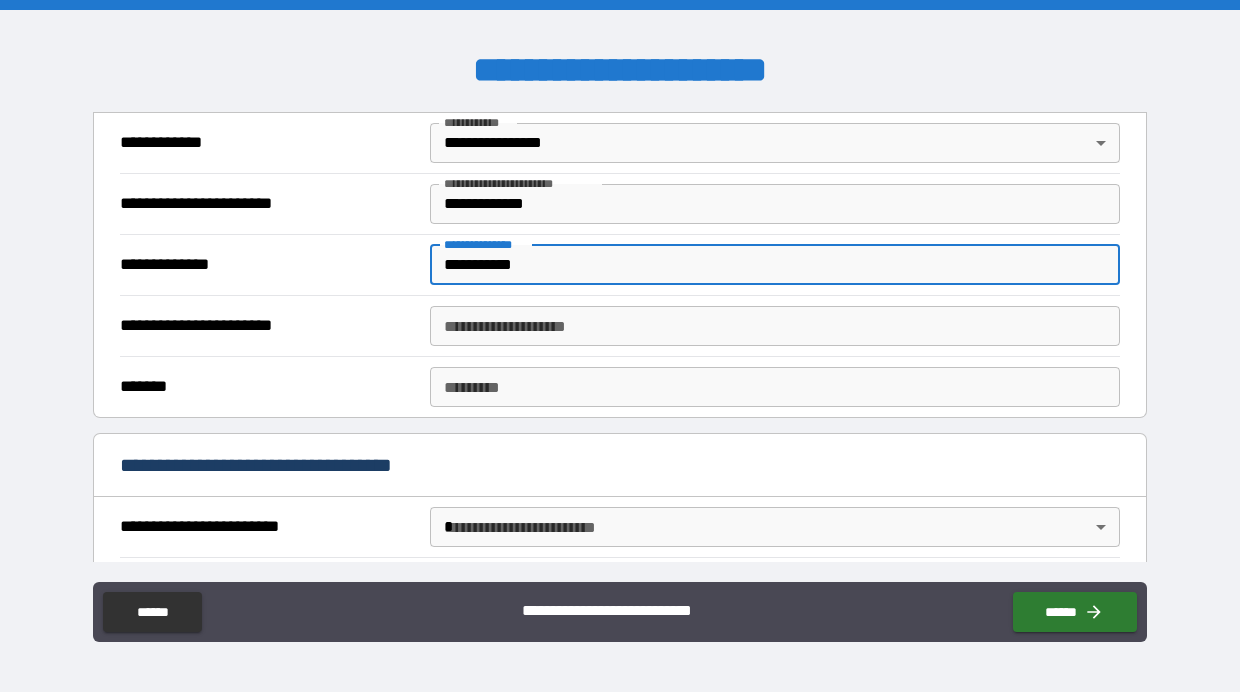 type on "**********" 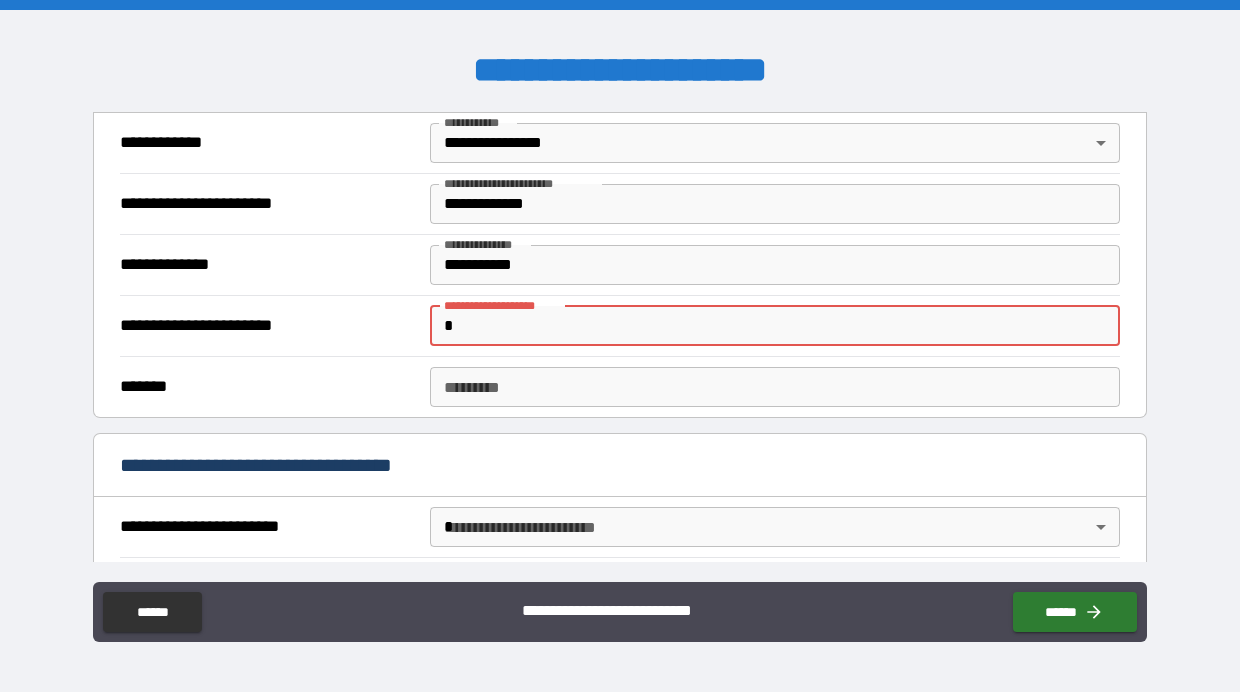 click on "*" at bounding box center [775, 326] 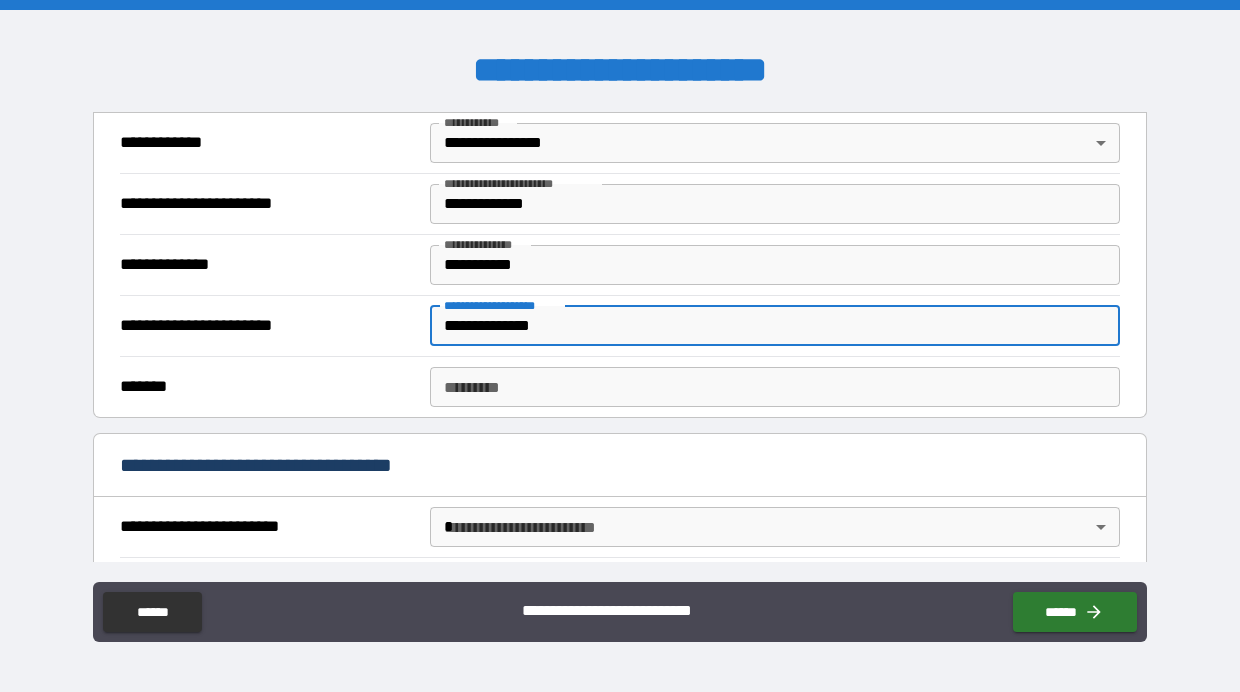type on "**********" 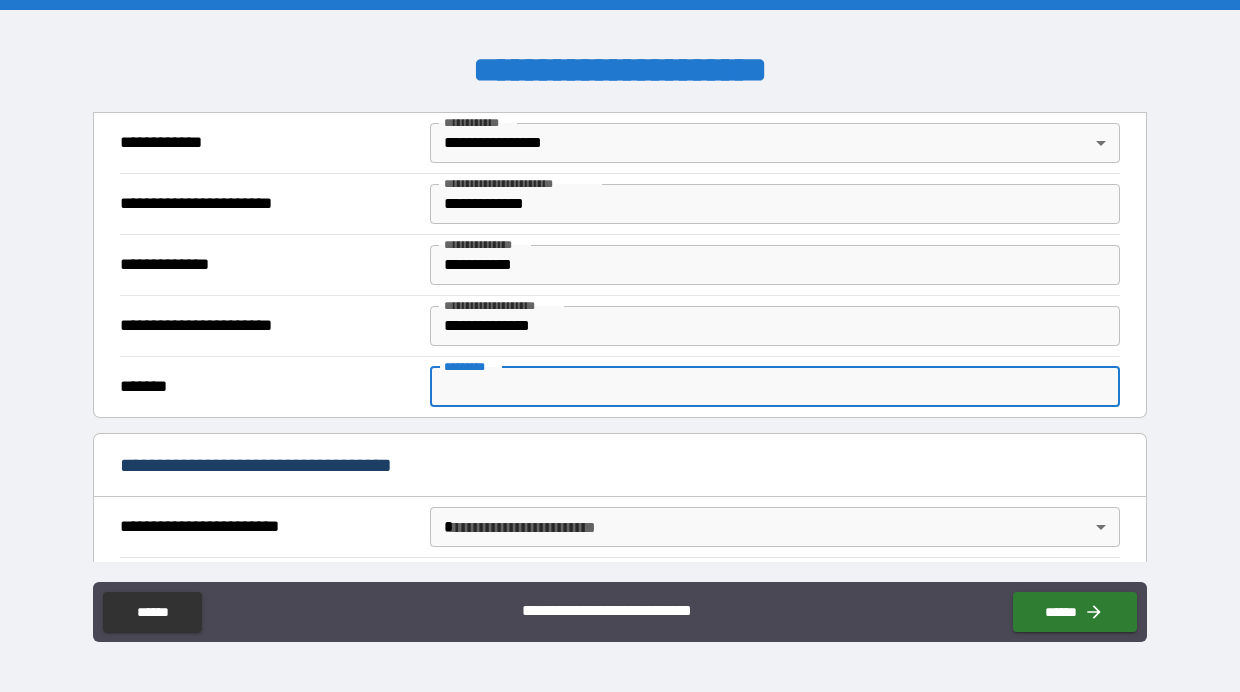 click on "*******   *" at bounding box center [775, 387] 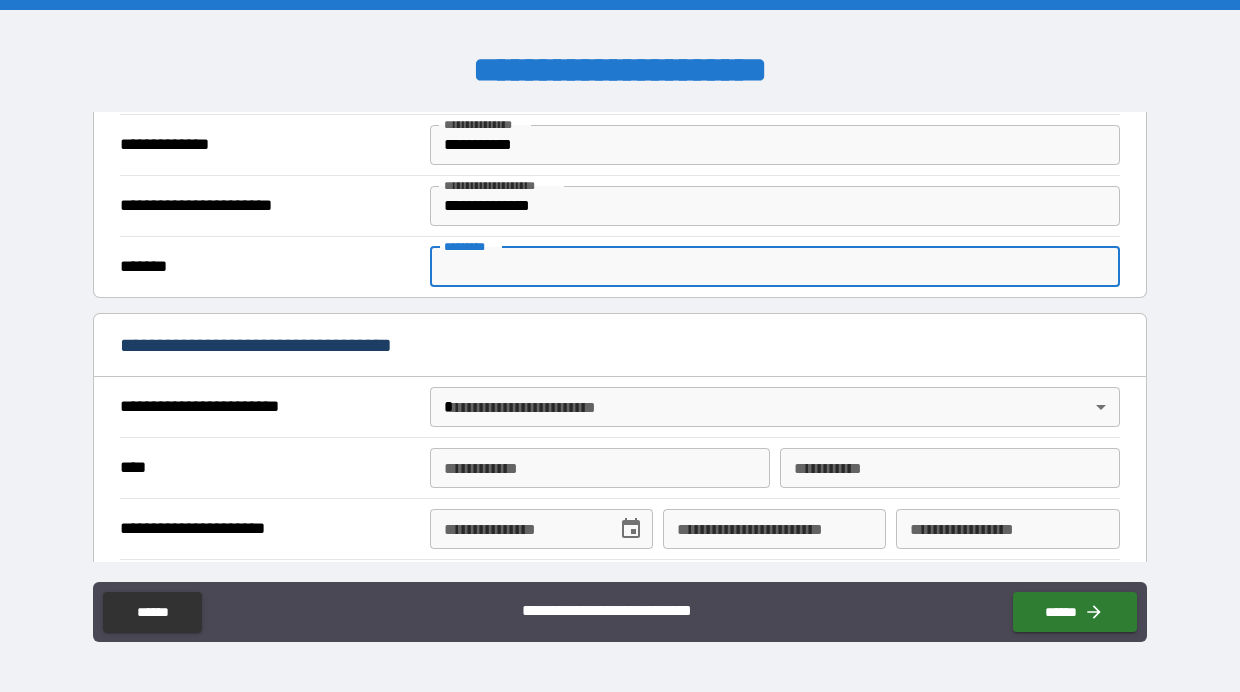 scroll, scrollTop: 570, scrollLeft: 0, axis: vertical 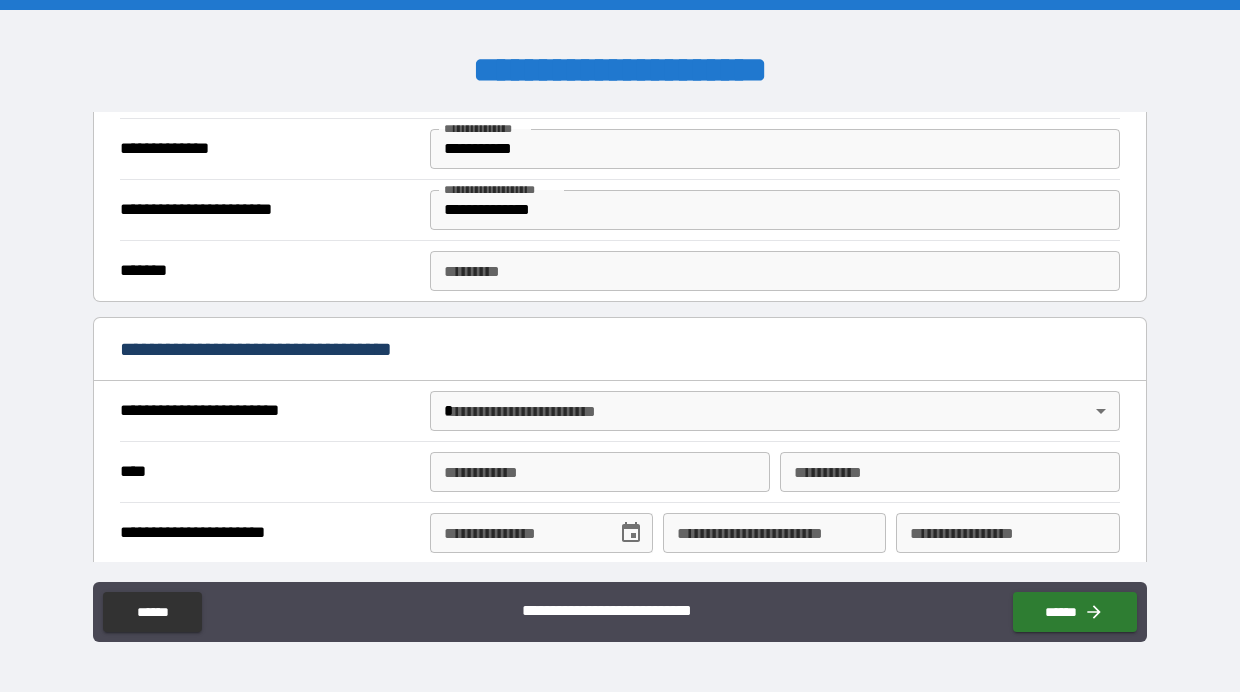 click on "**********" at bounding box center [620, 337] 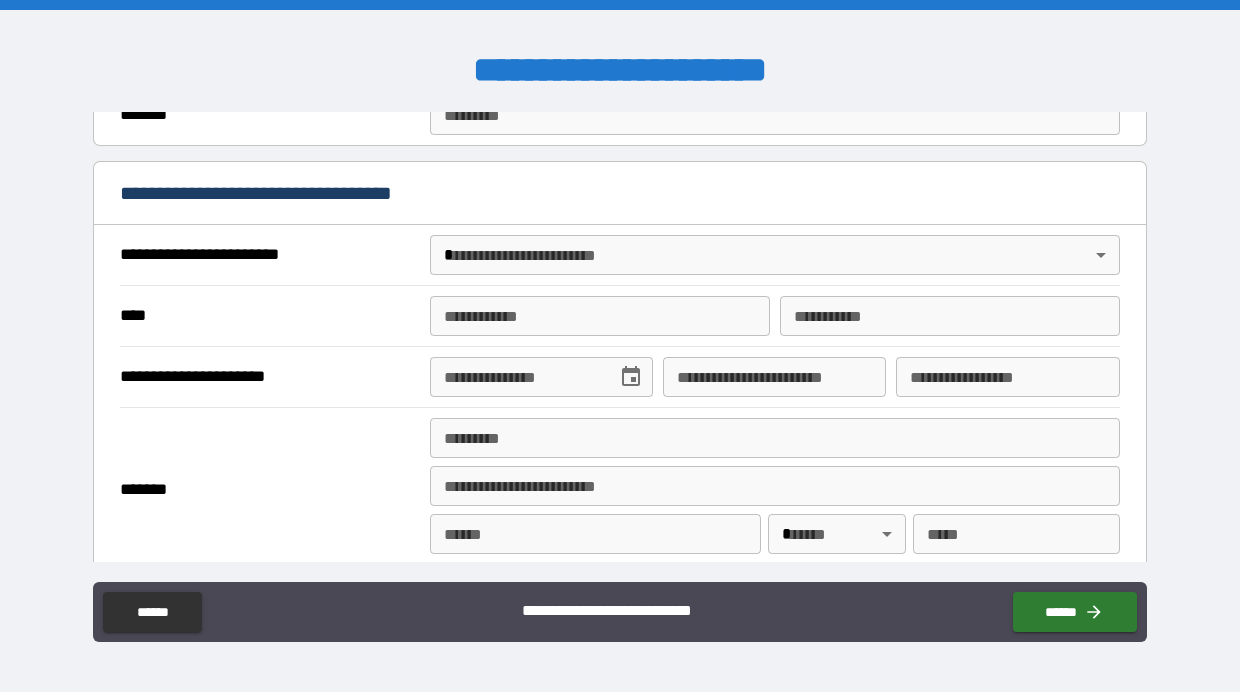 scroll, scrollTop: 744, scrollLeft: 0, axis: vertical 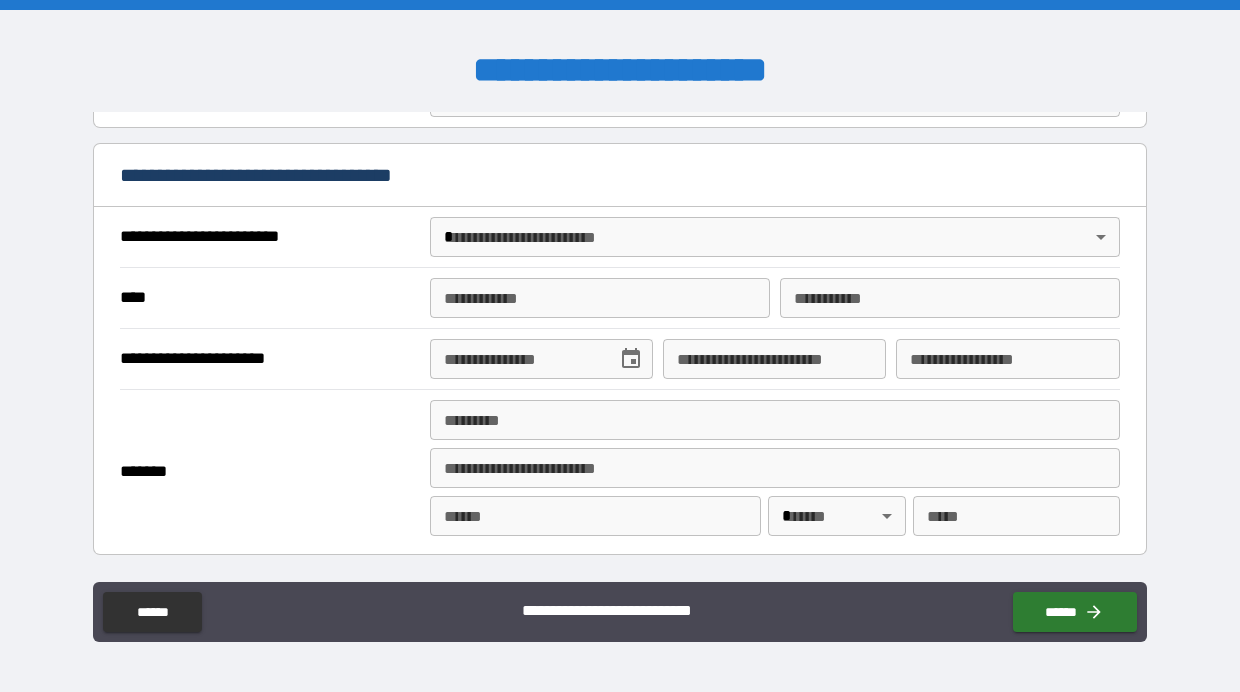 click on "**********" at bounding box center (620, 346) 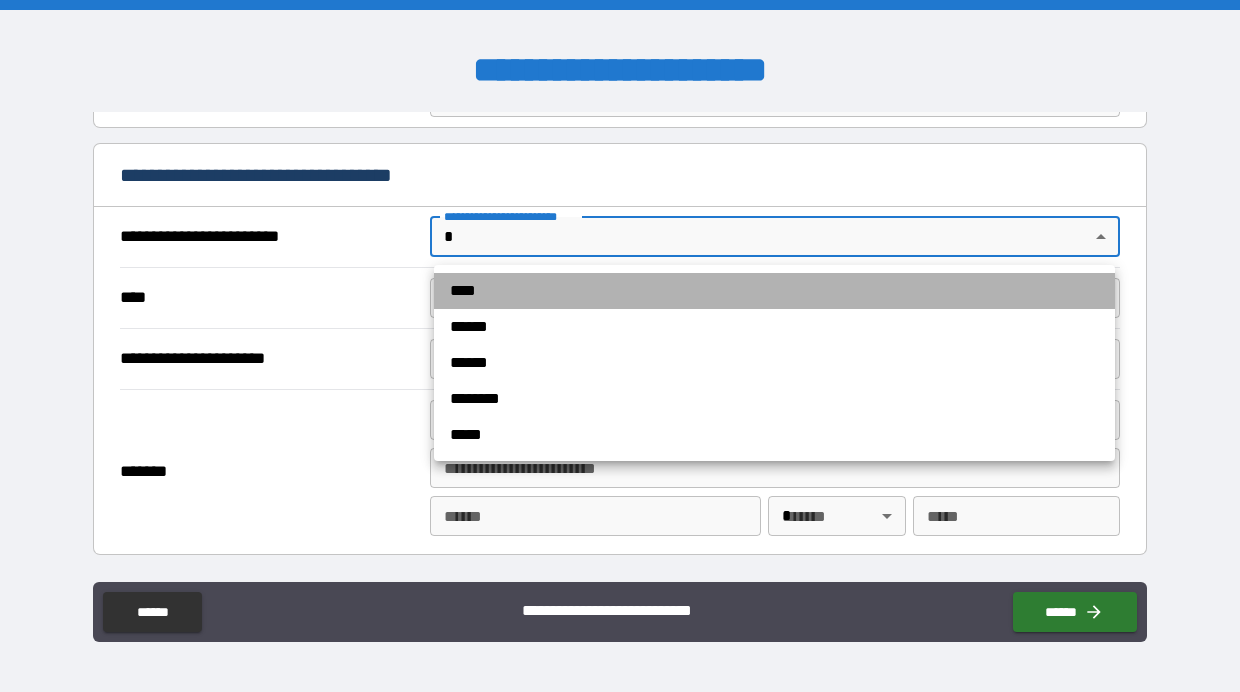 click on "****" at bounding box center [774, 291] 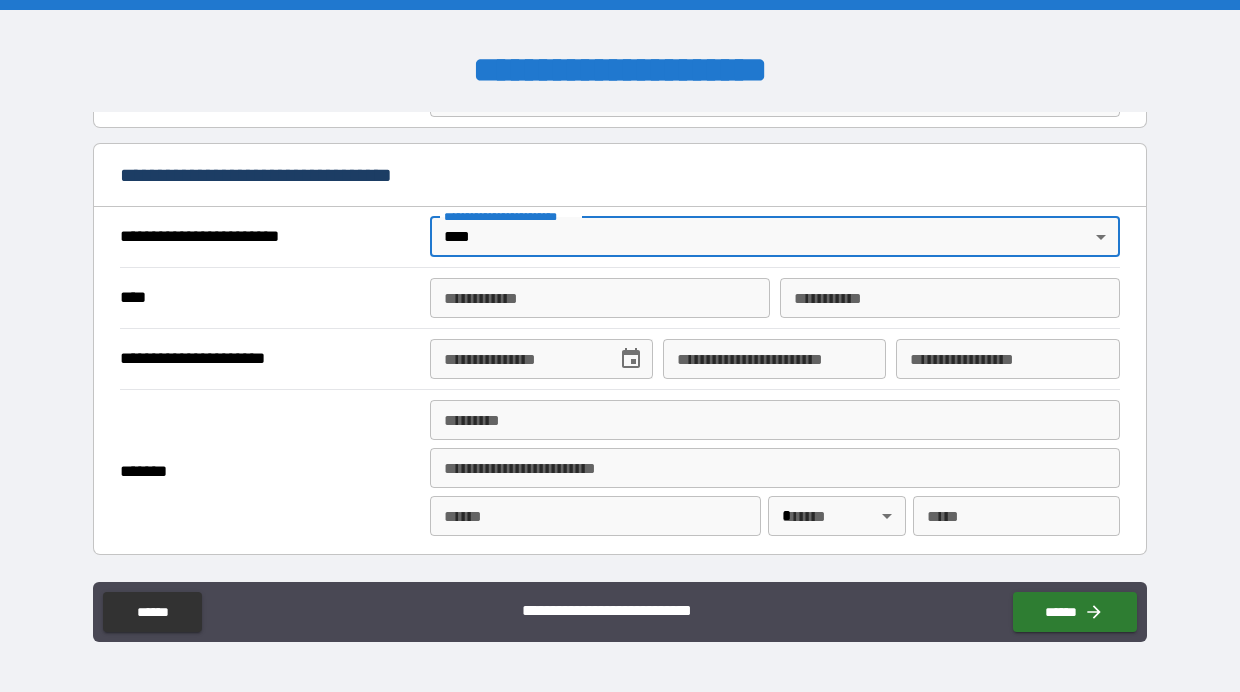 click on "**********" at bounding box center [600, 298] 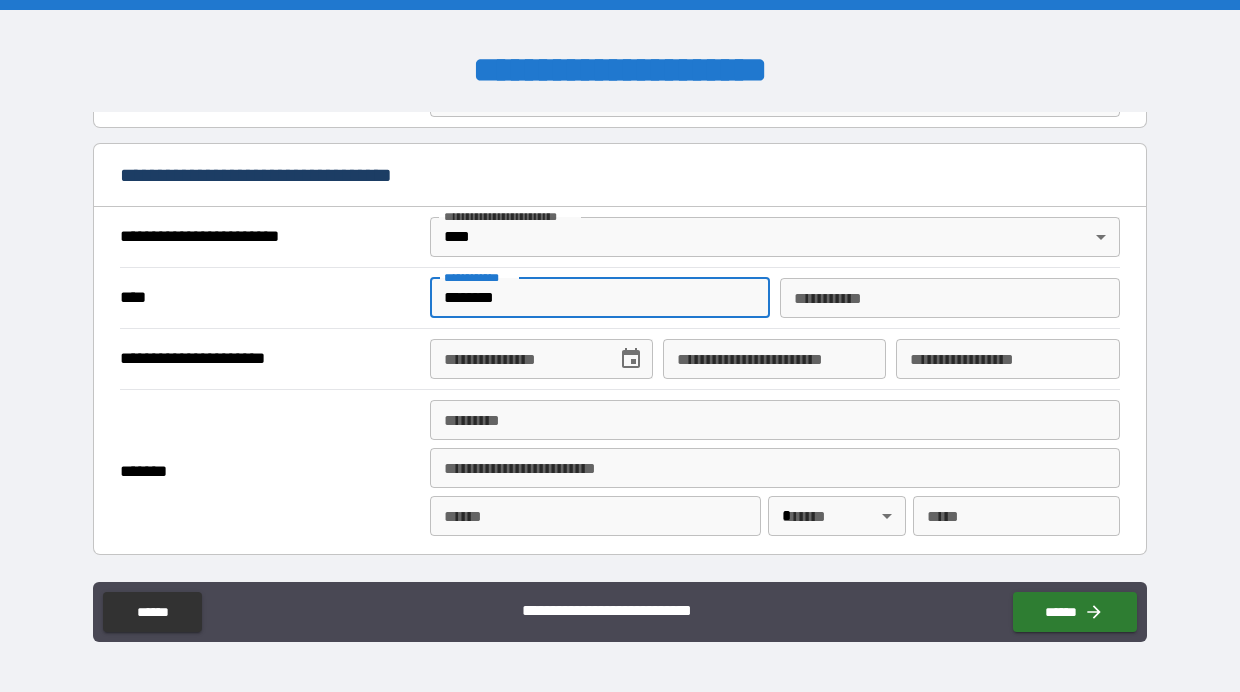 type on "********" 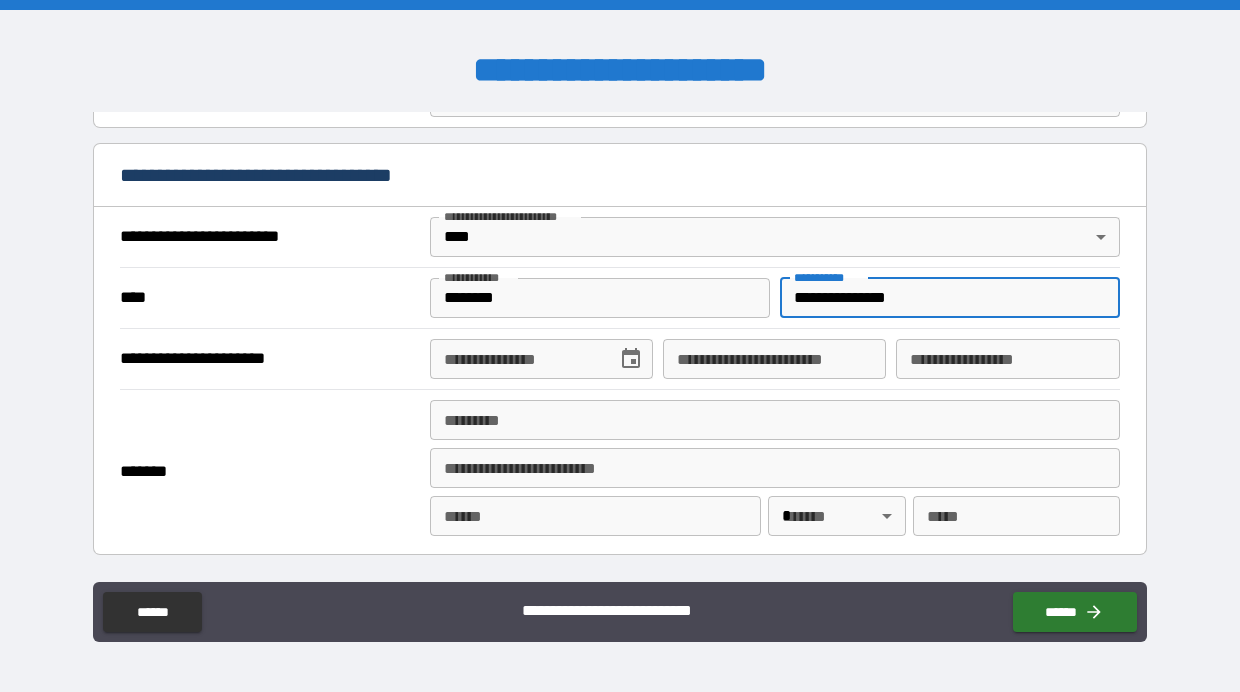 type on "**********" 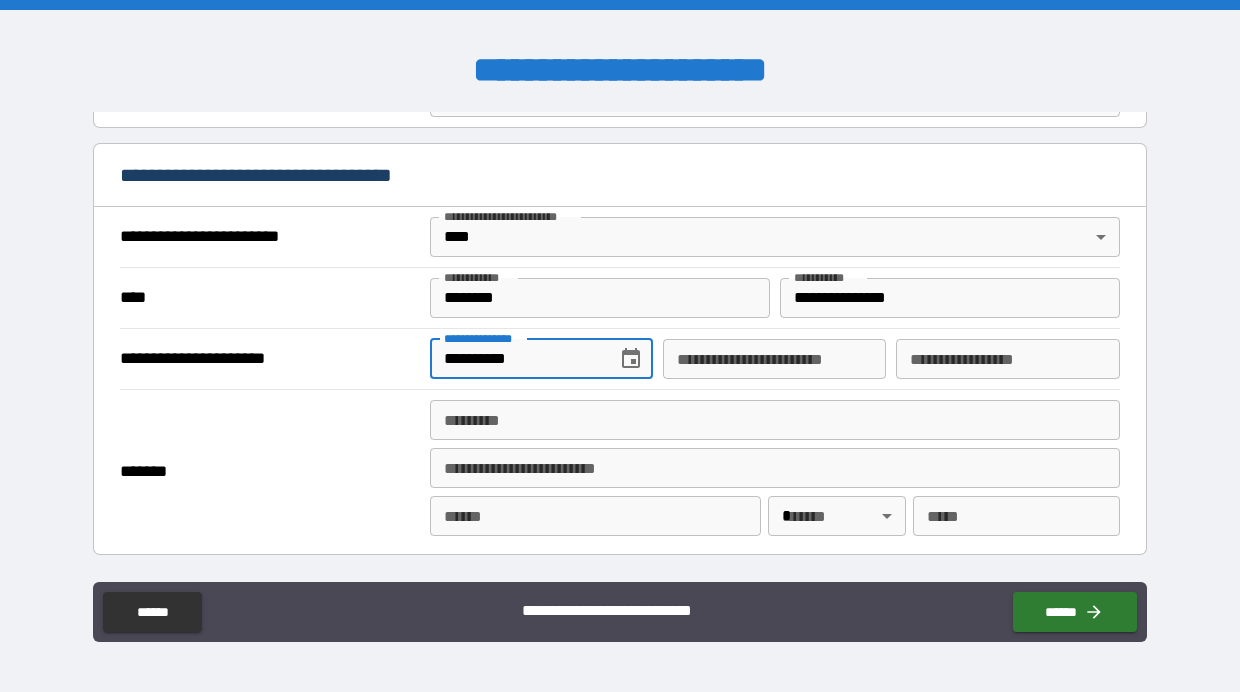 type on "**********" 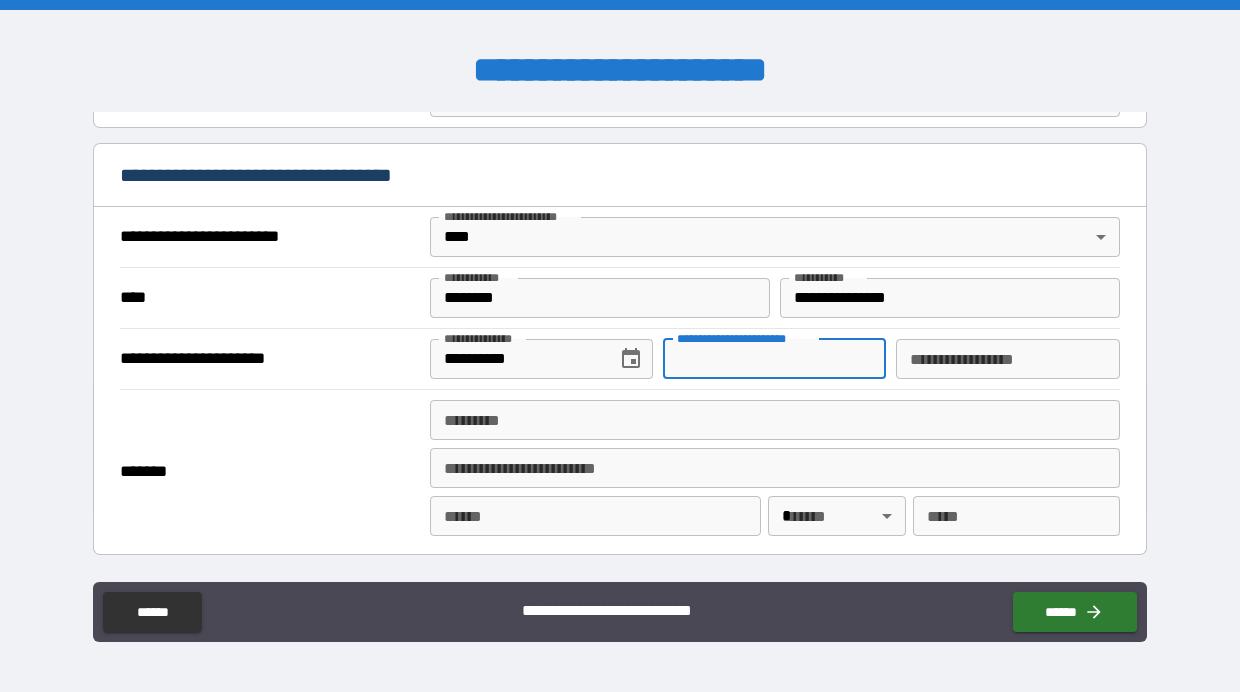click on "**********" at bounding box center [774, 359] 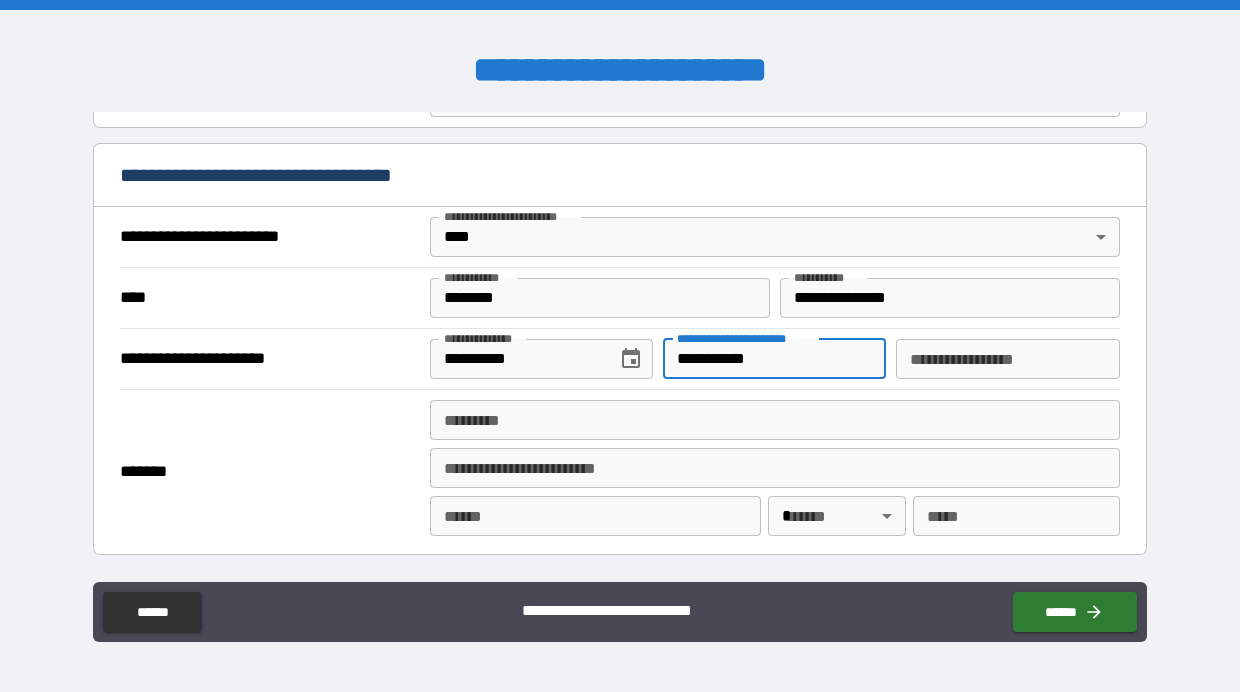 type on "**********" 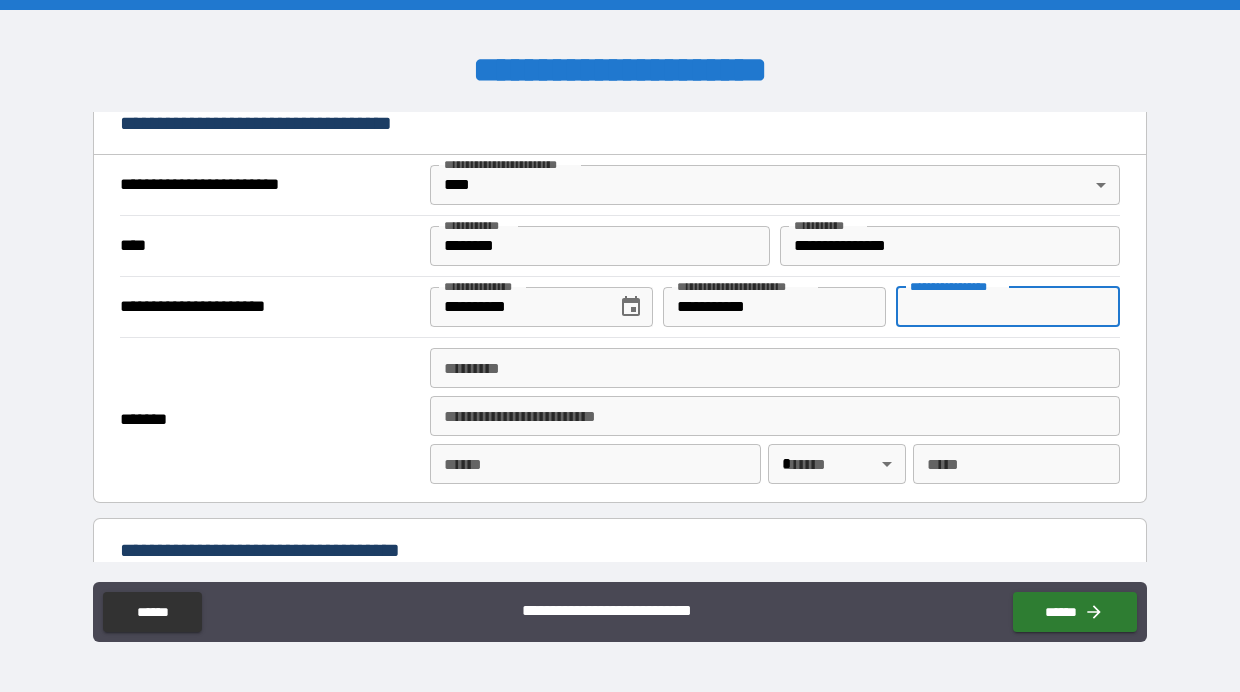 scroll, scrollTop: 793, scrollLeft: 0, axis: vertical 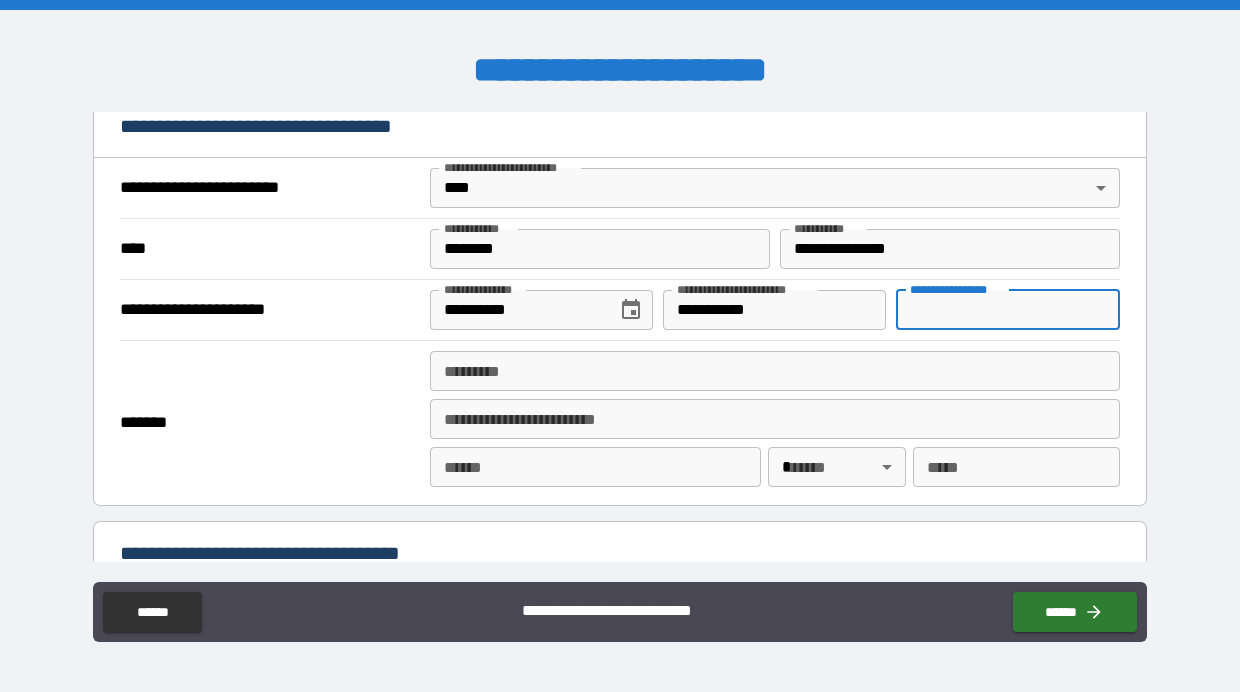 click on "*******   *" at bounding box center (775, 371) 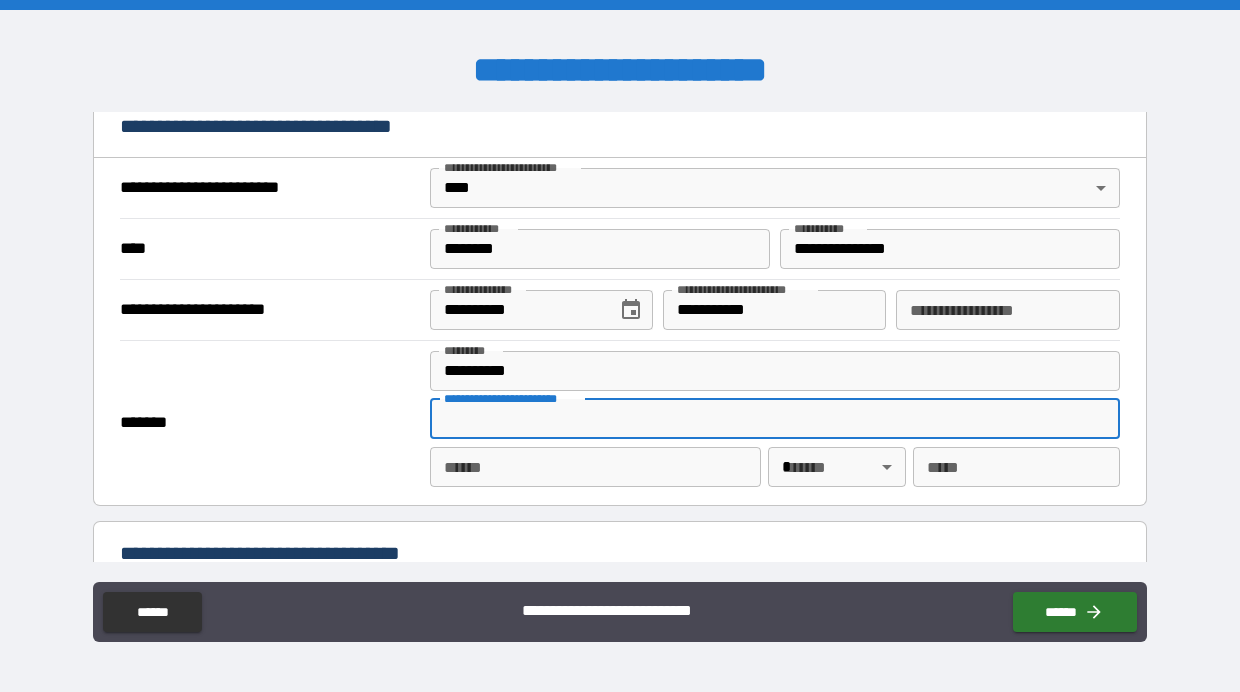 type on "**********" 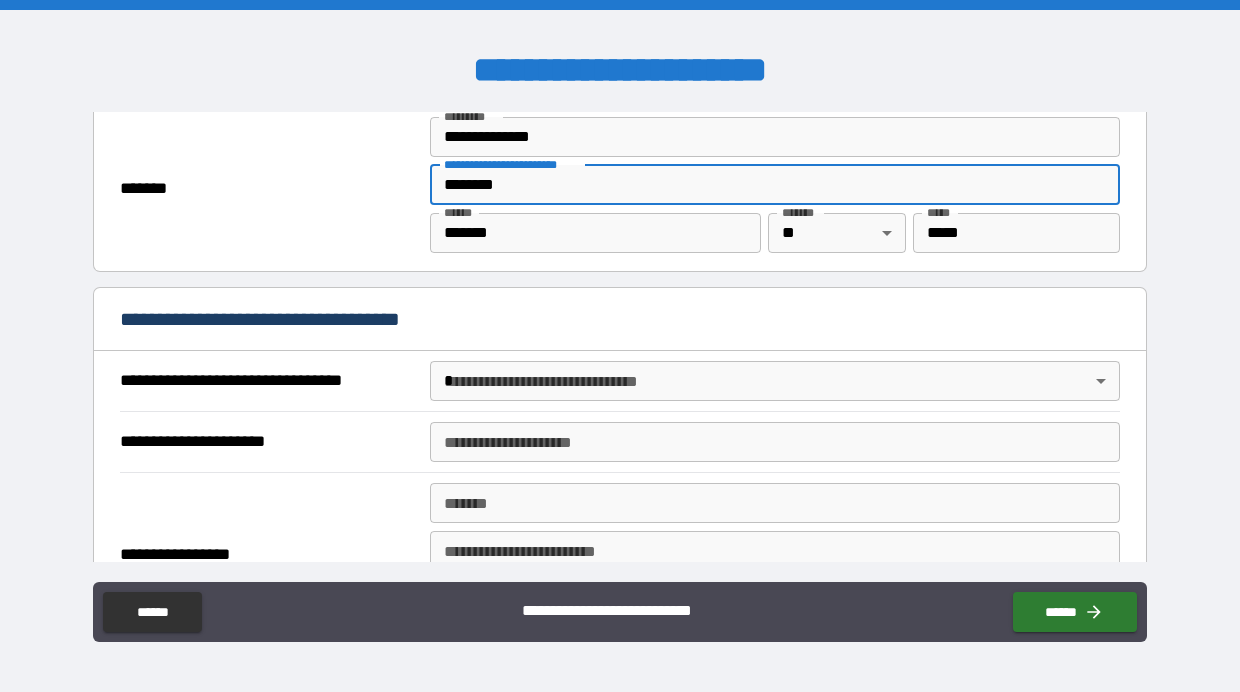scroll, scrollTop: 1068, scrollLeft: 0, axis: vertical 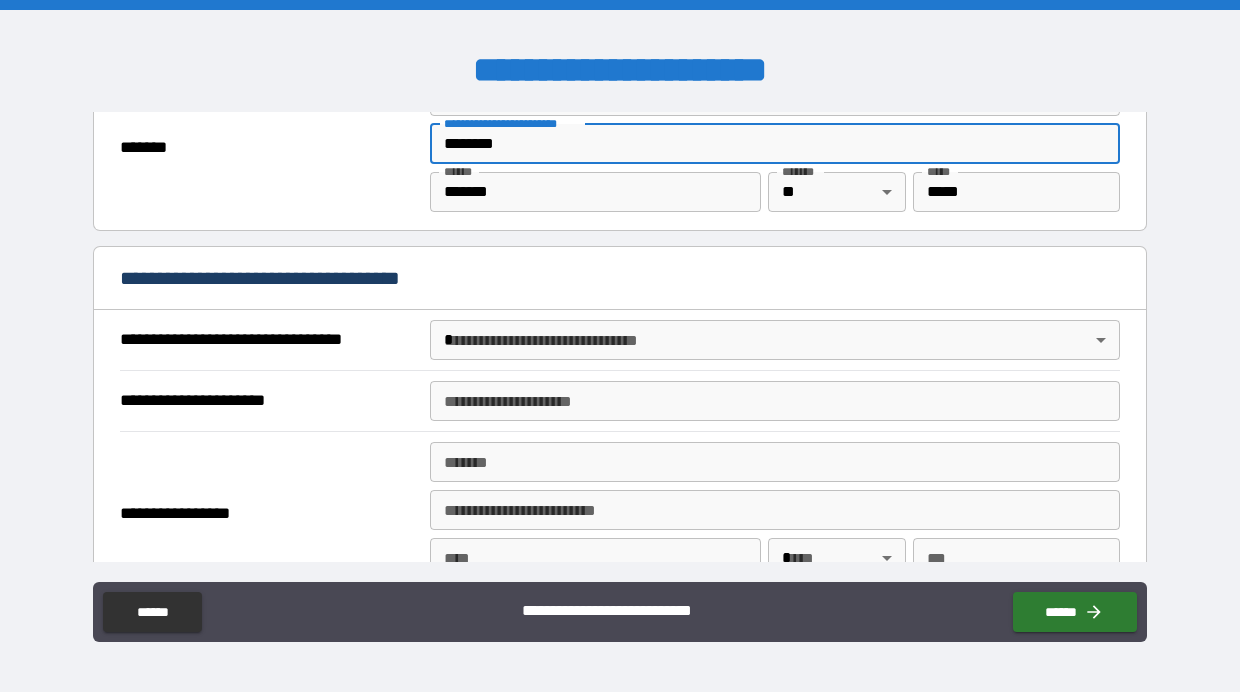 type on "*******" 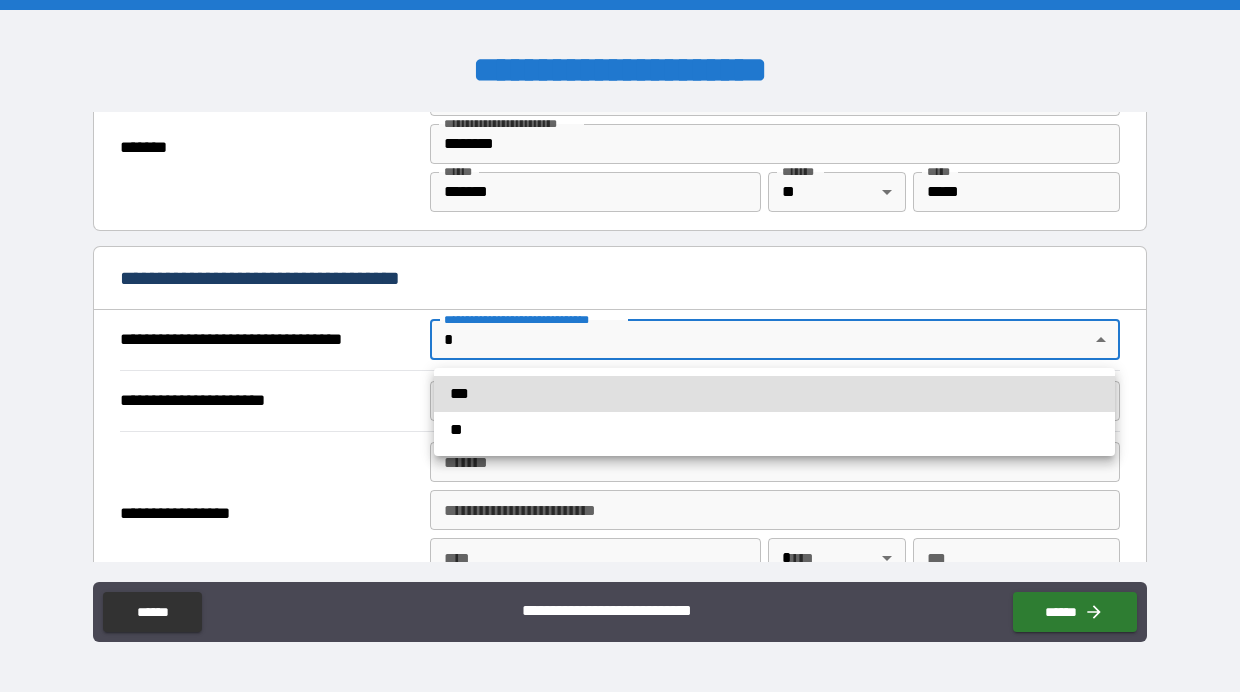 click on "**" at bounding box center (774, 430) 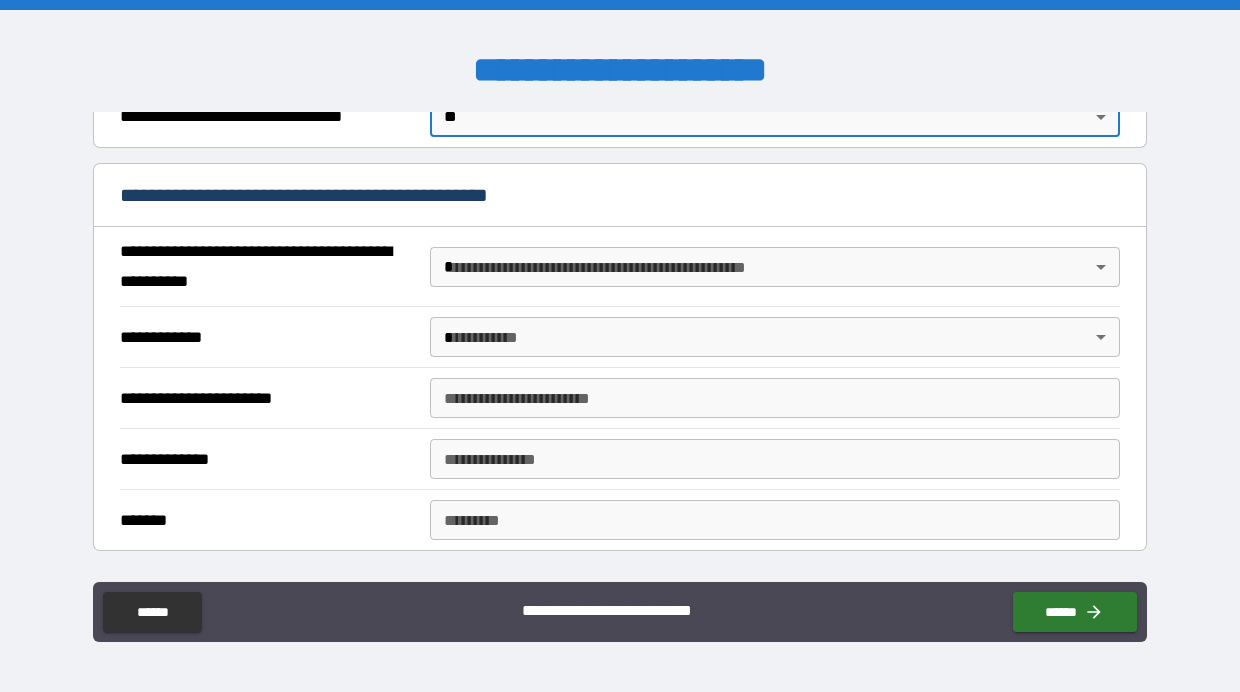 scroll, scrollTop: 1298, scrollLeft: 0, axis: vertical 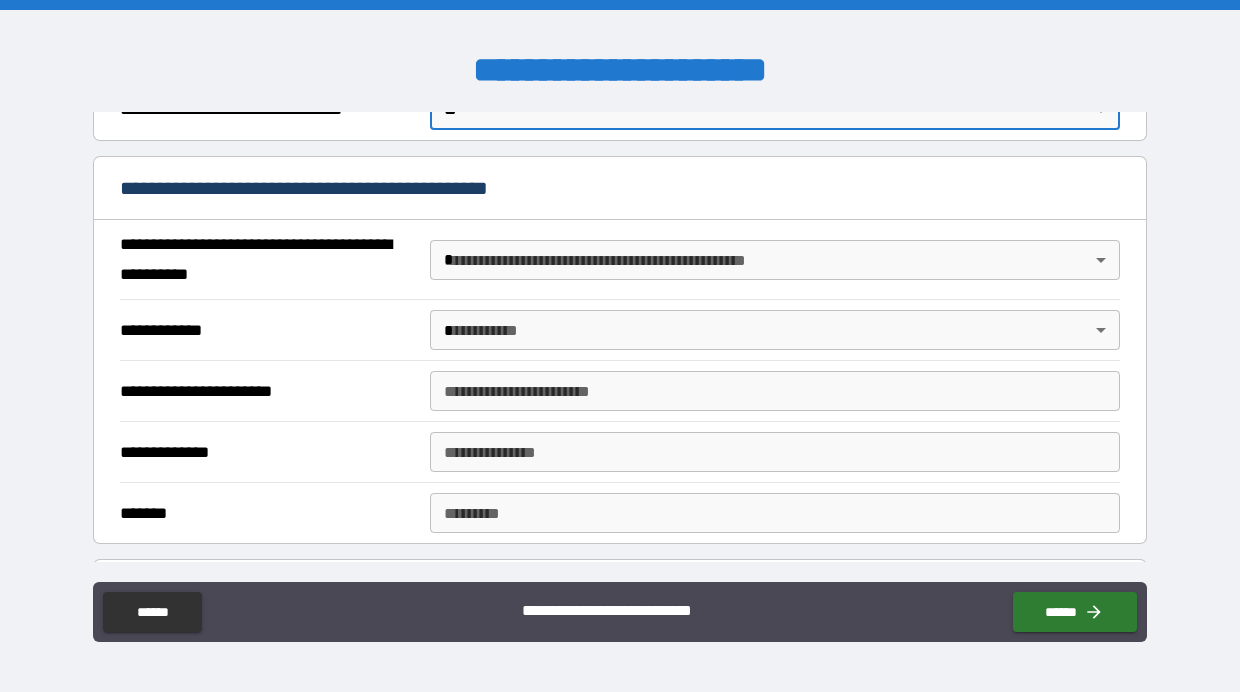 click on "**********" at bounding box center [620, 346] 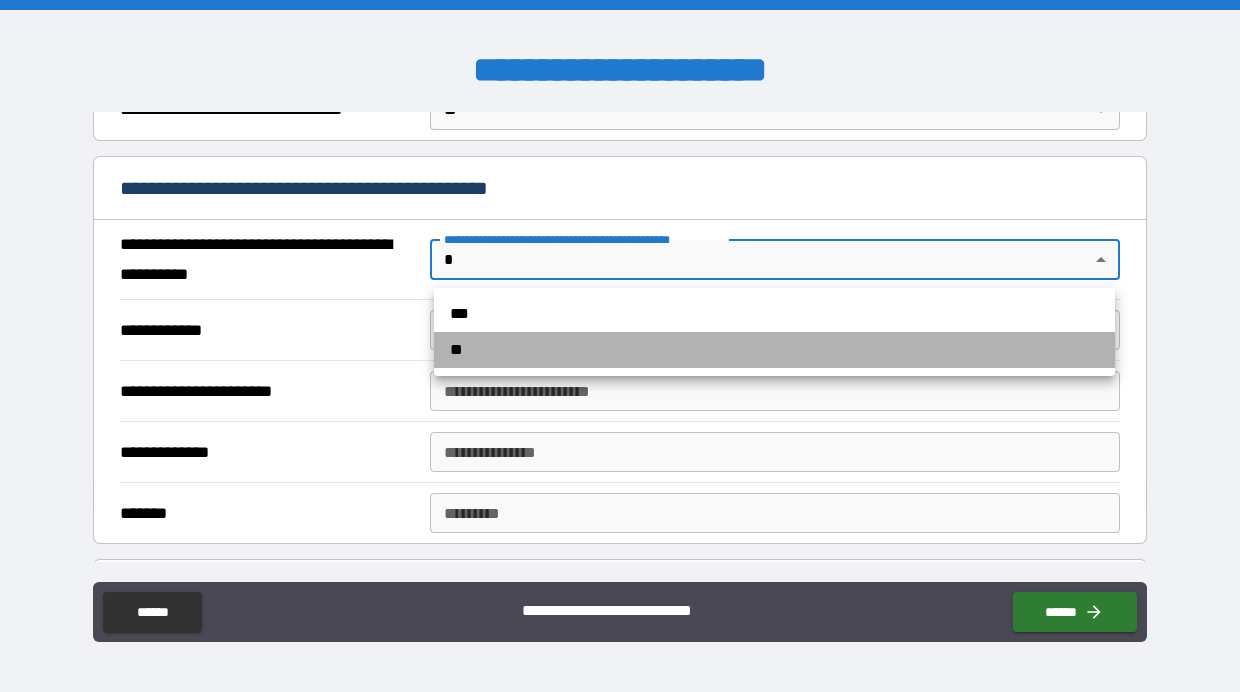 click on "**" at bounding box center (774, 350) 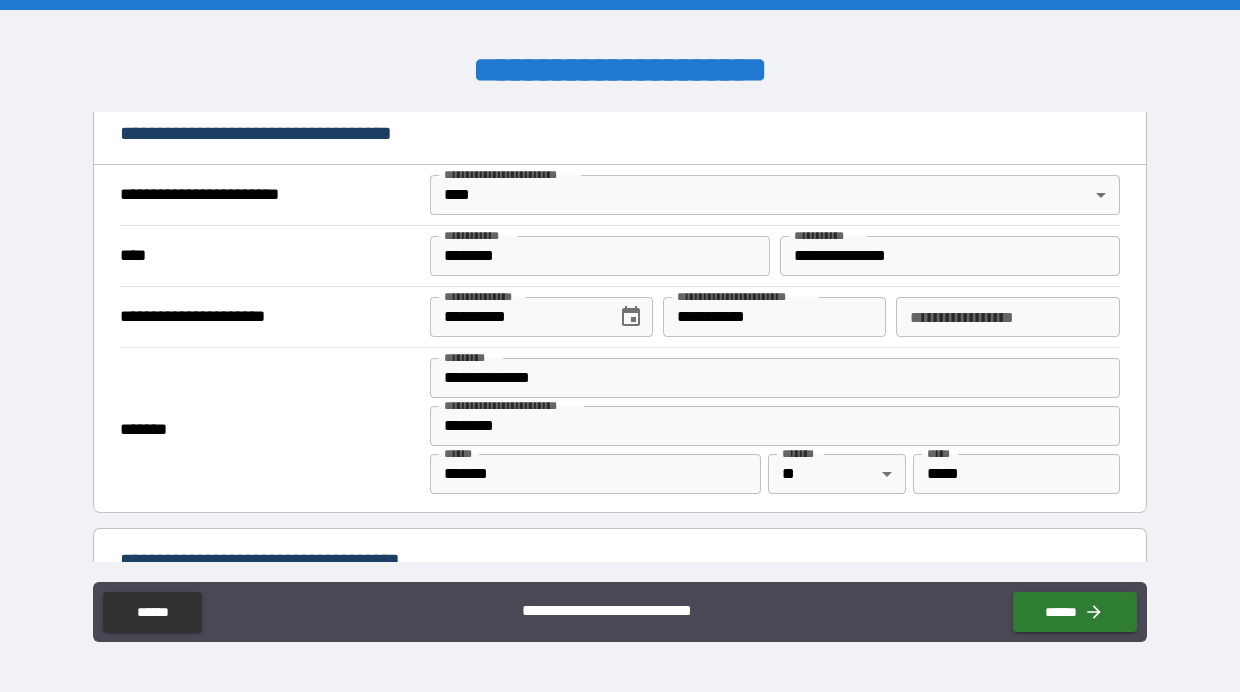 scroll, scrollTop: 773, scrollLeft: 0, axis: vertical 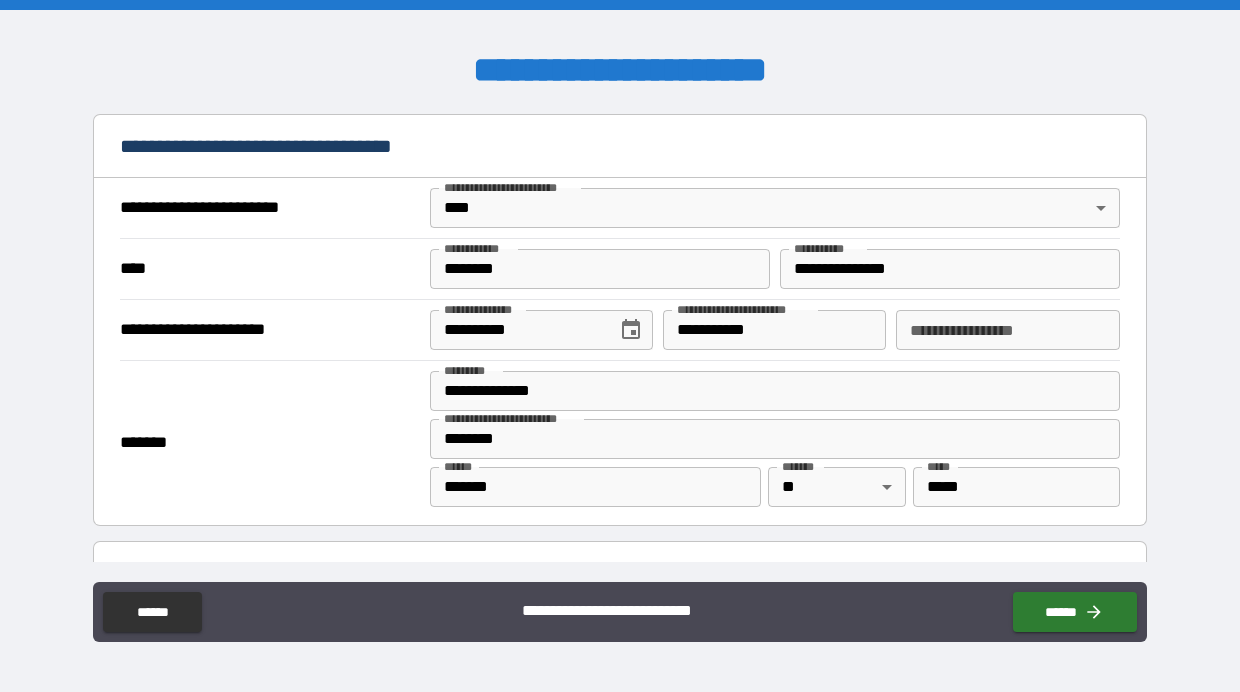click on "**********" at bounding box center (1007, 330) 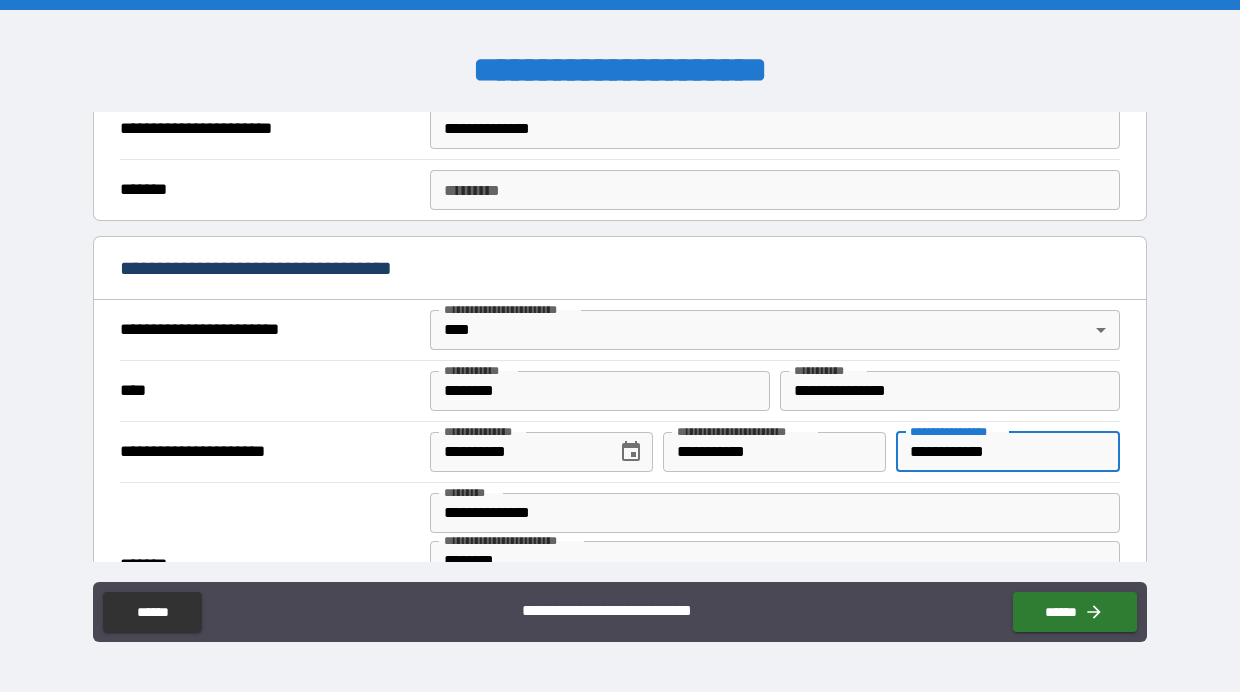 scroll, scrollTop: 1395, scrollLeft: 0, axis: vertical 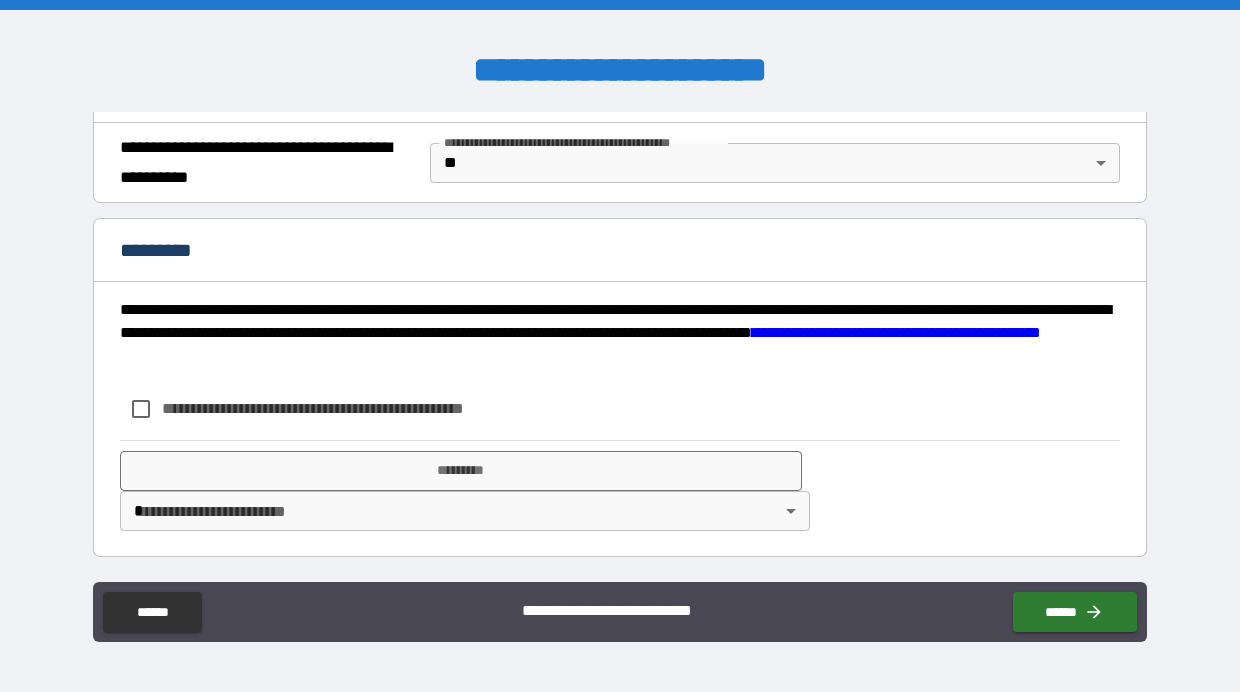 type on "**********" 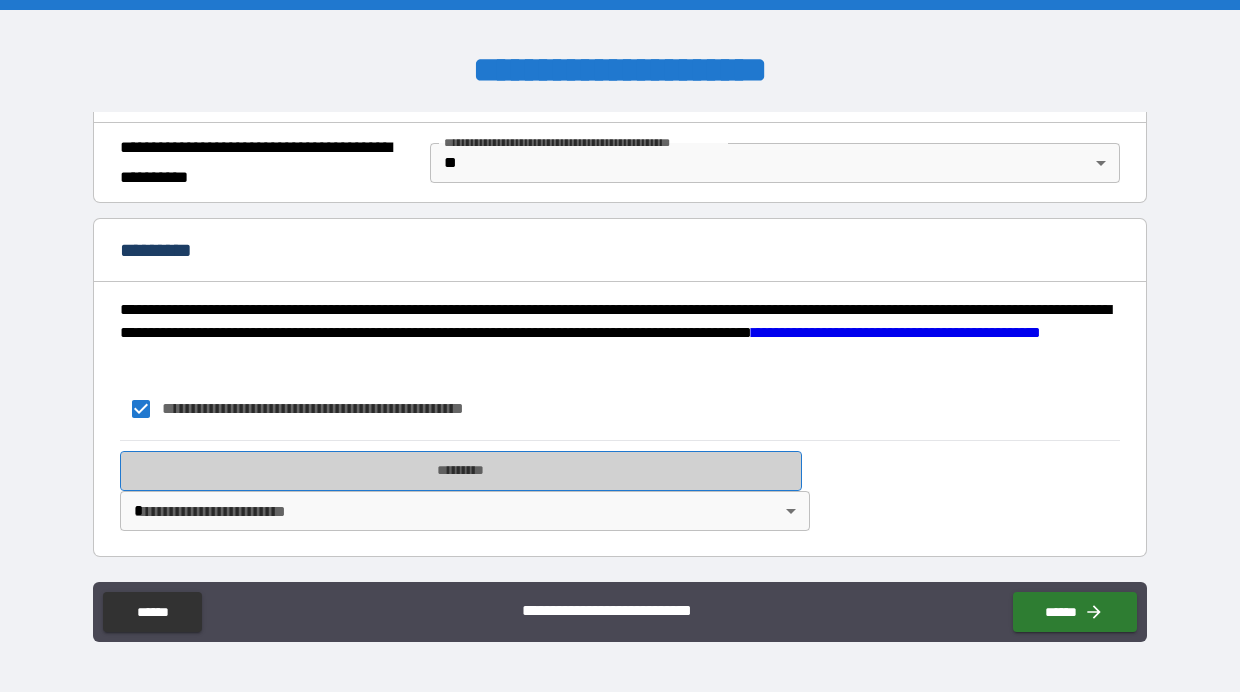 click on "*********" at bounding box center (460, 471) 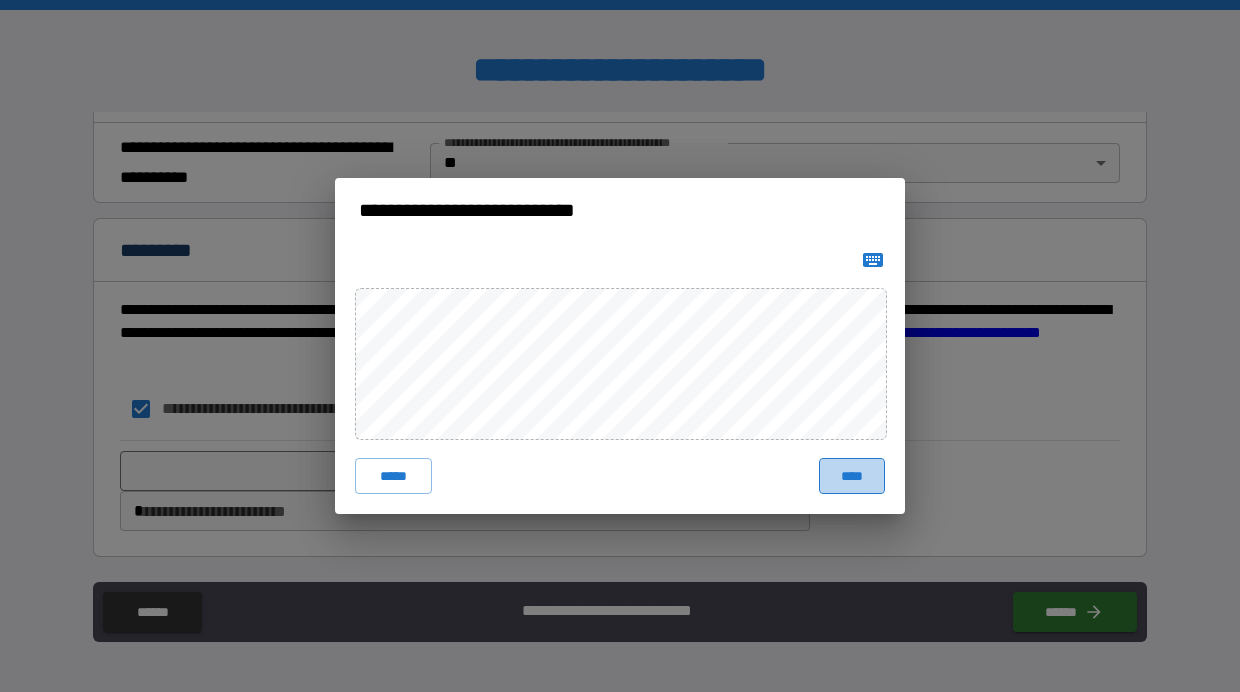 click on "****" at bounding box center [852, 476] 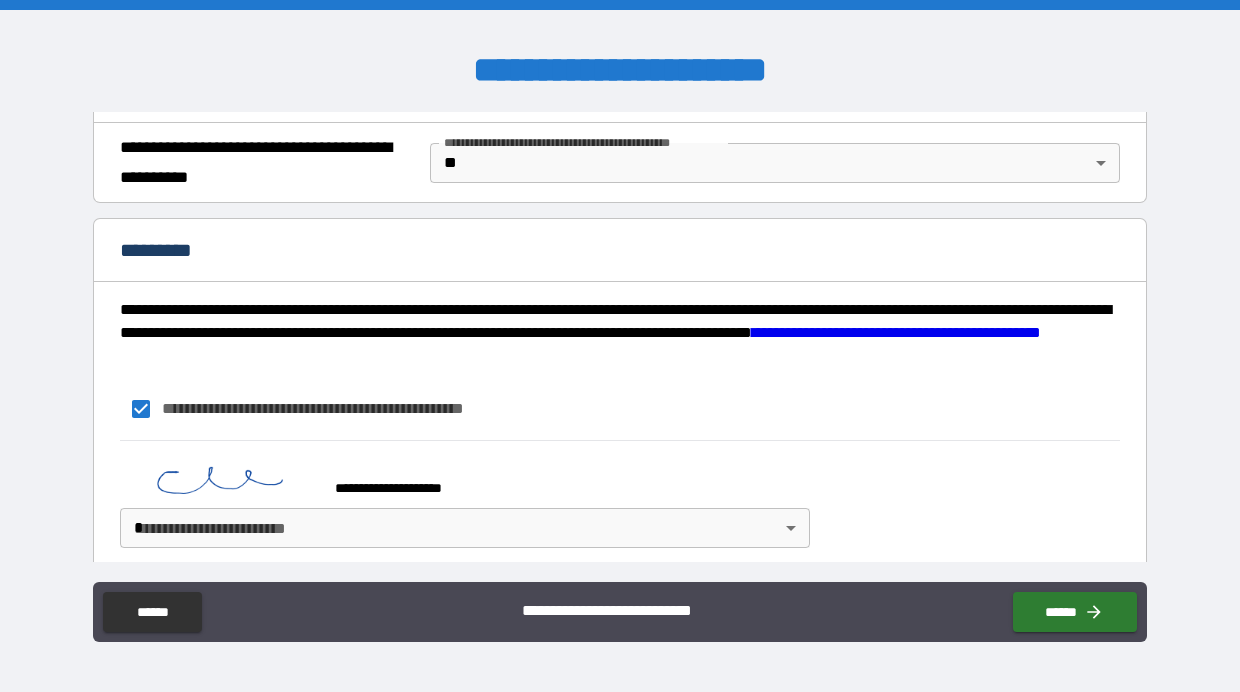 click on "**********" at bounding box center [620, 346] 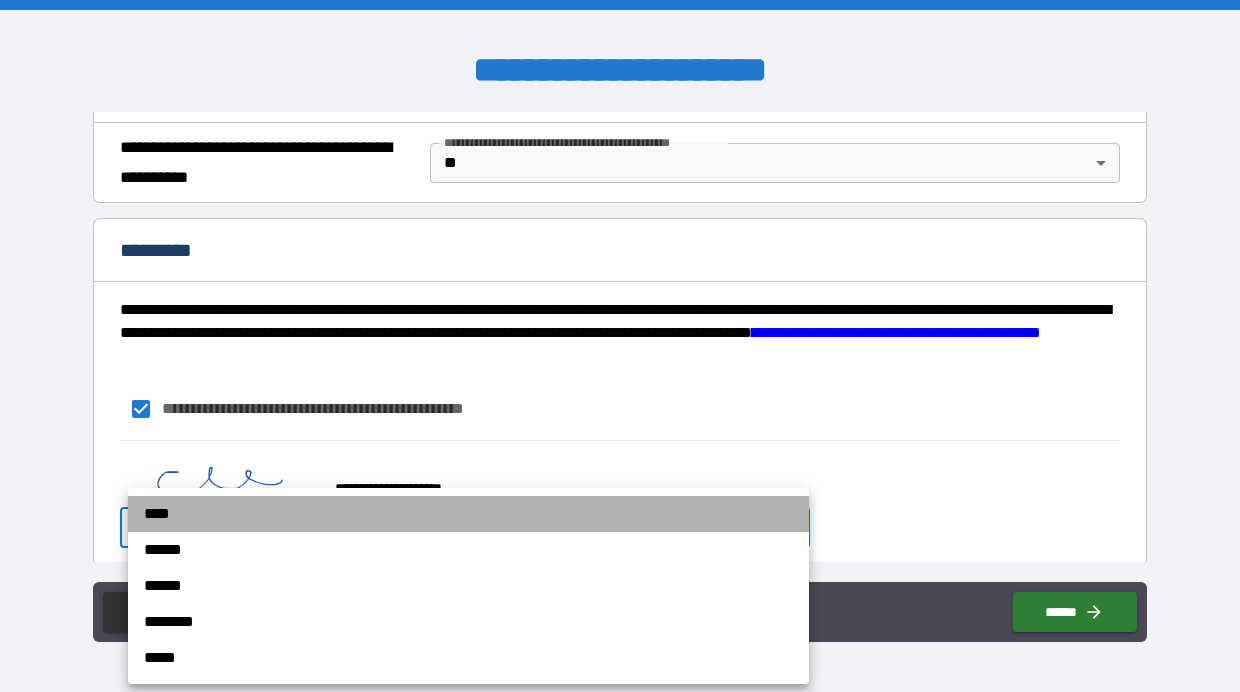 click on "****" at bounding box center [468, 514] 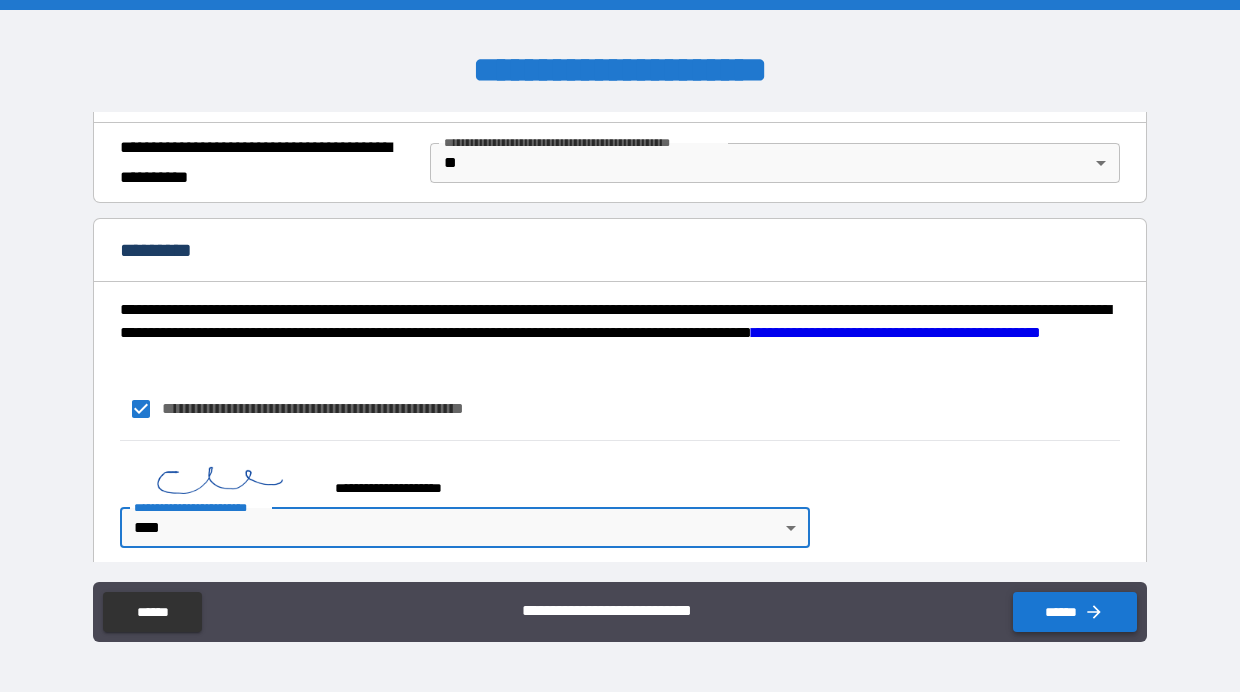 click on "******" at bounding box center (1075, 612) 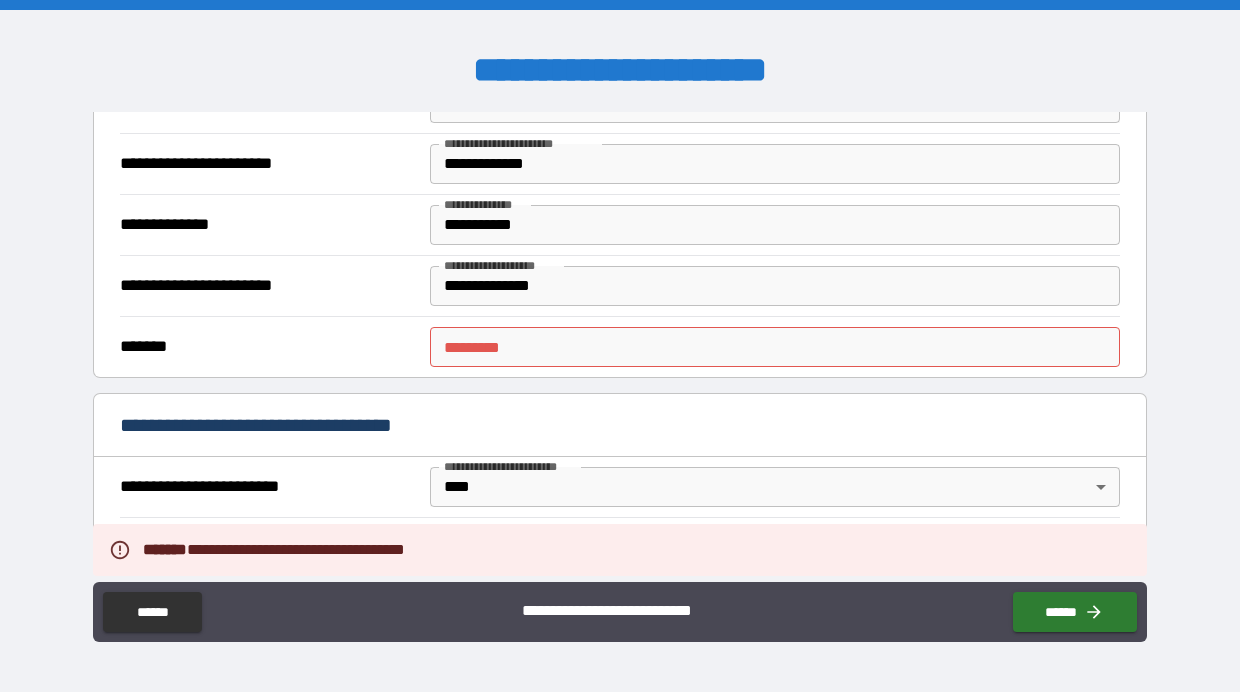 scroll, scrollTop: 495, scrollLeft: 0, axis: vertical 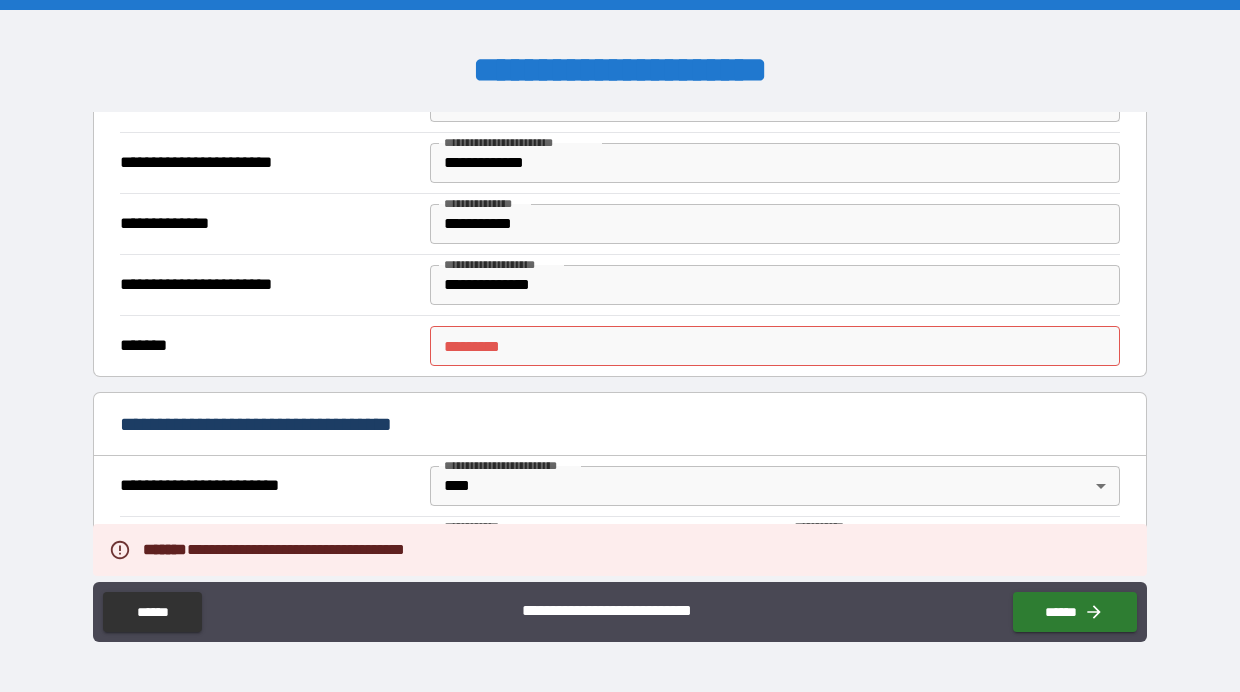click on "*******   *" at bounding box center (775, 346) 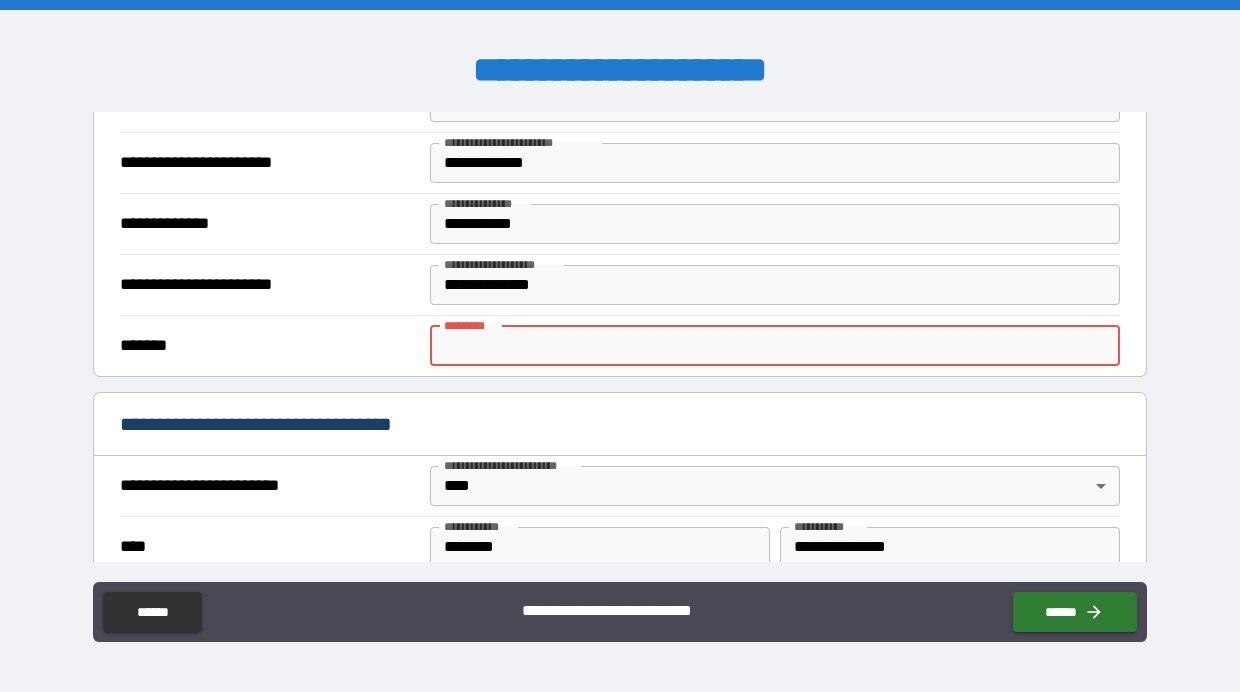 paste on "*****" 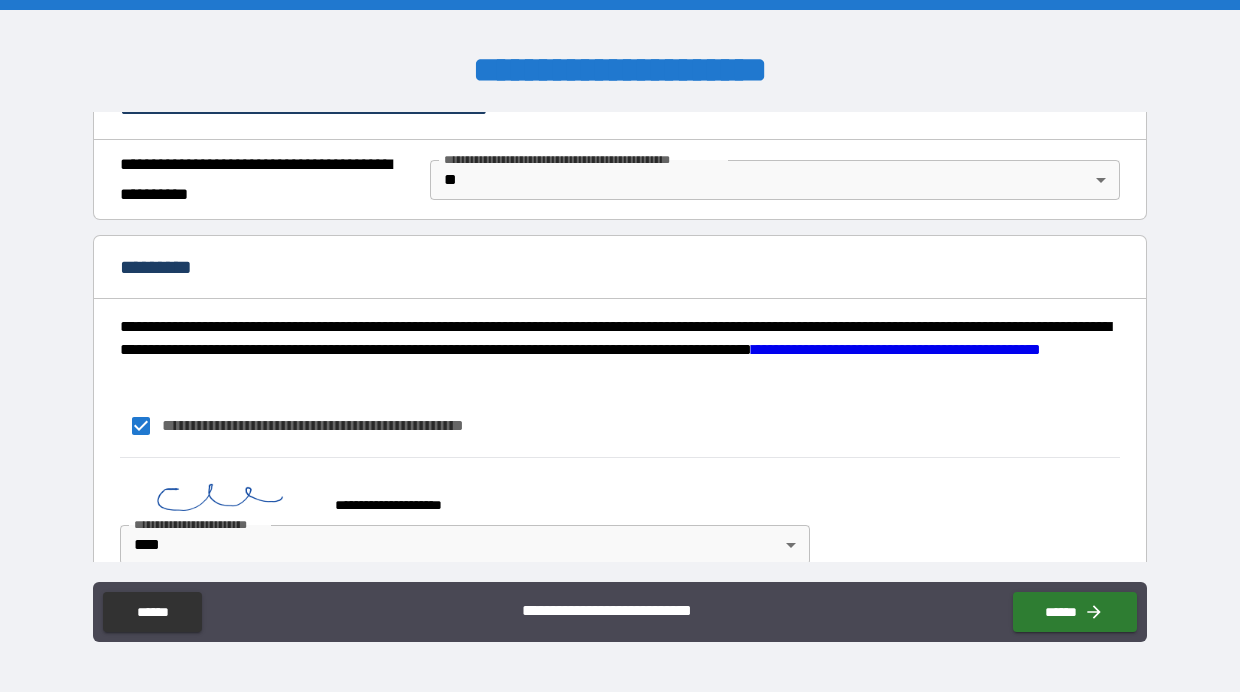 scroll, scrollTop: 1412, scrollLeft: 0, axis: vertical 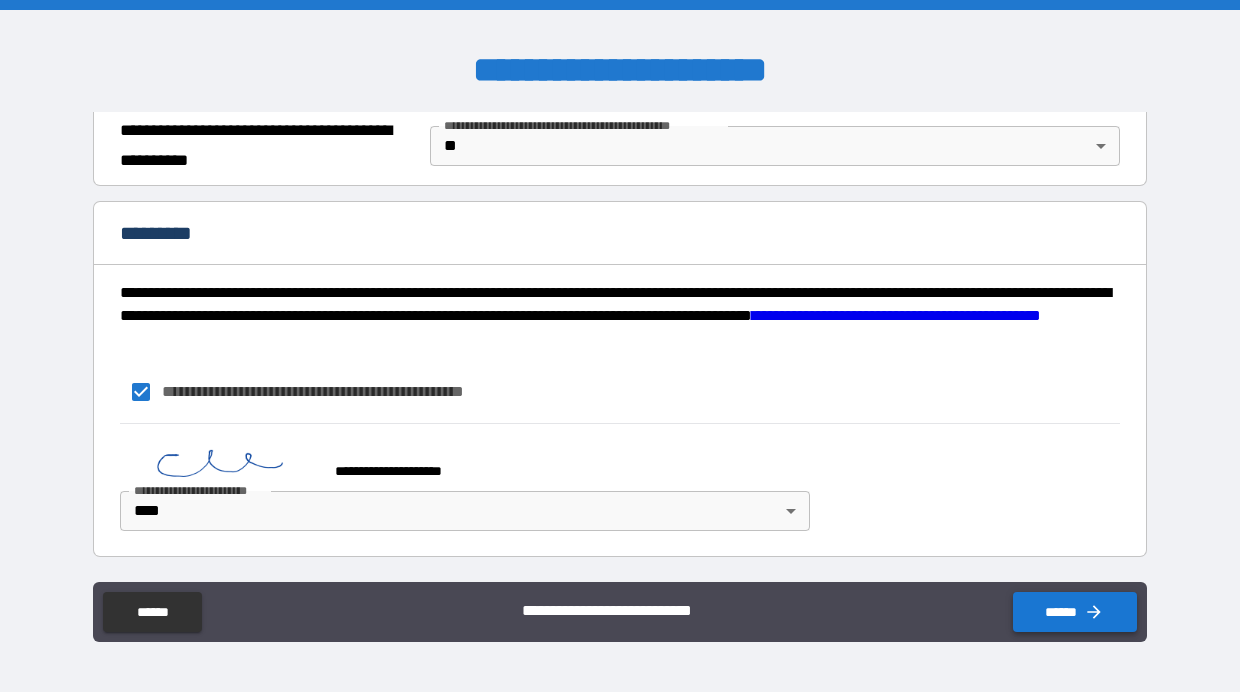 type on "*****" 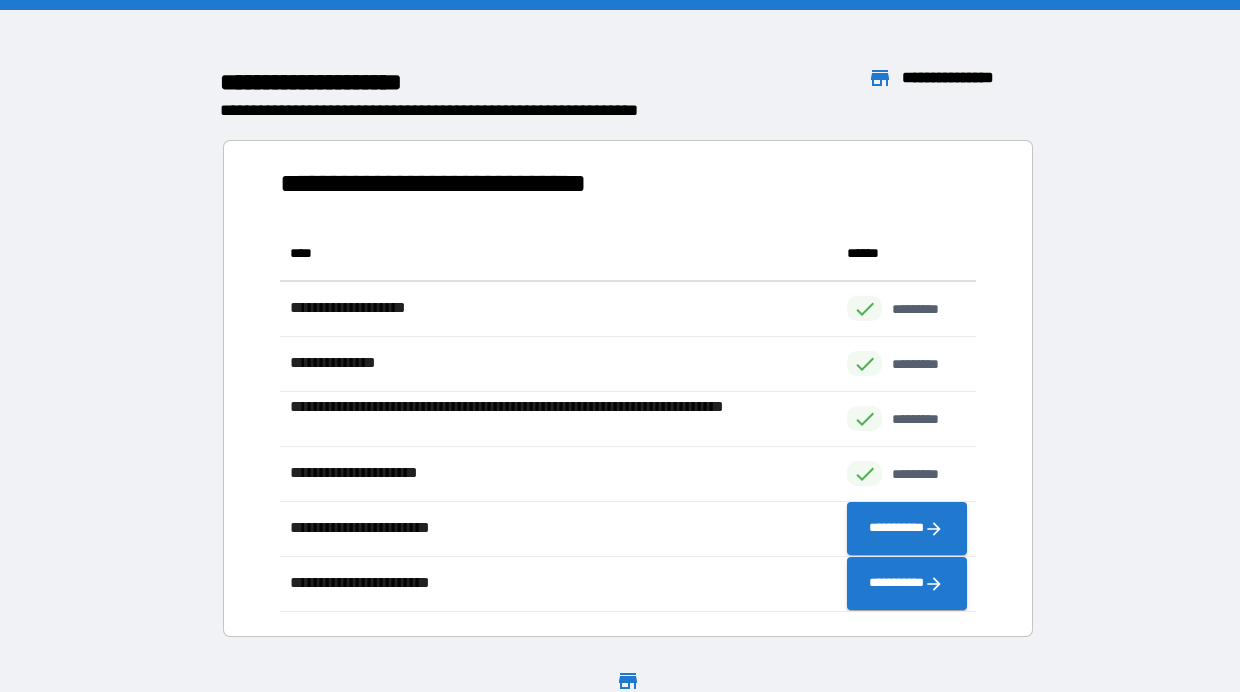 scroll, scrollTop: 1, scrollLeft: 1, axis: both 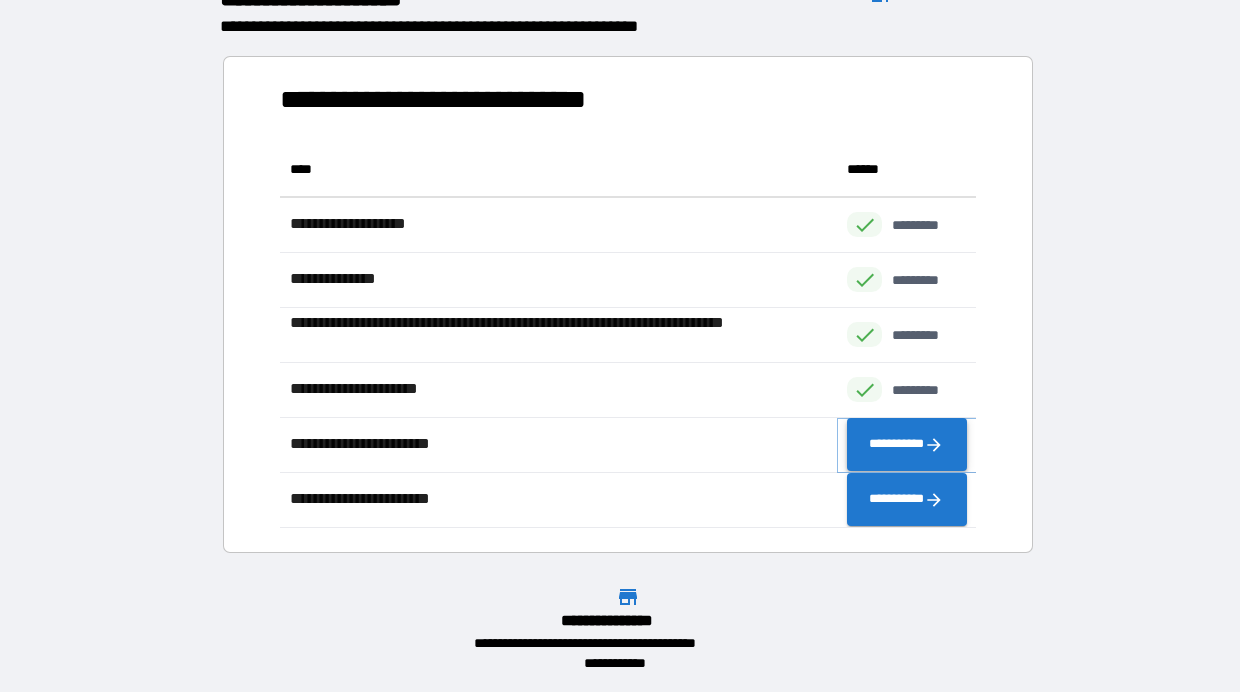 click on "**********" at bounding box center [906, 445] 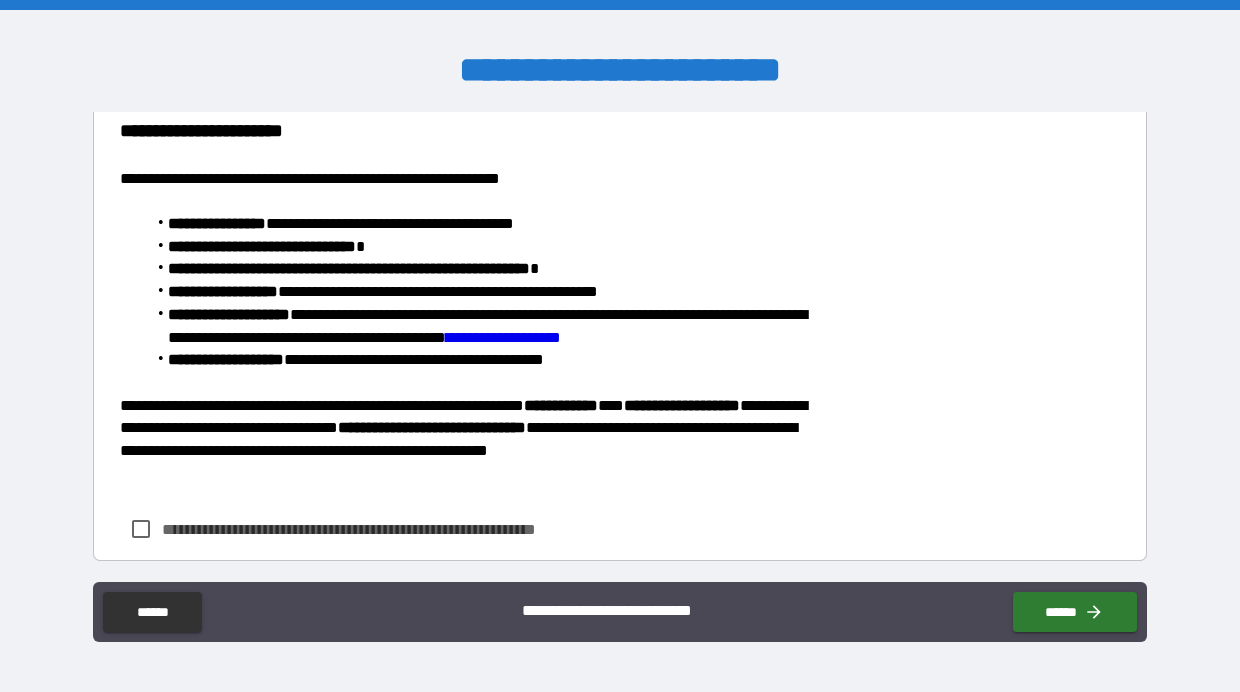 scroll, scrollTop: 539, scrollLeft: 0, axis: vertical 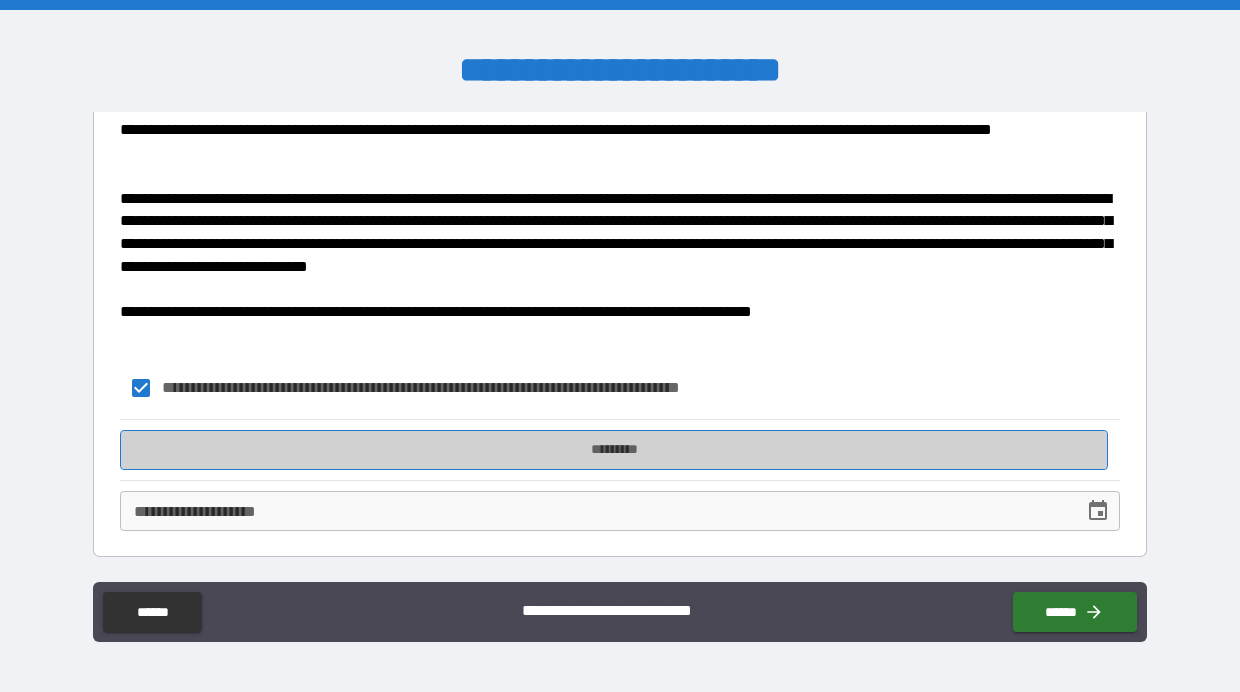 click on "*********" at bounding box center [614, 450] 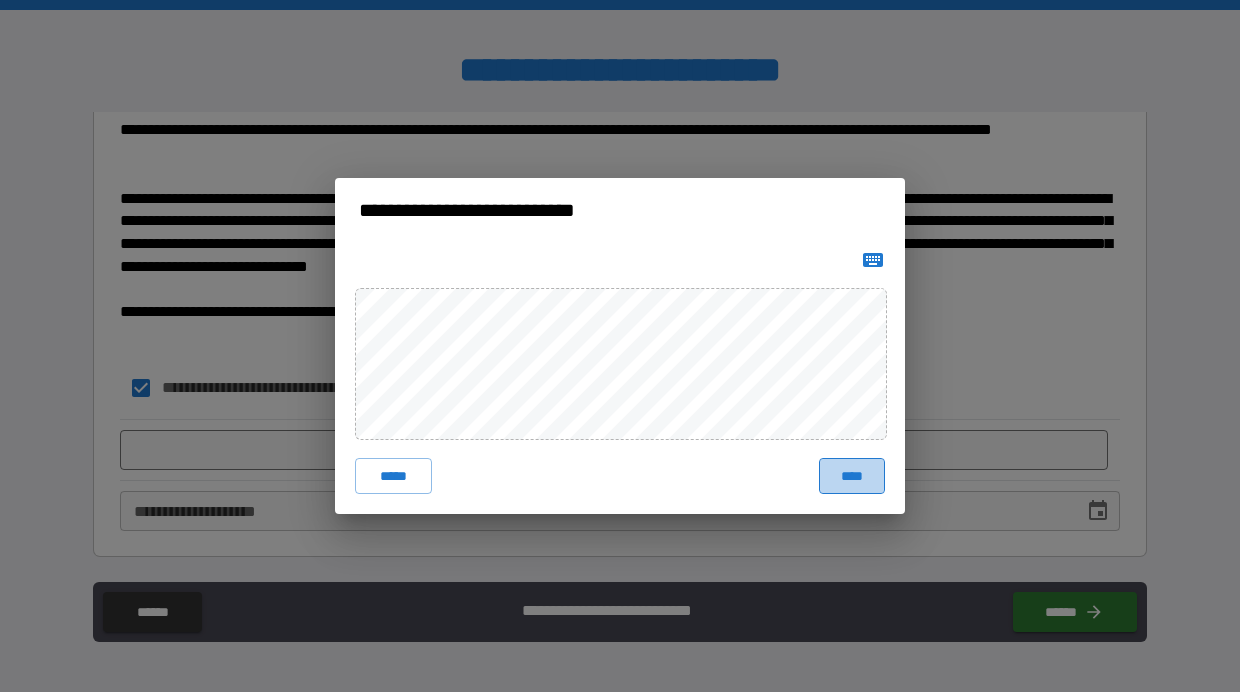 click on "****" at bounding box center (852, 476) 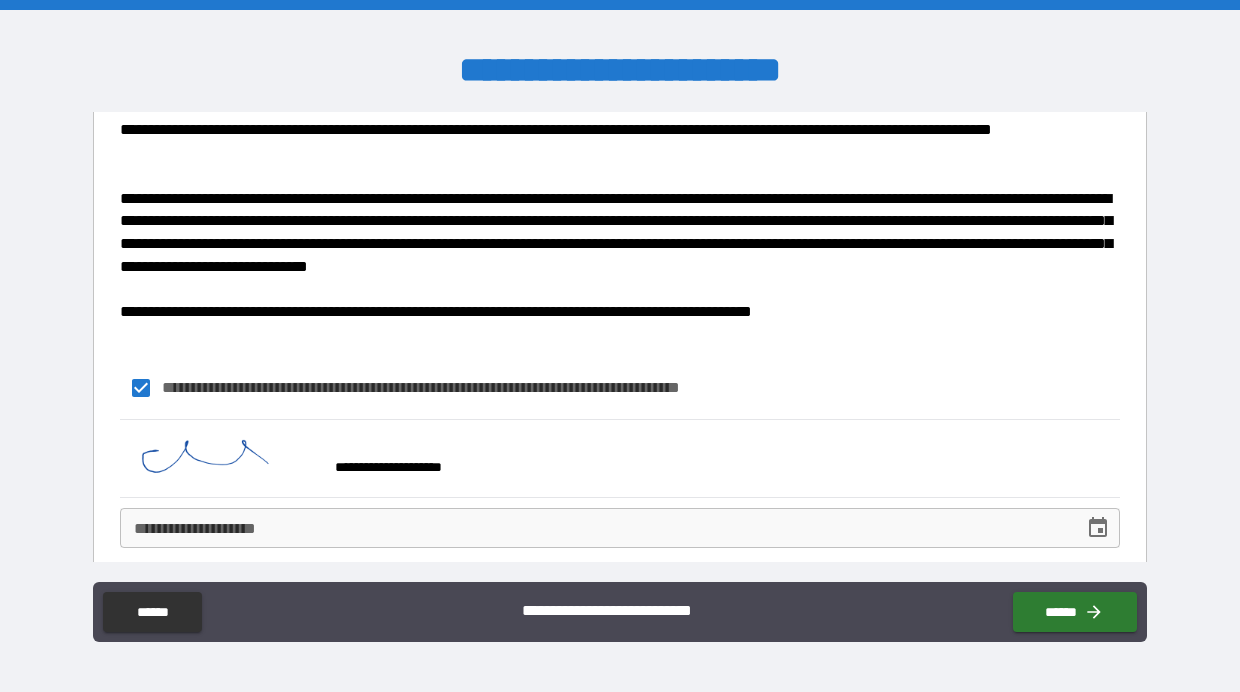scroll, scrollTop: 1840, scrollLeft: 0, axis: vertical 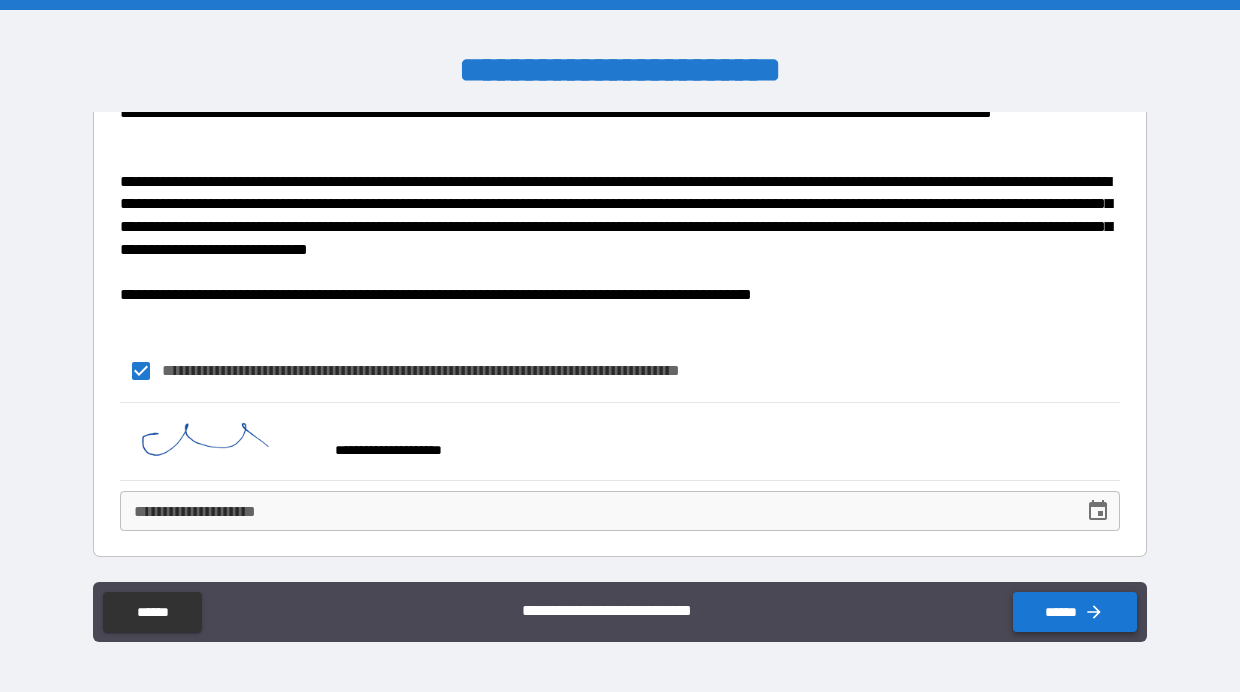click on "******" at bounding box center (1075, 612) 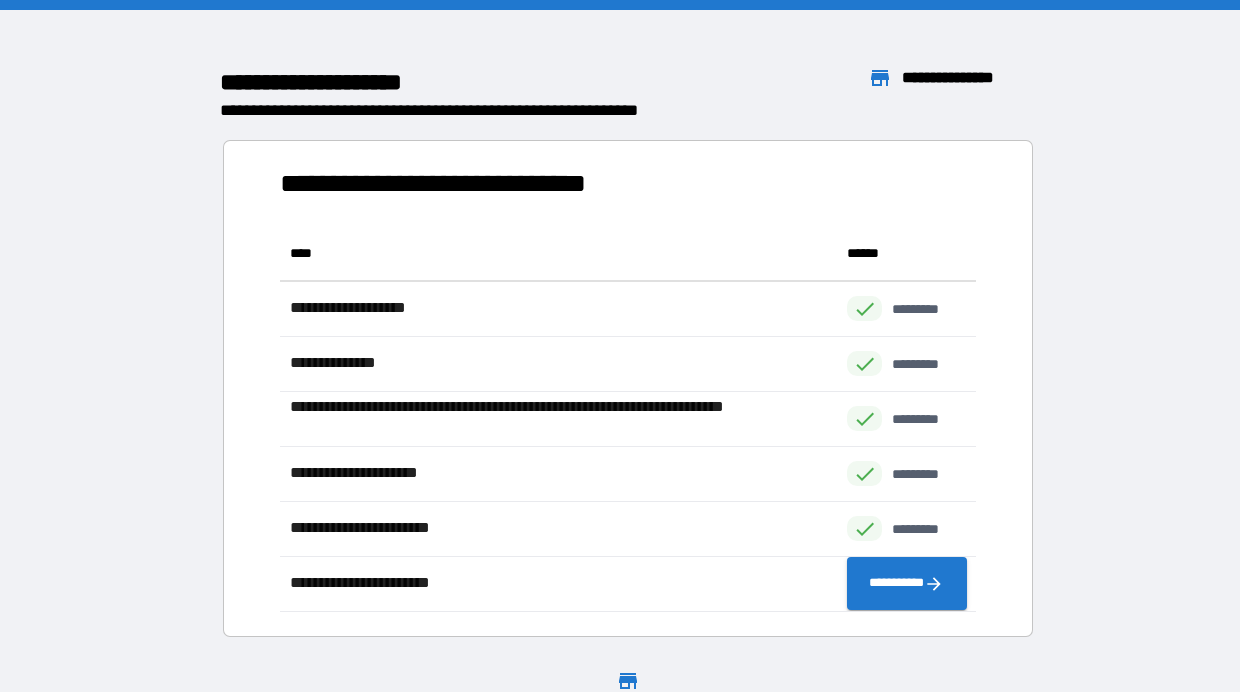 scroll, scrollTop: 1, scrollLeft: 1, axis: both 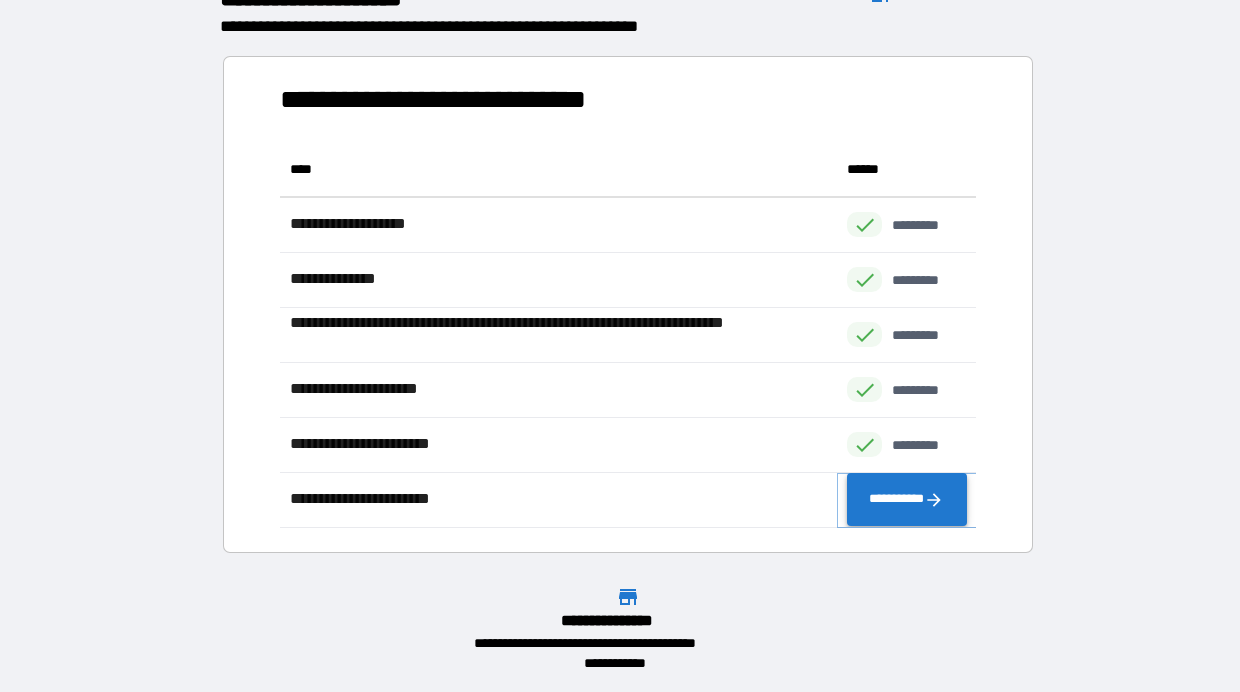 click on "**********" at bounding box center [906, 500] 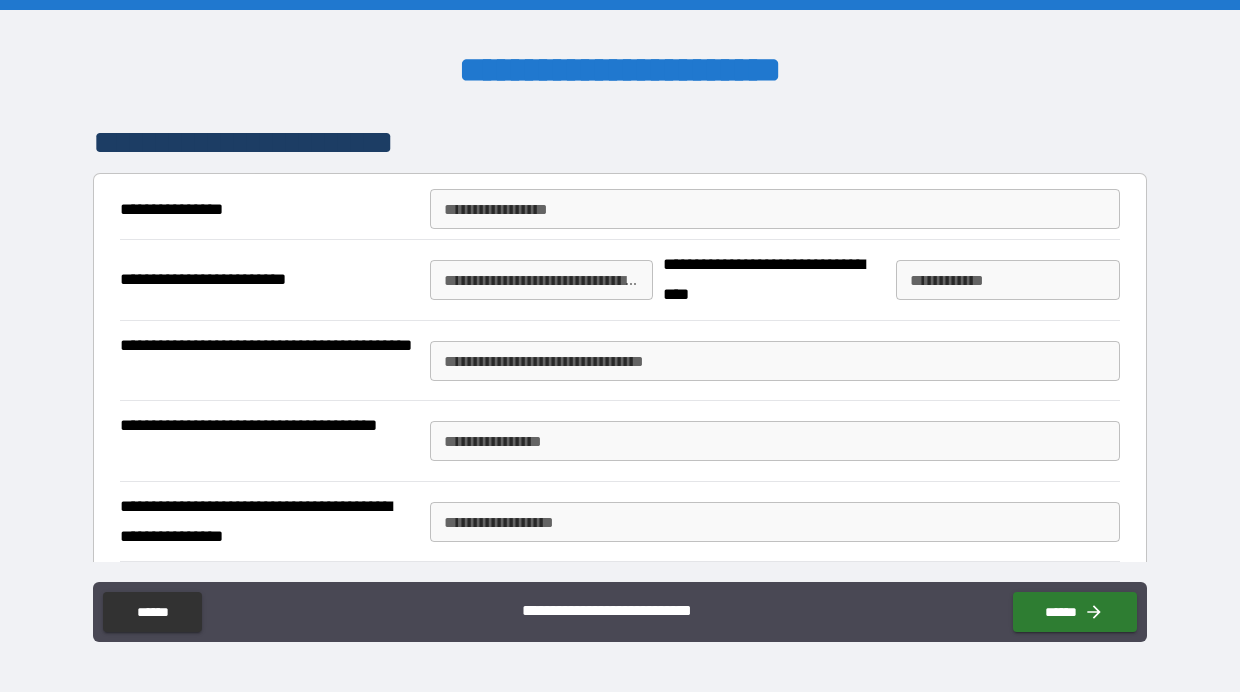 click on "**********" at bounding box center [775, 209] 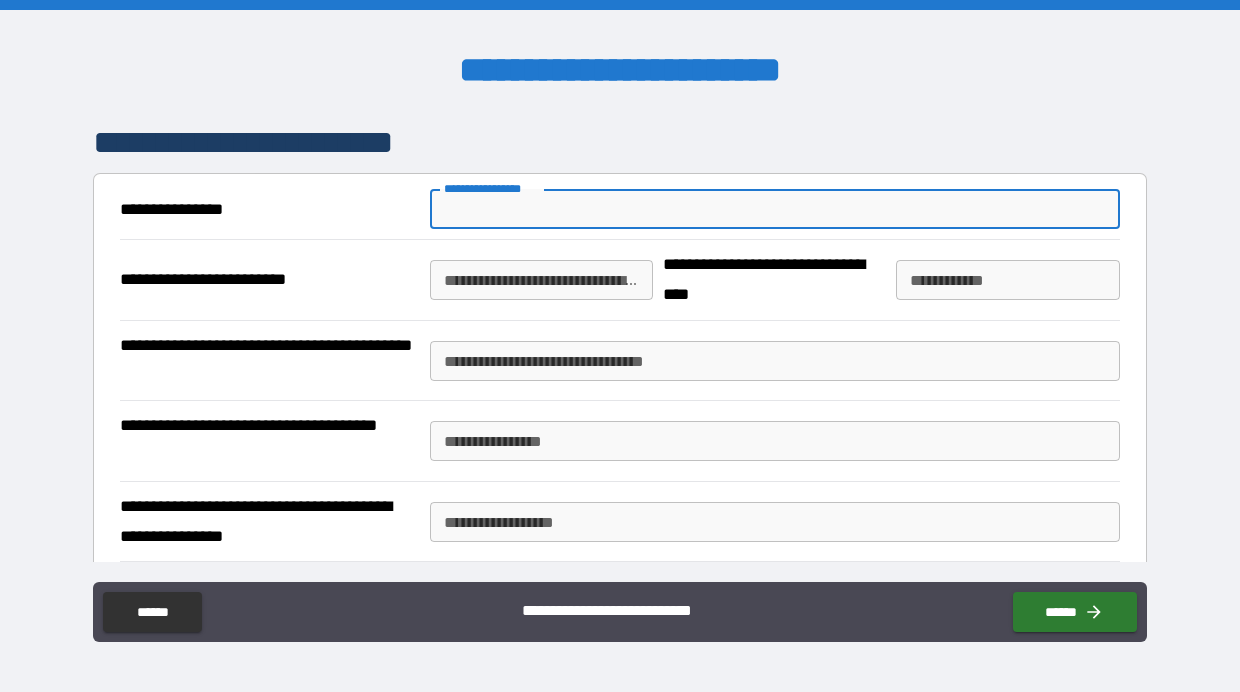 click on "**********" at bounding box center [775, 209] 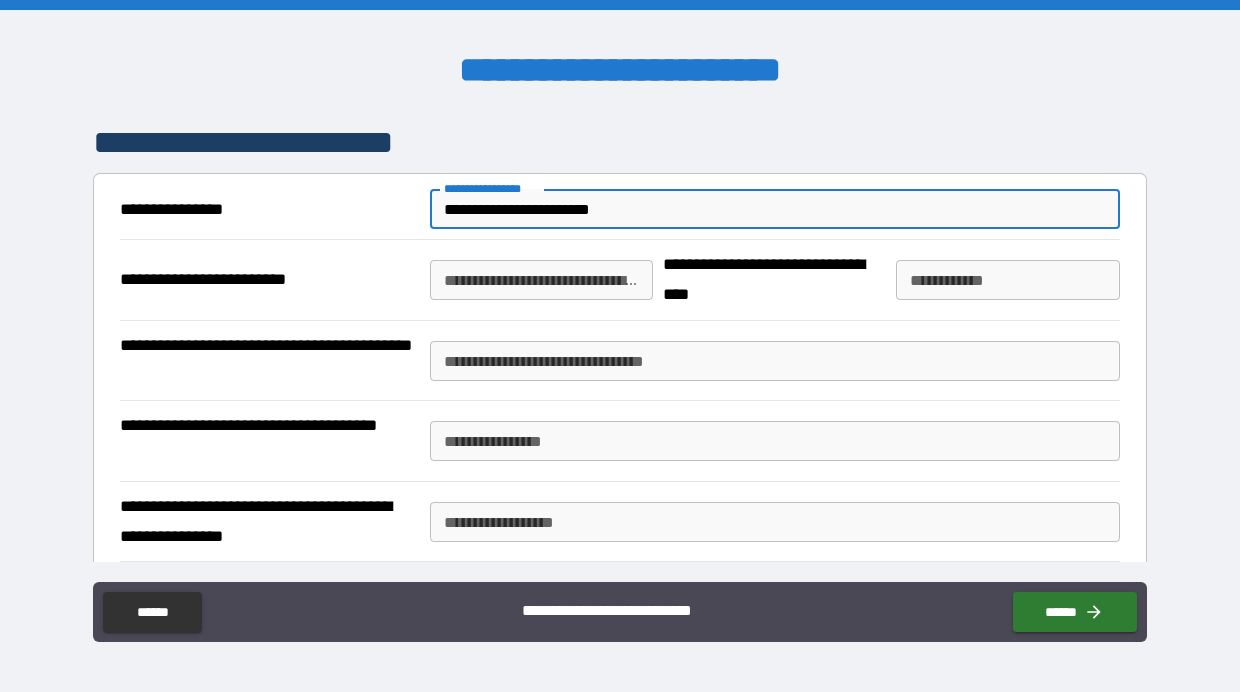 type on "**********" 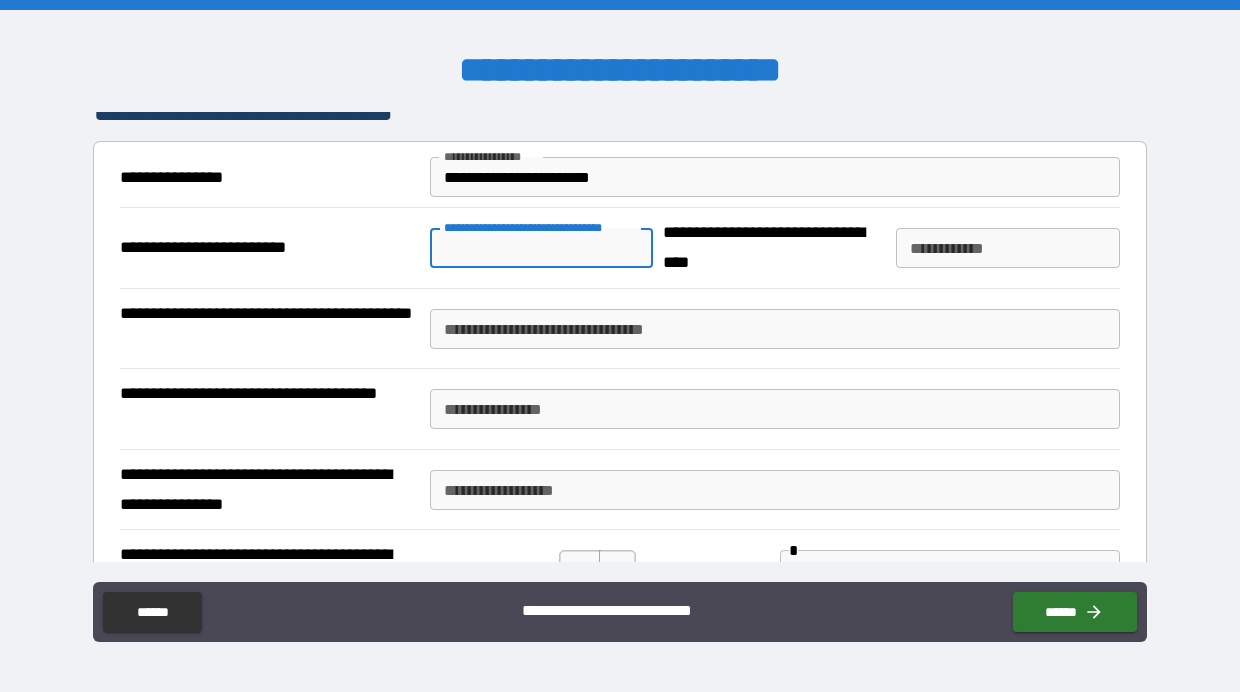 scroll, scrollTop: 39, scrollLeft: 0, axis: vertical 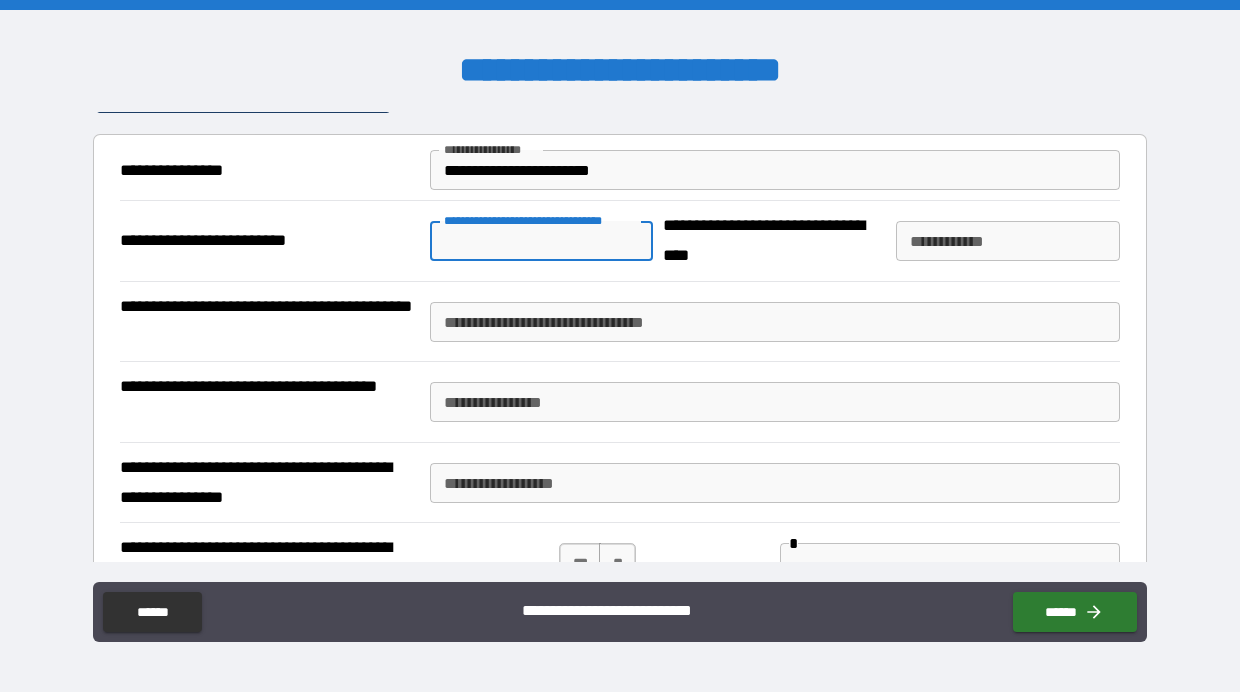 paste on "**********" 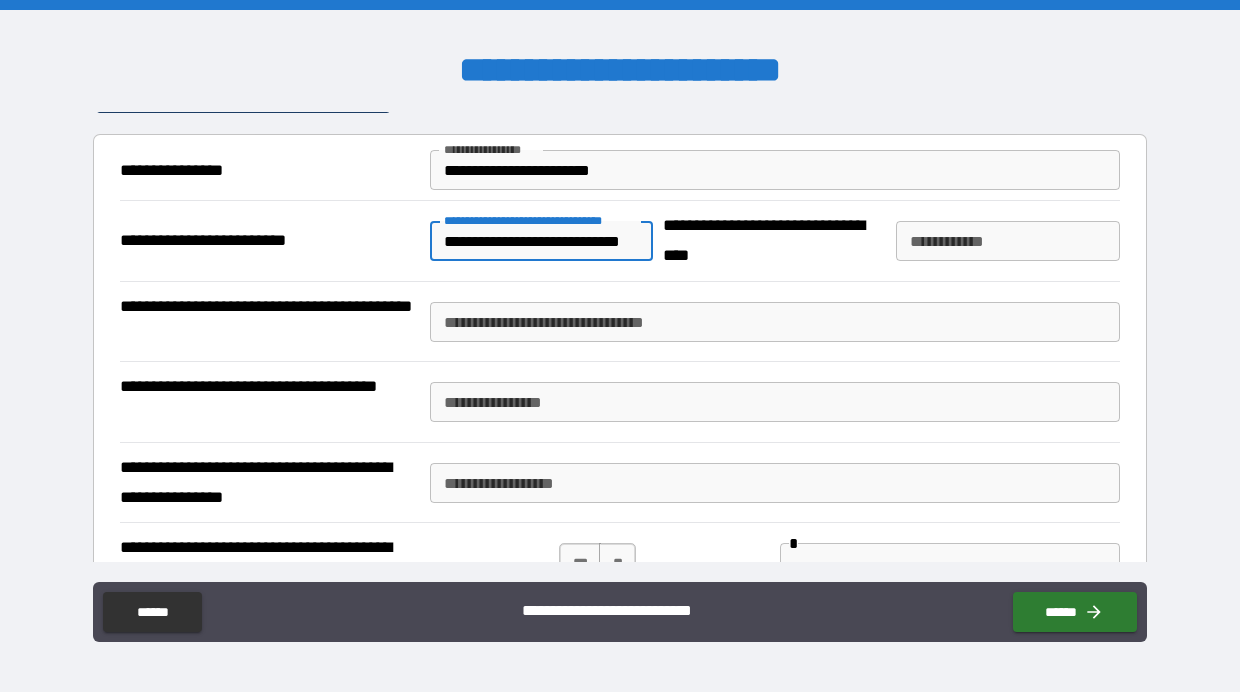 scroll, scrollTop: 0, scrollLeft: 16, axis: horizontal 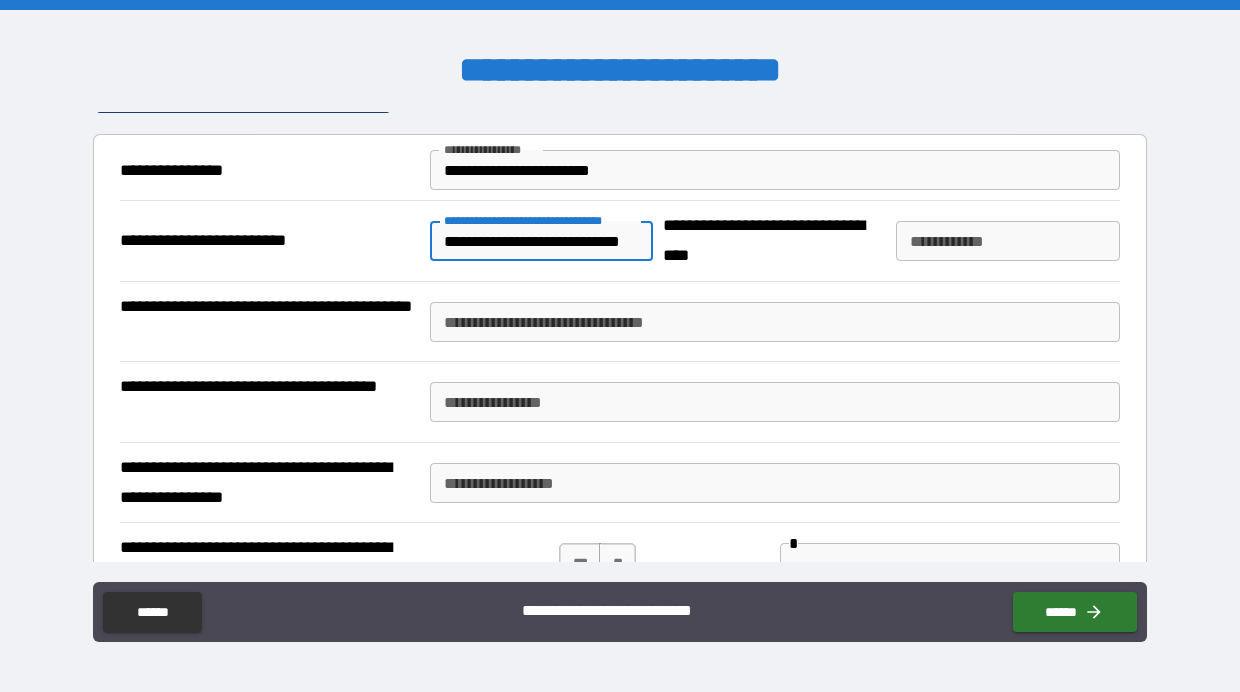 type on "**********" 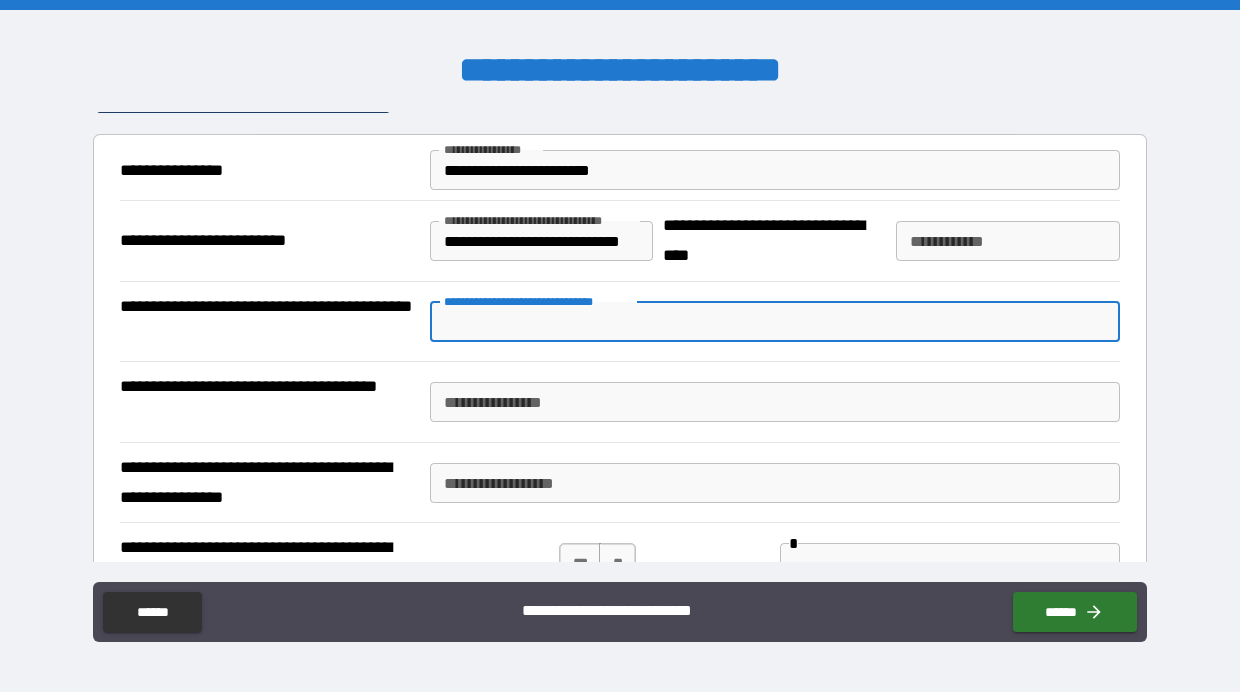 scroll, scrollTop: 0, scrollLeft: 0, axis: both 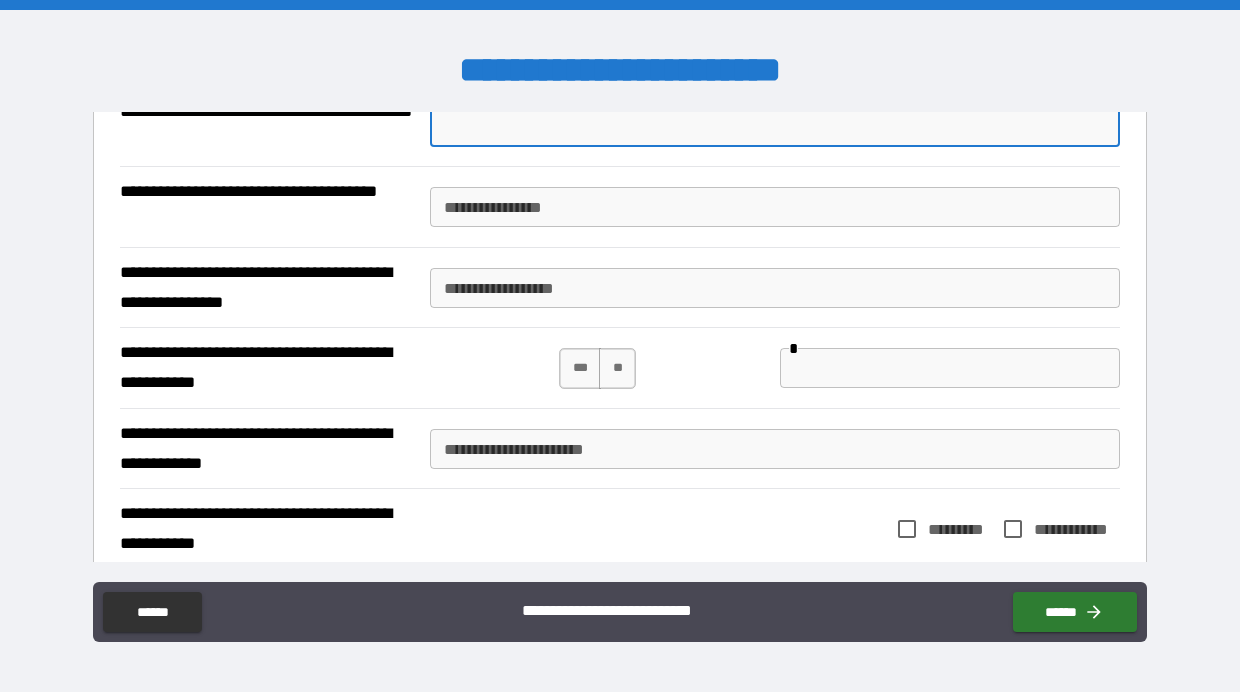 click on "**********" at bounding box center [775, 207] 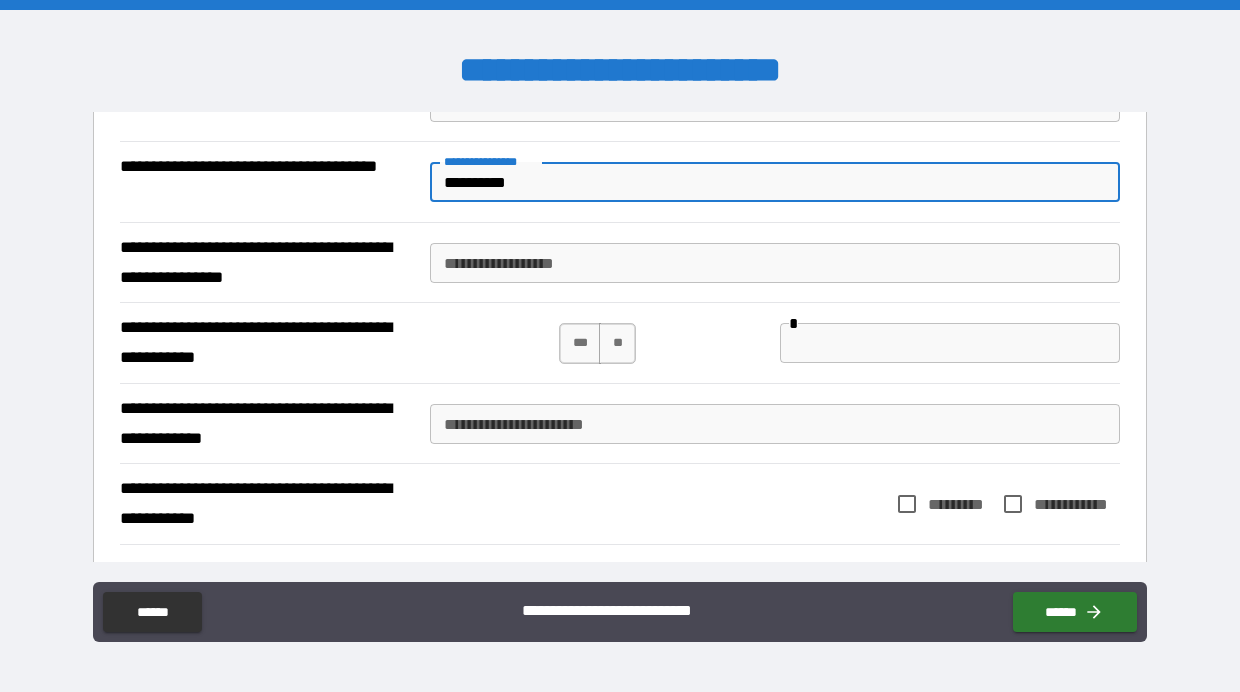 scroll, scrollTop: 262, scrollLeft: 0, axis: vertical 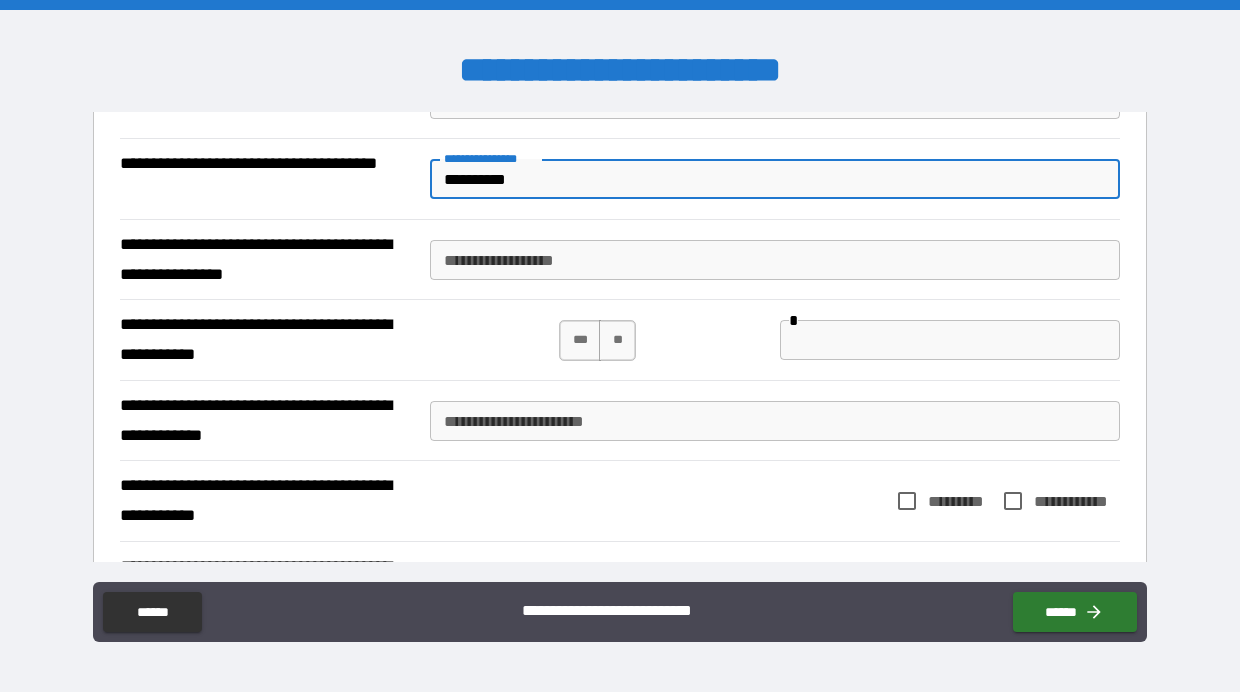 type on "*********" 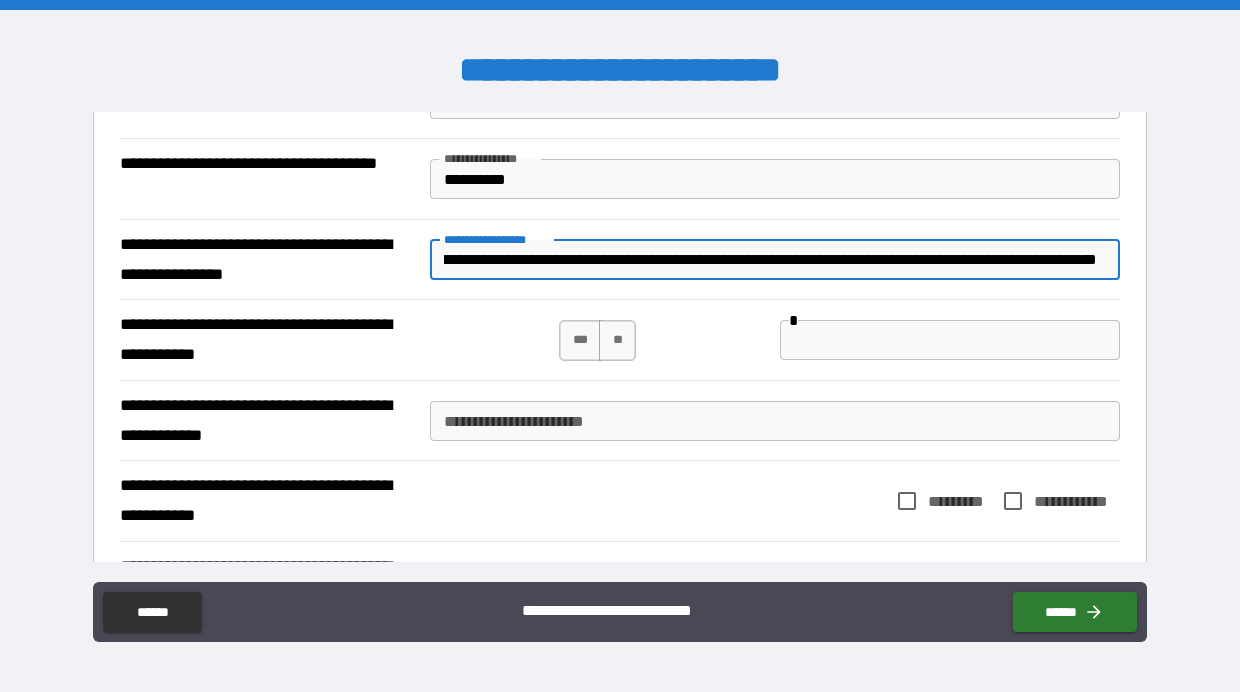 scroll, scrollTop: 0, scrollLeft: 156, axis: horizontal 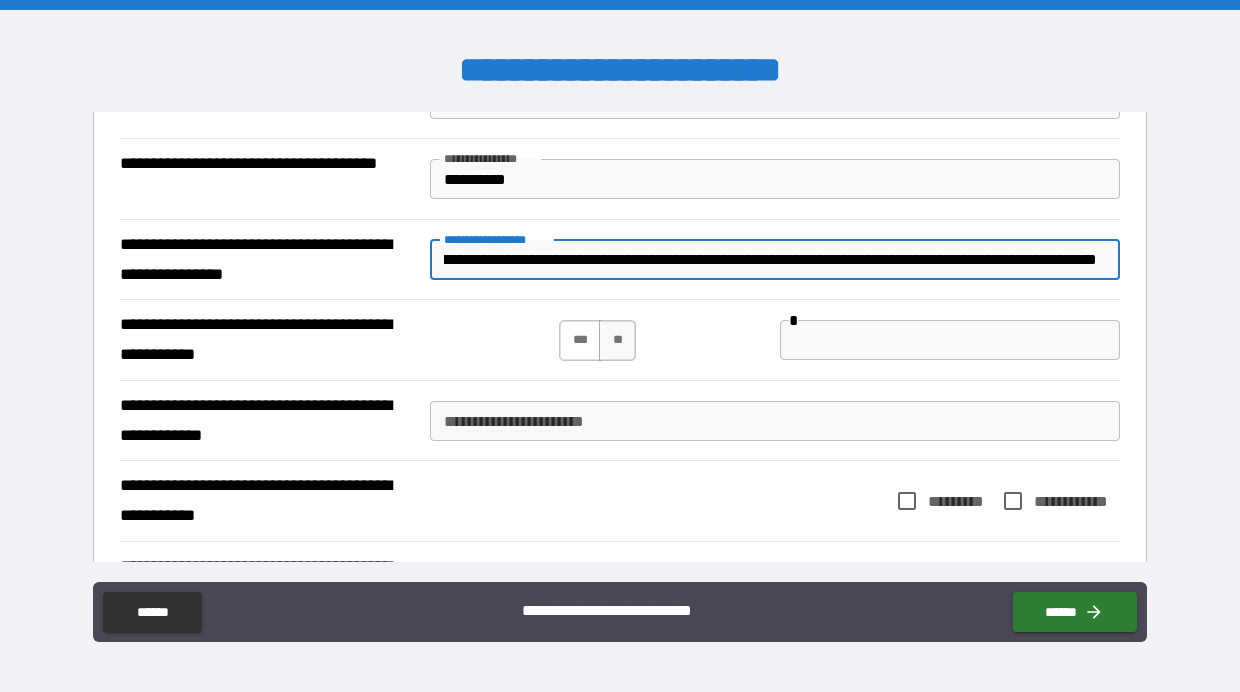 type on "**********" 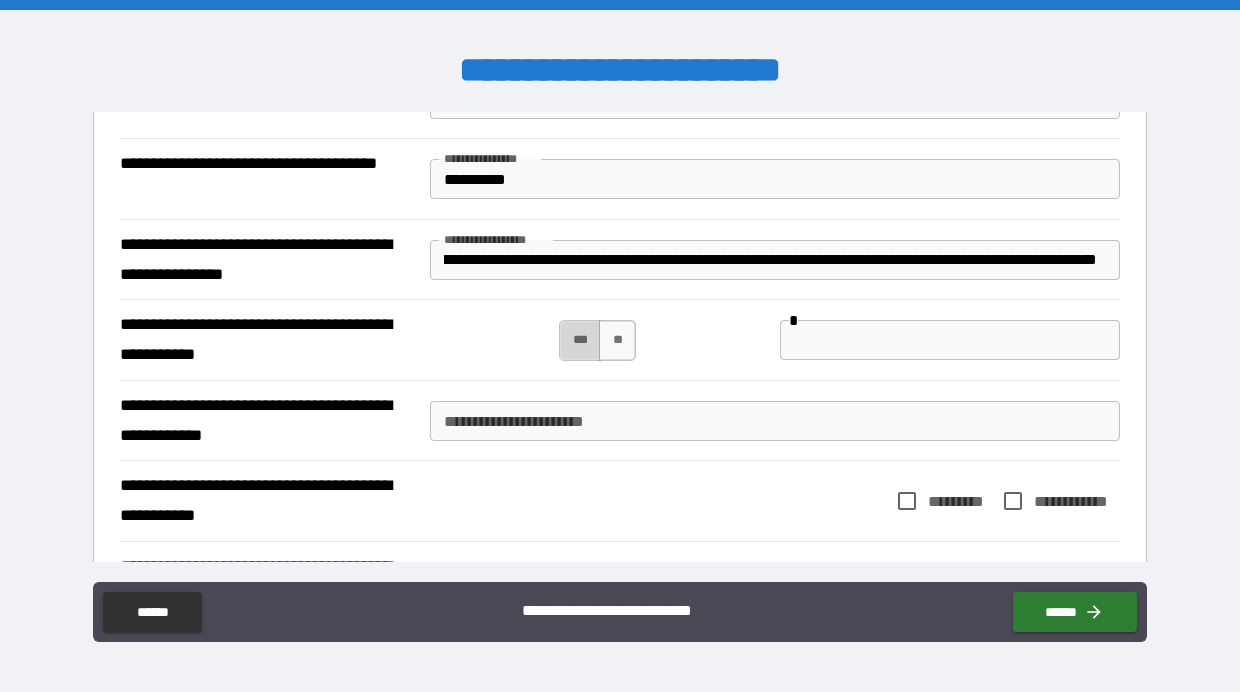 scroll, scrollTop: 0, scrollLeft: 0, axis: both 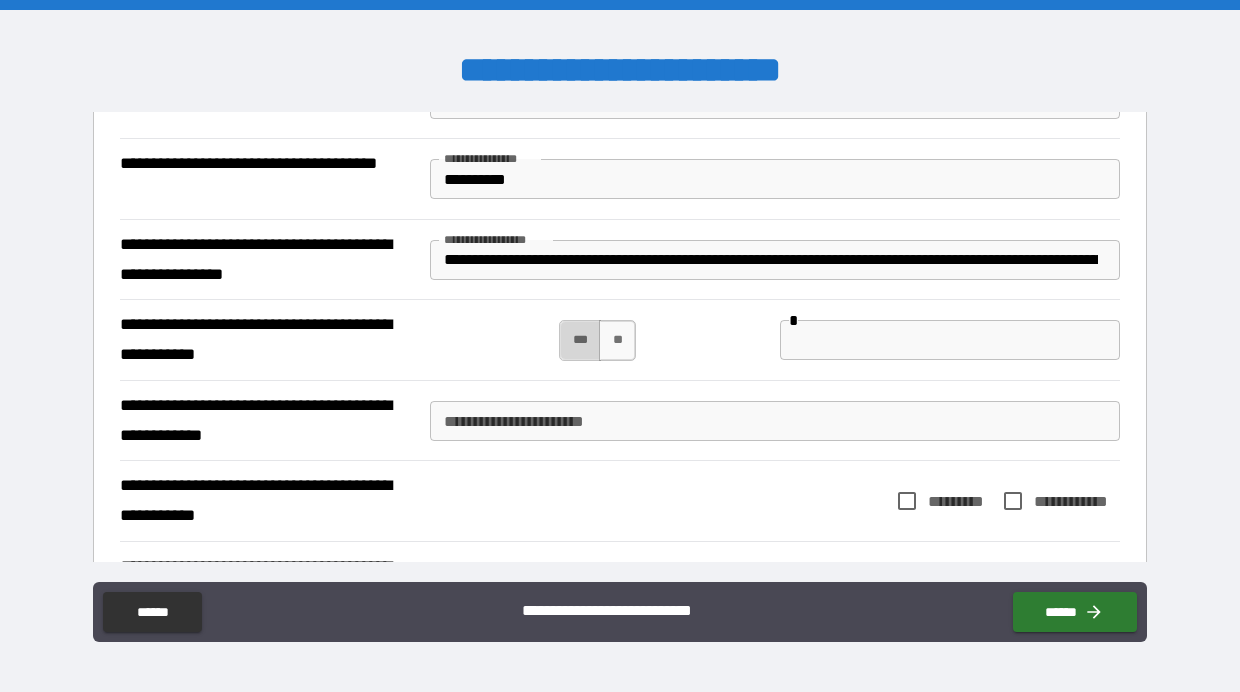 click on "***" at bounding box center [580, 340] 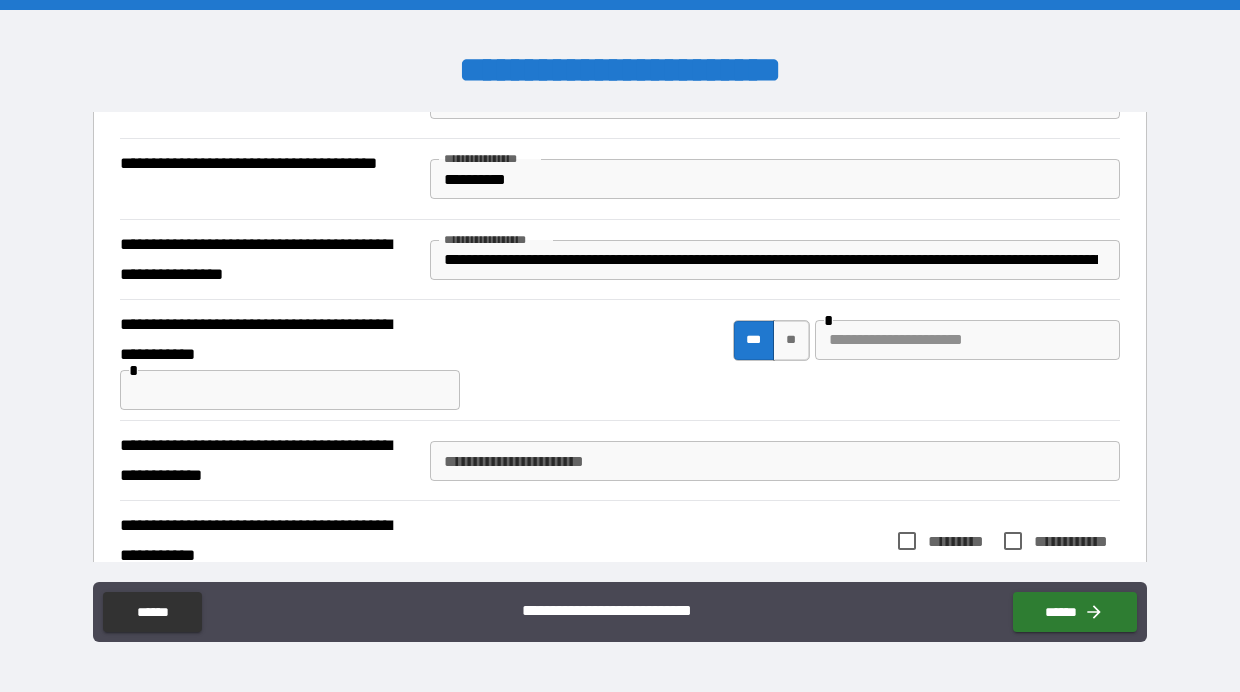 click at bounding box center (967, 340) 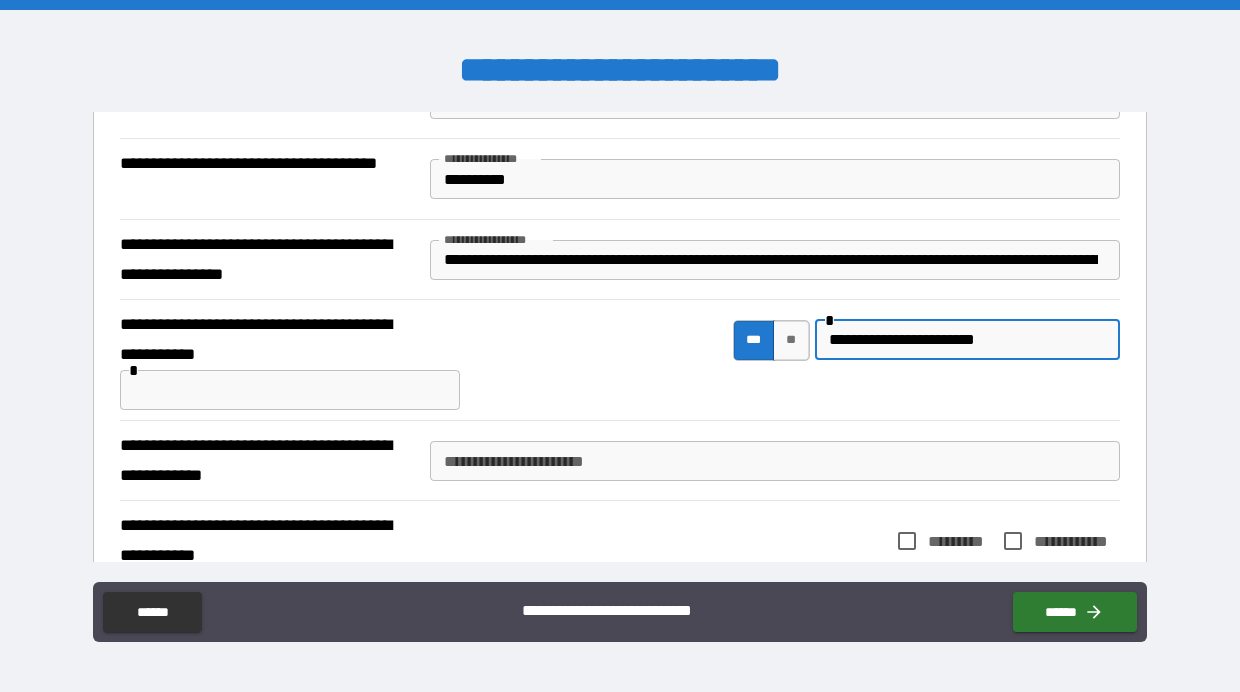 click on "**********" at bounding box center (967, 340) 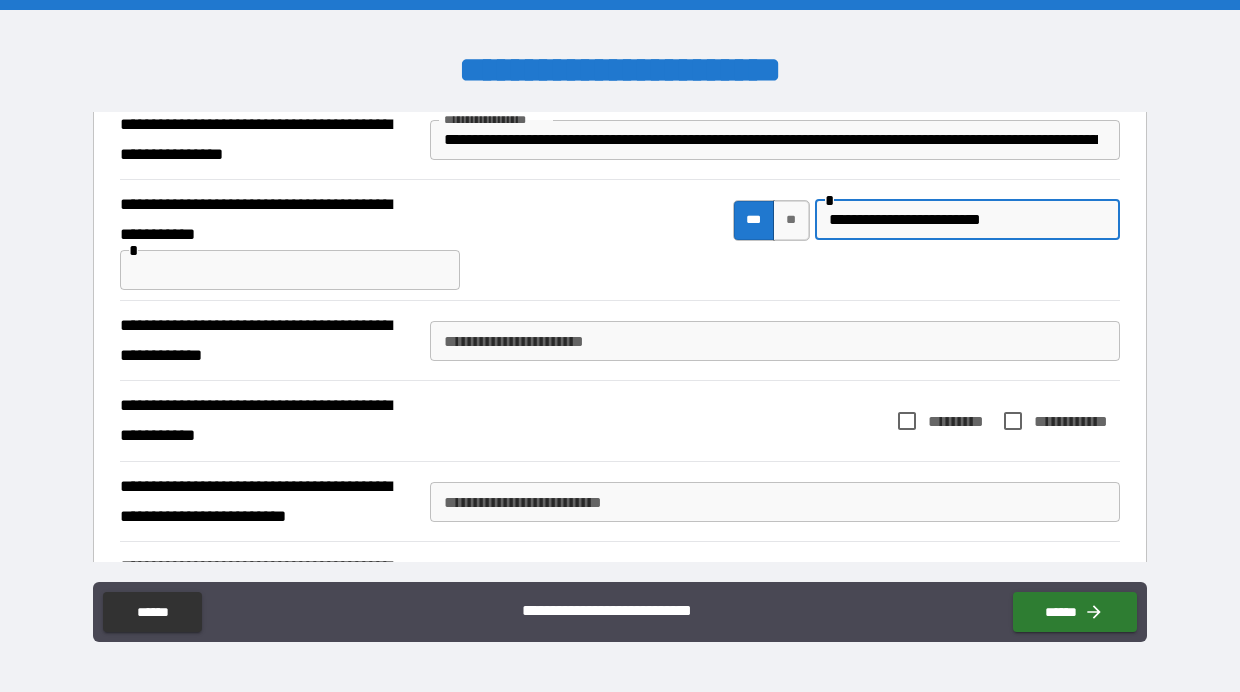 scroll, scrollTop: 386, scrollLeft: 0, axis: vertical 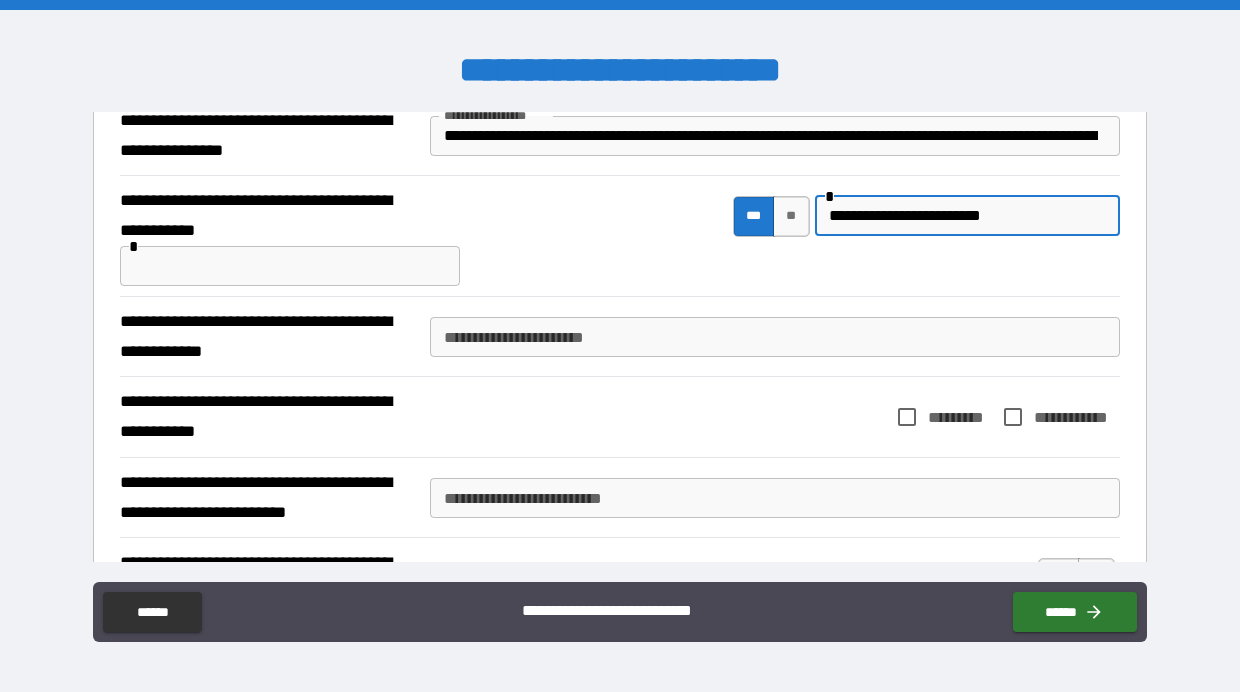 type on "**********" 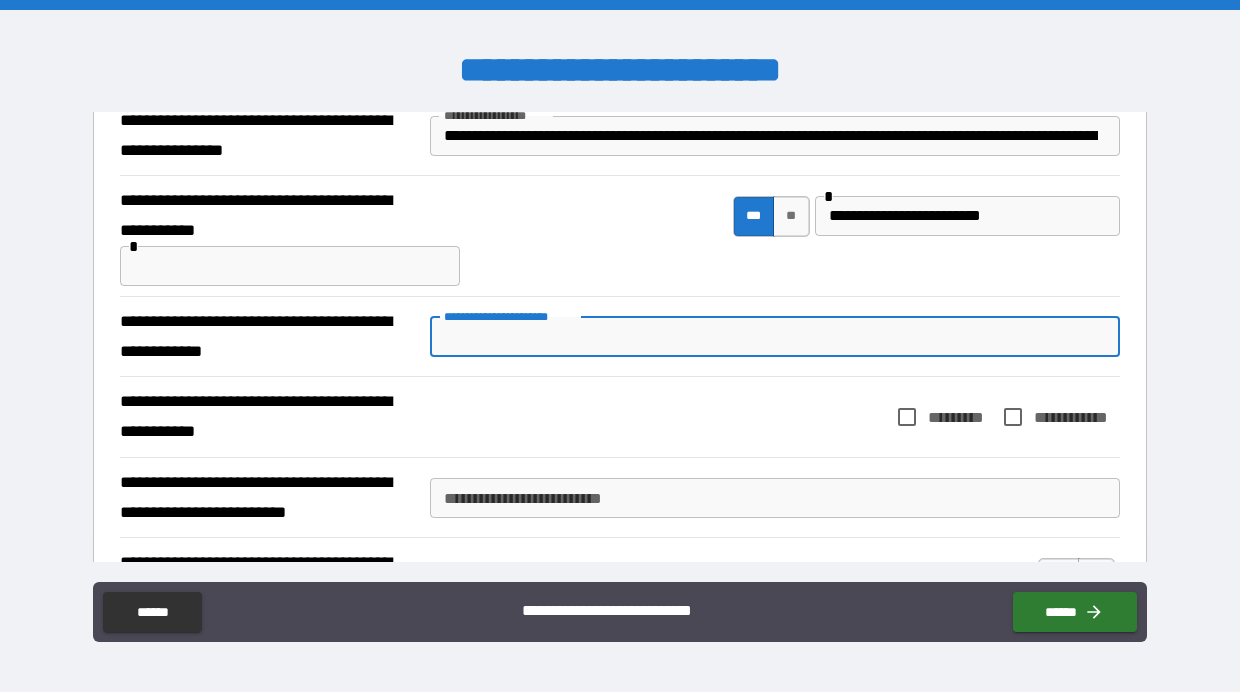 click on "**********" at bounding box center [775, 337] 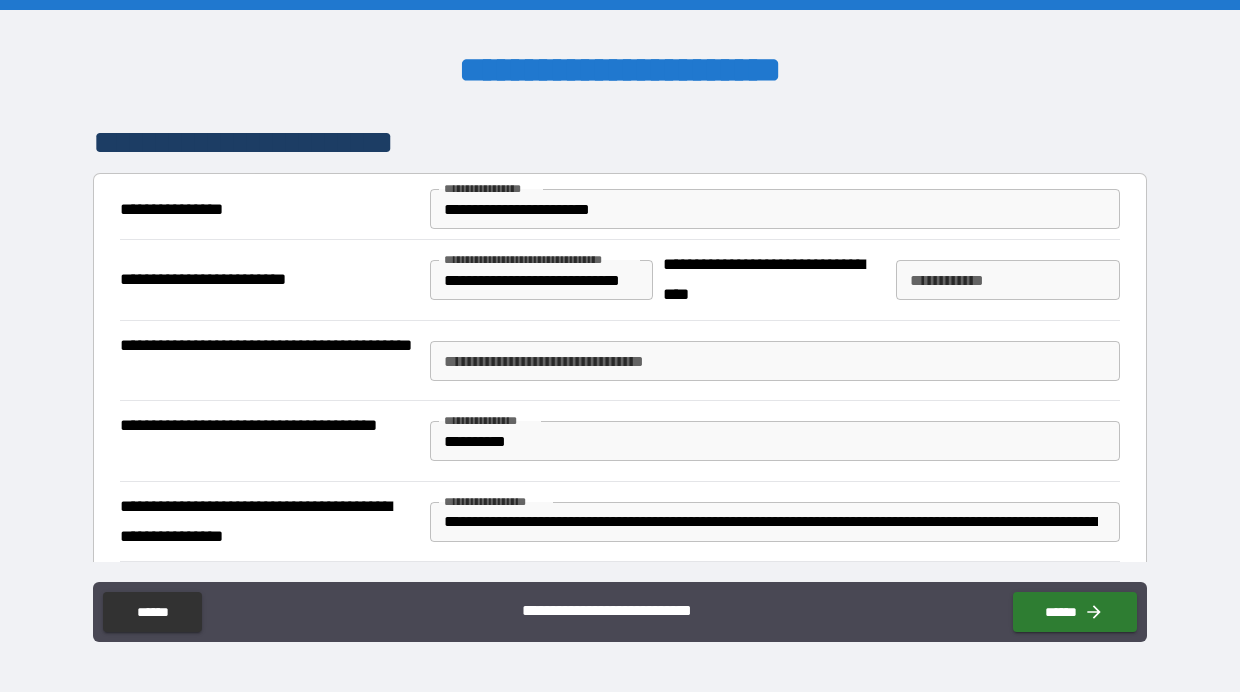 click on "**********" at bounding box center (1007, 280) 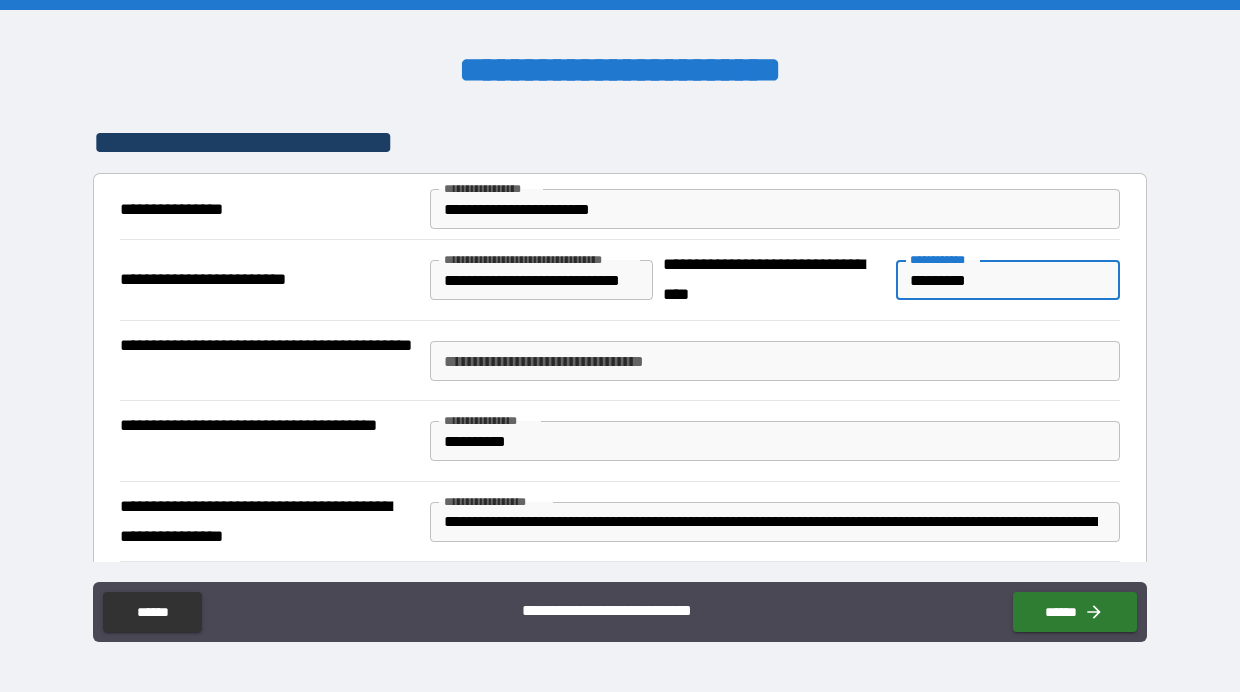 click on "*********" at bounding box center [1007, 280] 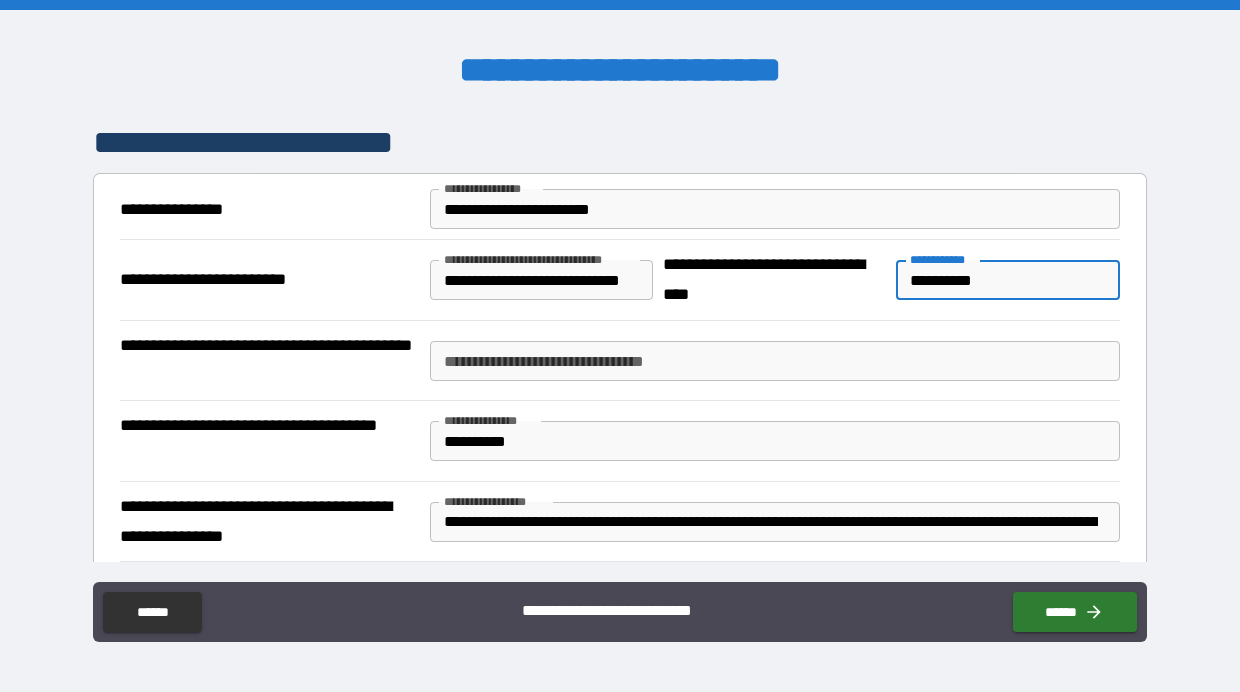 type on "**********" 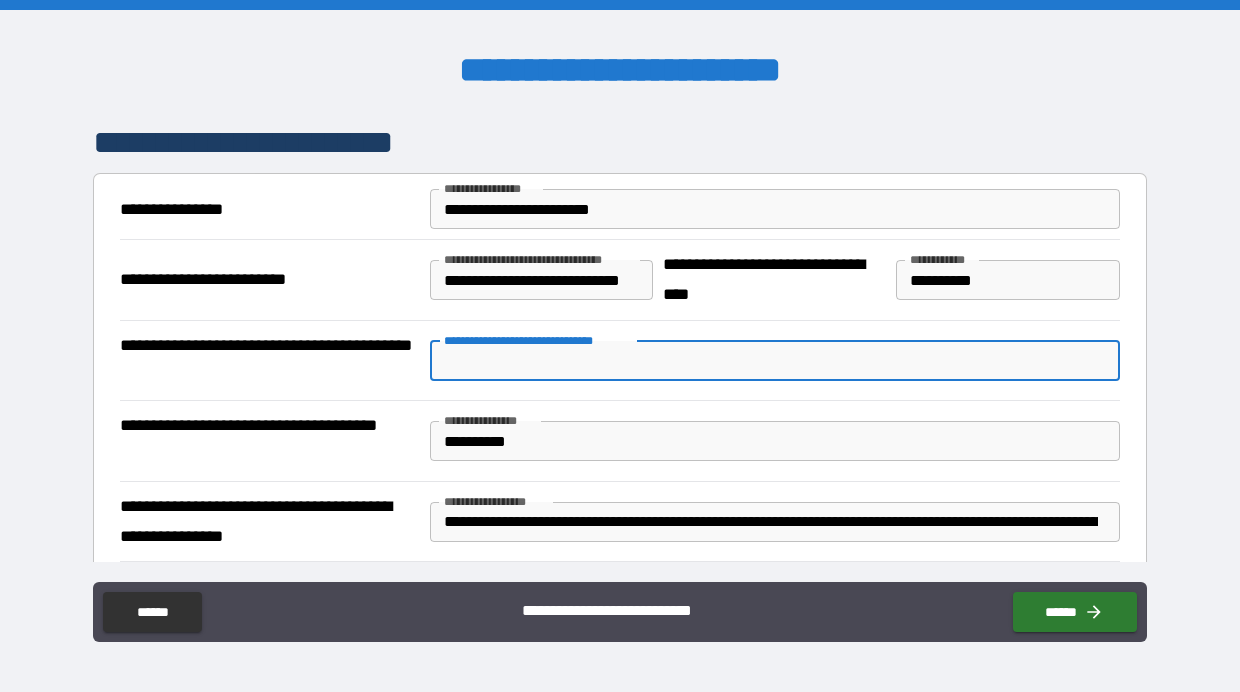 click on "**********" at bounding box center (775, 361) 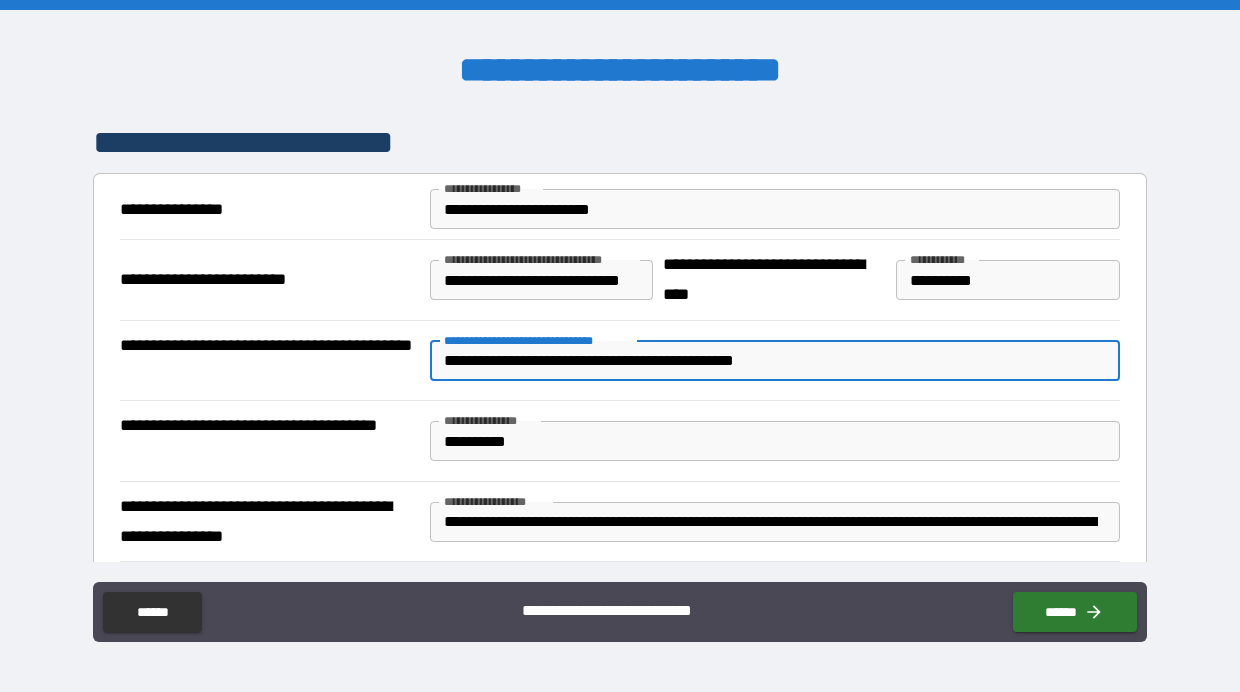 click on "**********" at bounding box center [775, 361] 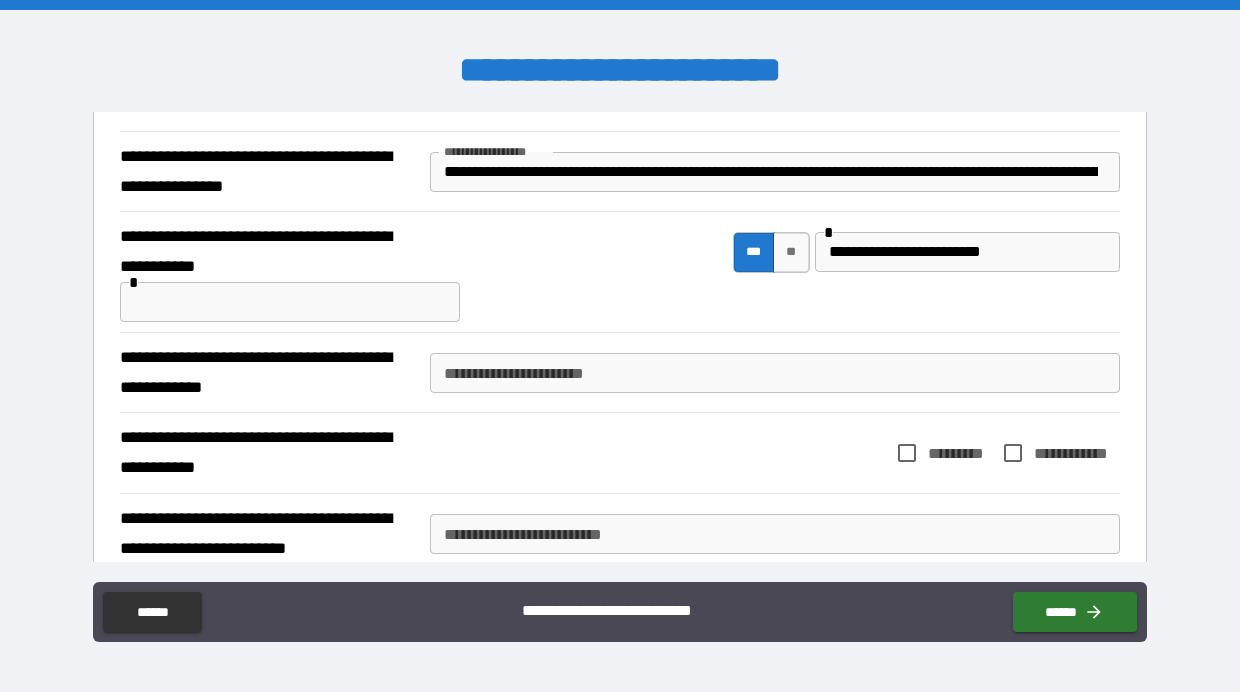 scroll, scrollTop: 355, scrollLeft: 0, axis: vertical 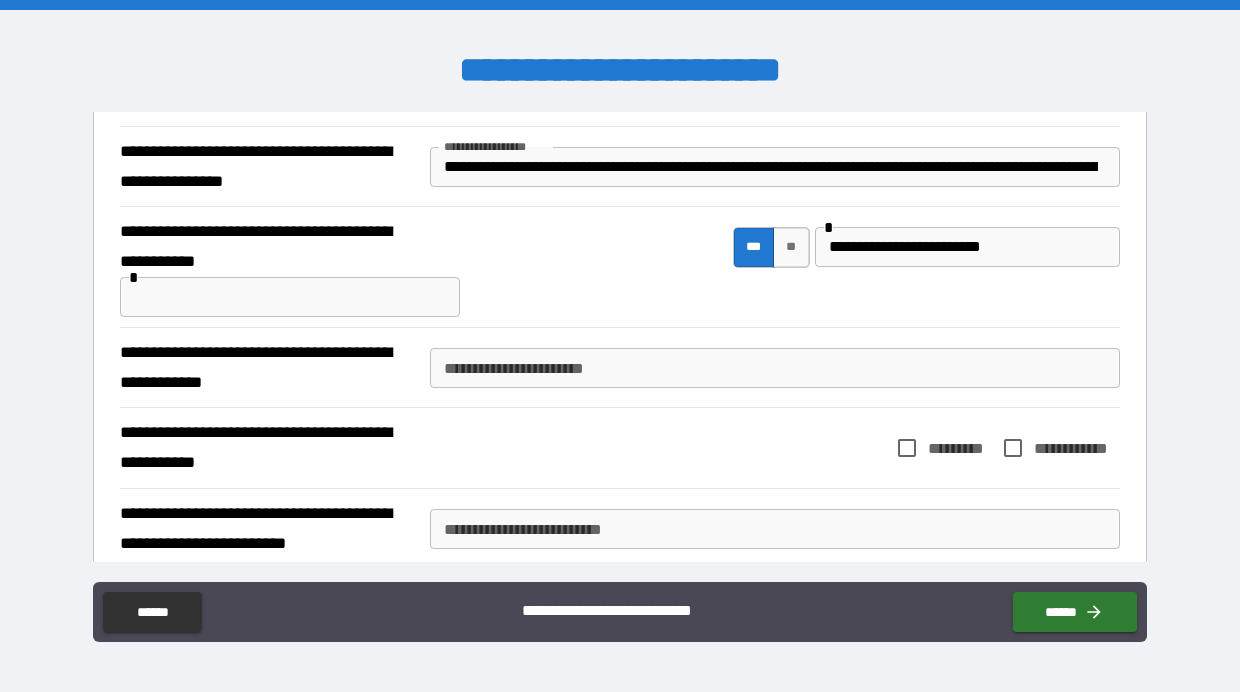 type on "**********" 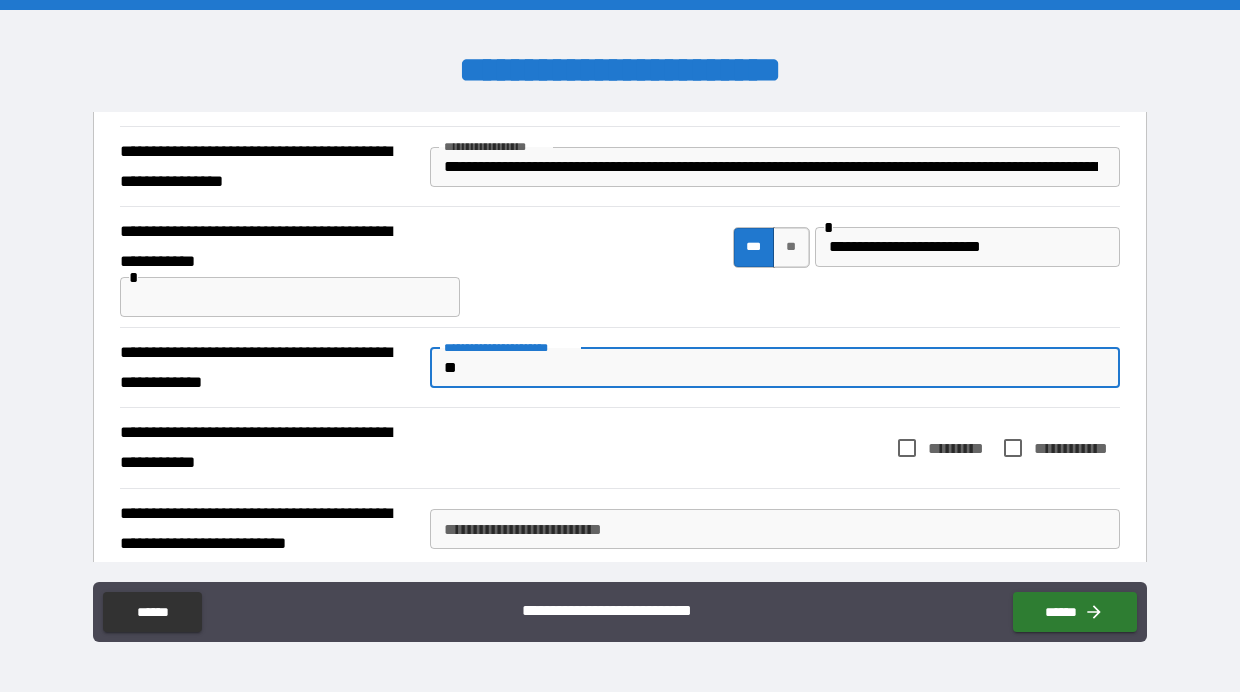 type on "*" 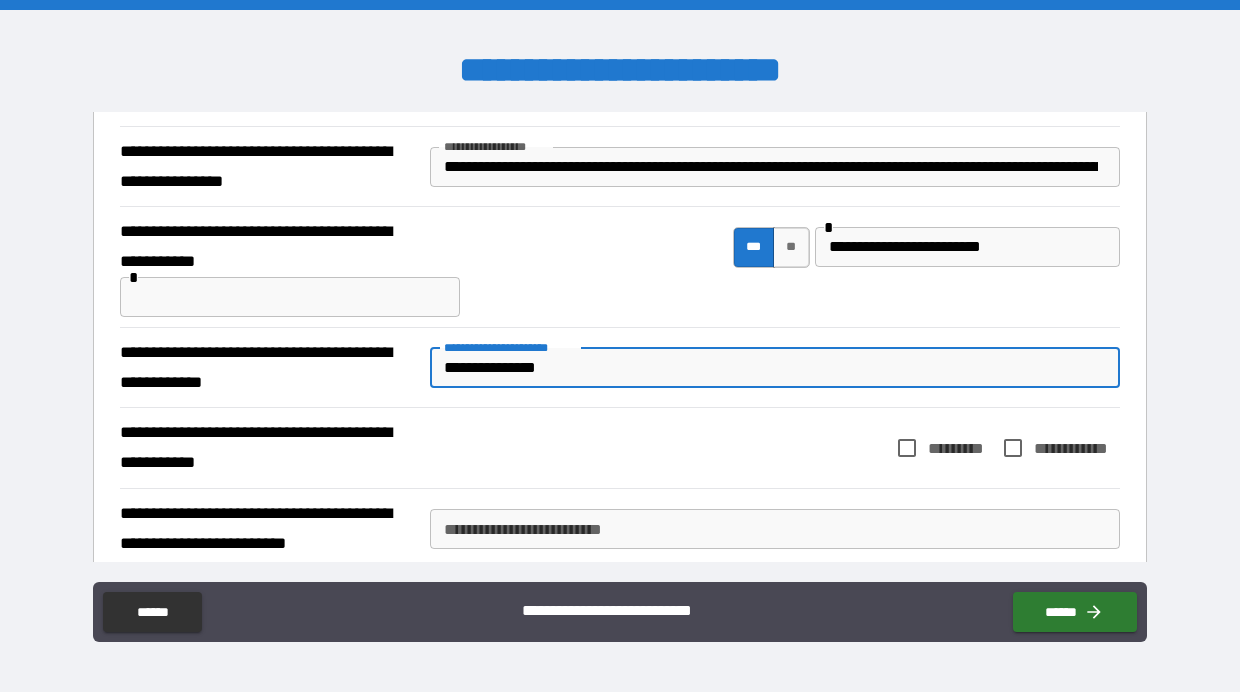 type on "**********" 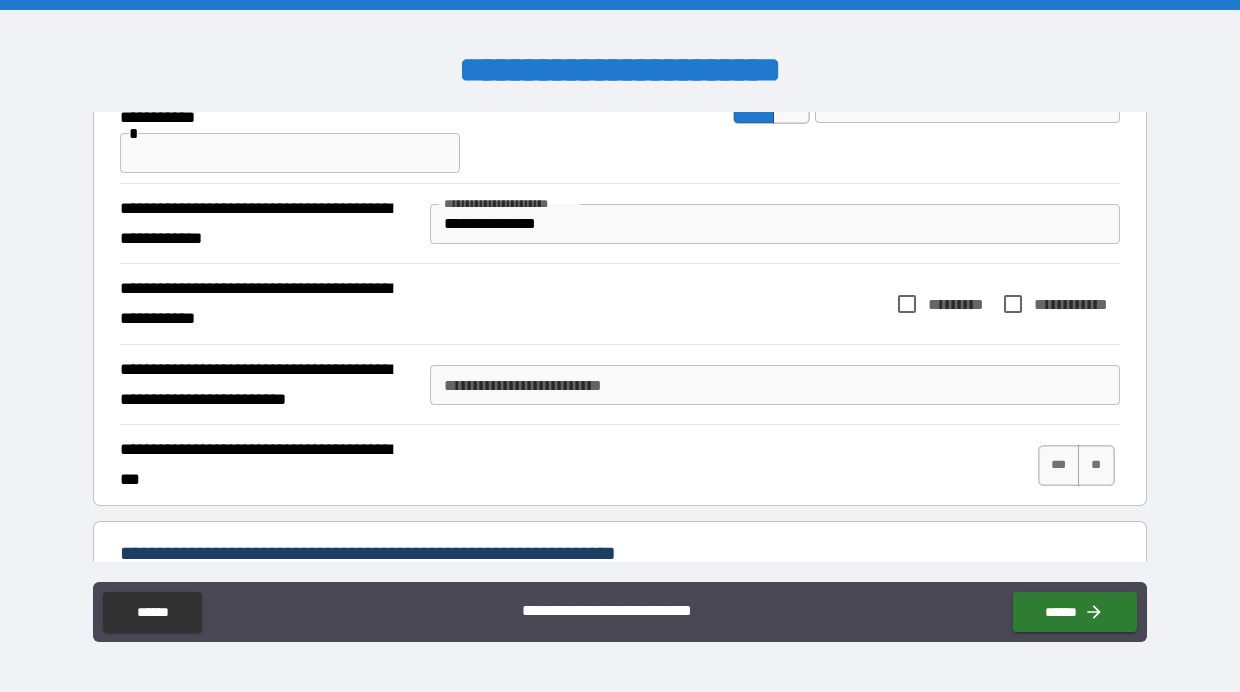 scroll, scrollTop: 520, scrollLeft: 0, axis: vertical 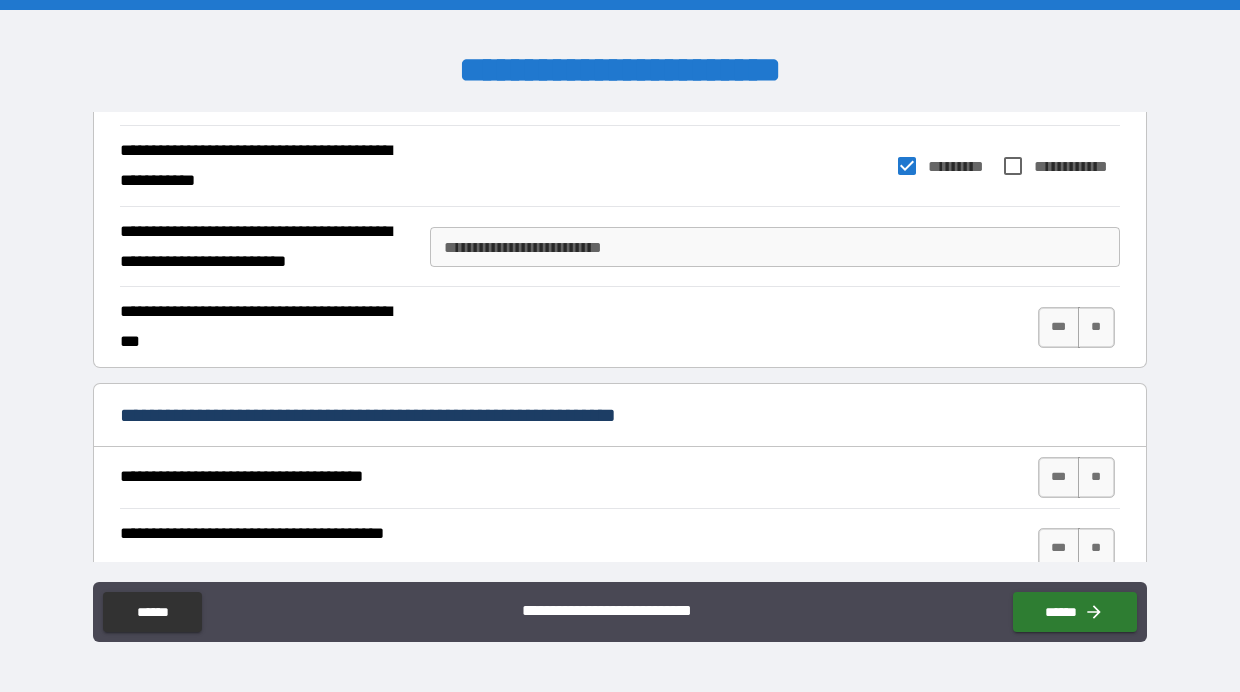click on "**********" at bounding box center [619, 326] 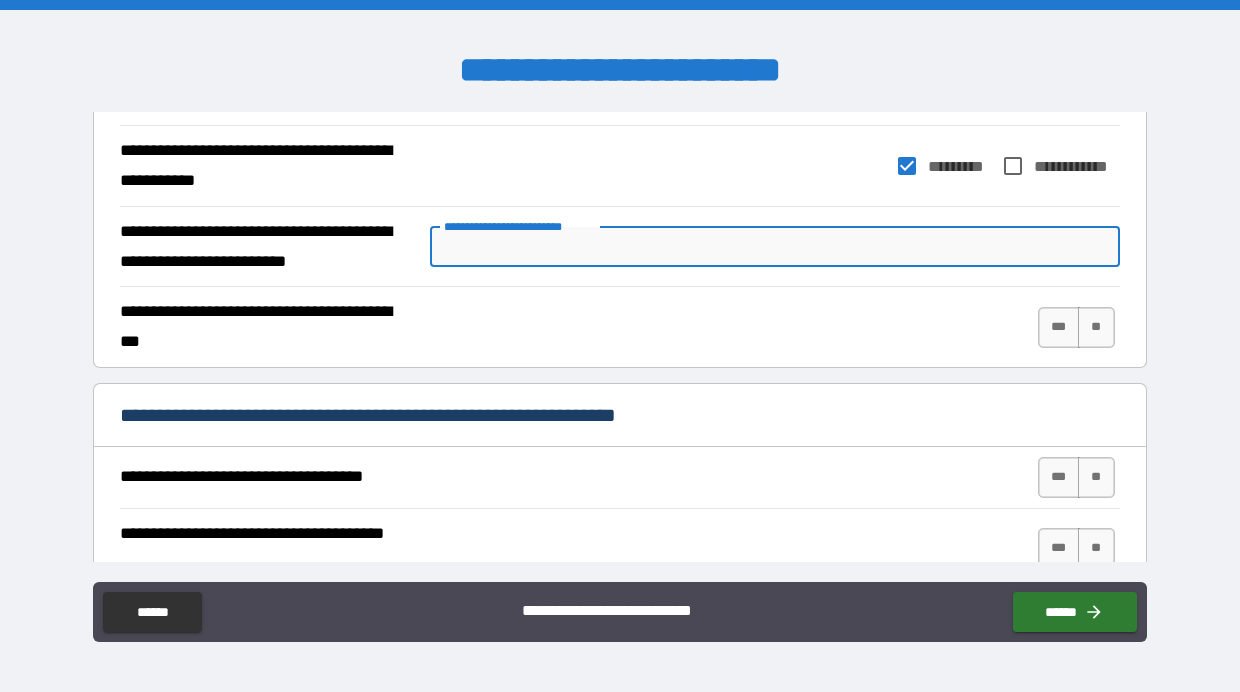 click on "**********" at bounding box center [775, 247] 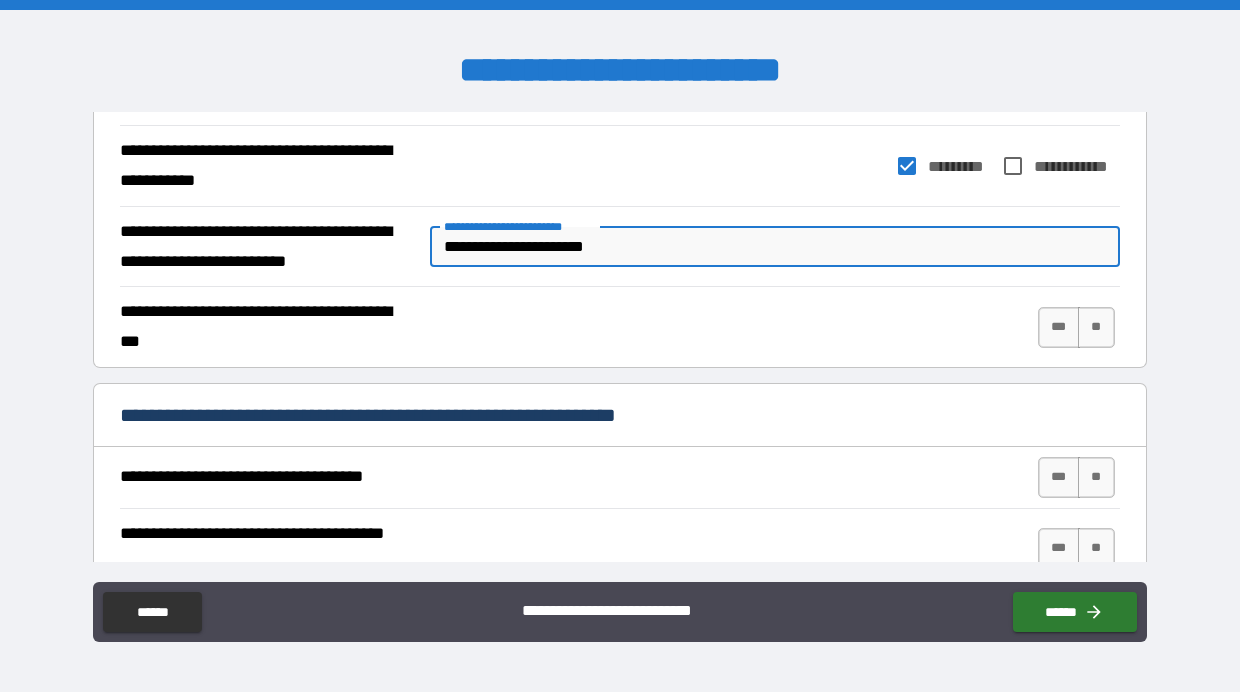 type on "**********" 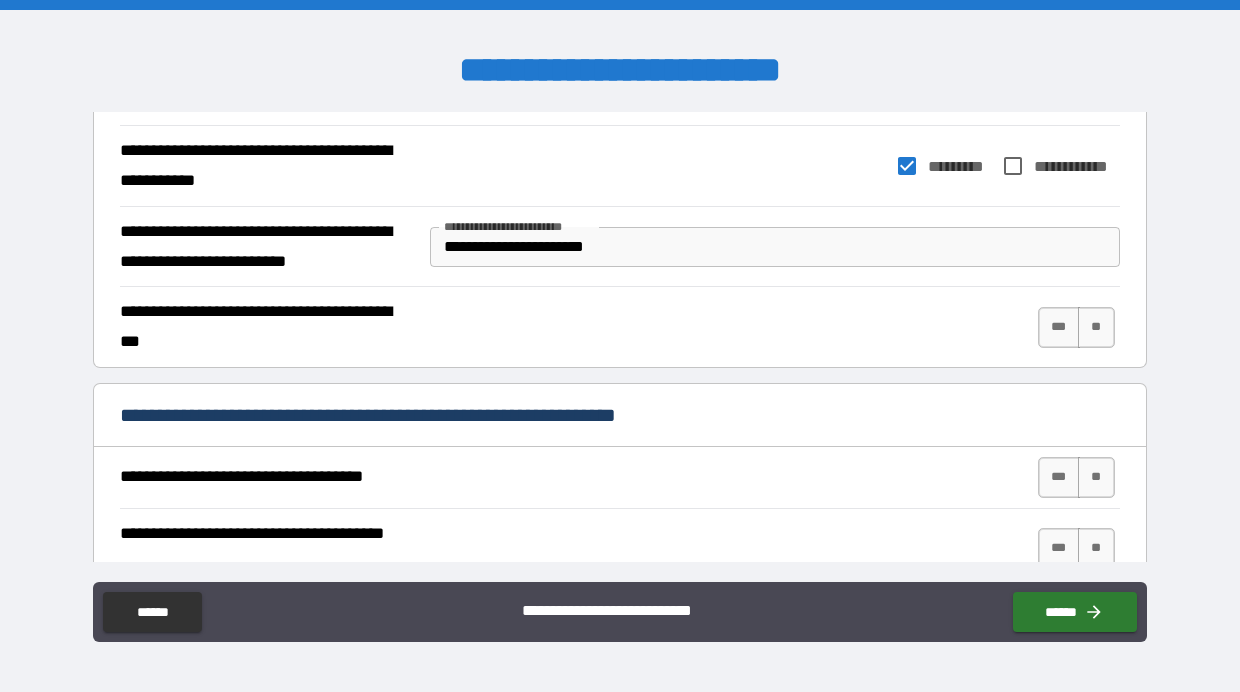 click on "**********" at bounding box center (619, 327) 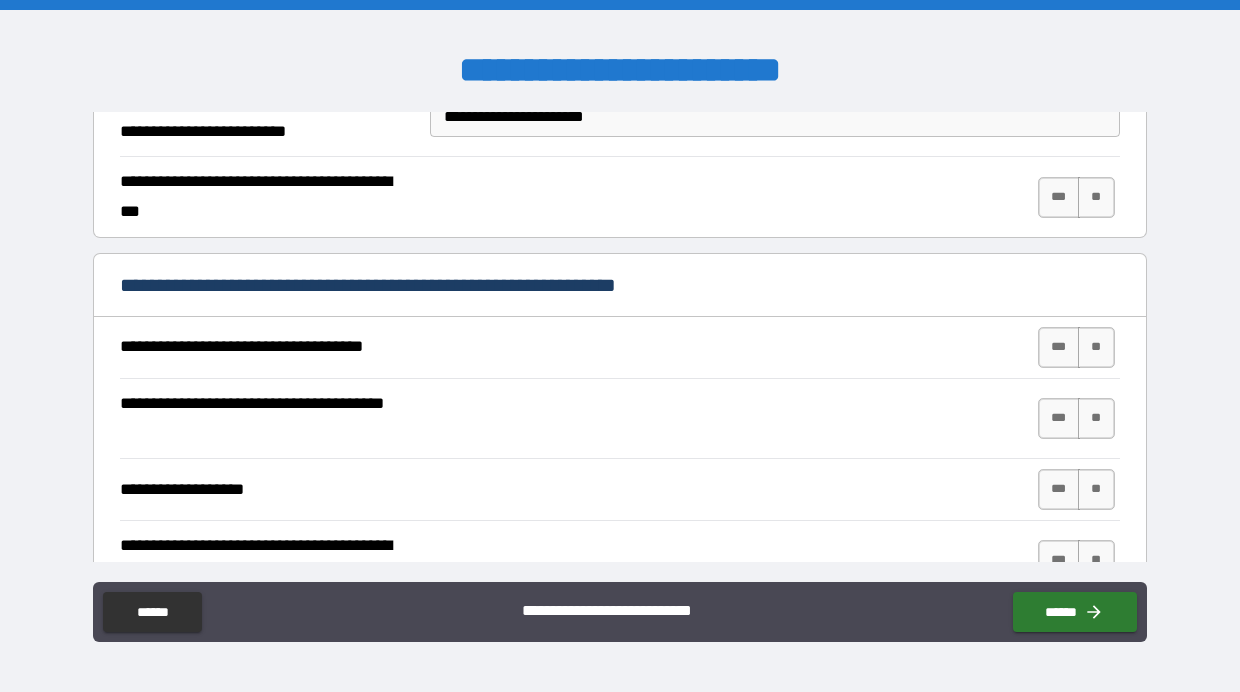 scroll, scrollTop: 775, scrollLeft: 0, axis: vertical 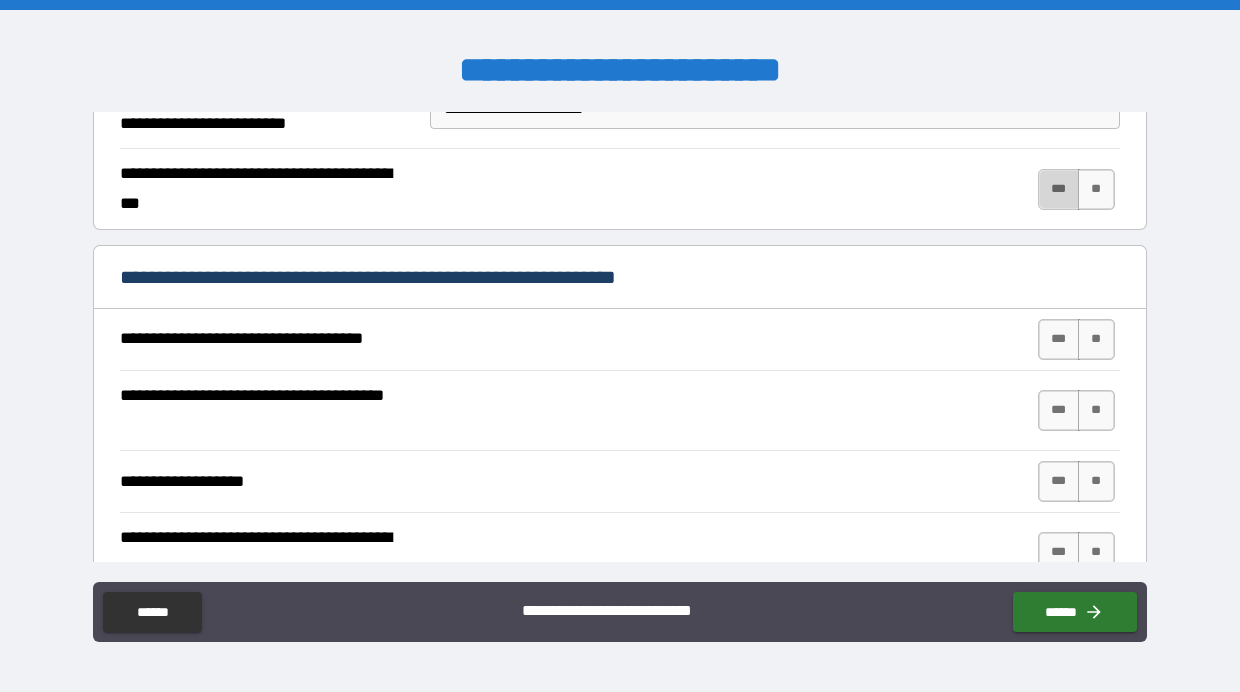 click on "***" at bounding box center [1059, 189] 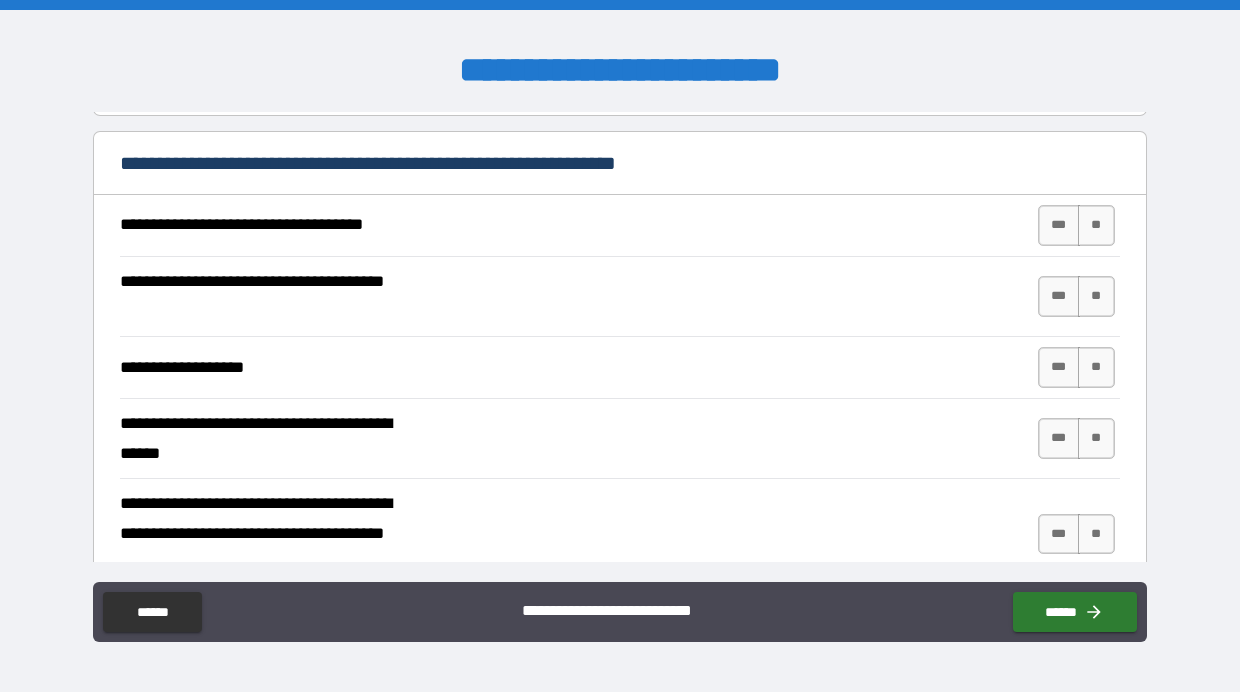 scroll, scrollTop: 895, scrollLeft: 0, axis: vertical 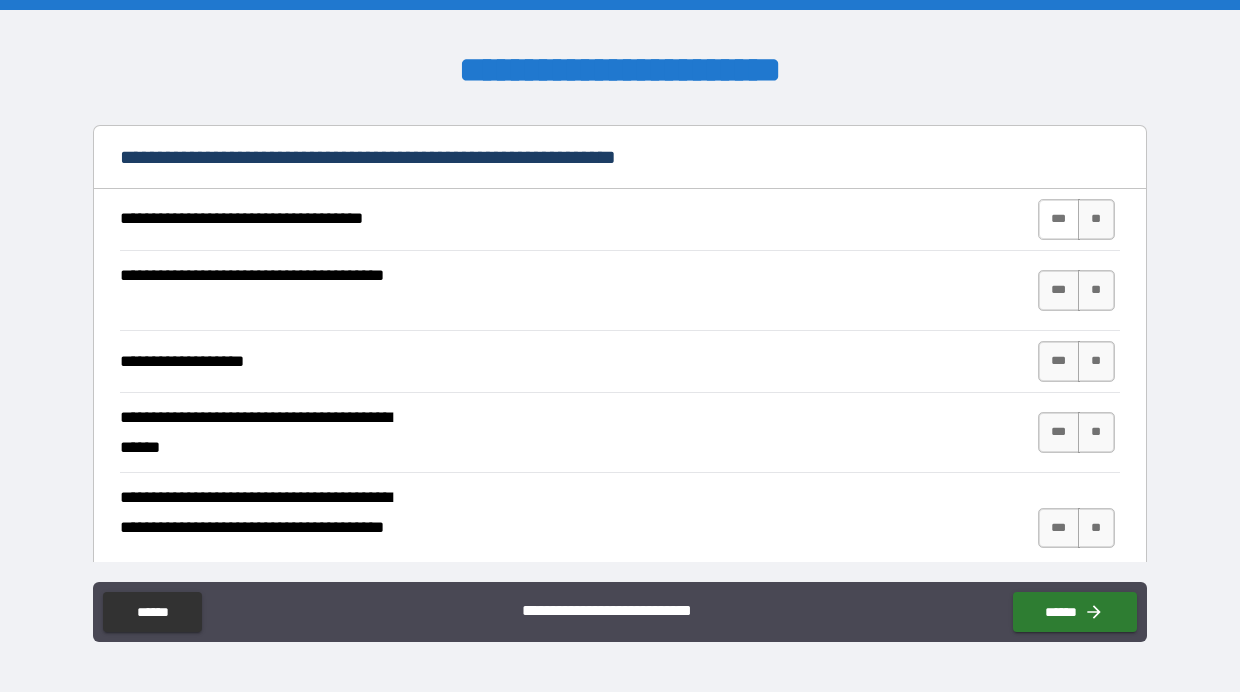 click on "***" at bounding box center [1059, 219] 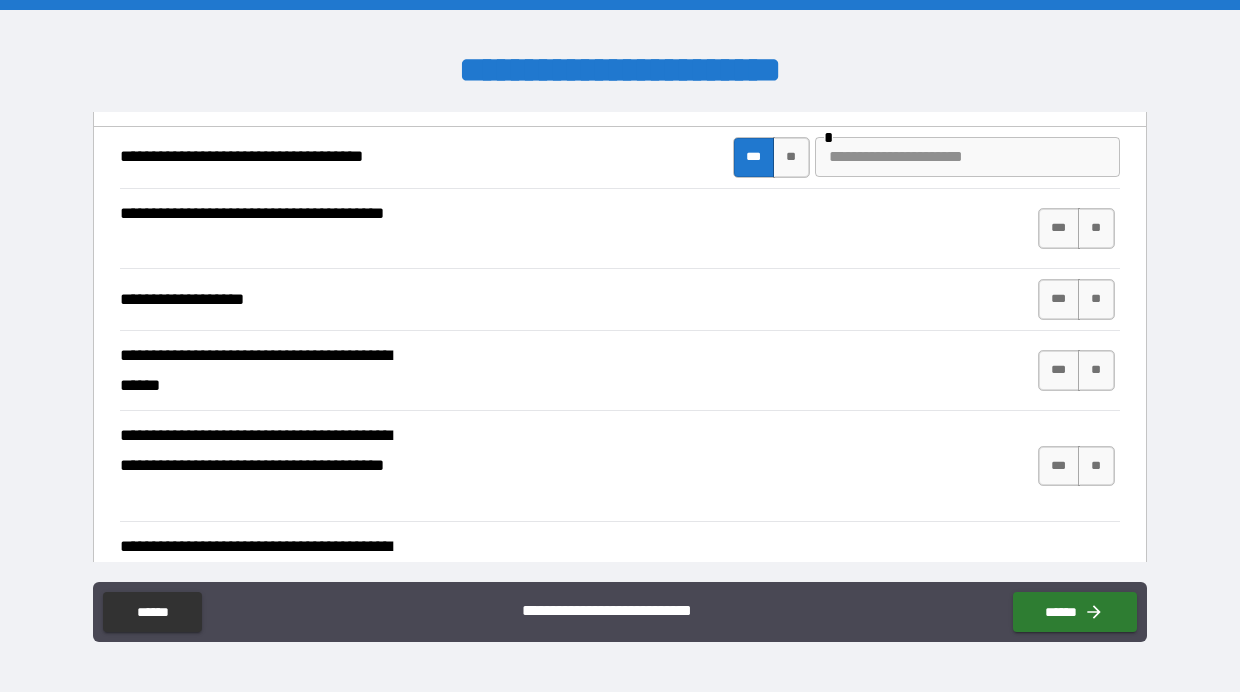 scroll, scrollTop: 962, scrollLeft: 0, axis: vertical 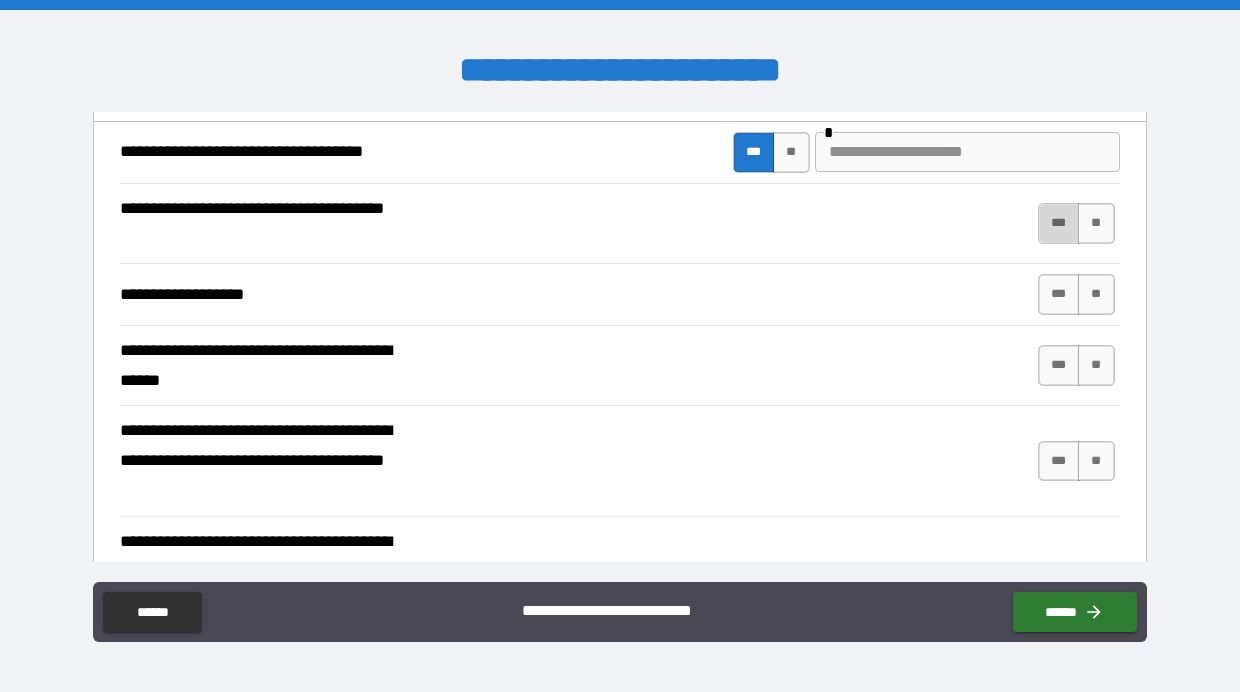 click on "***" at bounding box center [1059, 223] 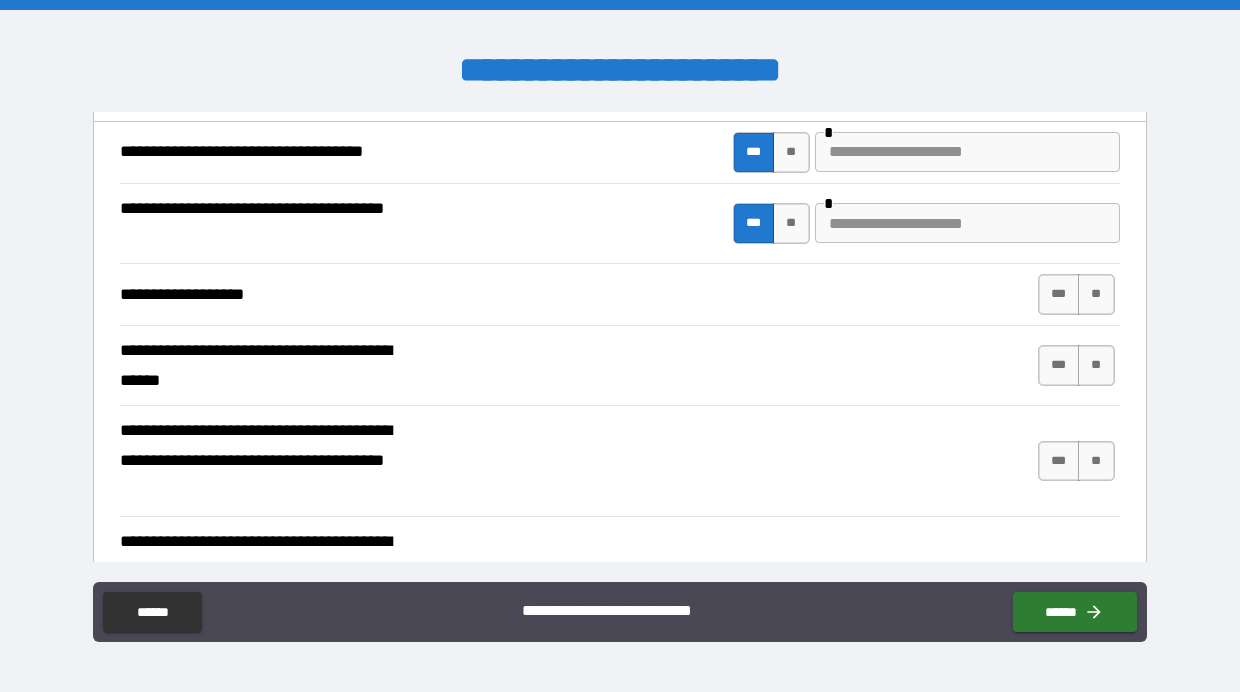 scroll, scrollTop: 970, scrollLeft: 0, axis: vertical 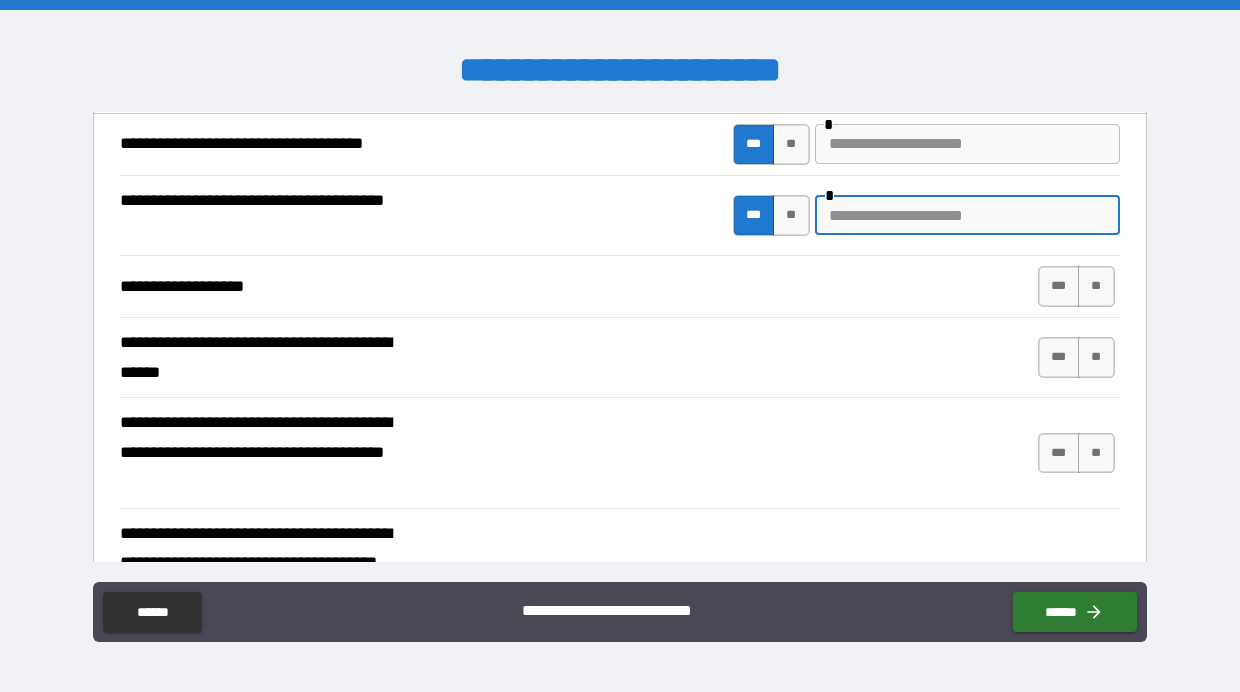 click at bounding box center [967, 215] 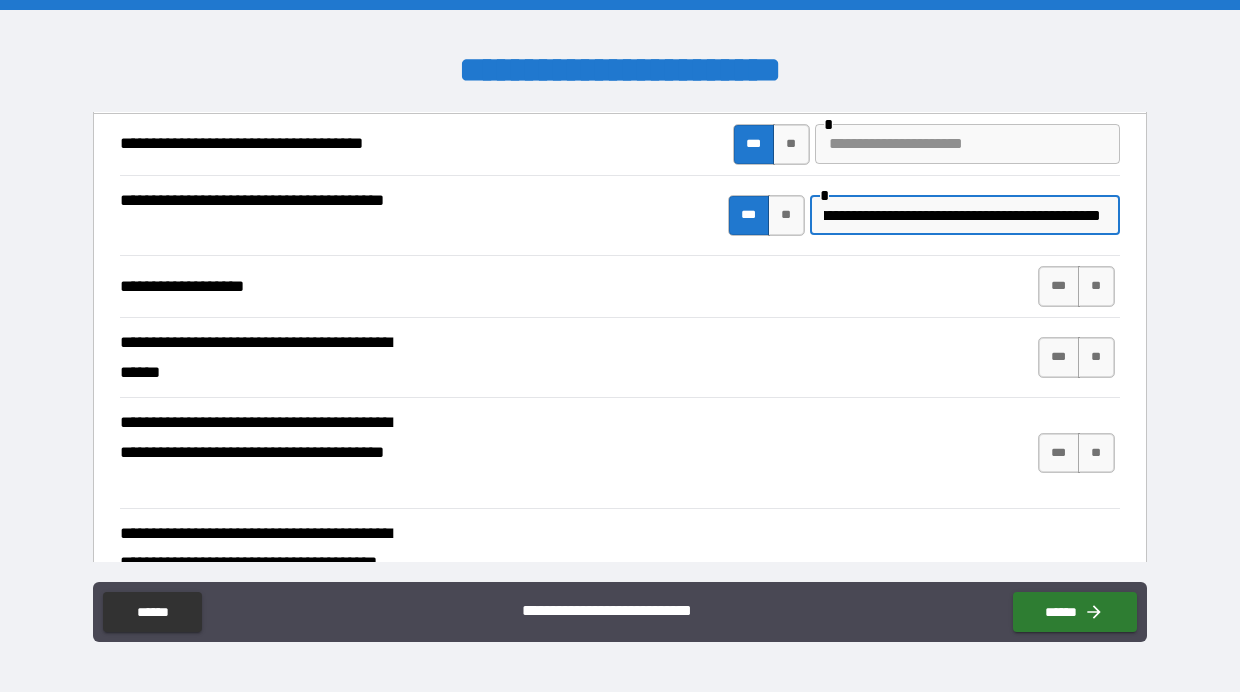 scroll, scrollTop: 0, scrollLeft: 64, axis: horizontal 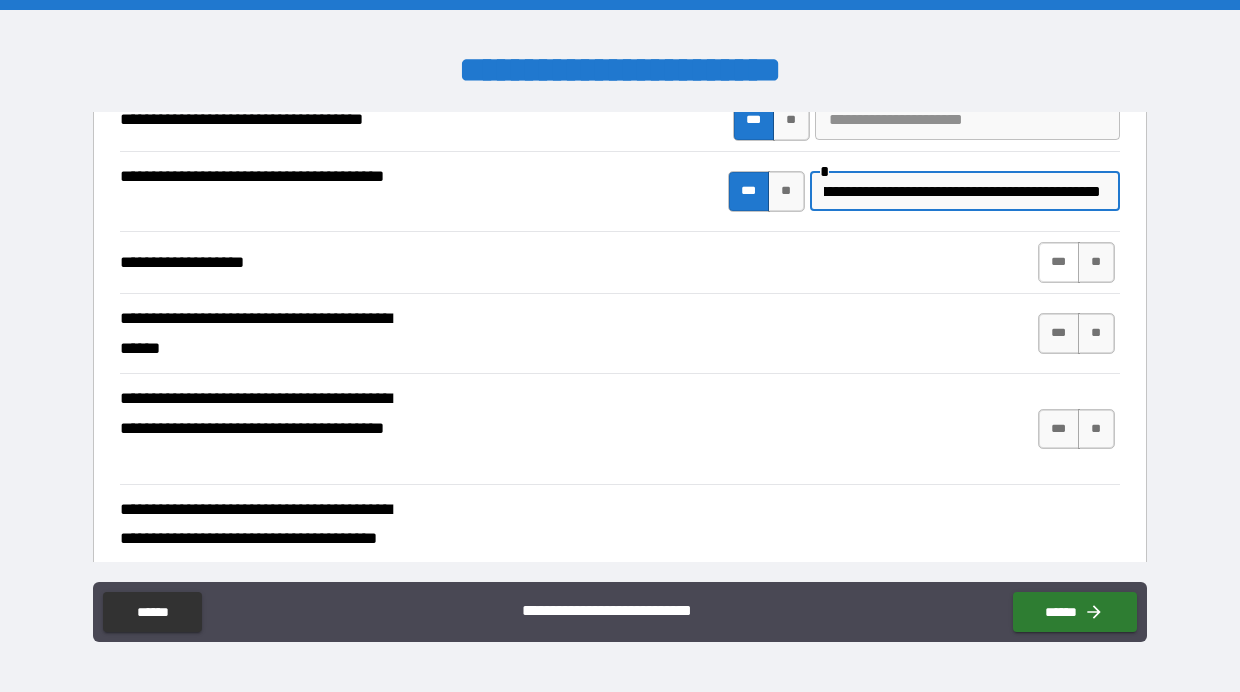 type on "**********" 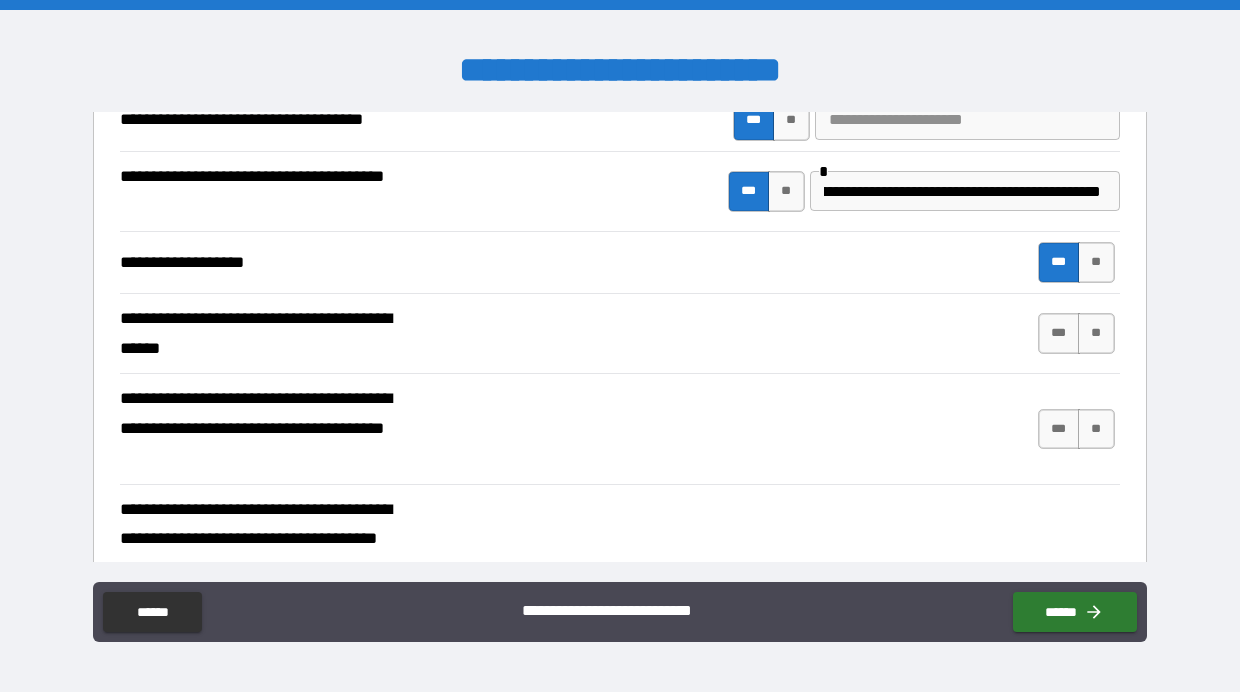 scroll, scrollTop: 0, scrollLeft: 0, axis: both 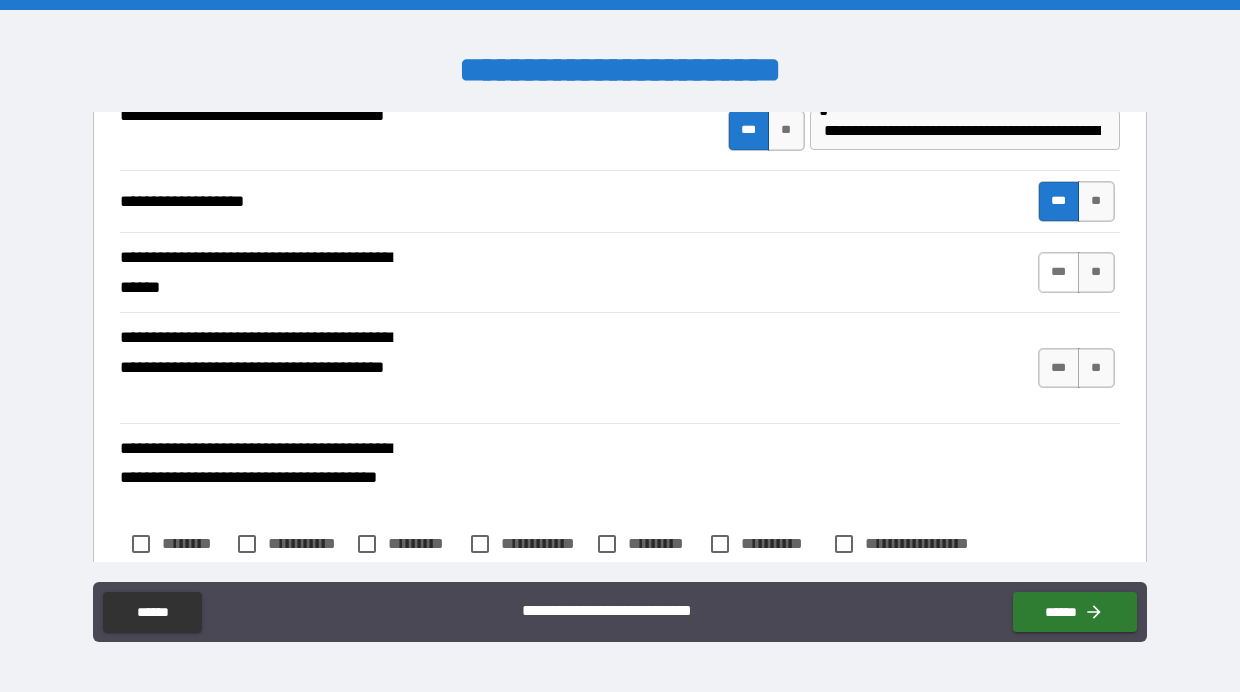 click on "***" at bounding box center (1059, 272) 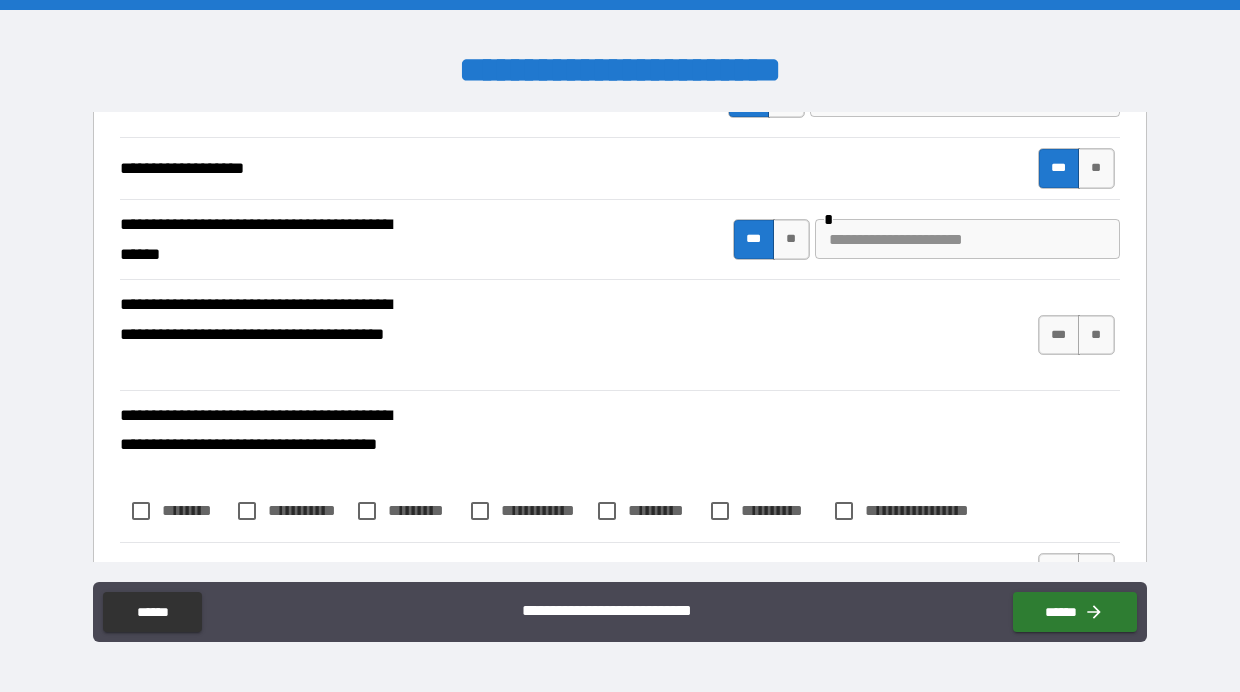 scroll, scrollTop: 1089, scrollLeft: 0, axis: vertical 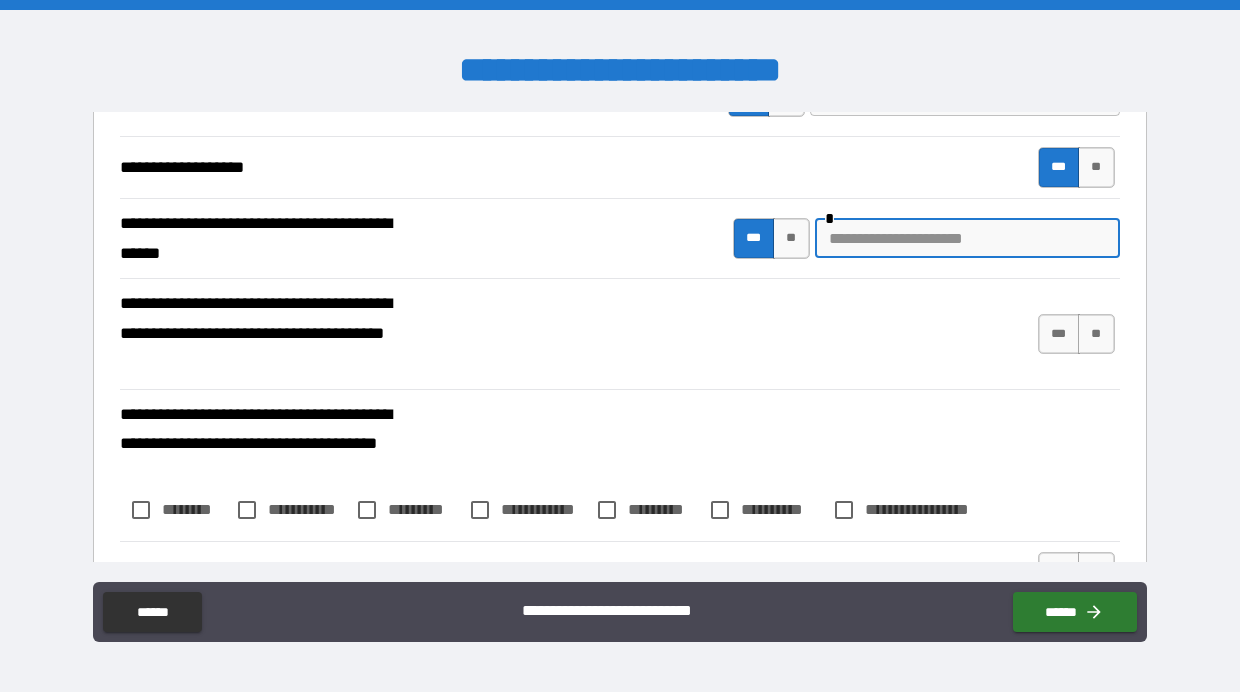 click at bounding box center [967, 238] 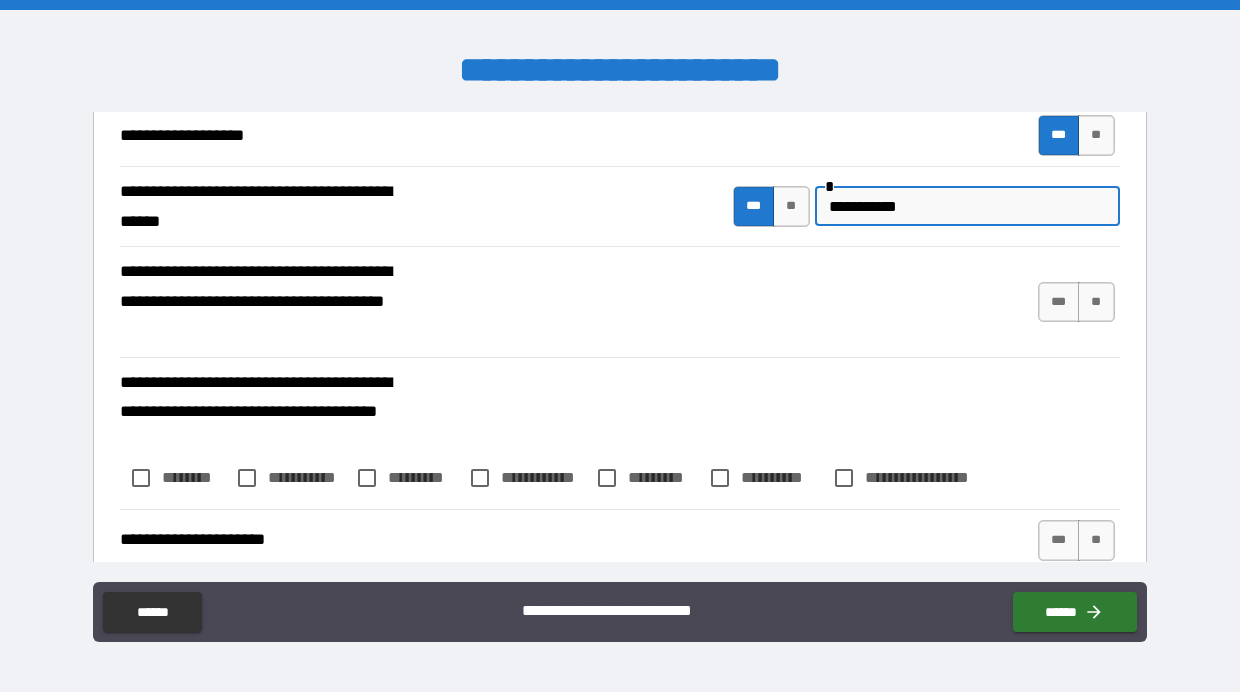 scroll, scrollTop: 1124, scrollLeft: 0, axis: vertical 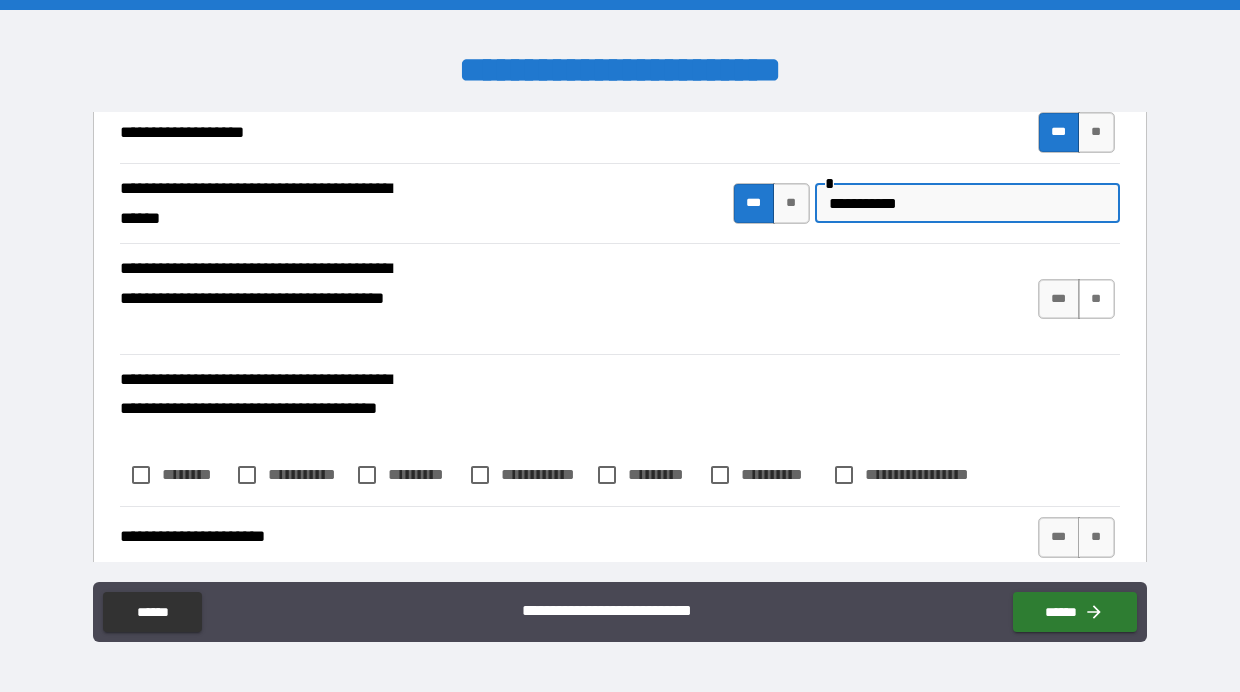 type on "**********" 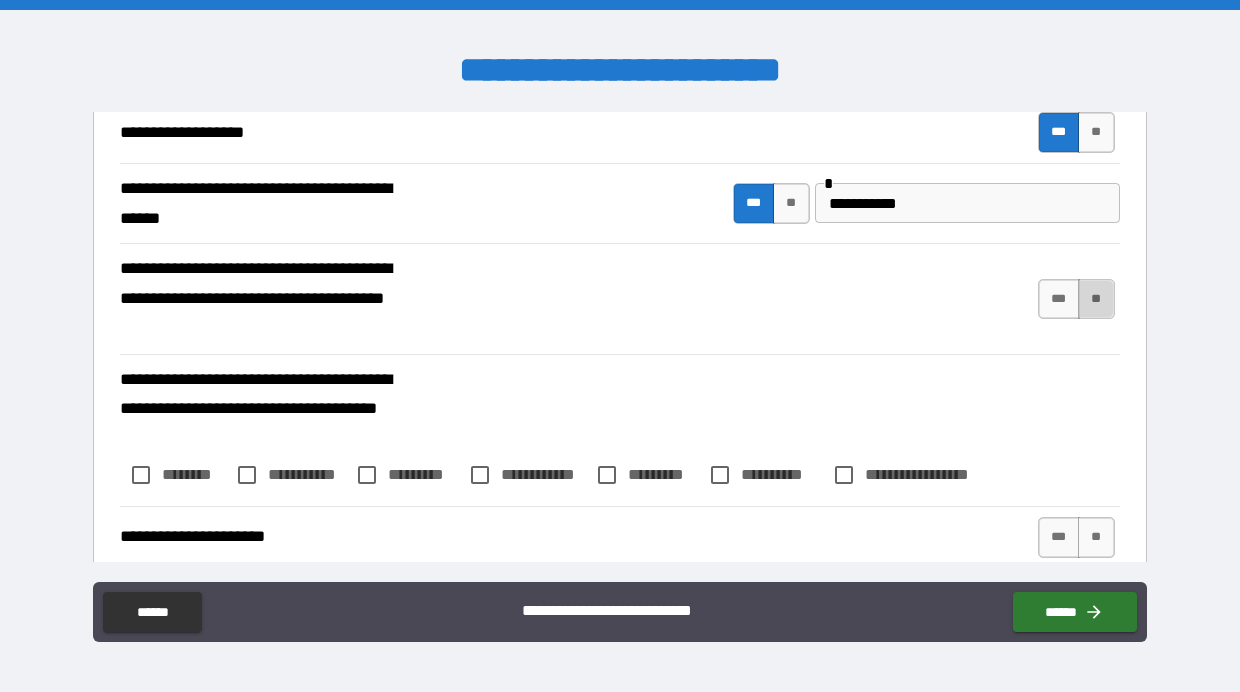 click on "**" at bounding box center (1096, 299) 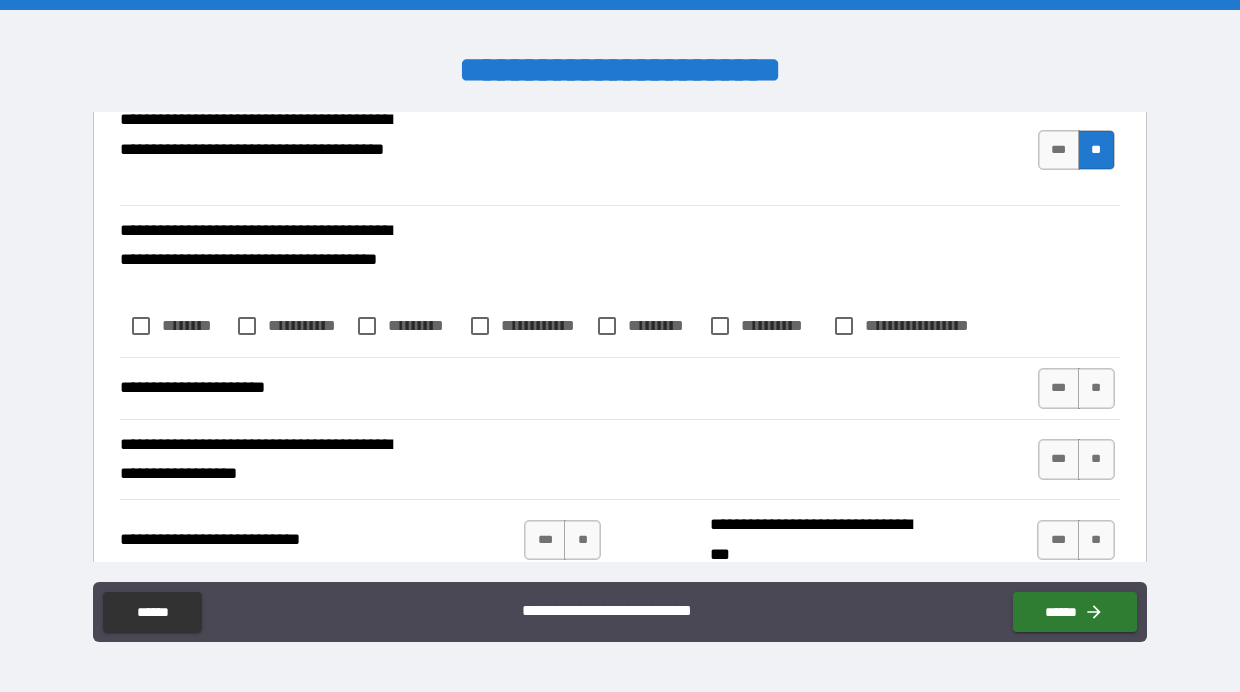 scroll, scrollTop: 1275, scrollLeft: 0, axis: vertical 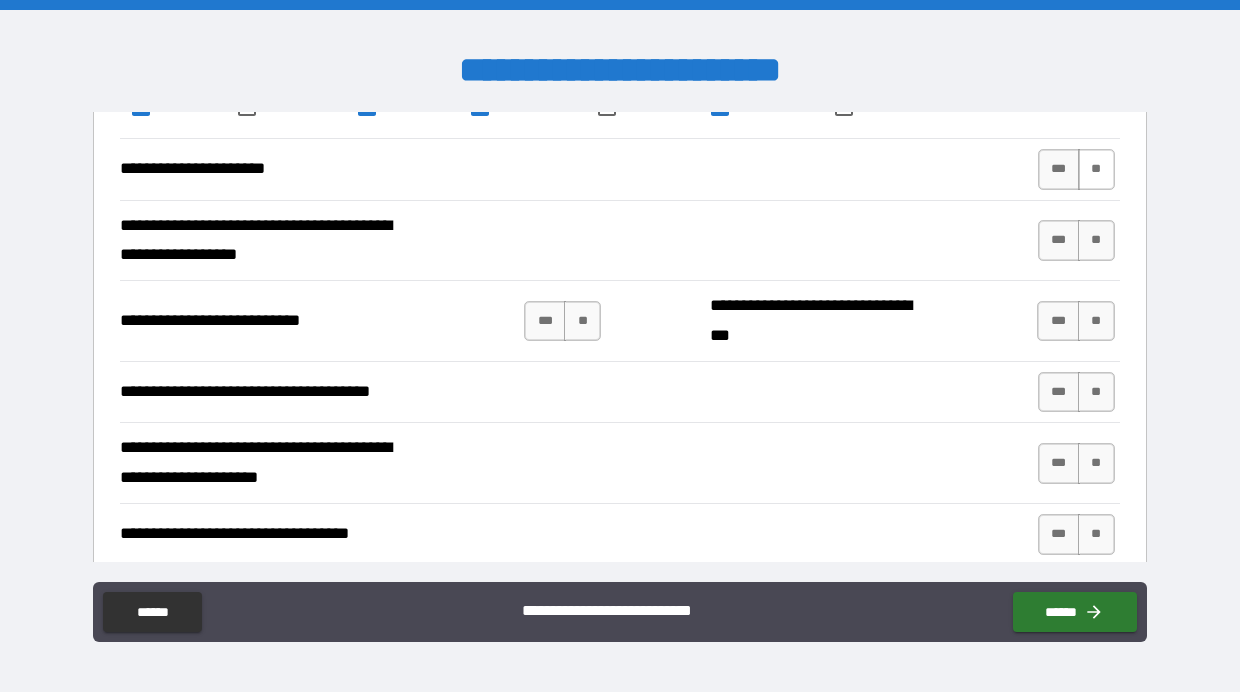 click on "**" at bounding box center [1096, 169] 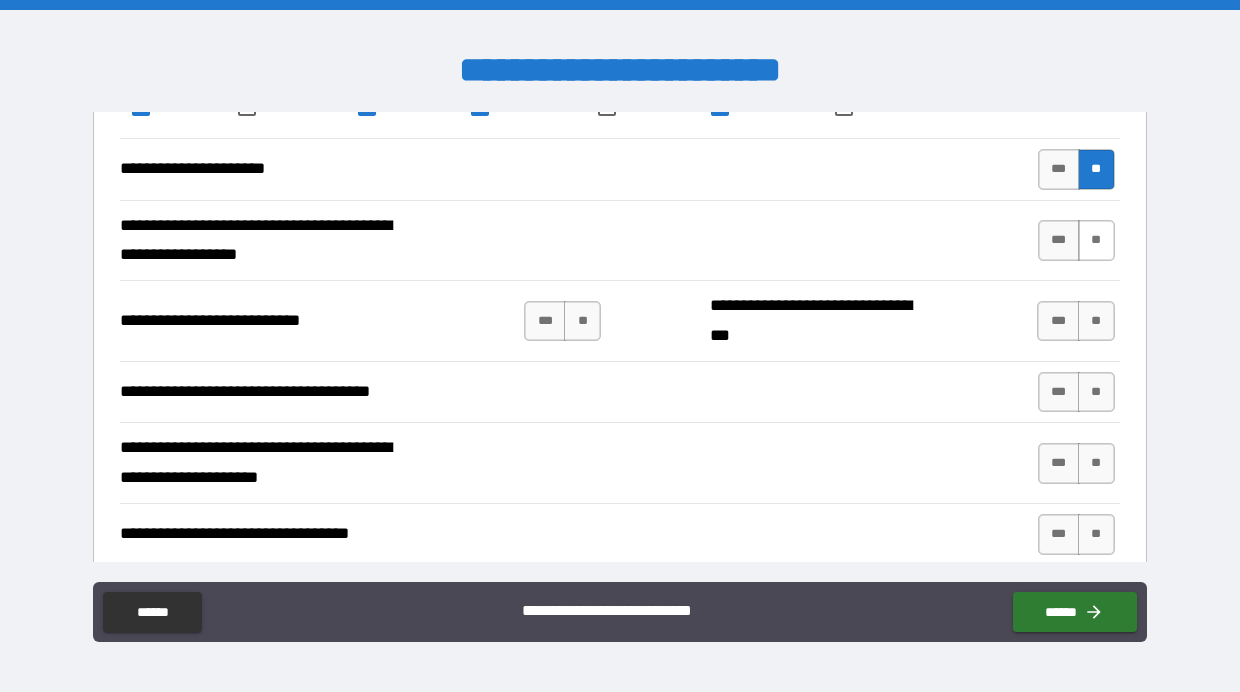 click on "**" at bounding box center [1096, 240] 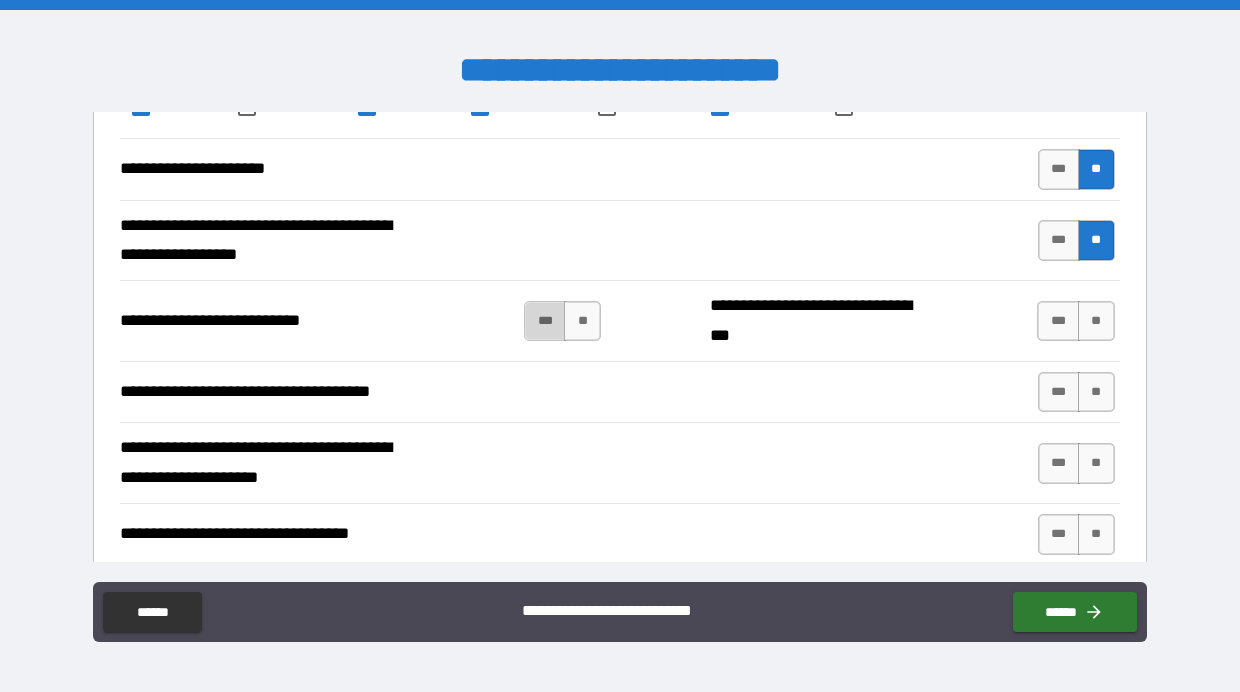 click on "***" at bounding box center [545, 321] 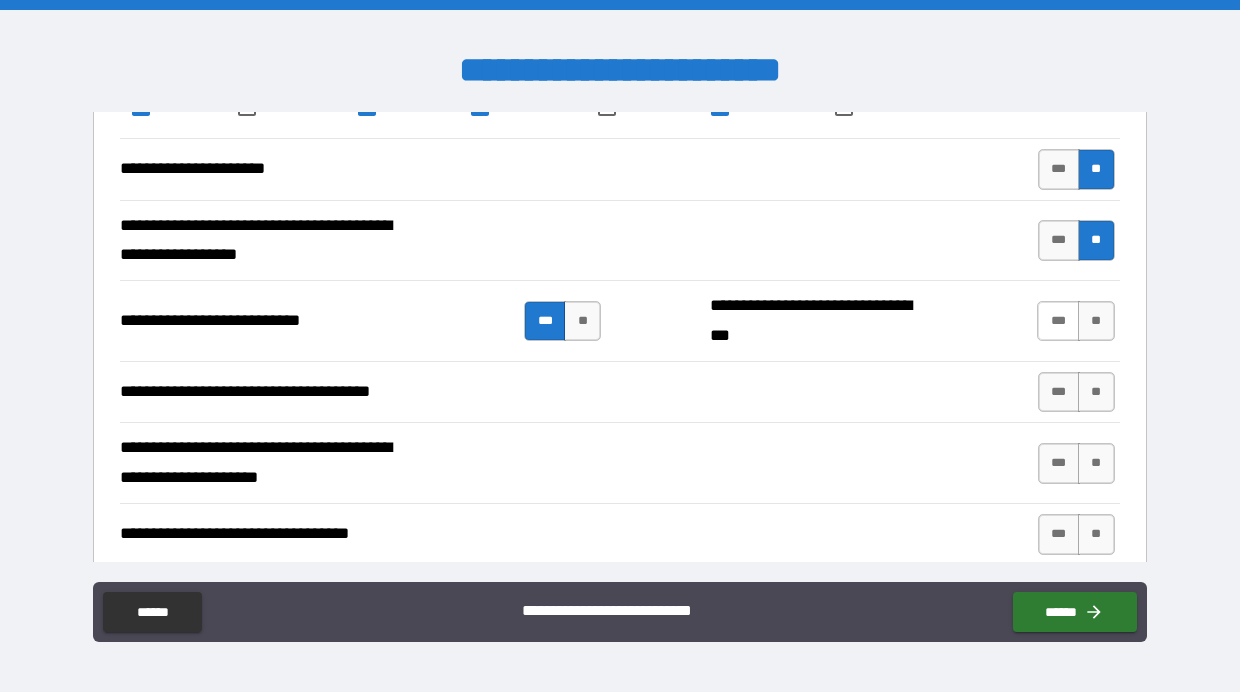 click on "***" at bounding box center [1058, 321] 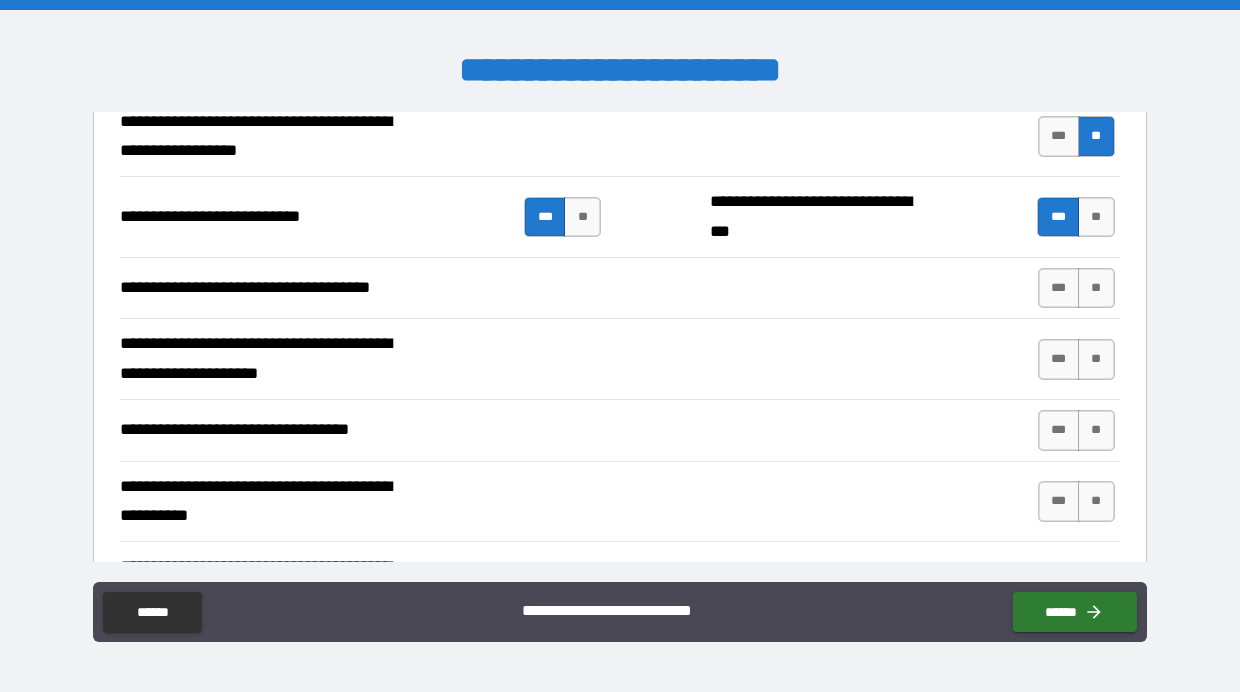 scroll, scrollTop: 1632, scrollLeft: 0, axis: vertical 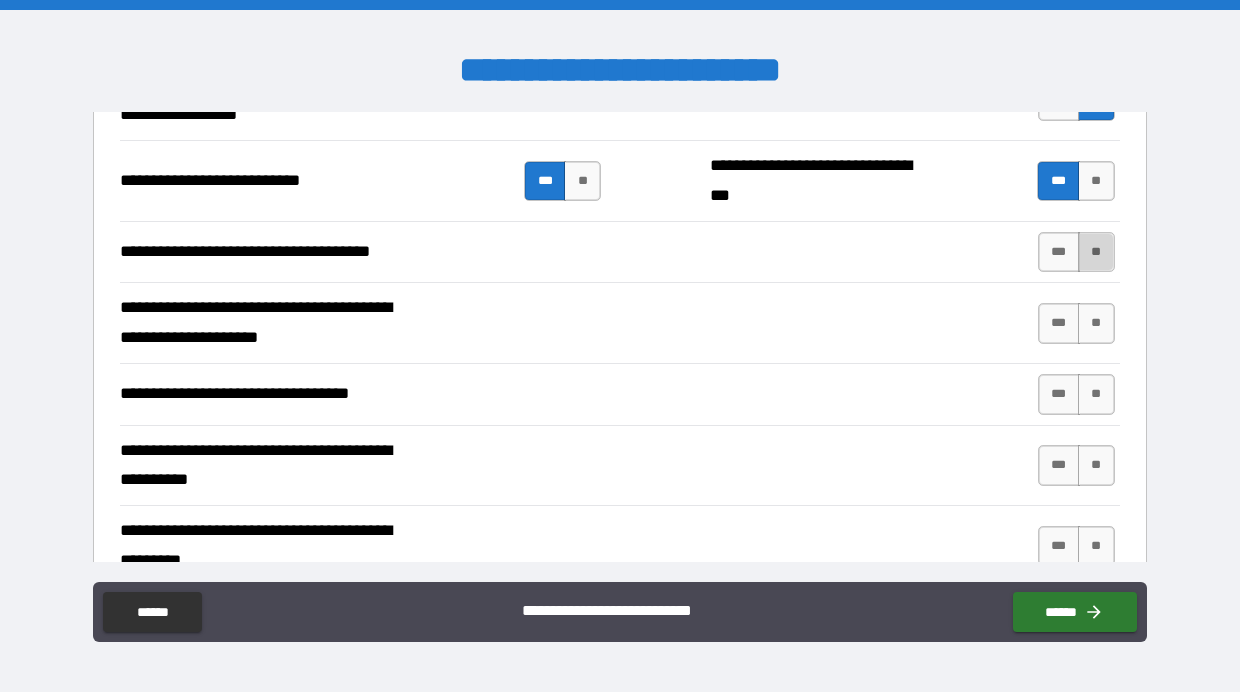 click on "**" at bounding box center (1096, 252) 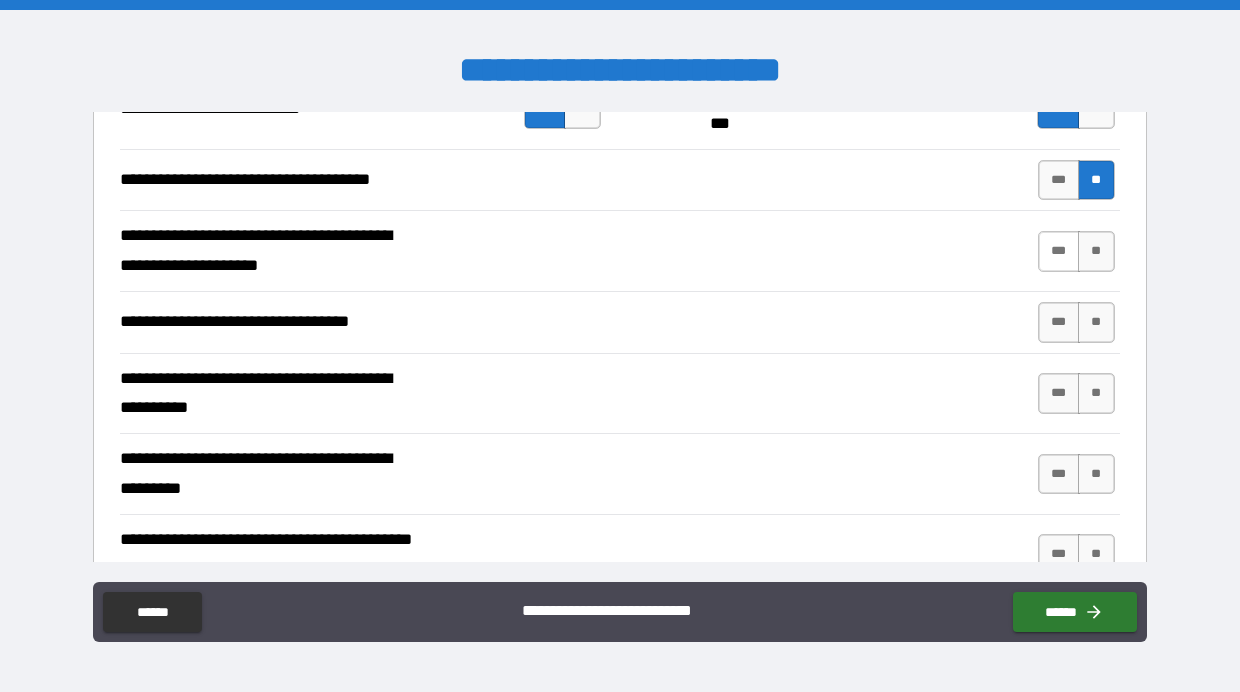 scroll, scrollTop: 1708, scrollLeft: 0, axis: vertical 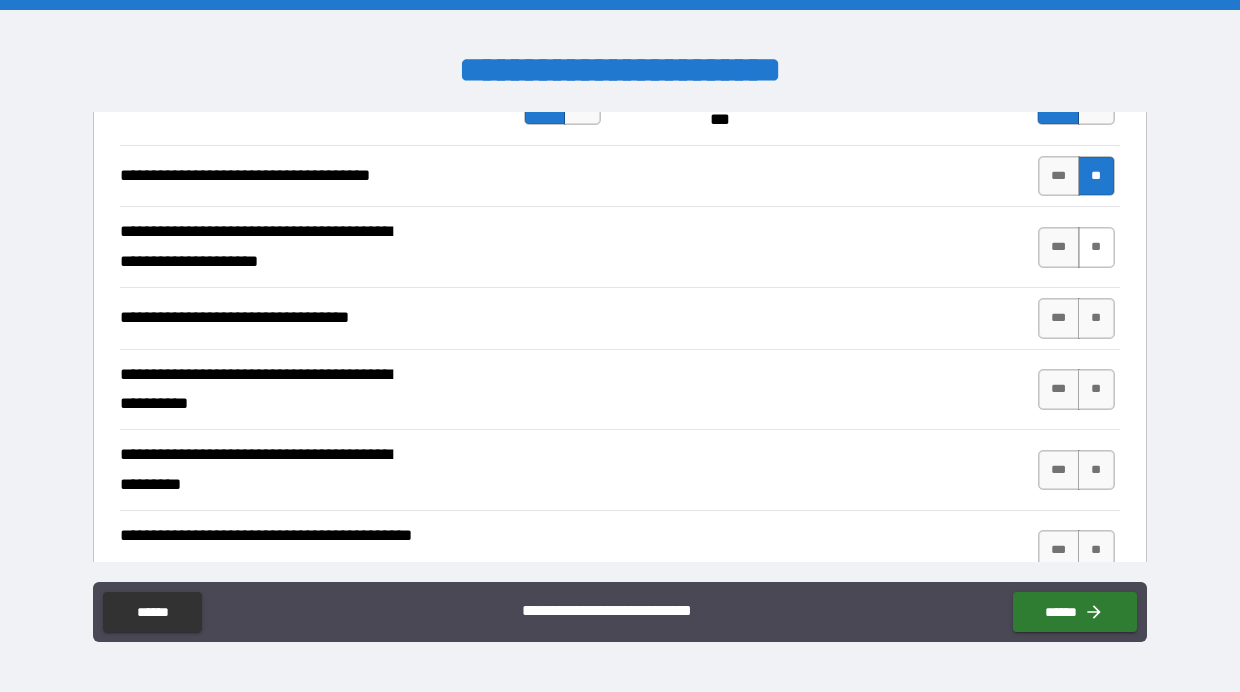 click on "**" at bounding box center (1096, 247) 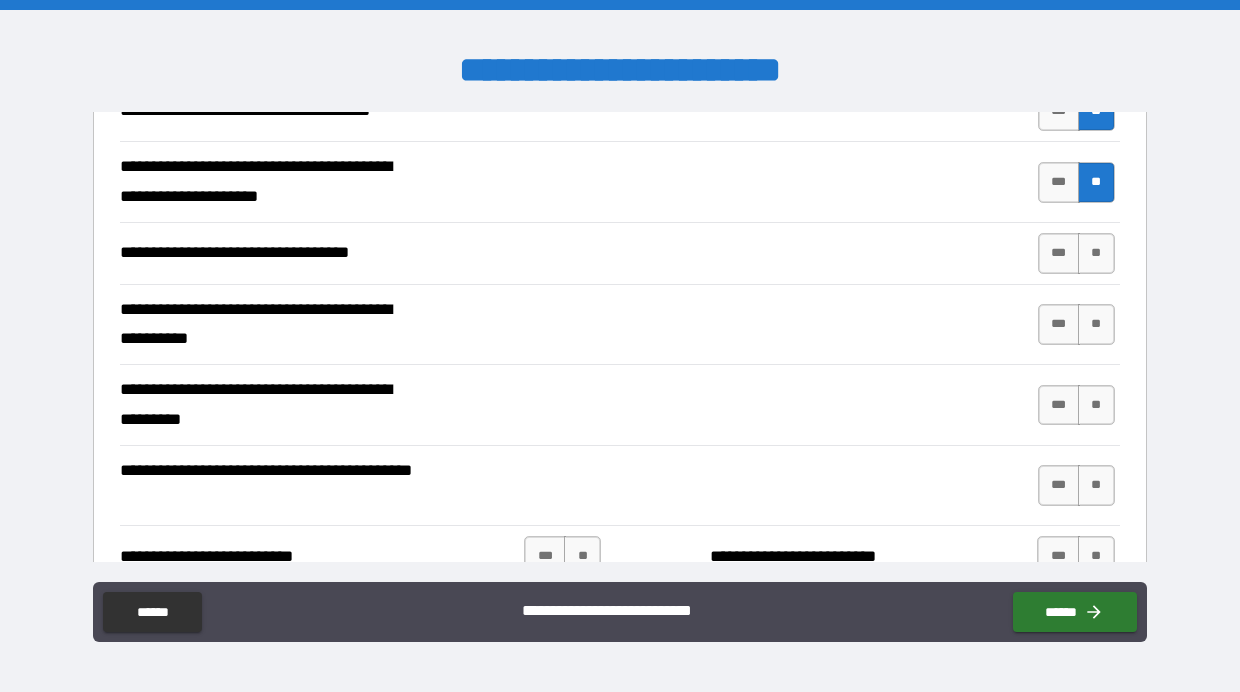 scroll, scrollTop: 1780, scrollLeft: 0, axis: vertical 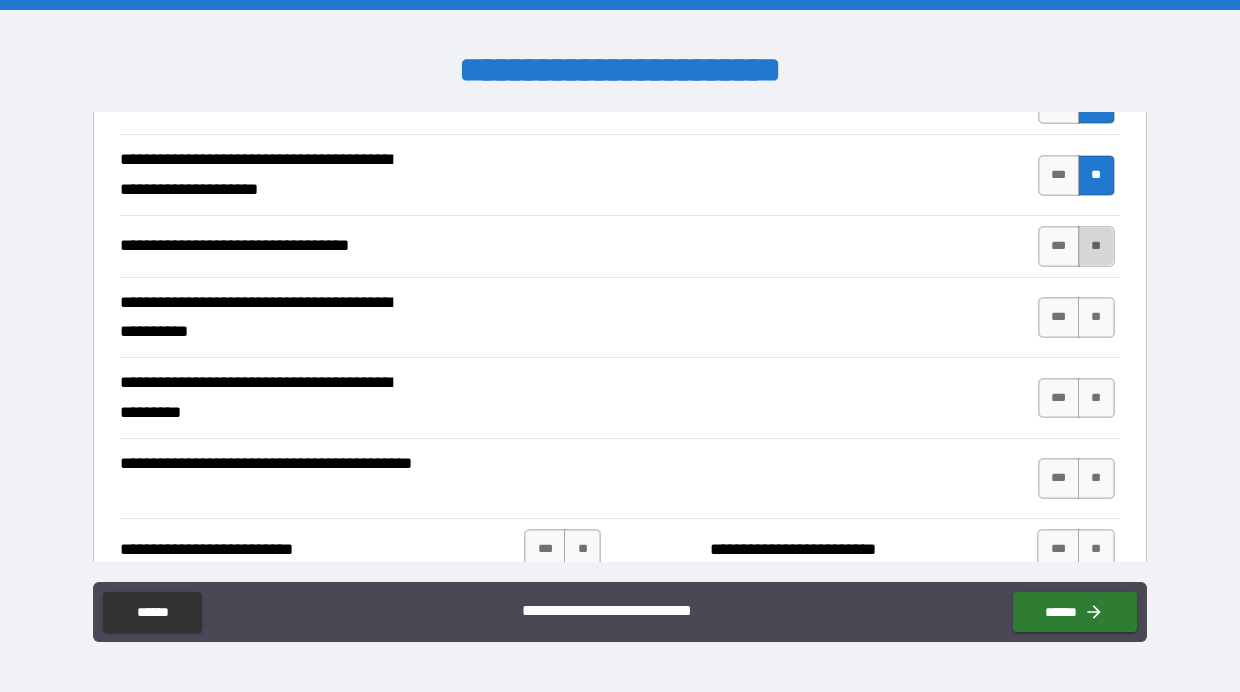 click on "**" at bounding box center [1096, 246] 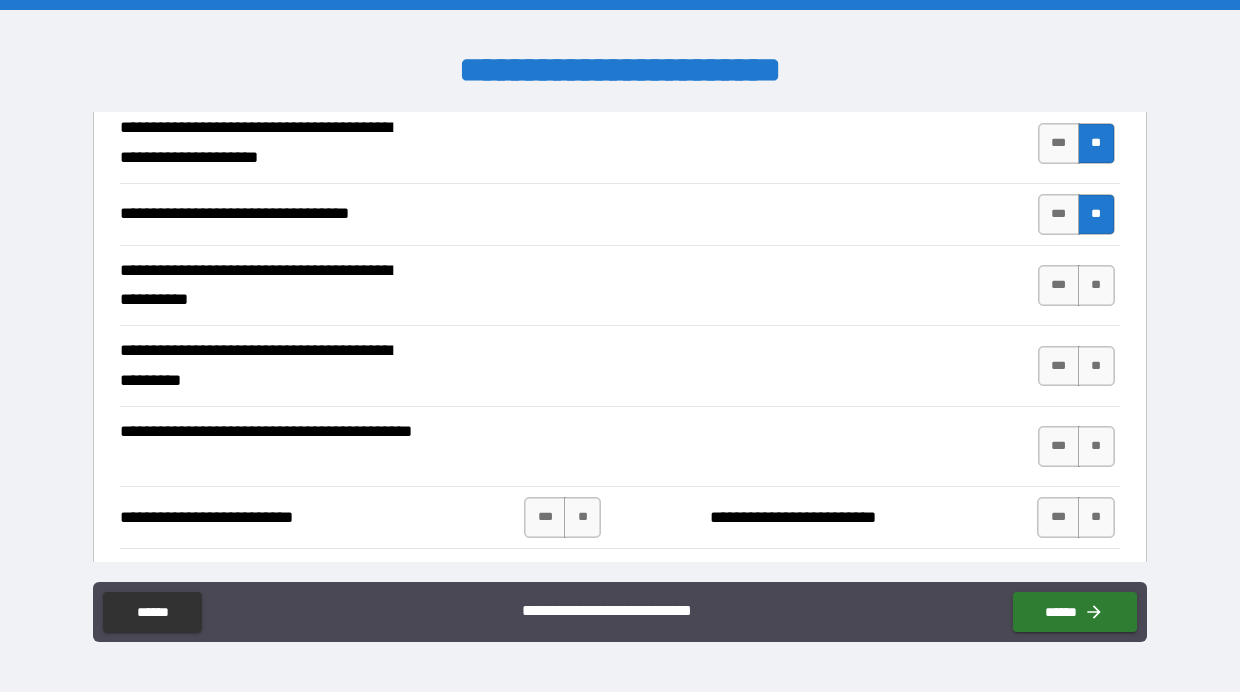 scroll, scrollTop: 1815, scrollLeft: 0, axis: vertical 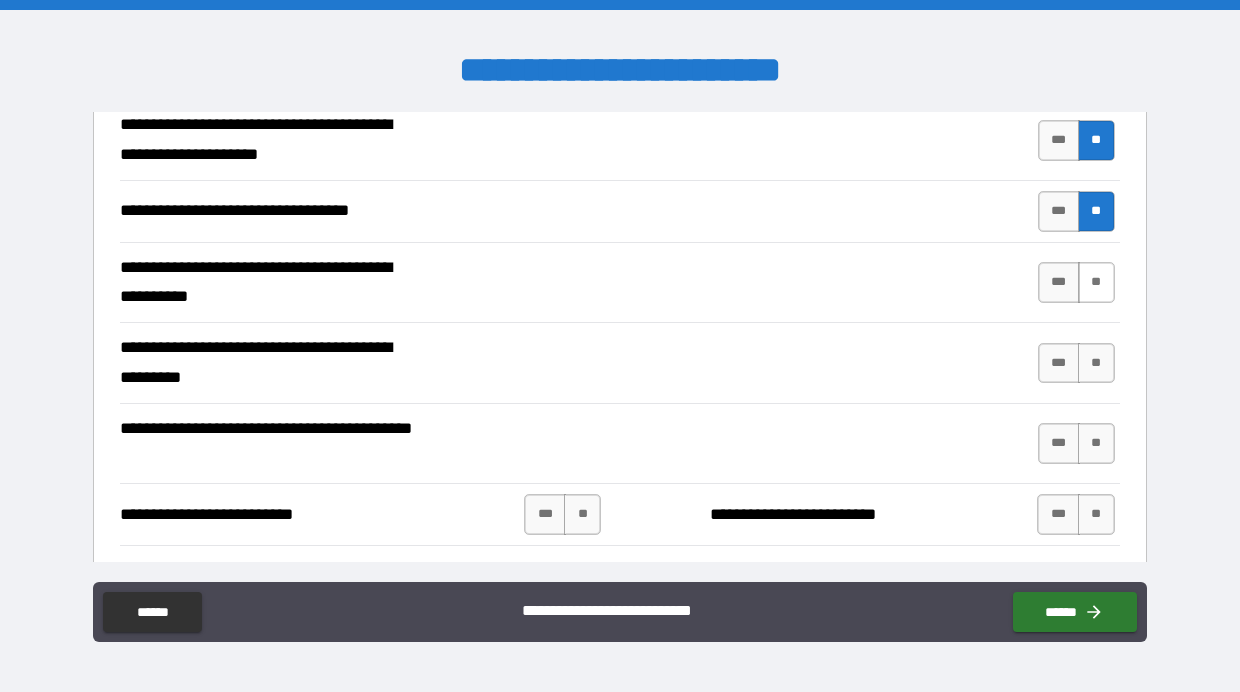 click on "**" at bounding box center [1096, 282] 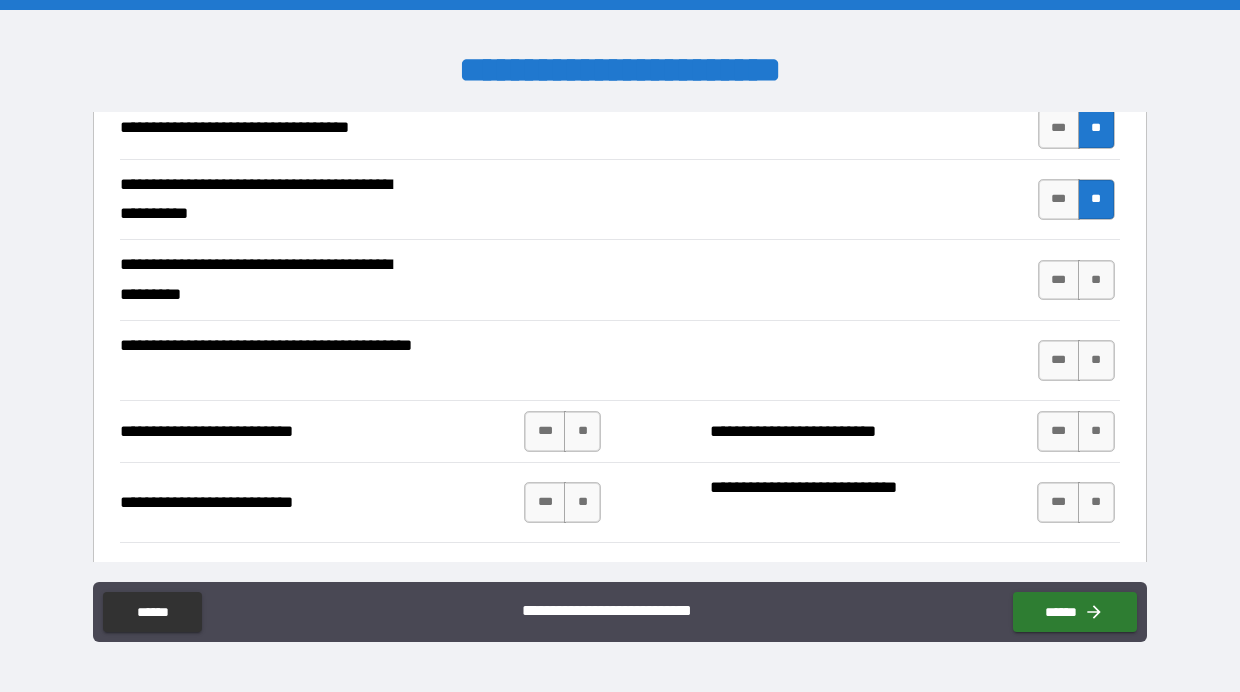scroll, scrollTop: 1901, scrollLeft: 0, axis: vertical 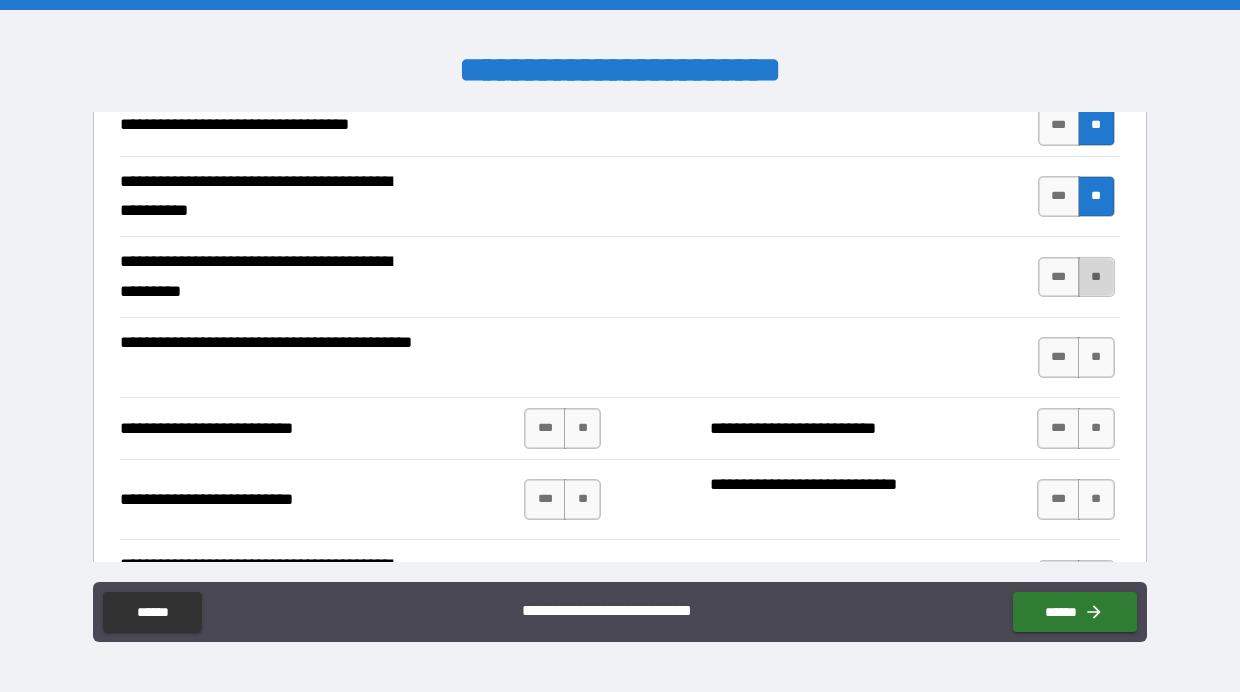 click on "**" at bounding box center (1096, 277) 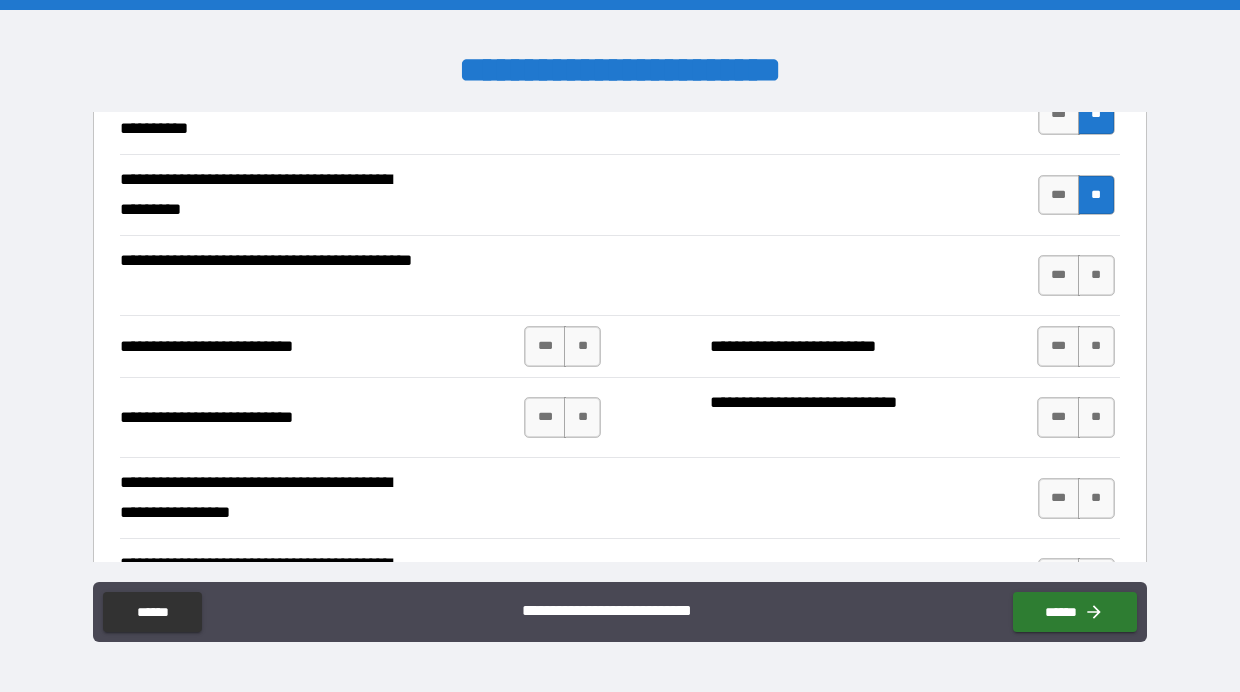 scroll, scrollTop: 1988, scrollLeft: 0, axis: vertical 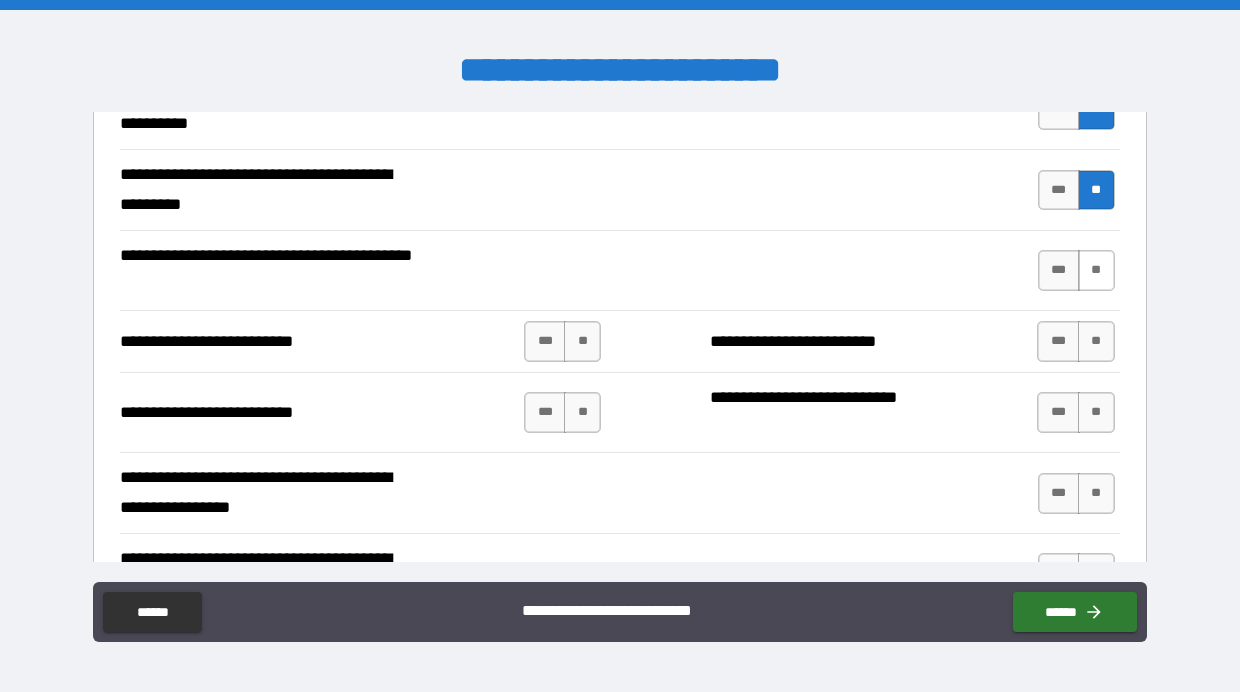 click on "**" at bounding box center (1096, 270) 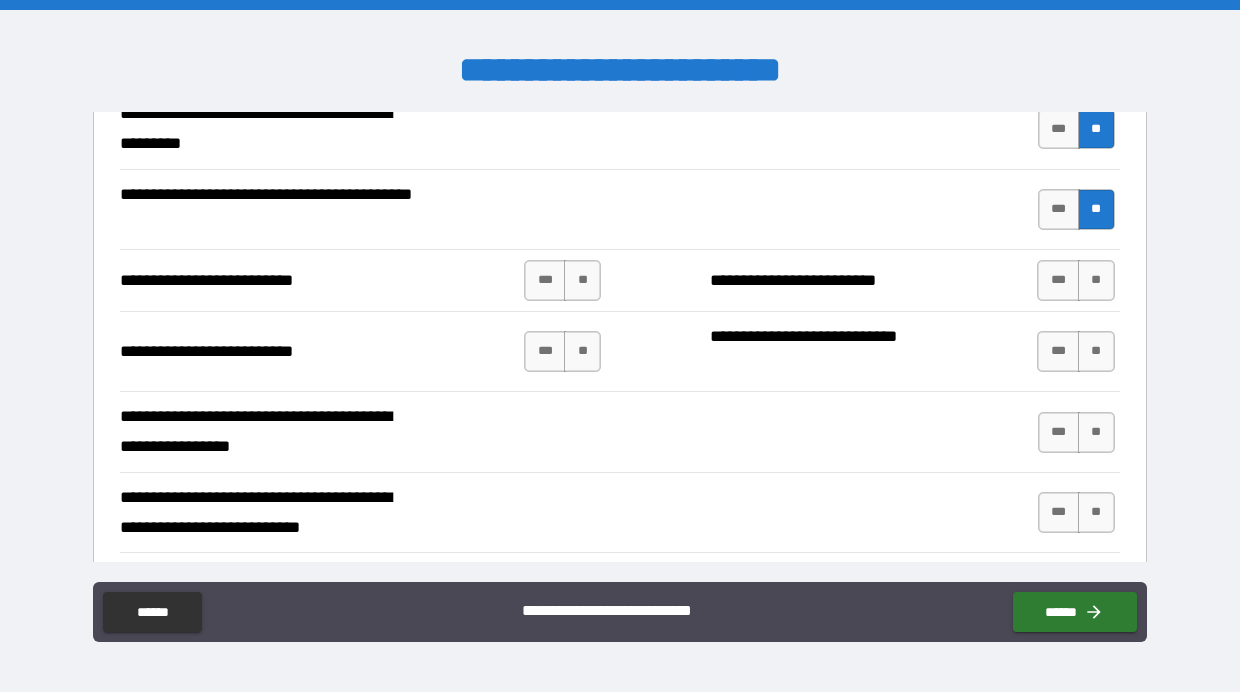 scroll, scrollTop: 2051, scrollLeft: 0, axis: vertical 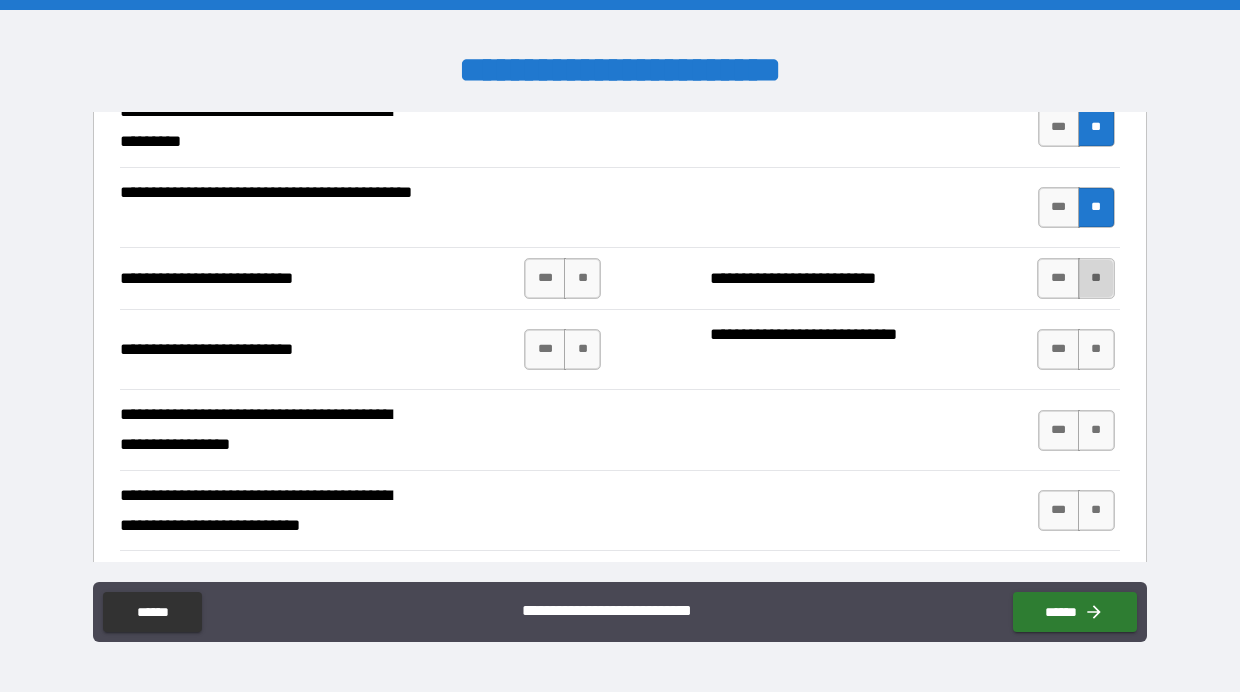 click on "**" at bounding box center (1096, 278) 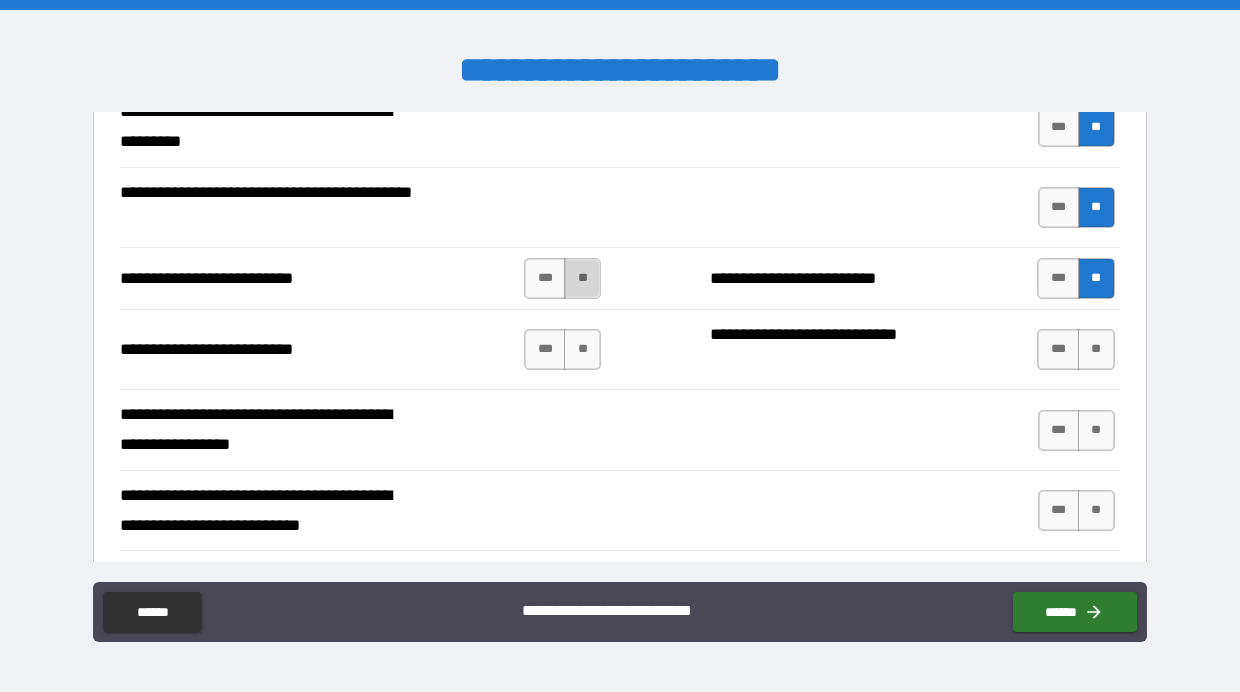 click on "**" at bounding box center [582, 278] 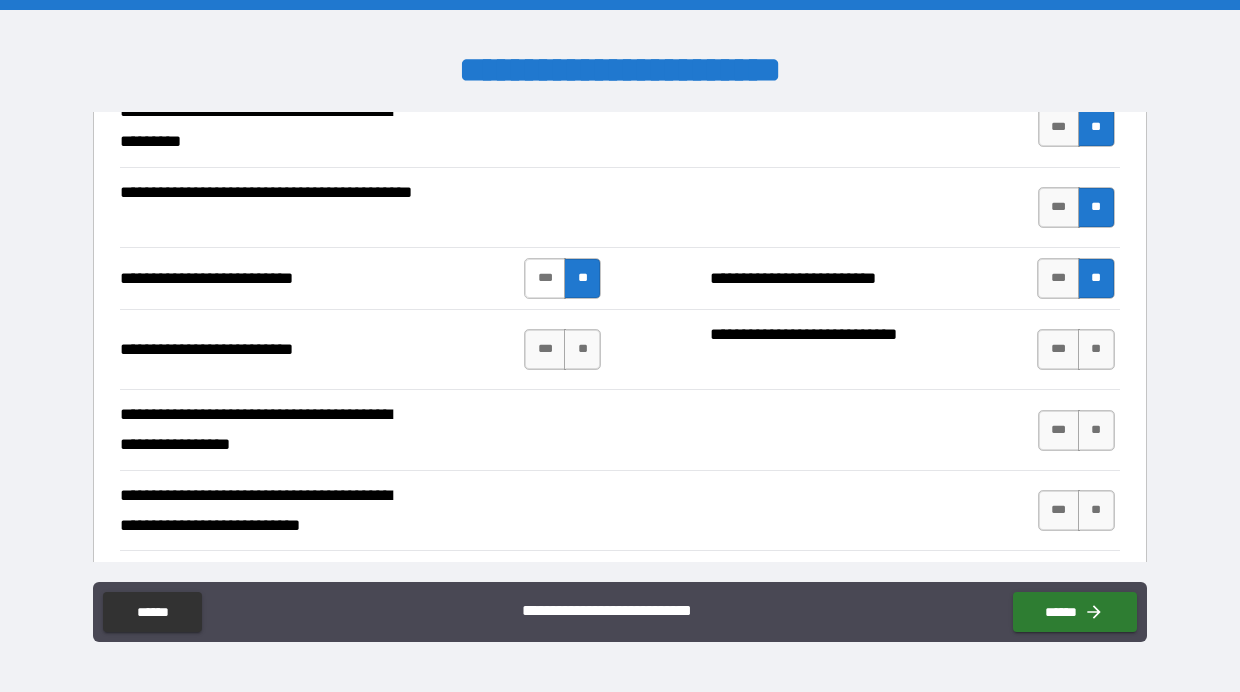 click on "***" at bounding box center (545, 278) 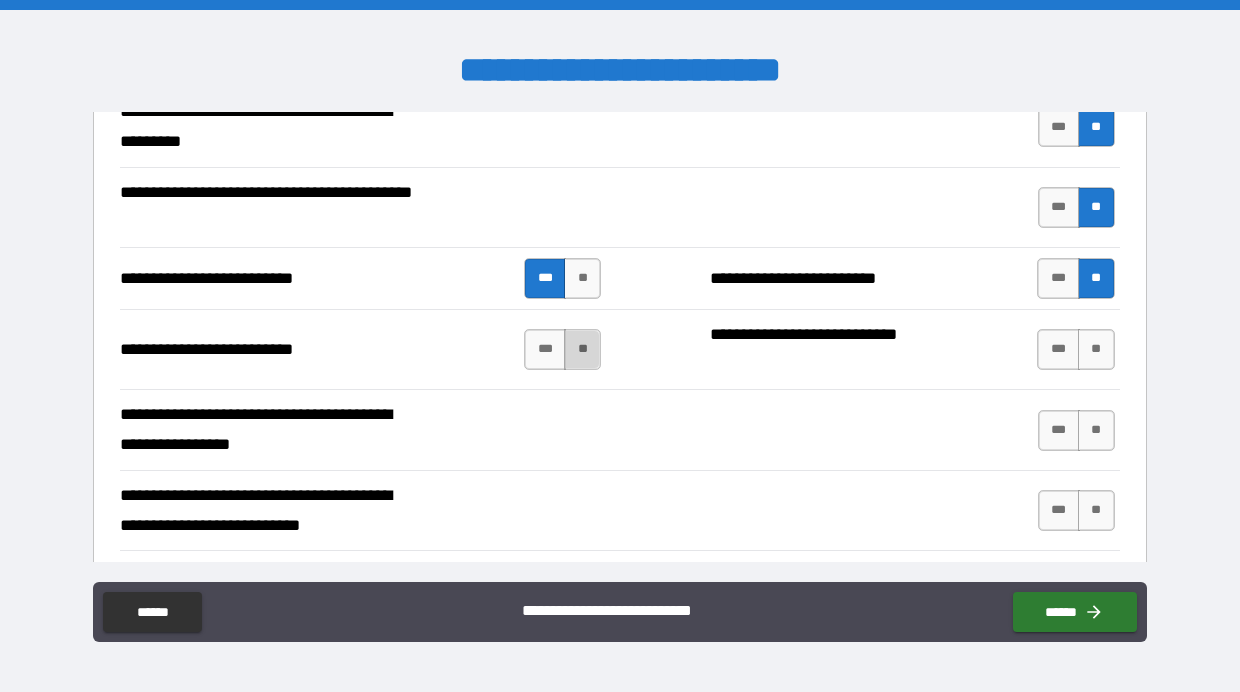 click on "**" at bounding box center [582, 349] 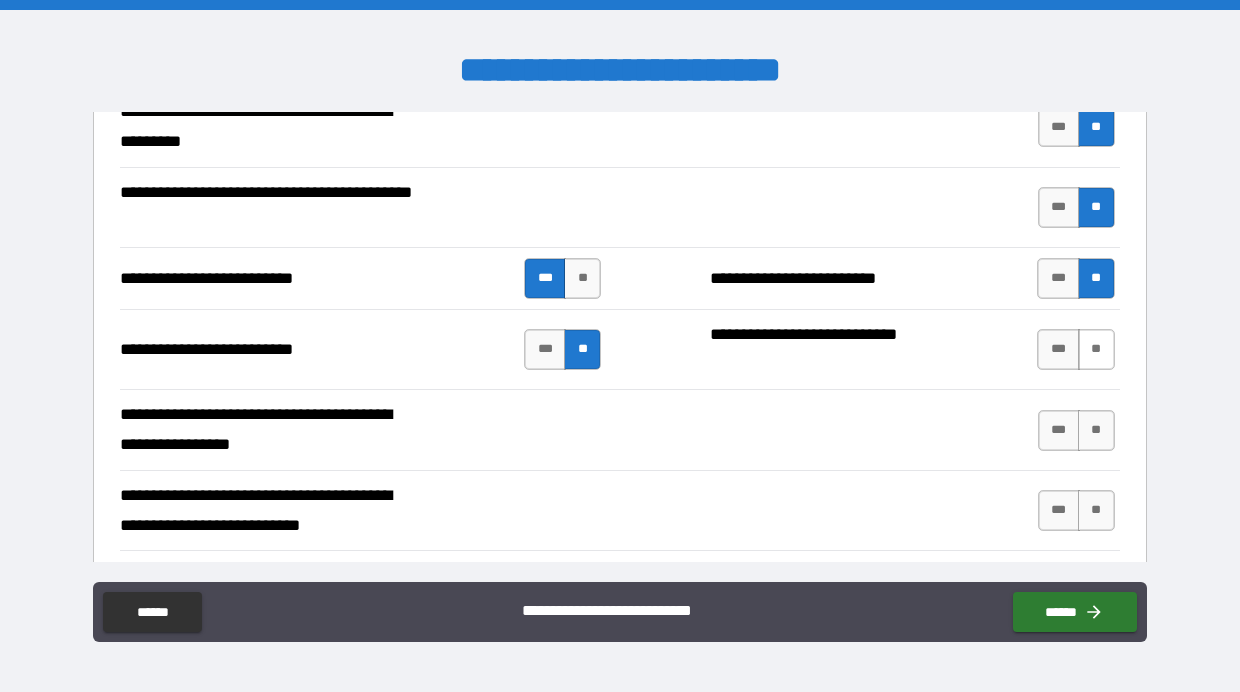 click on "**" at bounding box center [1096, 349] 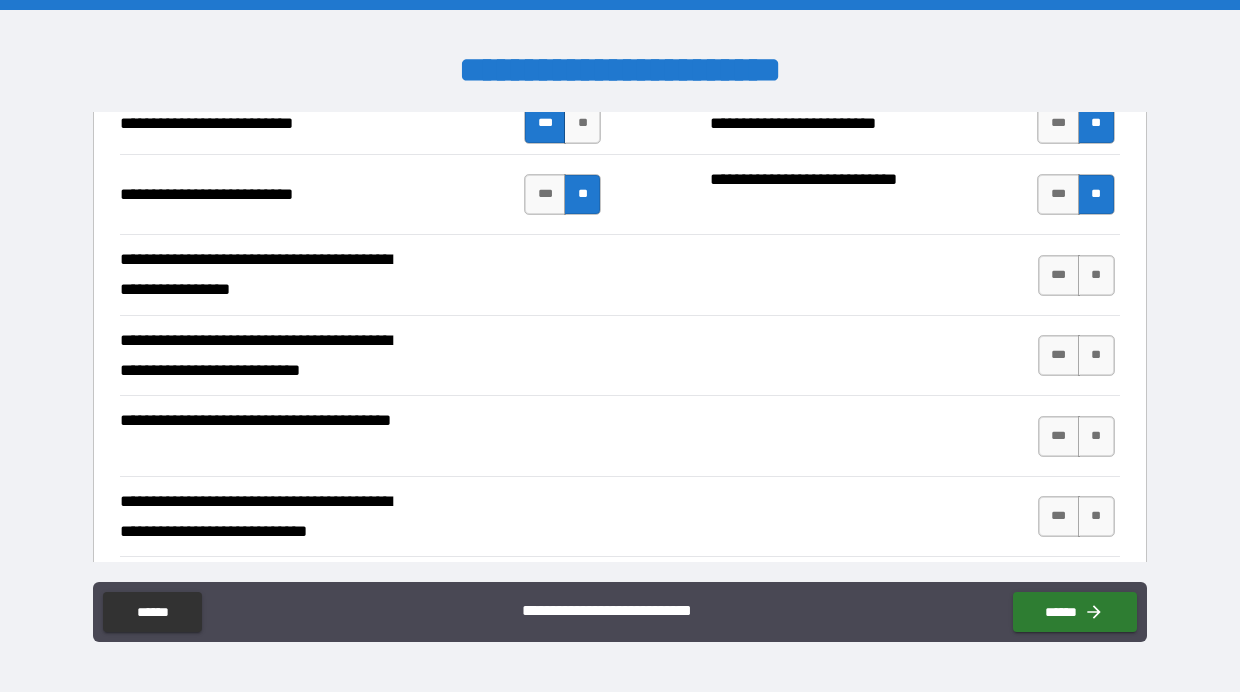 scroll, scrollTop: 2207, scrollLeft: 0, axis: vertical 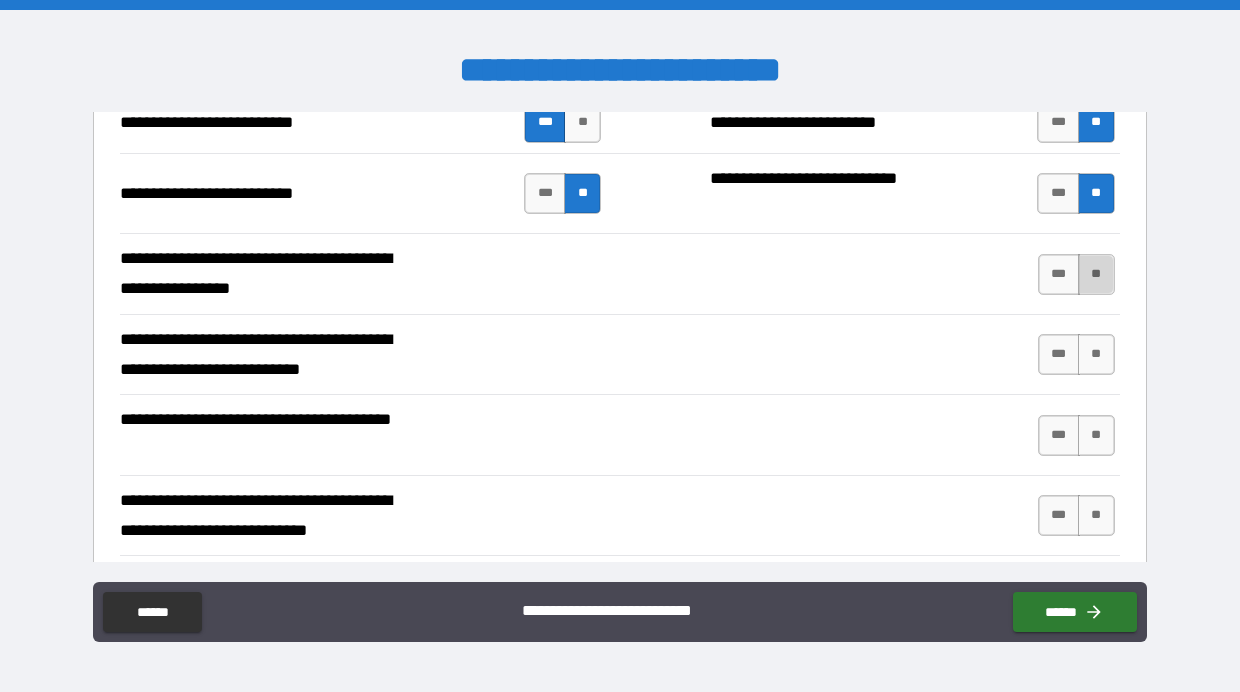 click on "**" at bounding box center (1096, 274) 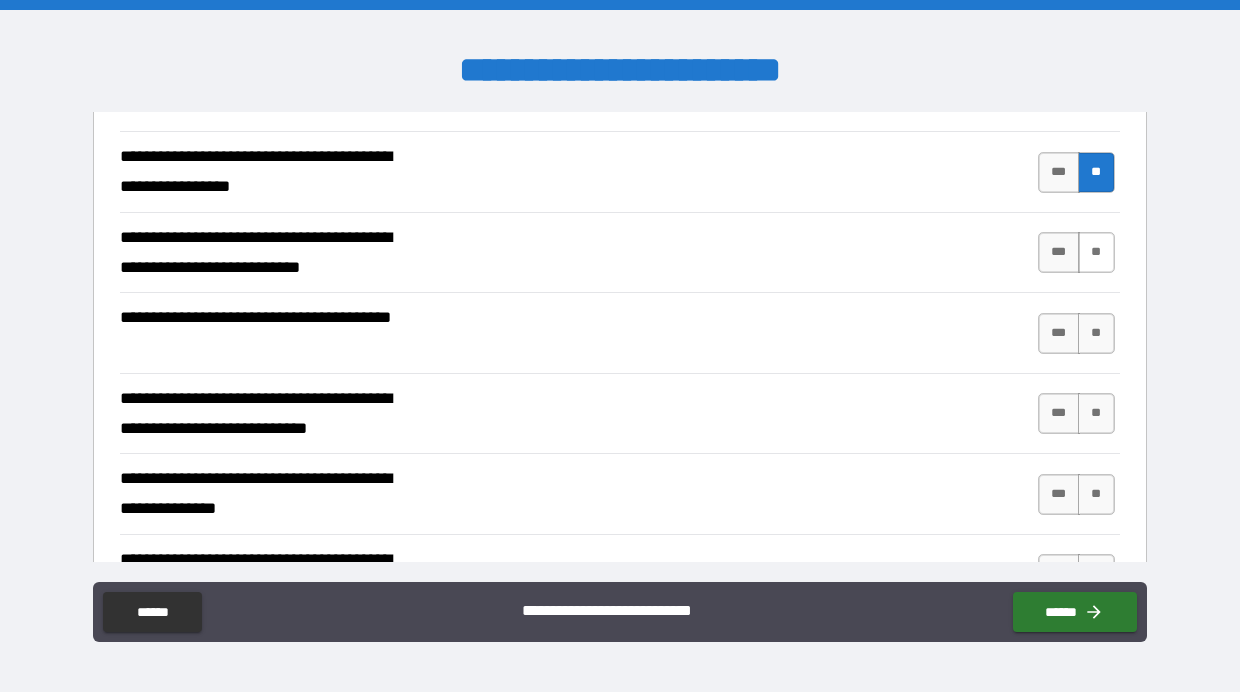 scroll, scrollTop: 2315, scrollLeft: 0, axis: vertical 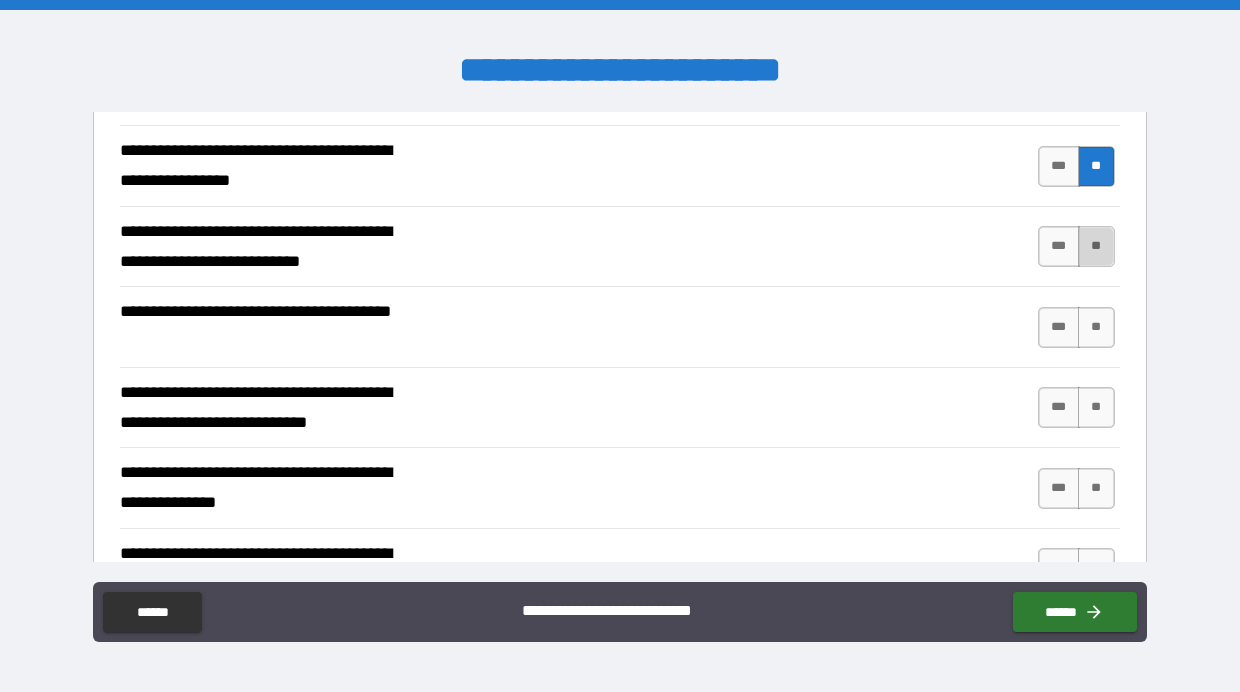 click on "**" at bounding box center (1096, 246) 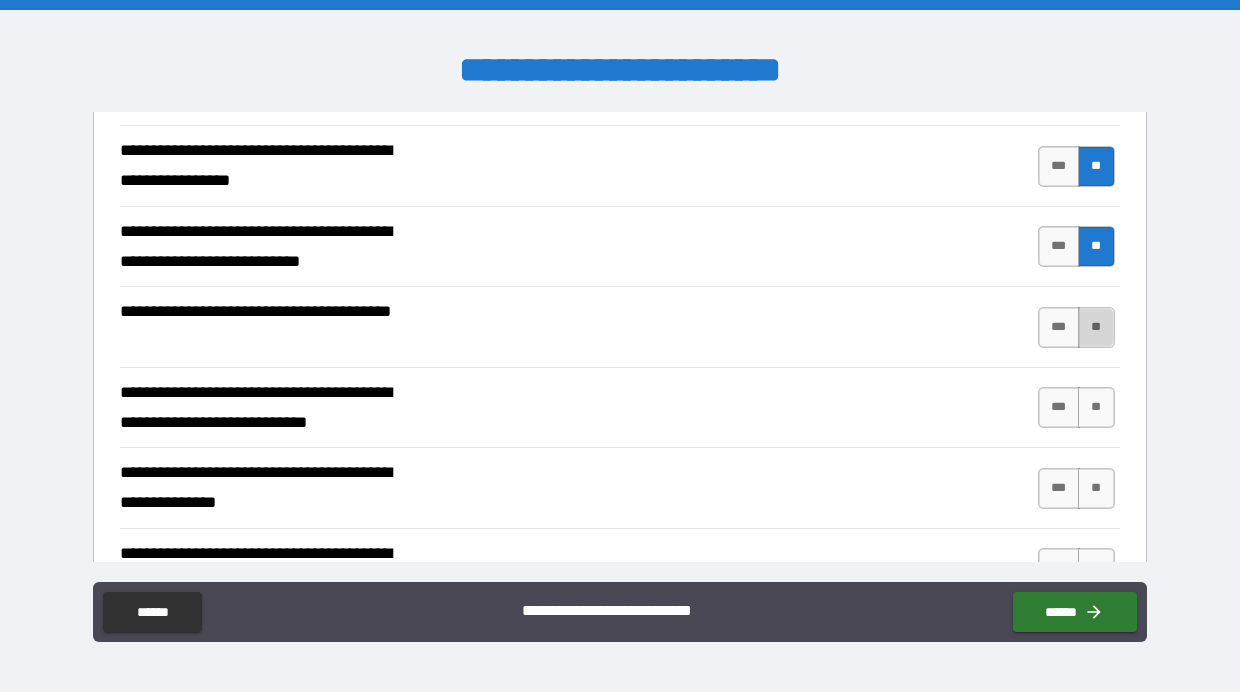 click on "**" at bounding box center (1096, 327) 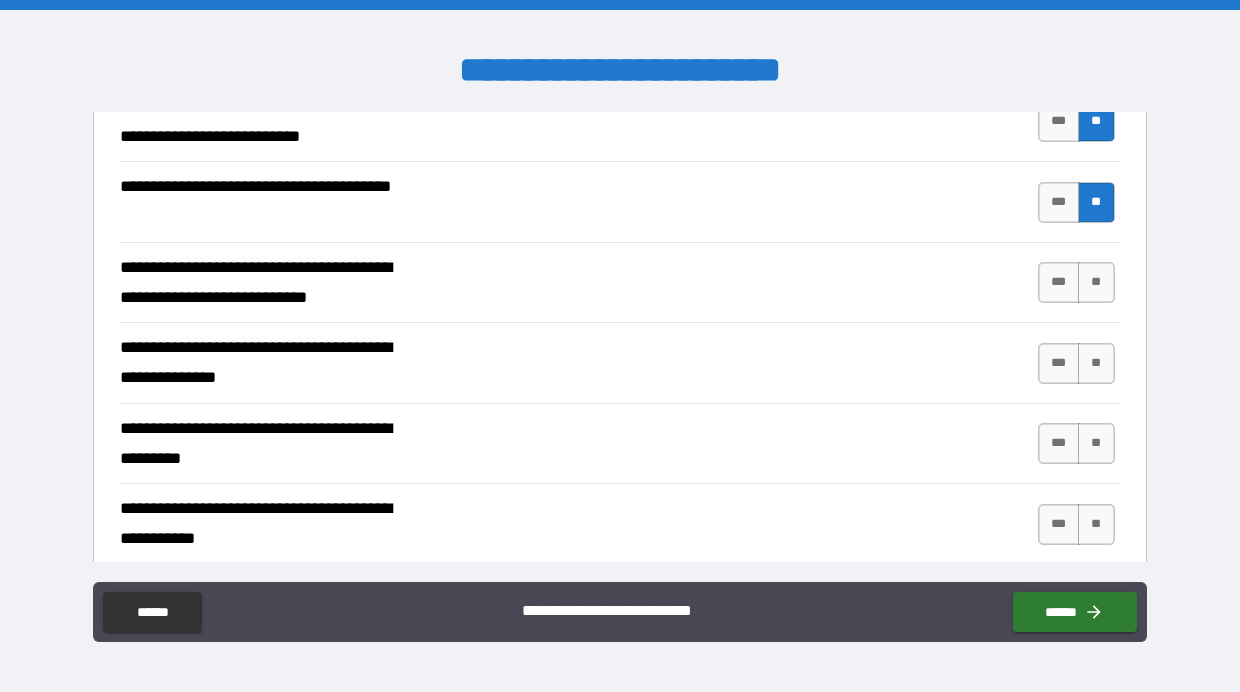 scroll, scrollTop: 2448, scrollLeft: 0, axis: vertical 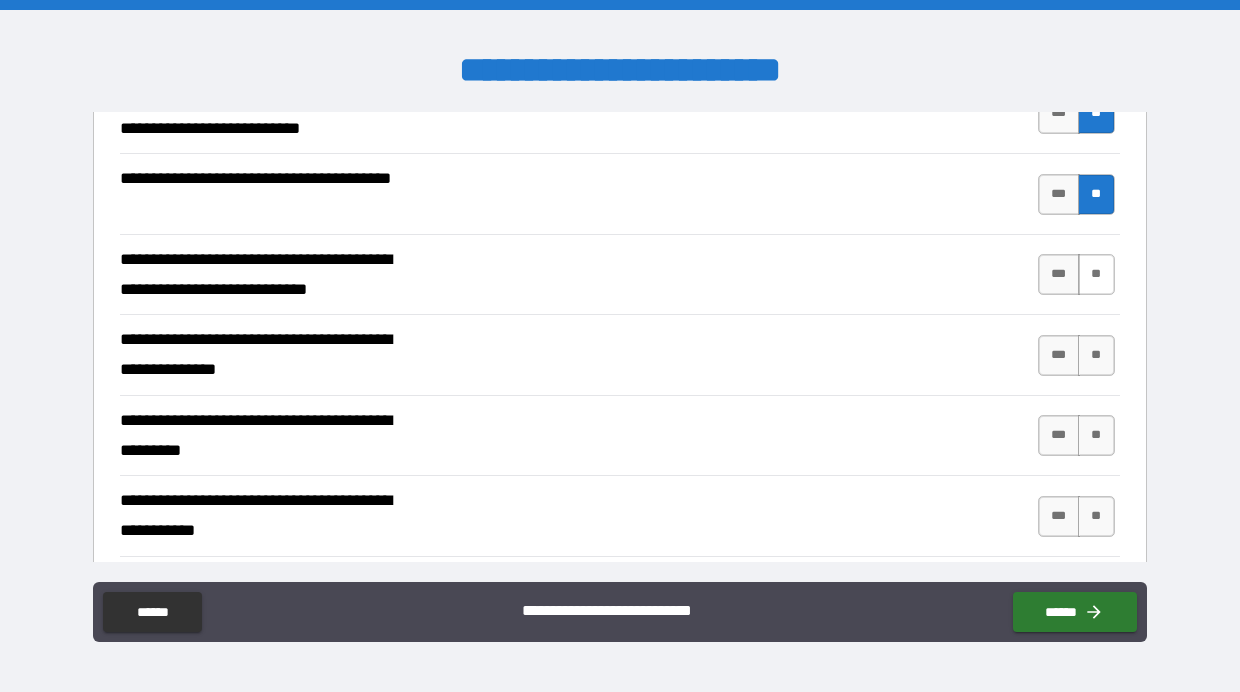 click on "**" at bounding box center [1096, 274] 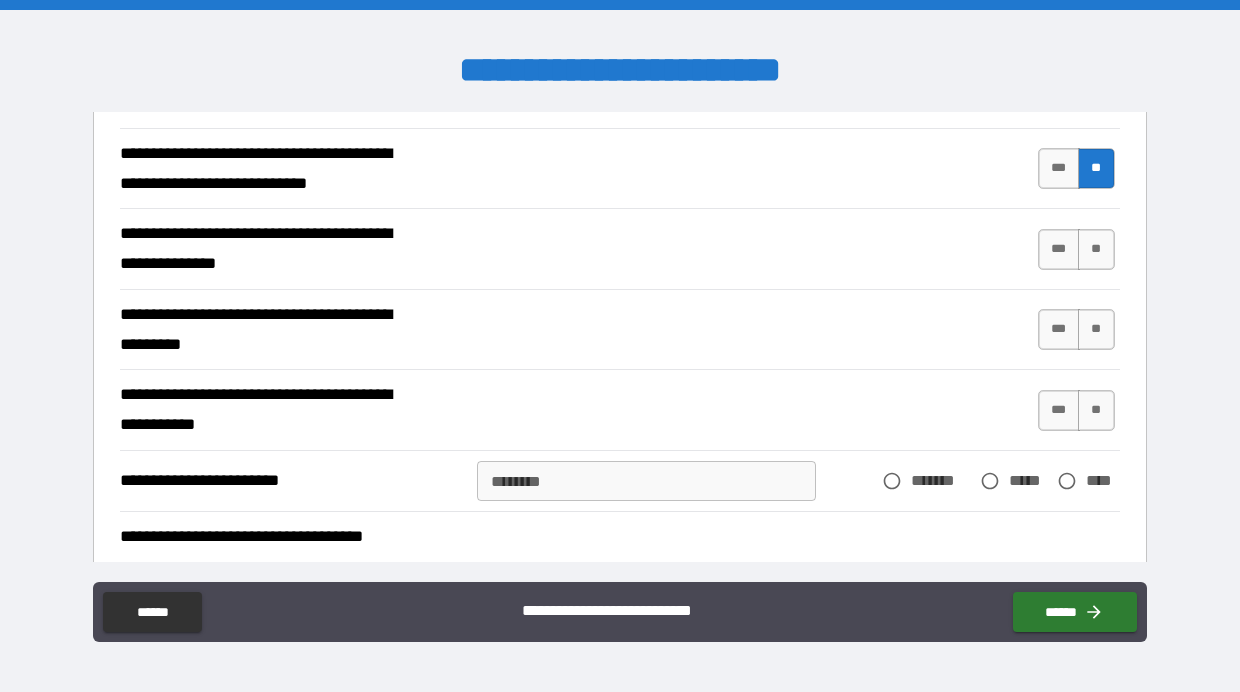 scroll, scrollTop: 2563, scrollLeft: 0, axis: vertical 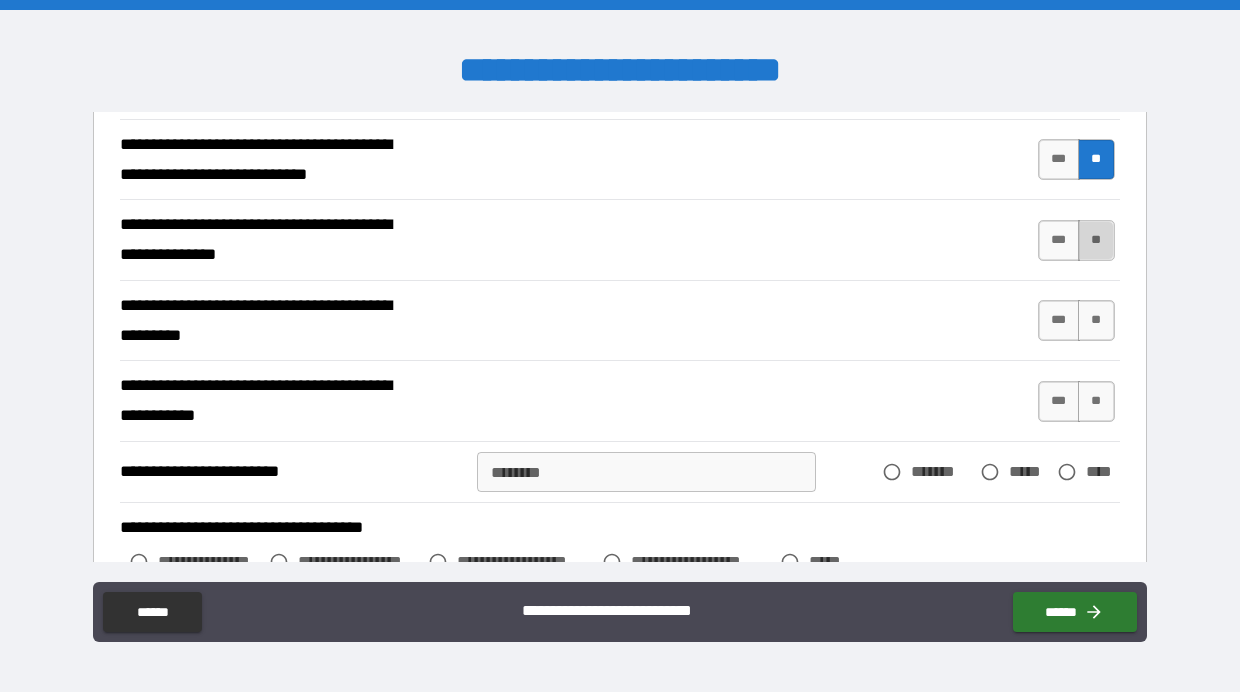 click on "**" at bounding box center [1096, 240] 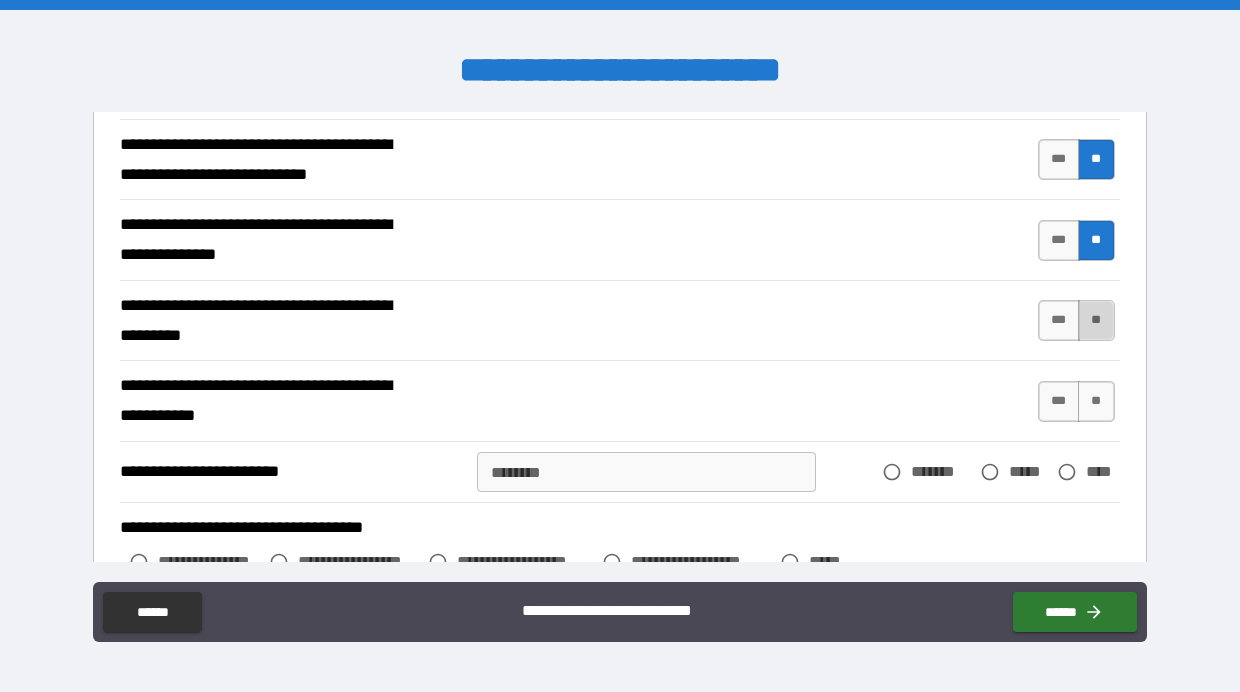 click on "**" at bounding box center [1096, 320] 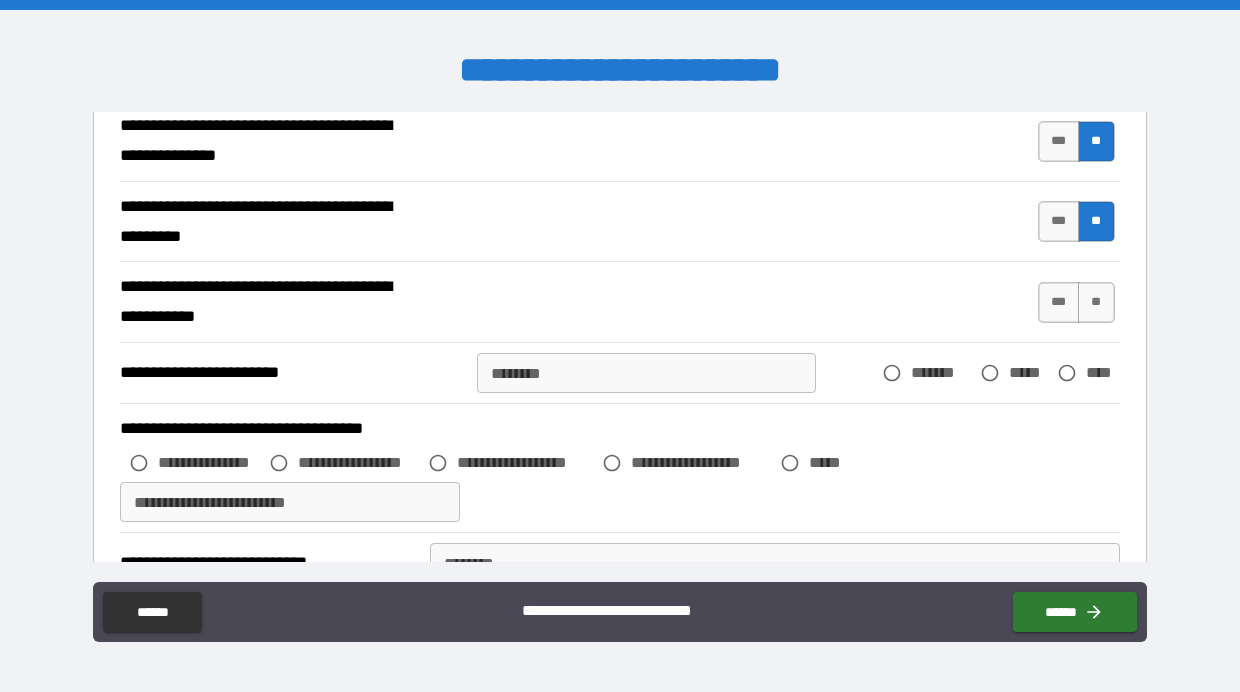scroll, scrollTop: 2686, scrollLeft: 0, axis: vertical 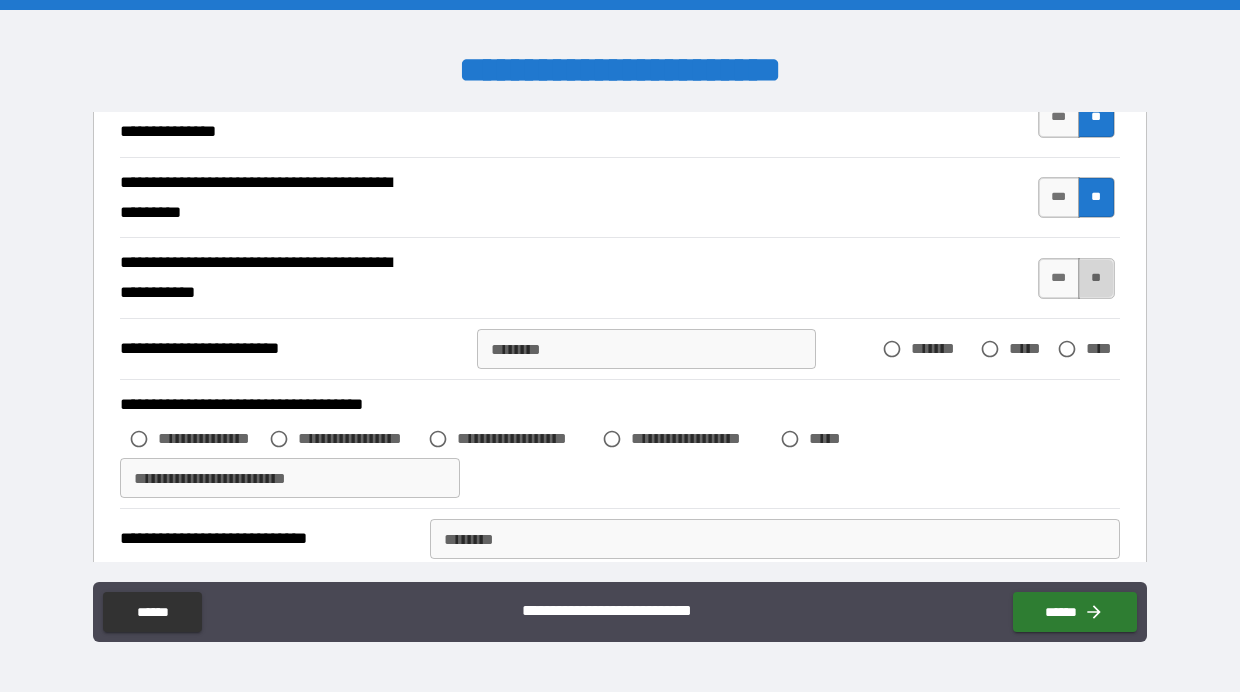 click on "**" at bounding box center (1096, 278) 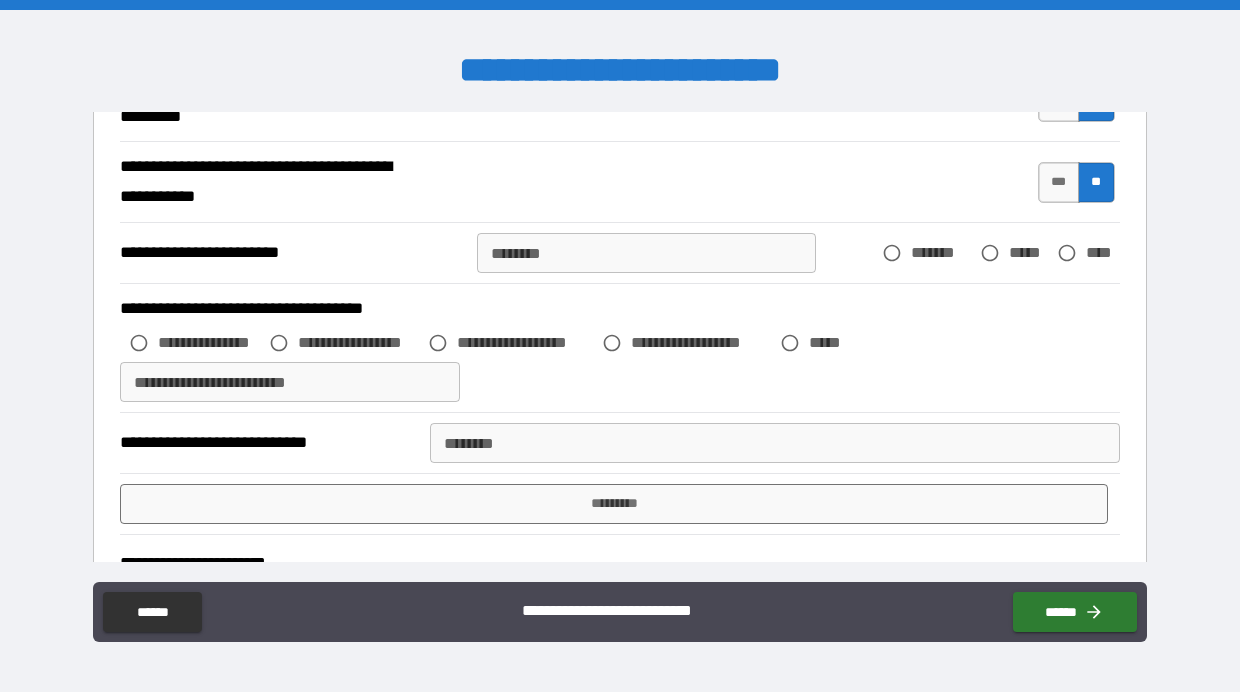scroll, scrollTop: 2788, scrollLeft: 0, axis: vertical 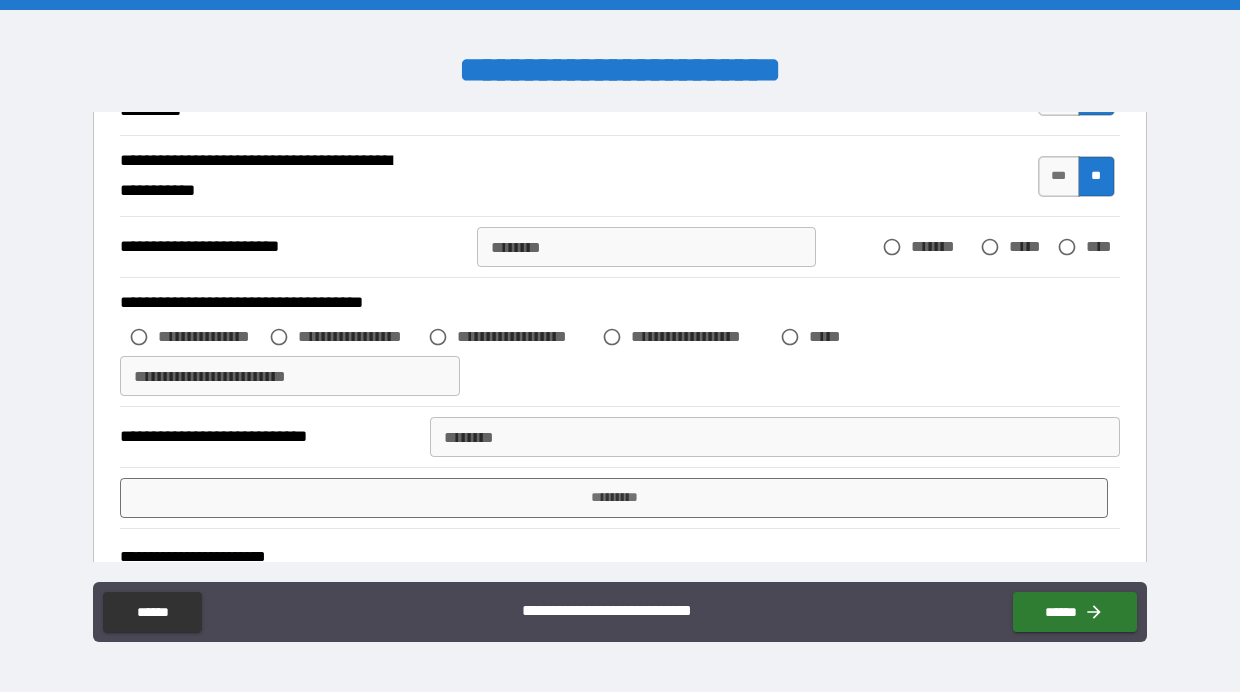 click on "*******" at bounding box center [941, 246] 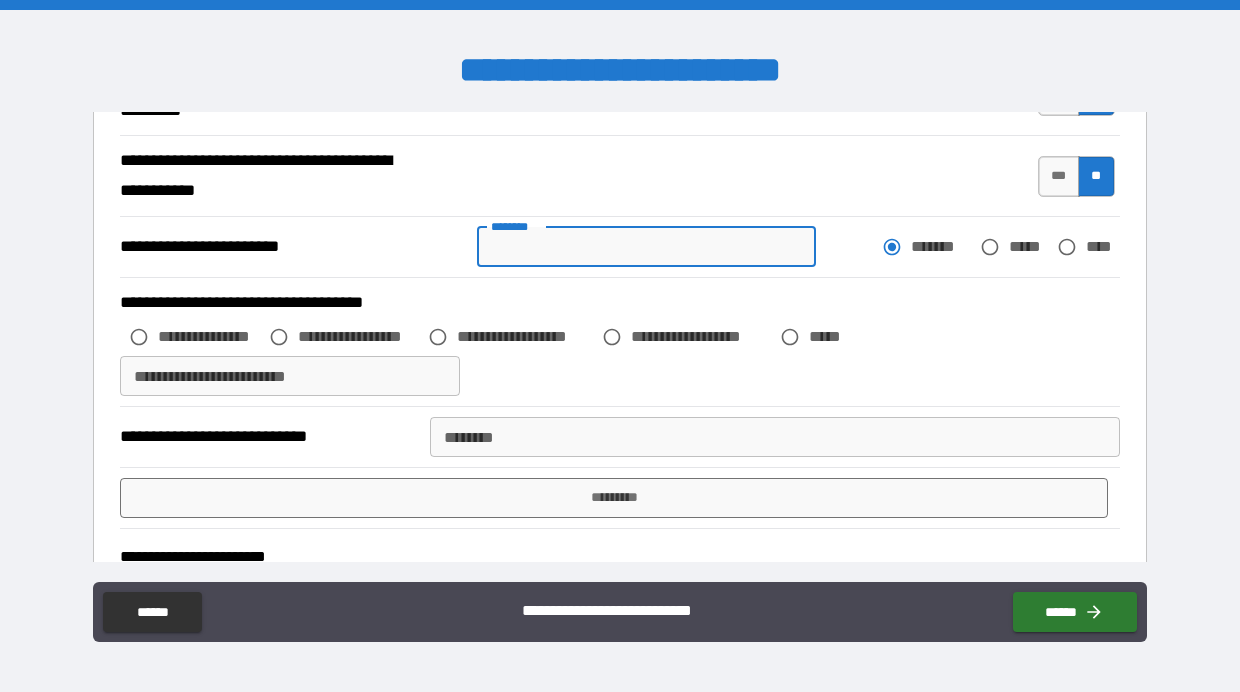 click on "******   *" at bounding box center [647, 247] 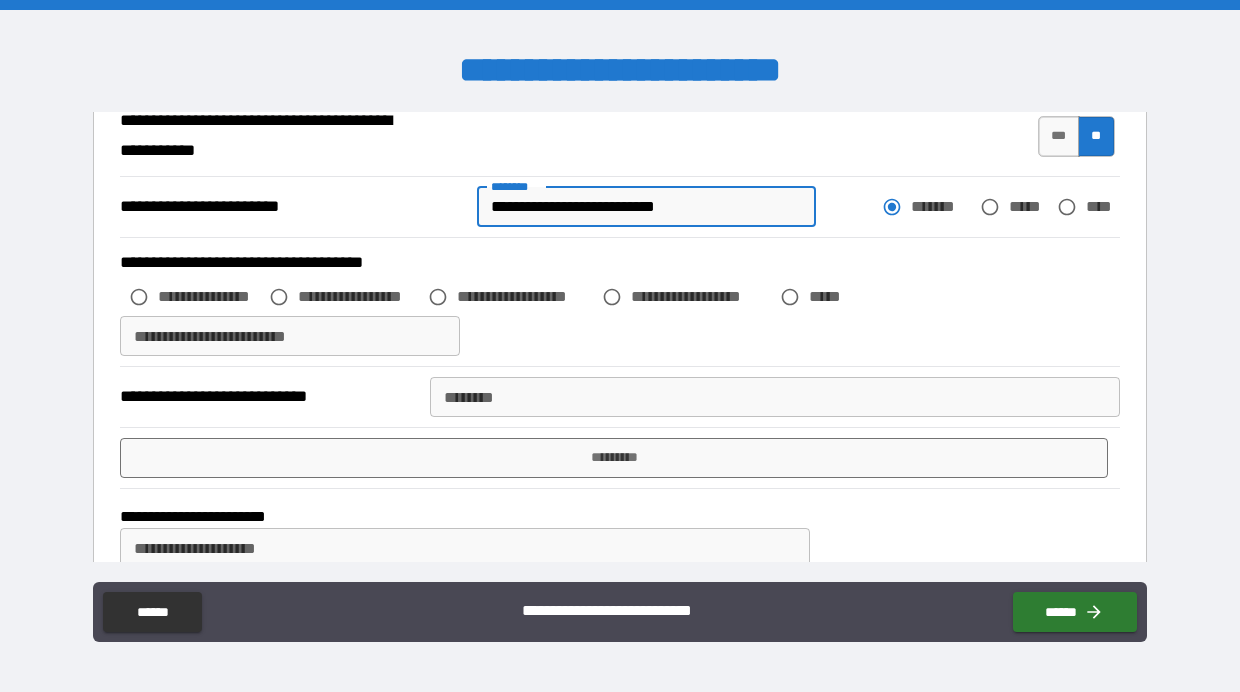 scroll, scrollTop: 2835, scrollLeft: 0, axis: vertical 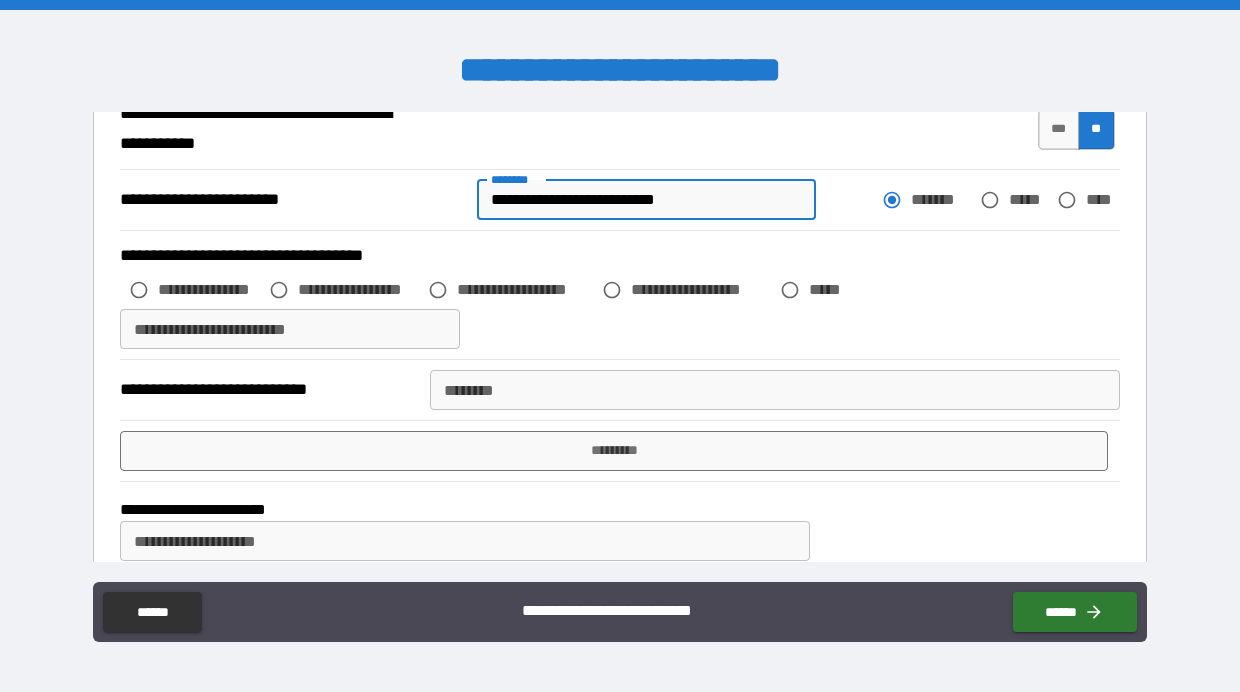 type on "**********" 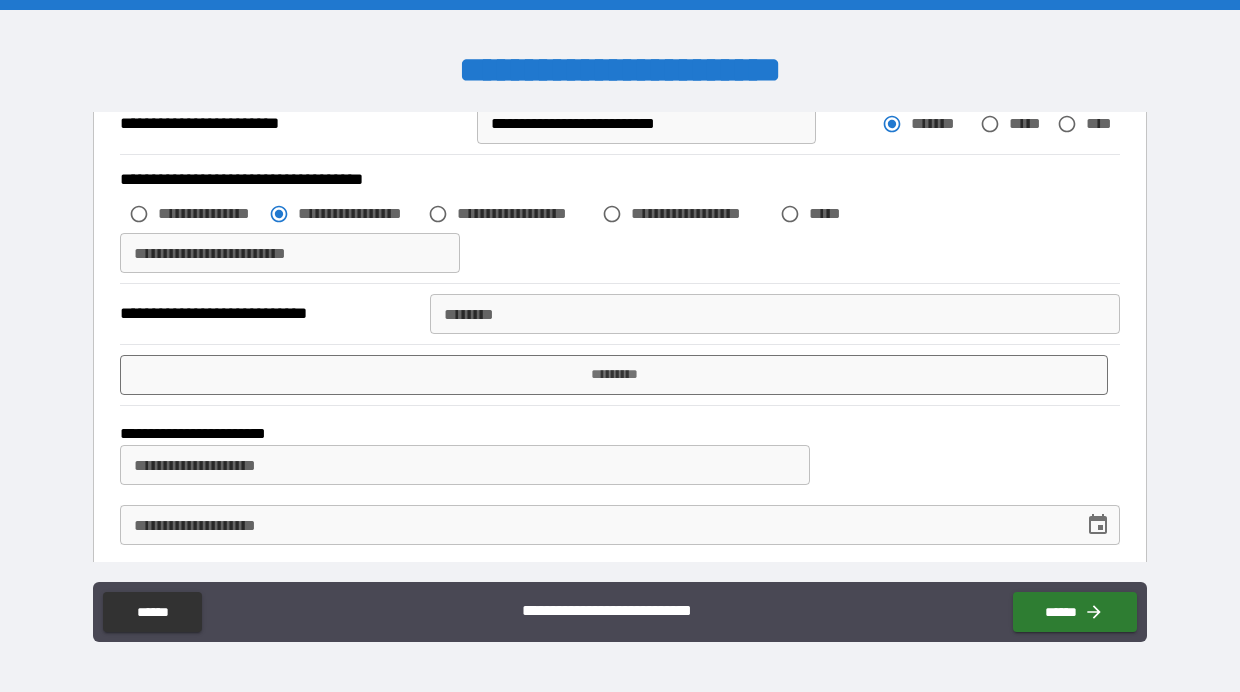 scroll, scrollTop: 2926, scrollLeft: 0, axis: vertical 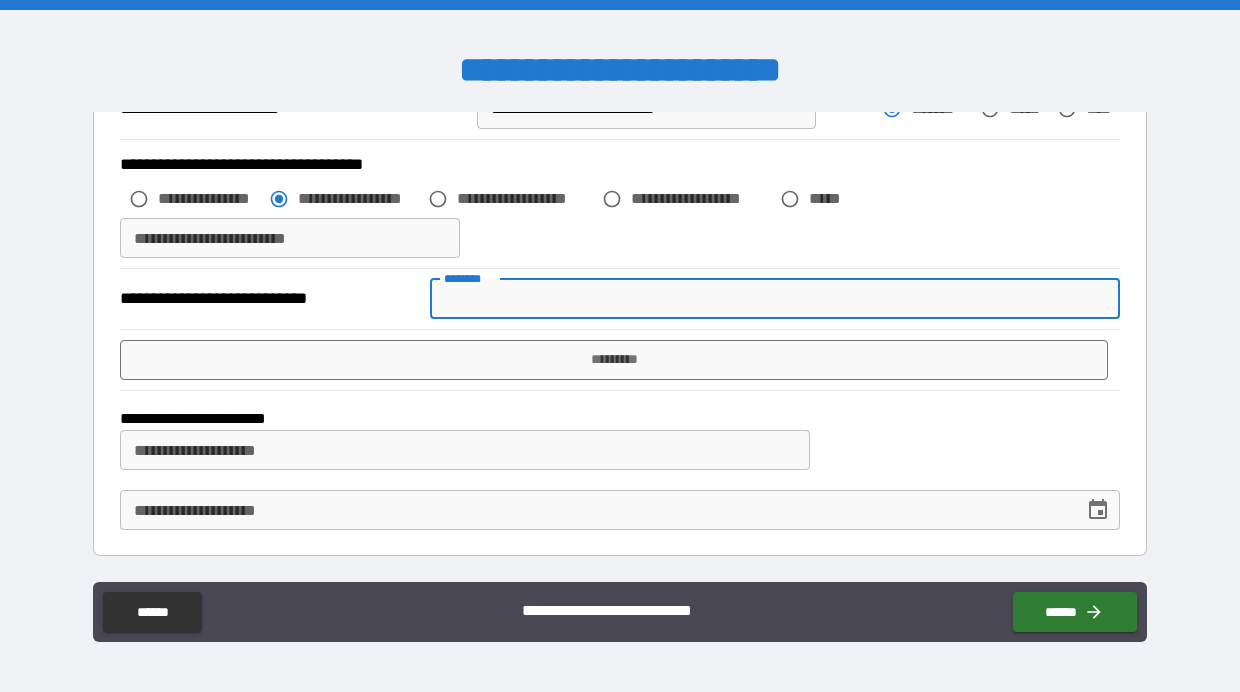 click on "******   *" at bounding box center (775, 299) 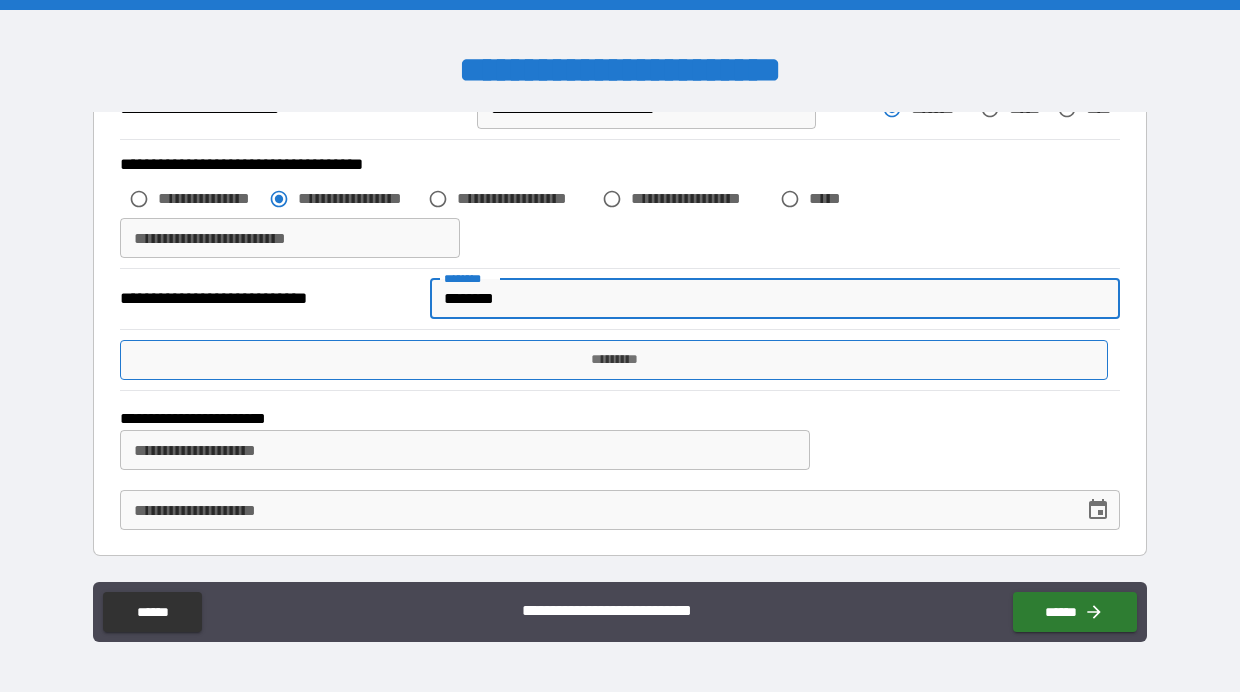 type on "*******" 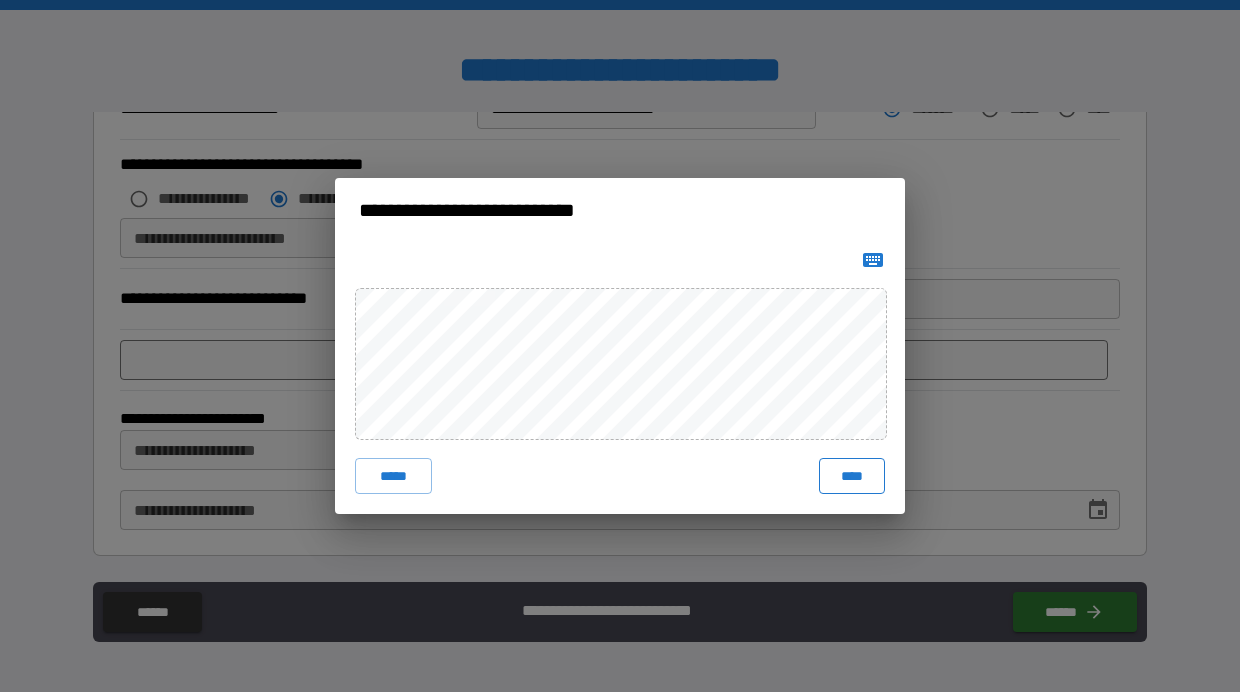 click on "****" at bounding box center [852, 476] 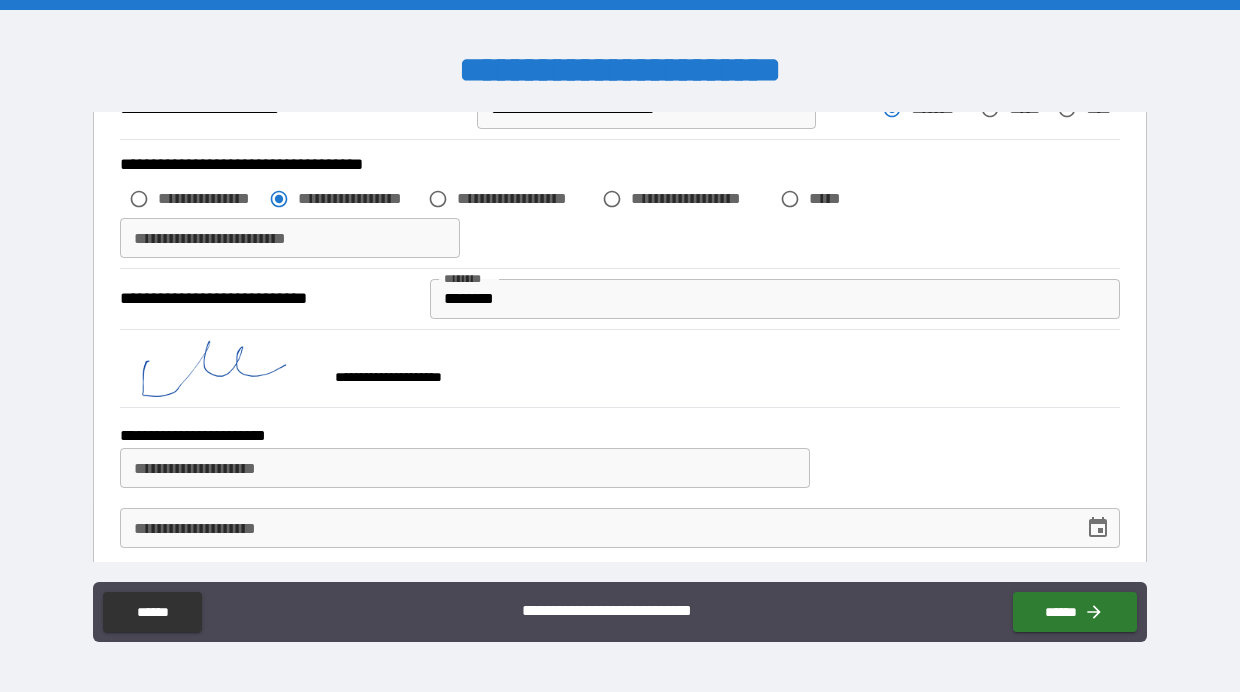 click on "**********" at bounding box center (465, 468) 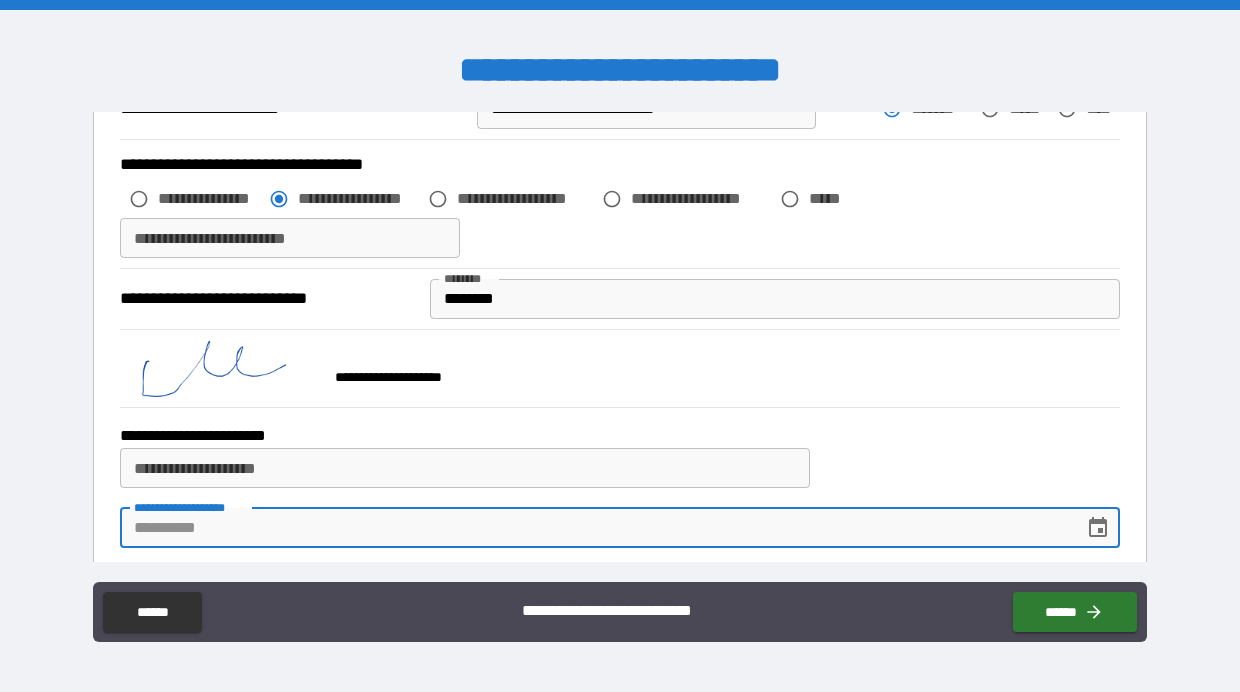 click on "**********" at bounding box center (594, 528) 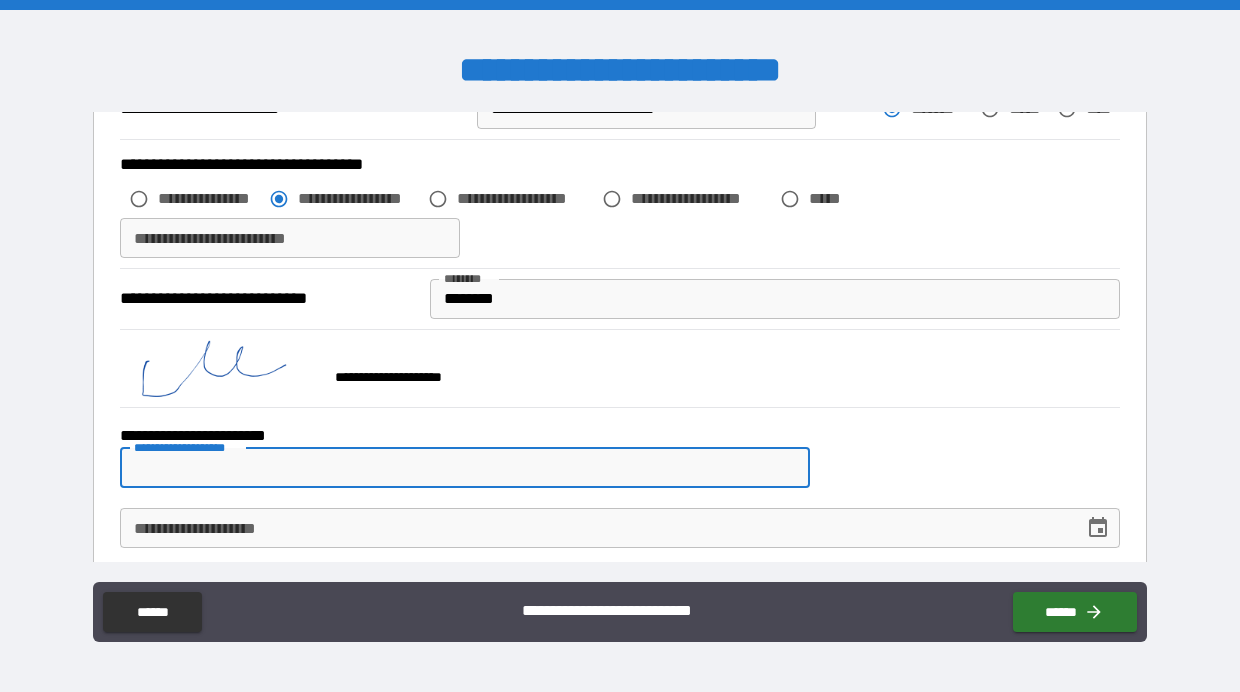 click on "**********" at bounding box center [465, 468] 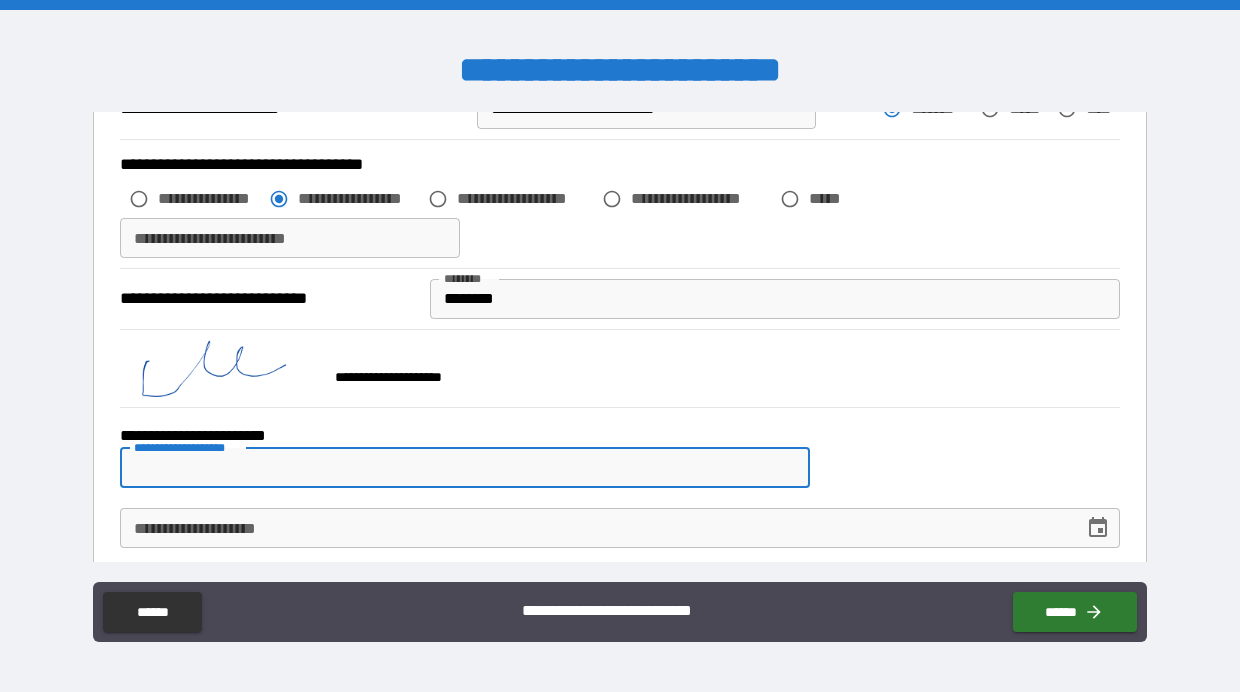 click at bounding box center (220, 368) 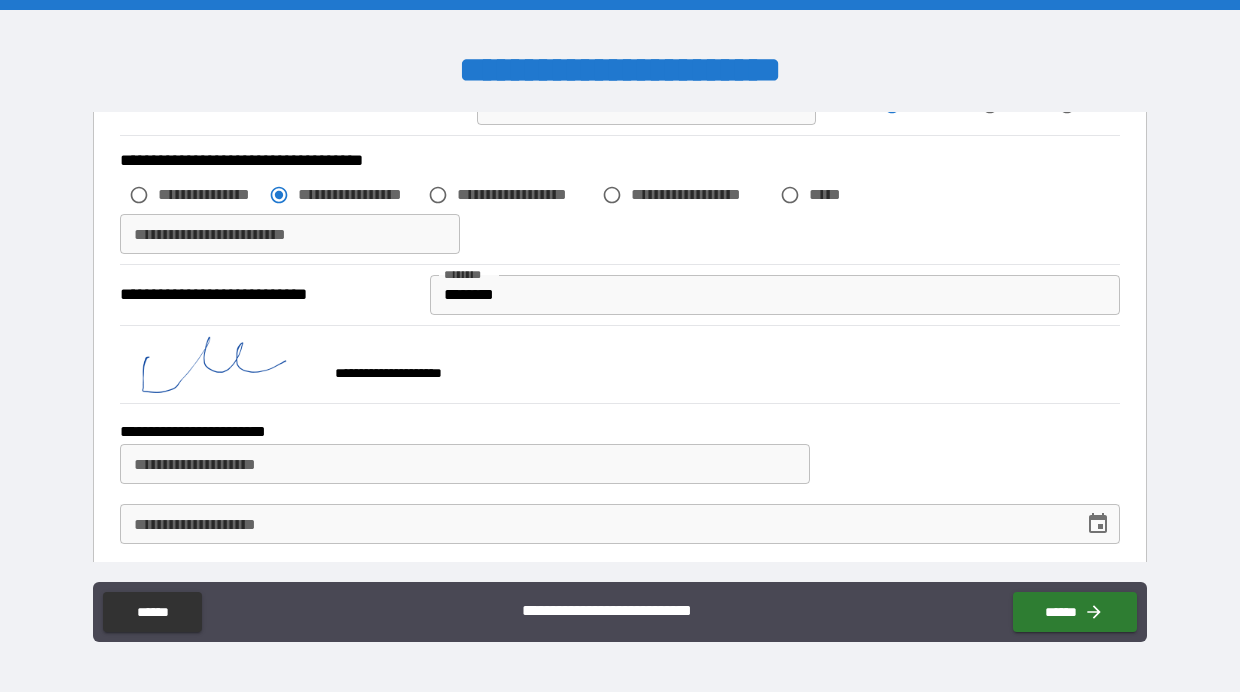 scroll, scrollTop: 2943, scrollLeft: 0, axis: vertical 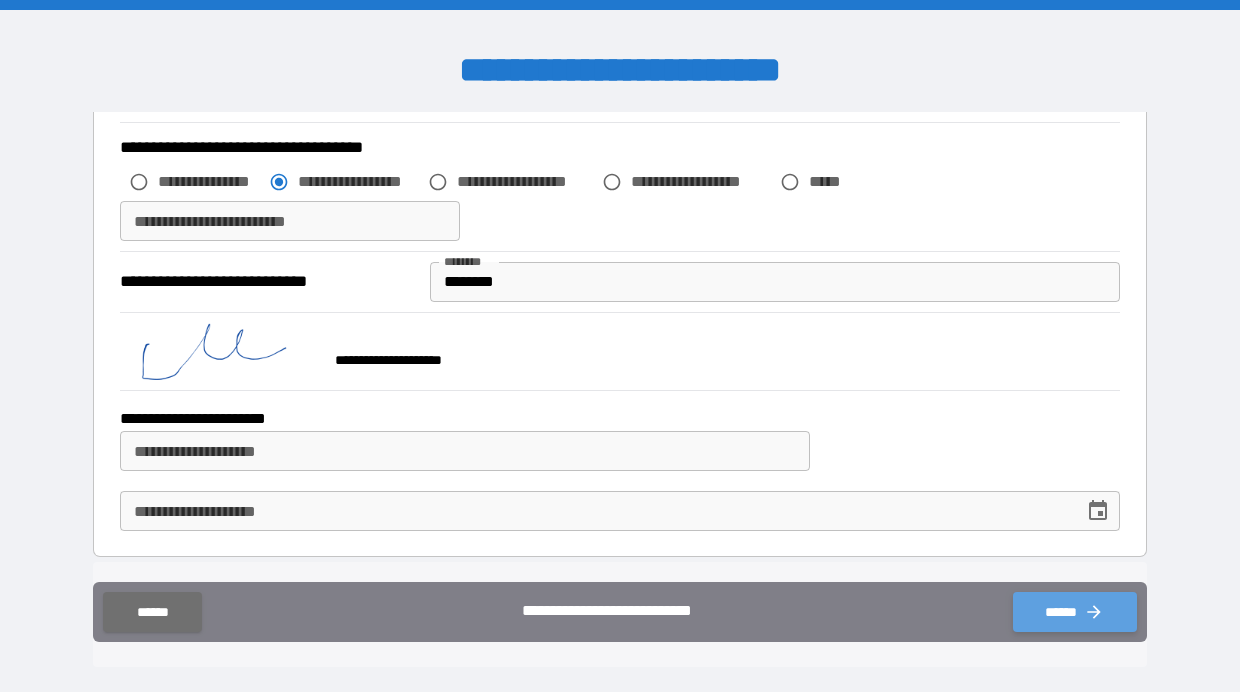 click on "******" at bounding box center (1075, 612) 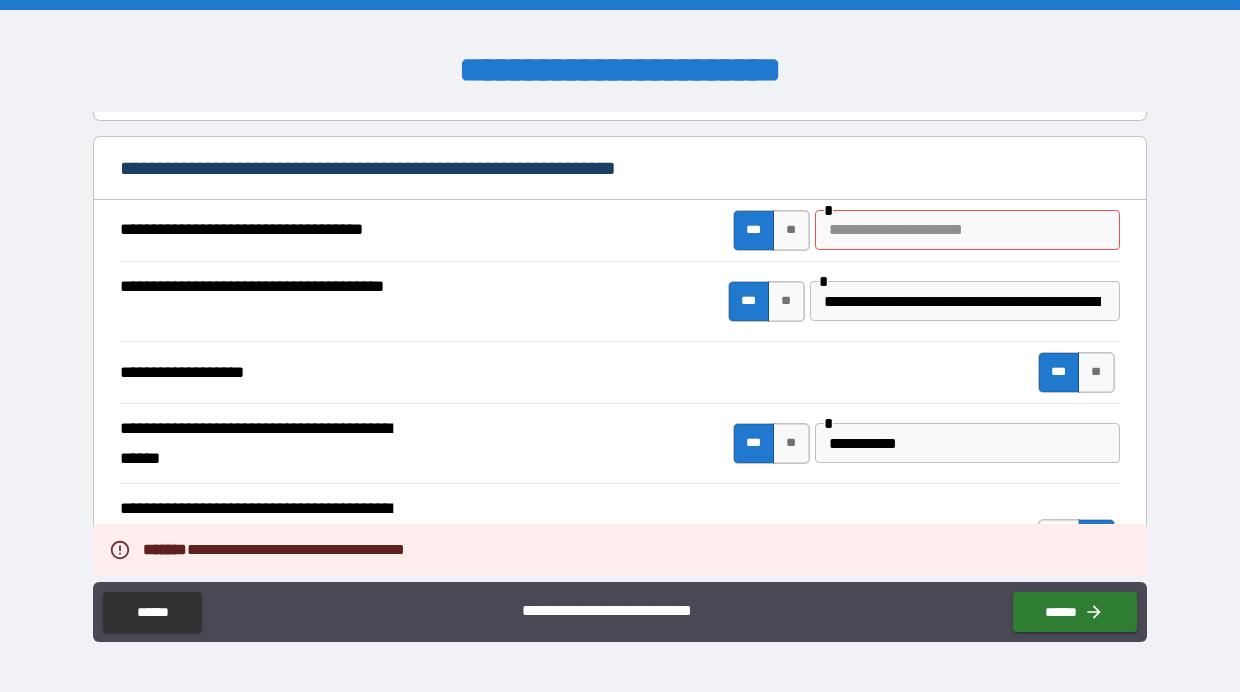 scroll, scrollTop: 882, scrollLeft: 0, axis: vertical 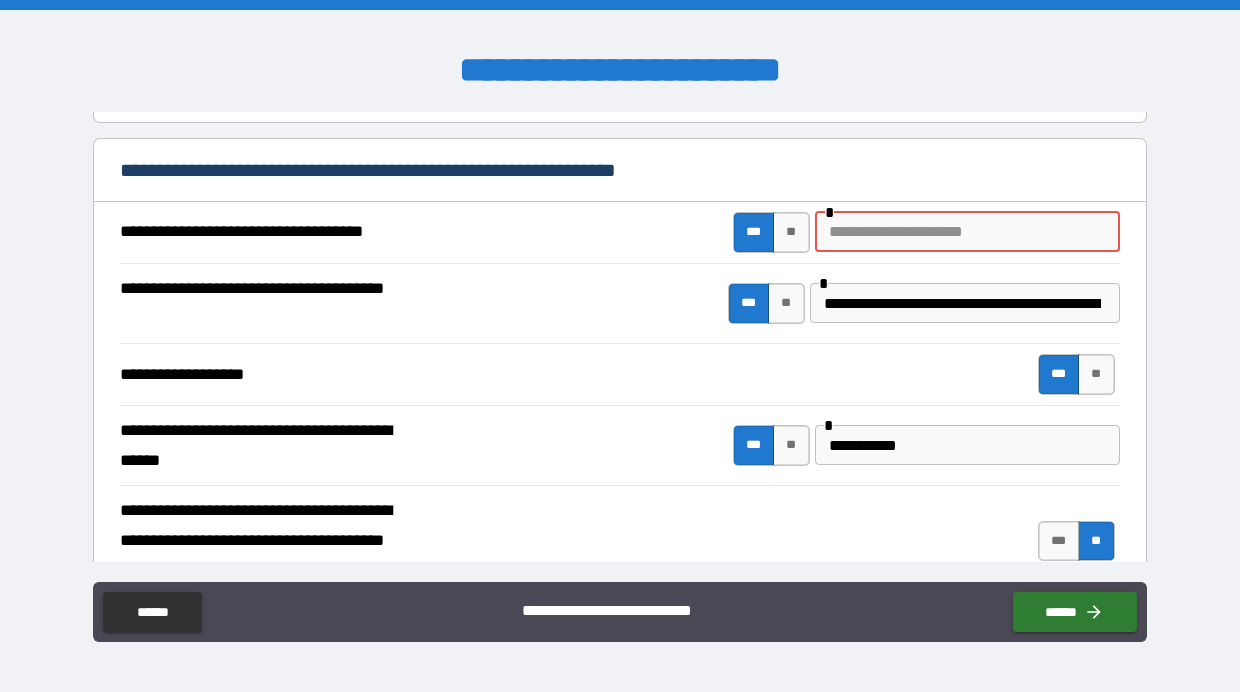 click at bounding box center [967, 232] 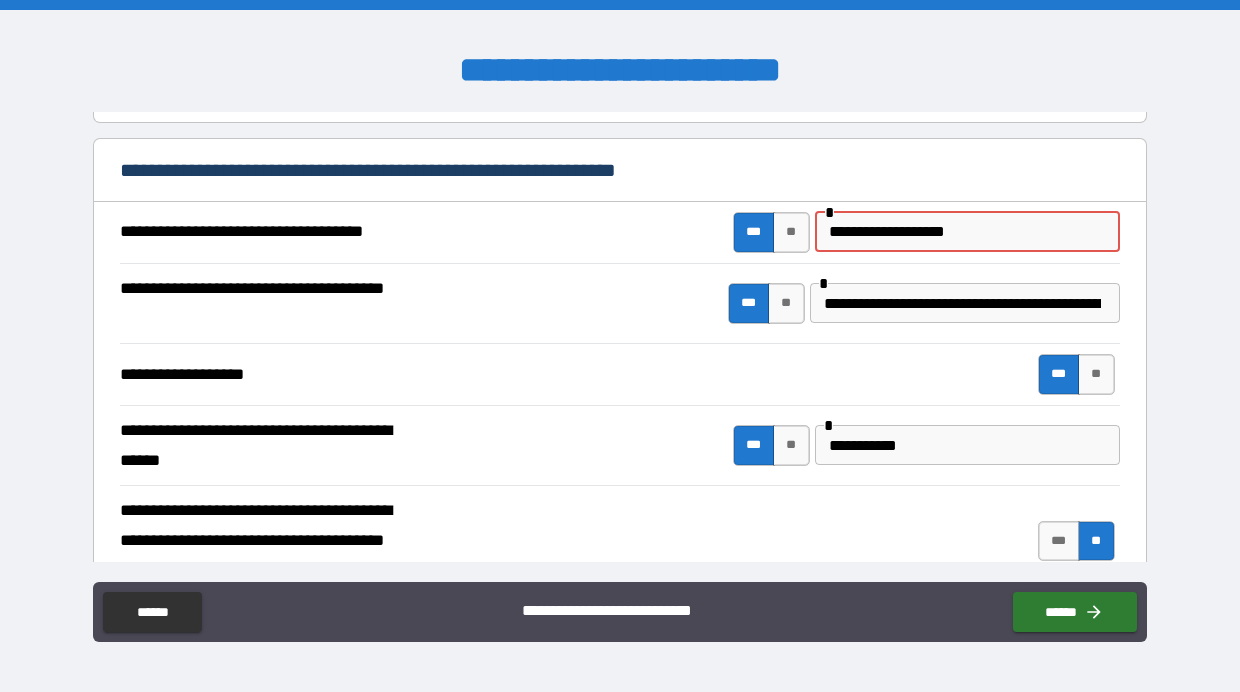 click on "**********" at bounding box center [967, 232] 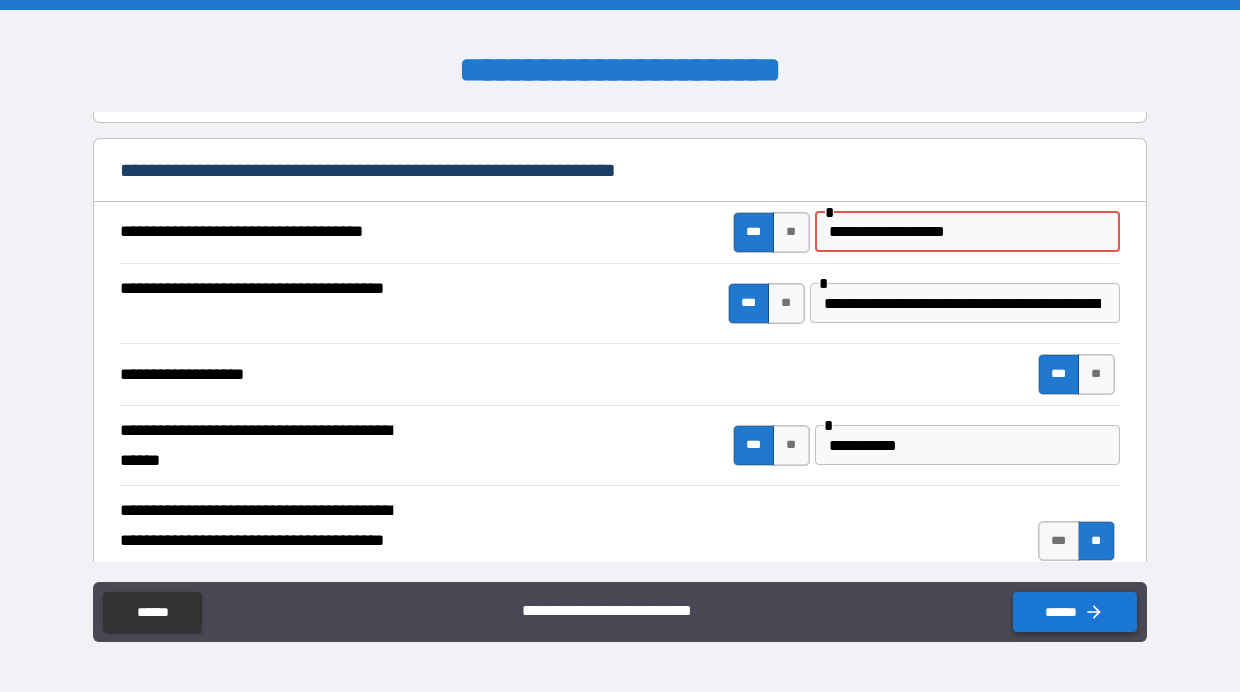 type on "**********" 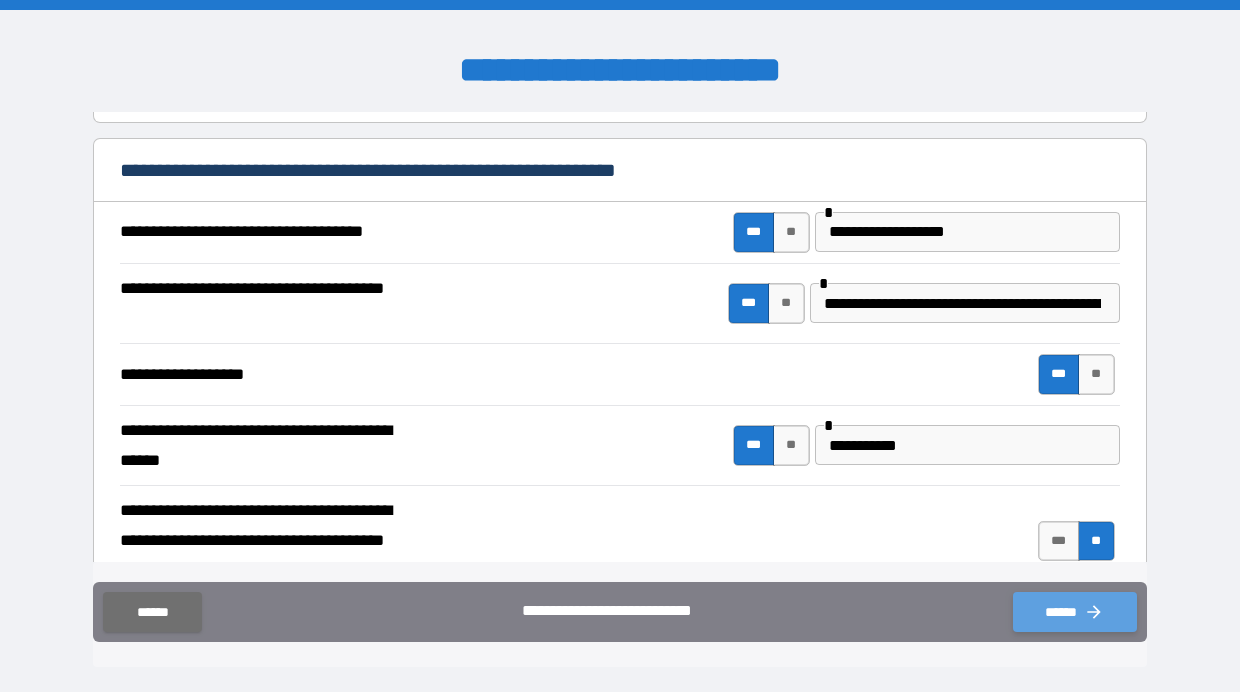click on "******" at bounding box center [1075, 612] 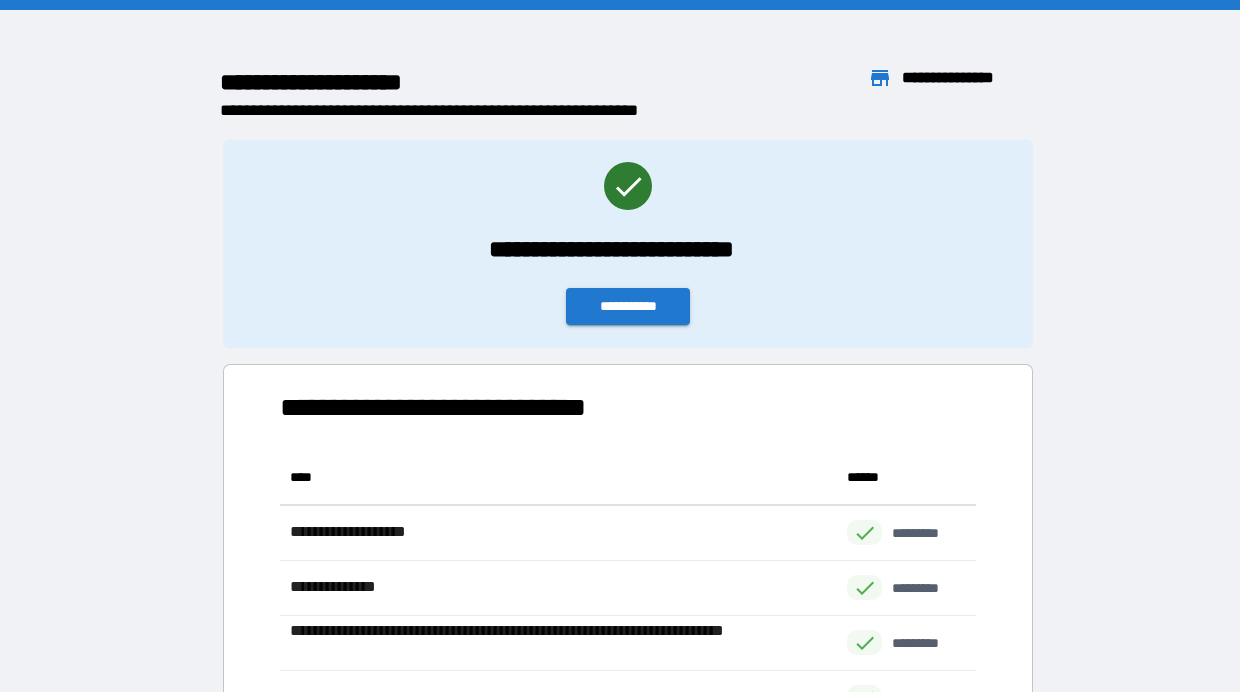 scroll, scrollTop: 1, scrollLeft: 1, axis: both 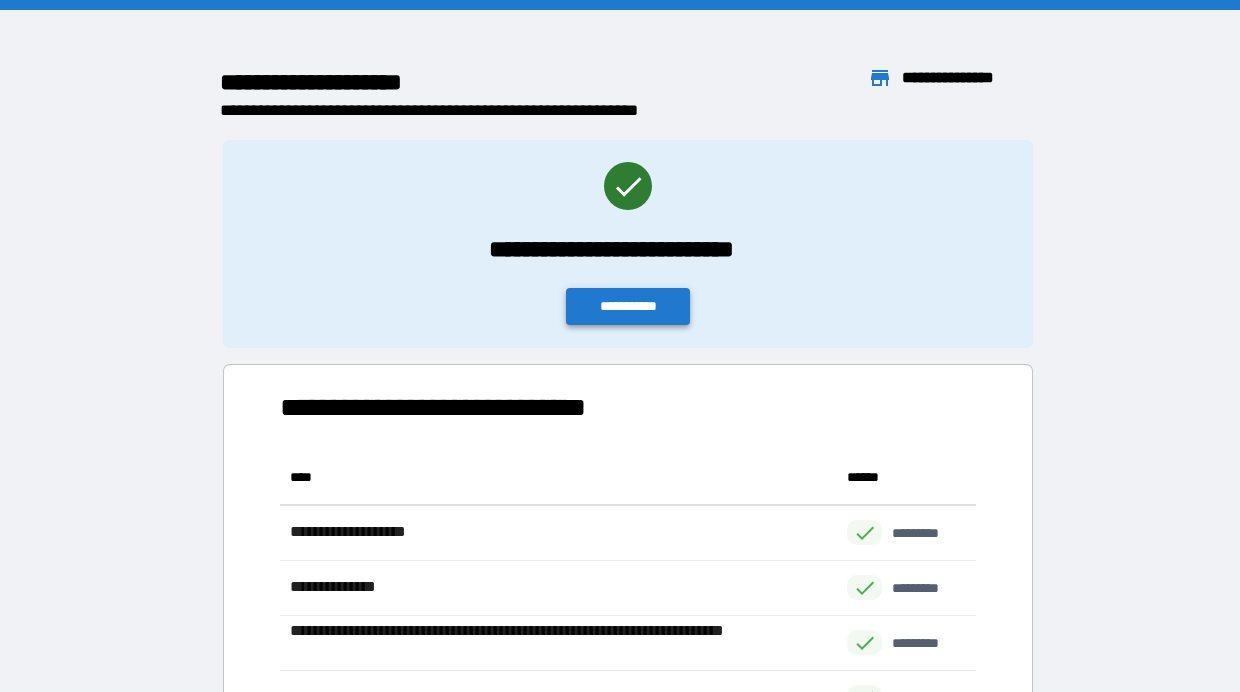click on "**********" at bounding box center [628, 306] 